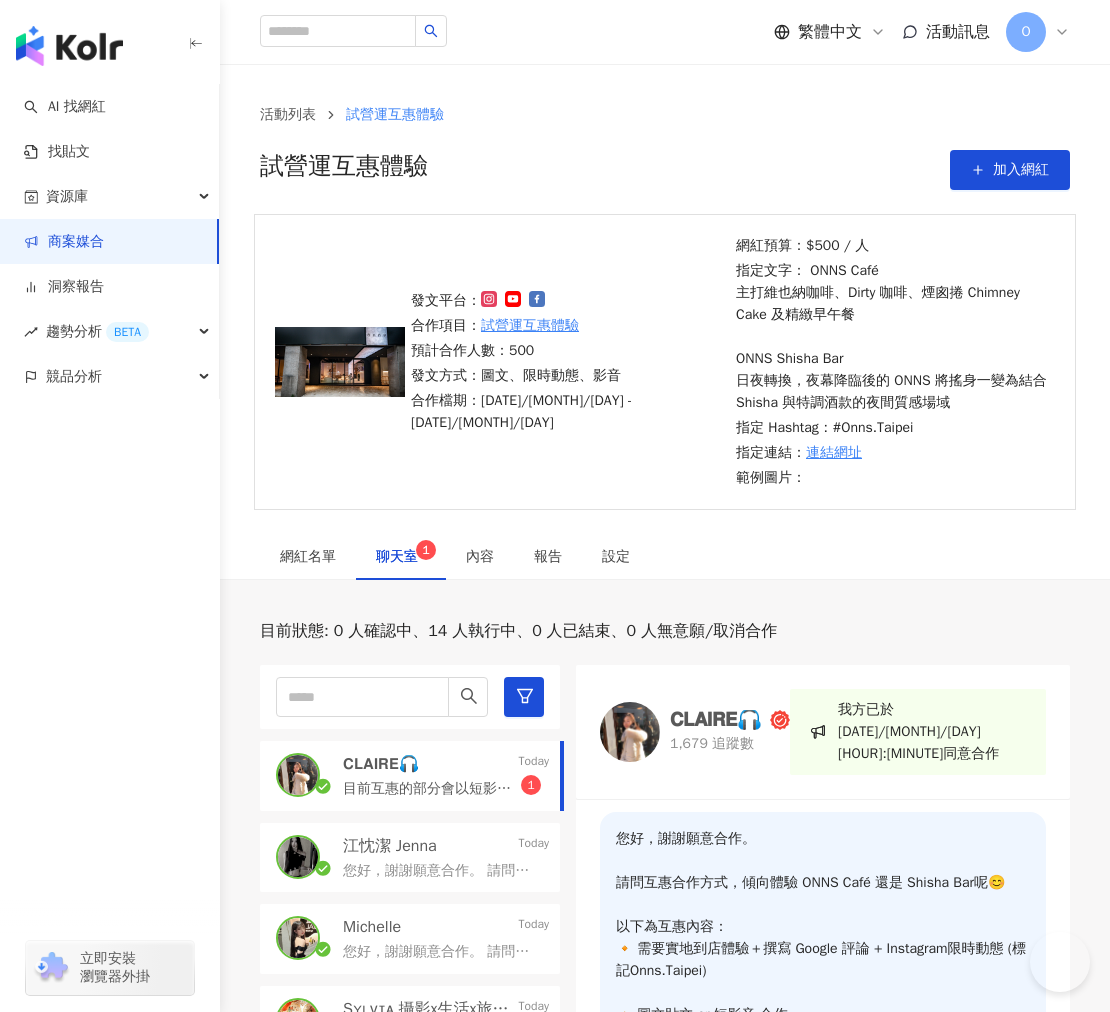 scroll, scrollTop: 621, scrollLeft: 0, axis: vertical 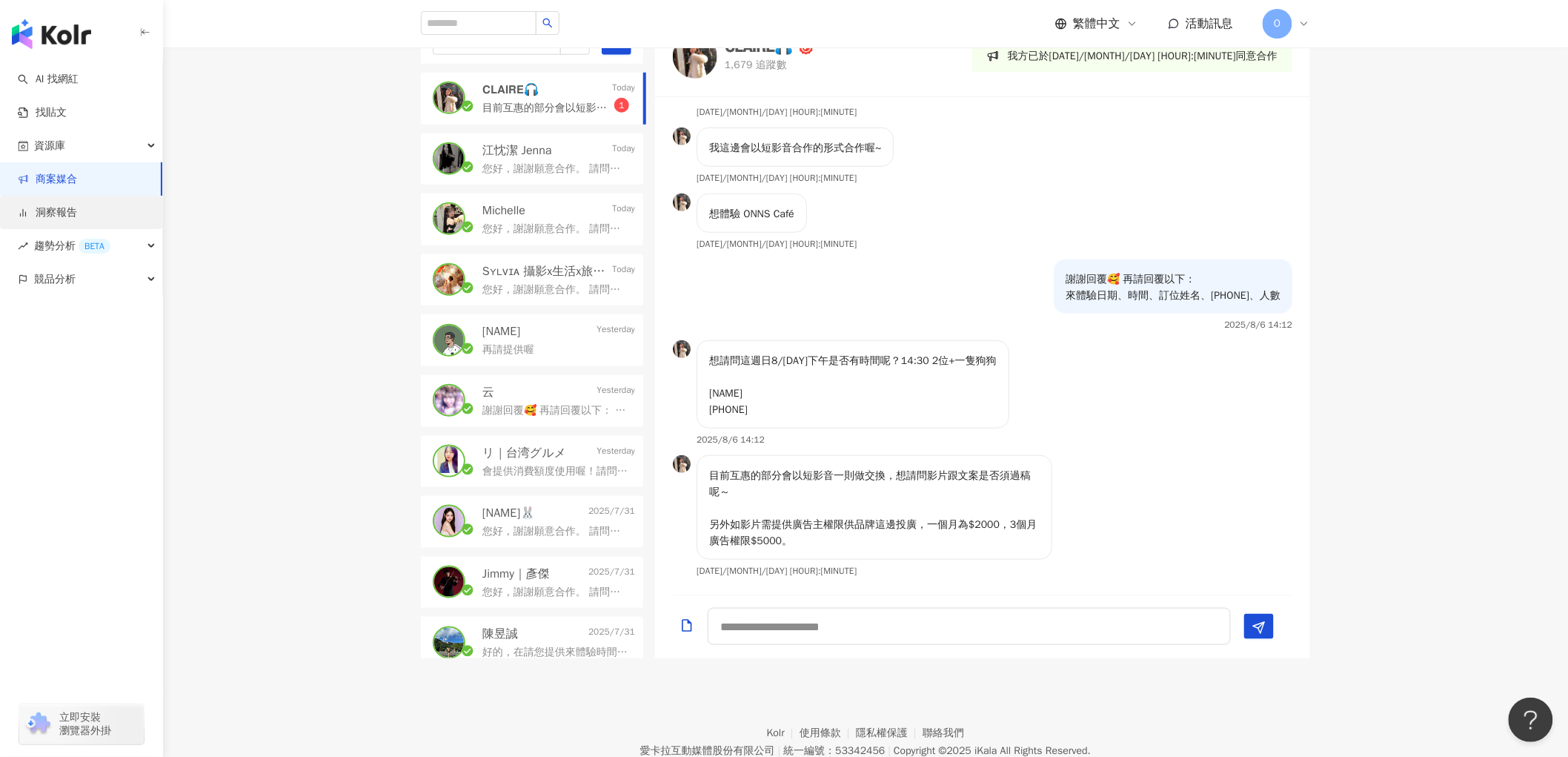 click on "洞察報告" at bounding box center [47, 213] 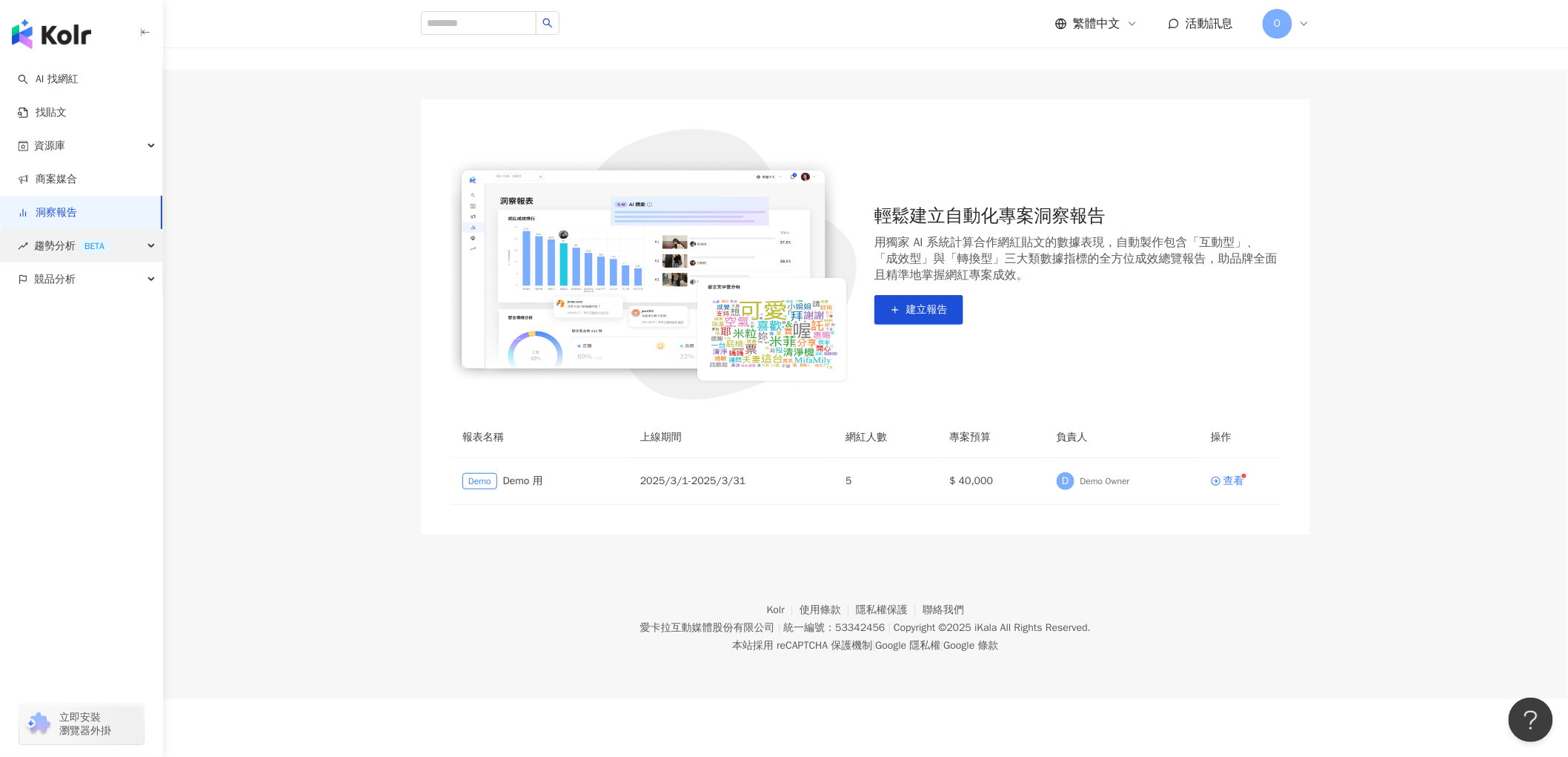 scroll, scrollTop: 0, scrollLeft: 0, axis: both 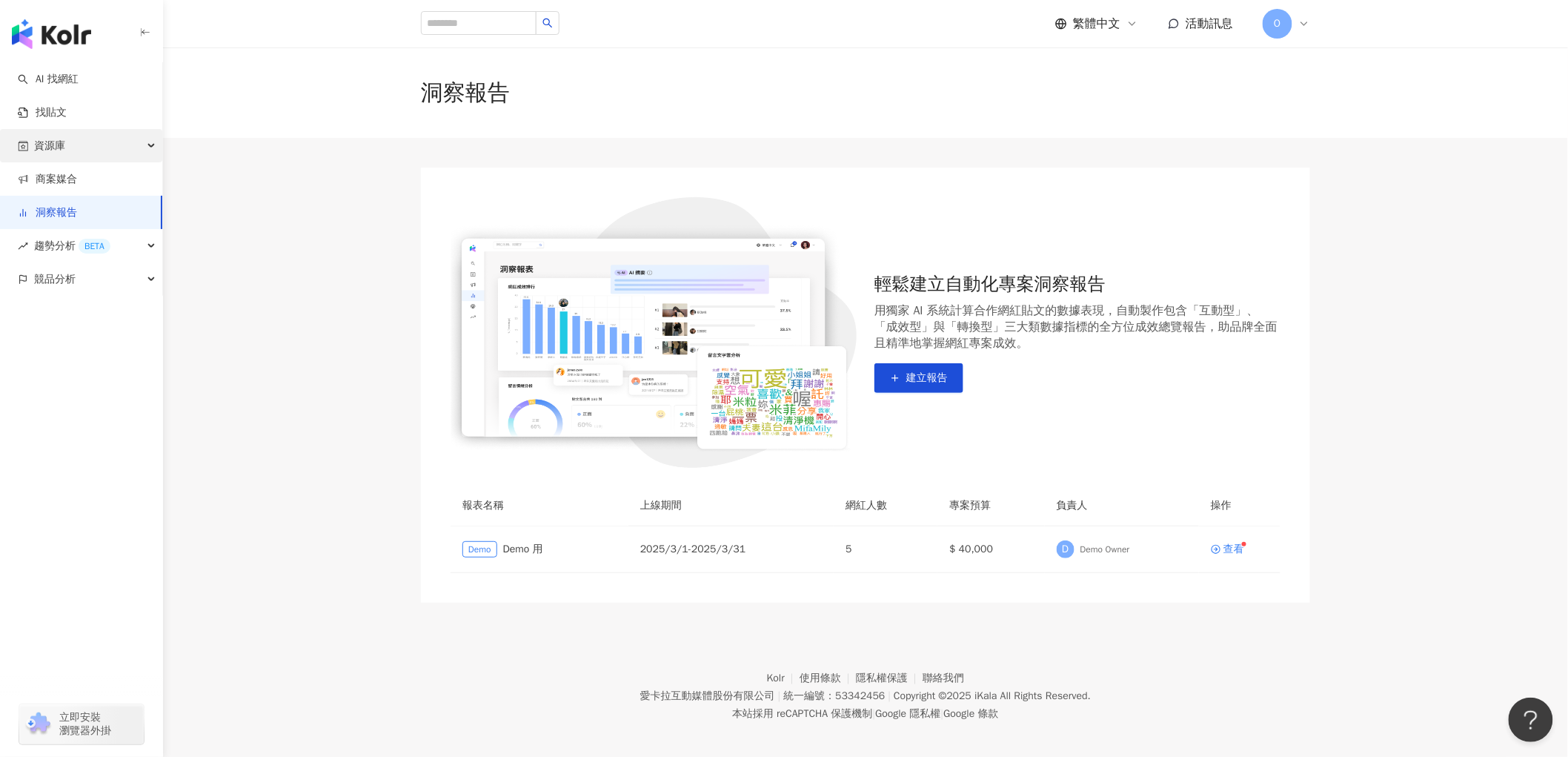 click on "資源庫" at bounding box center (81, 145) 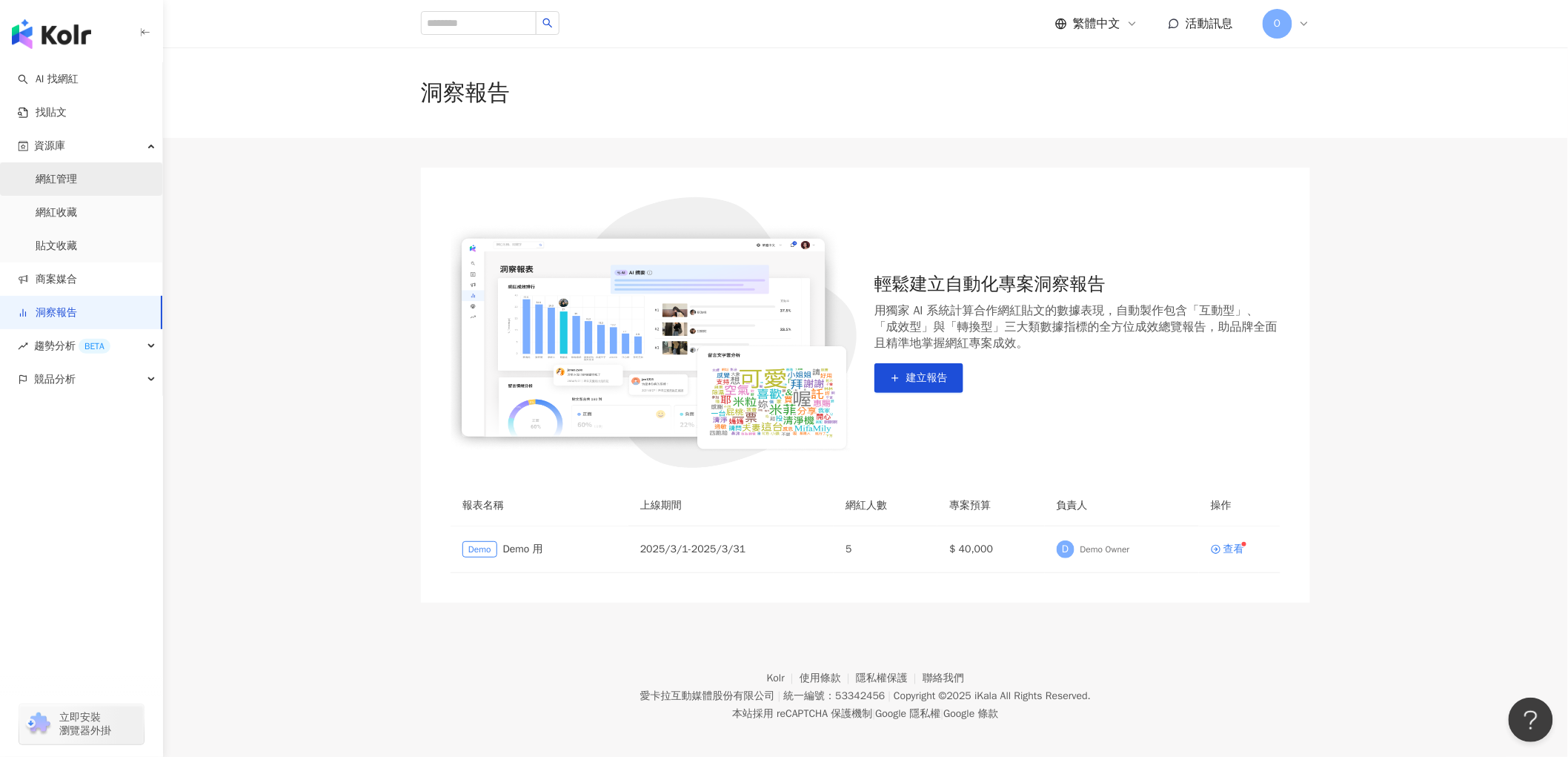 click on "網紅管理" at bounding box center [56, 179] 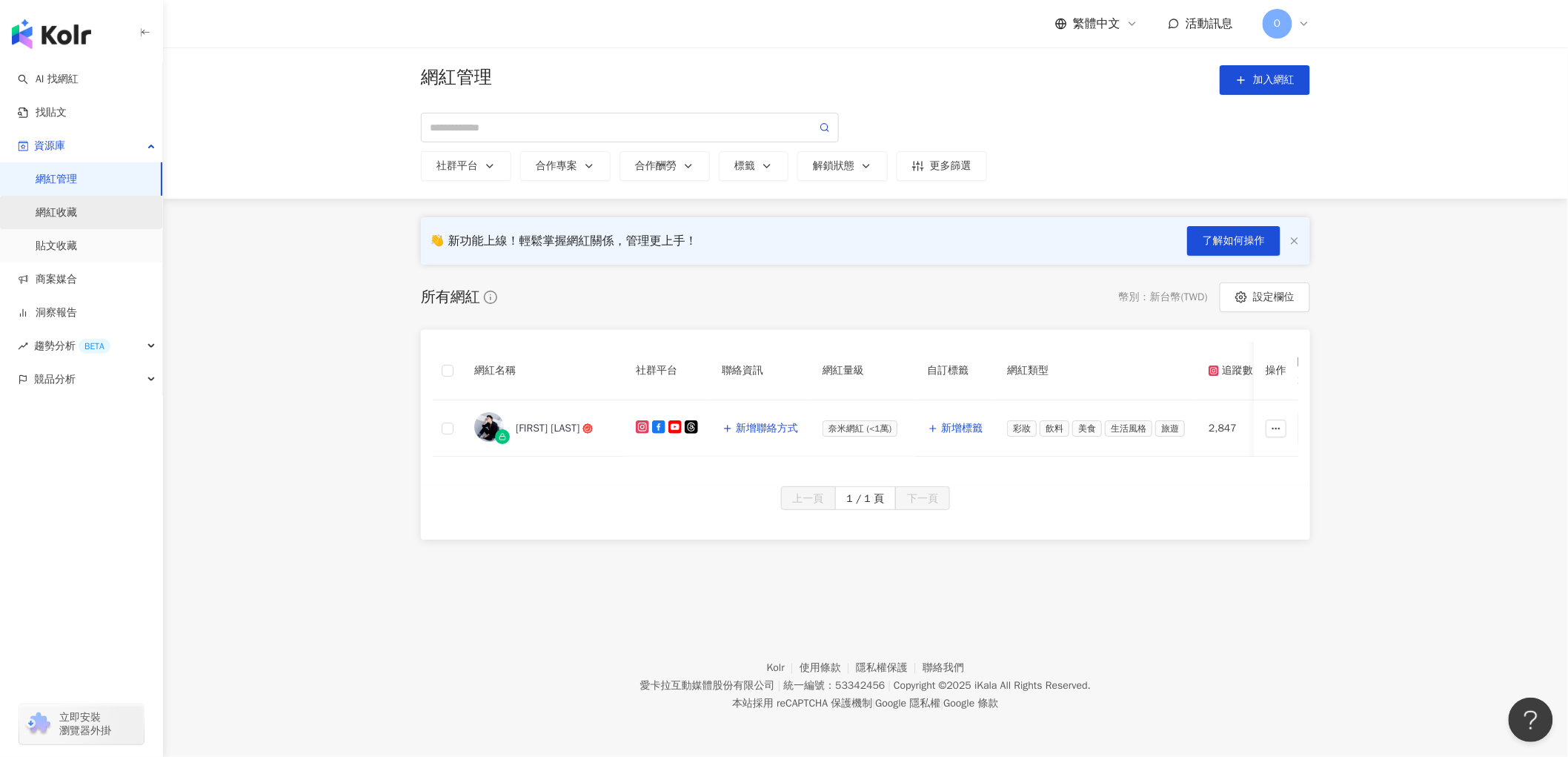 click on "網紅收藏" at bounding box center [56, 213] 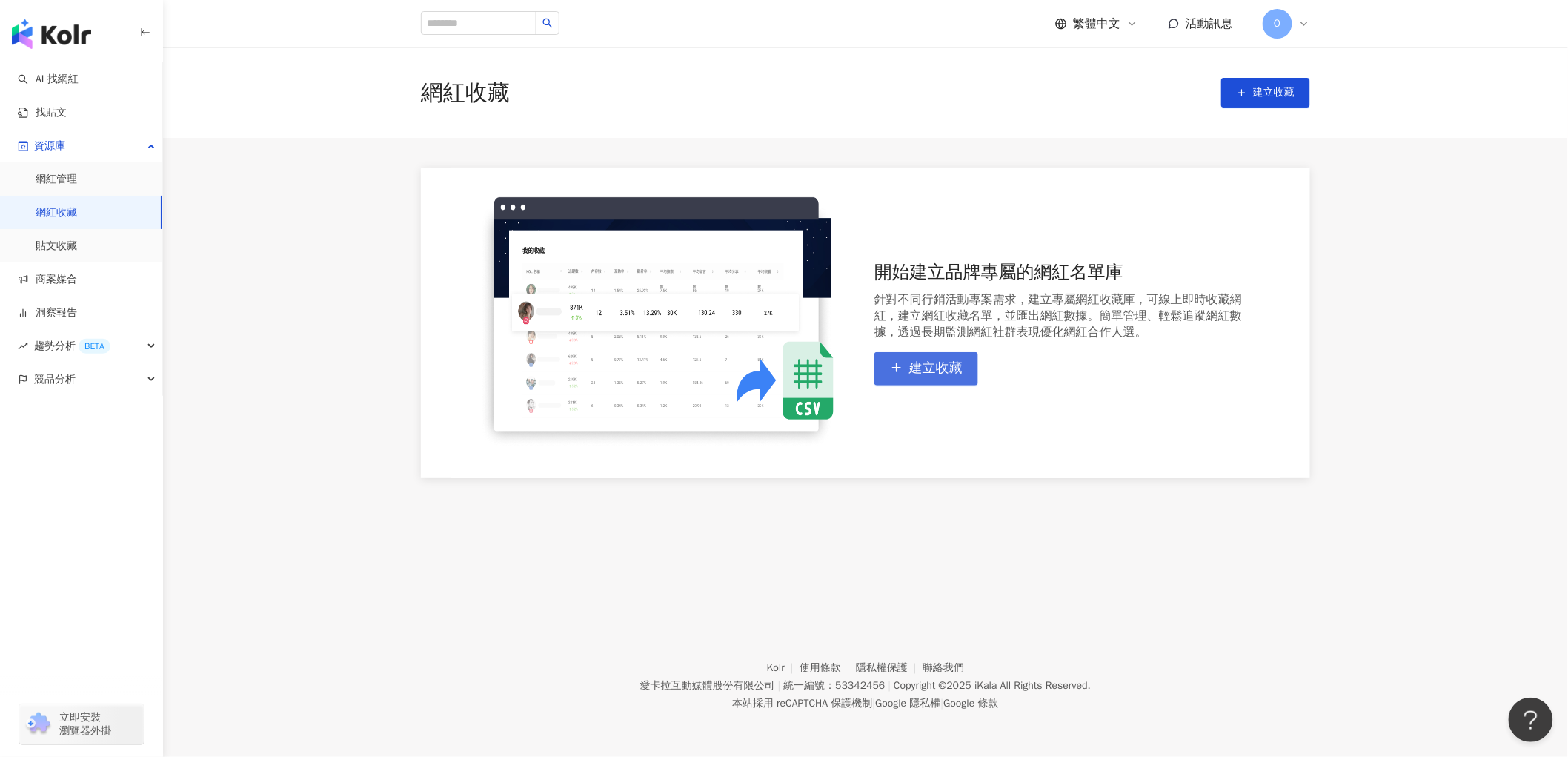 click on "建立收藏" at bounding box center [926, 368] 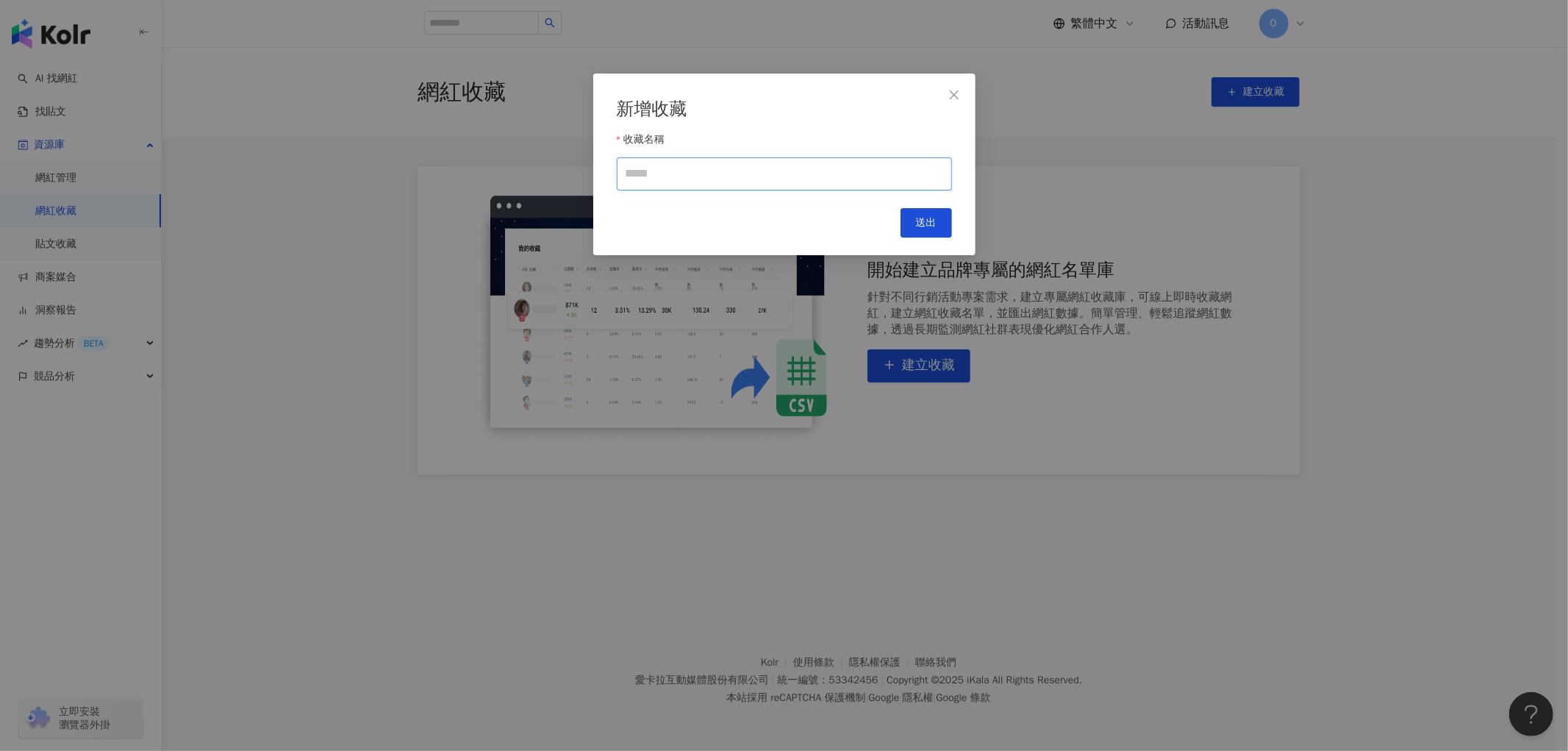 click on "收藏名稱" at bounding box center (784, 174) 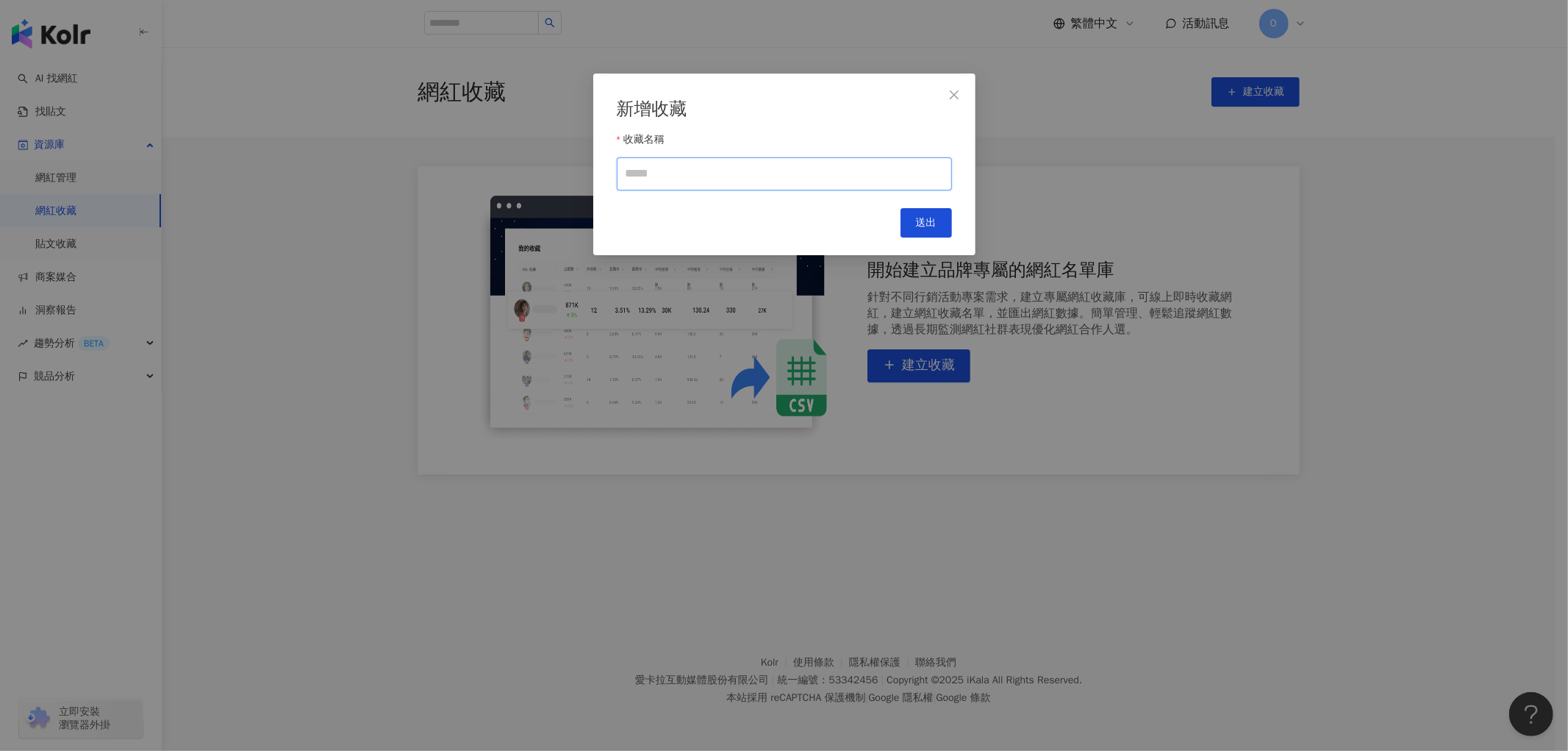 click on "收藏名稱" at bounding box center (784, 174) 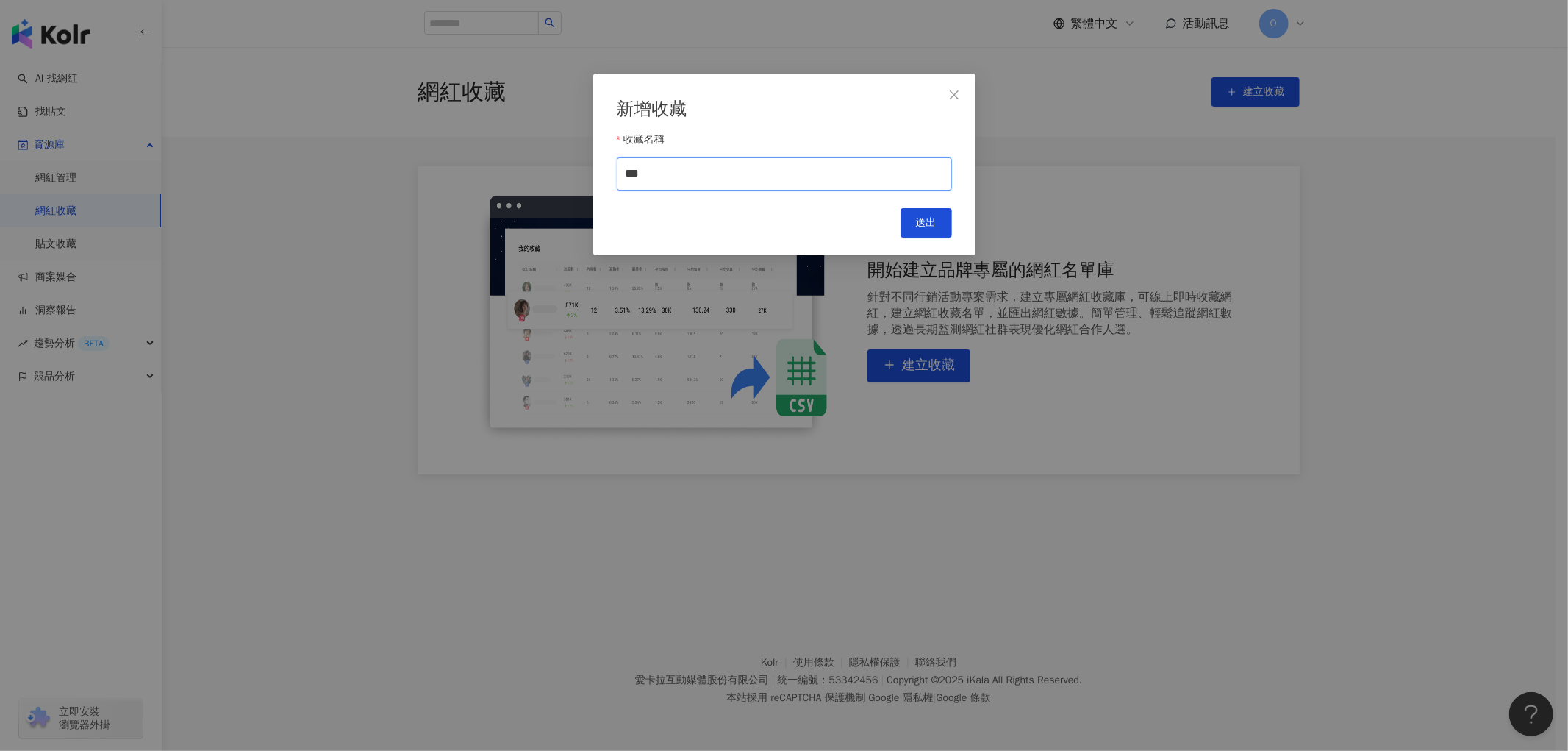 type on "***" 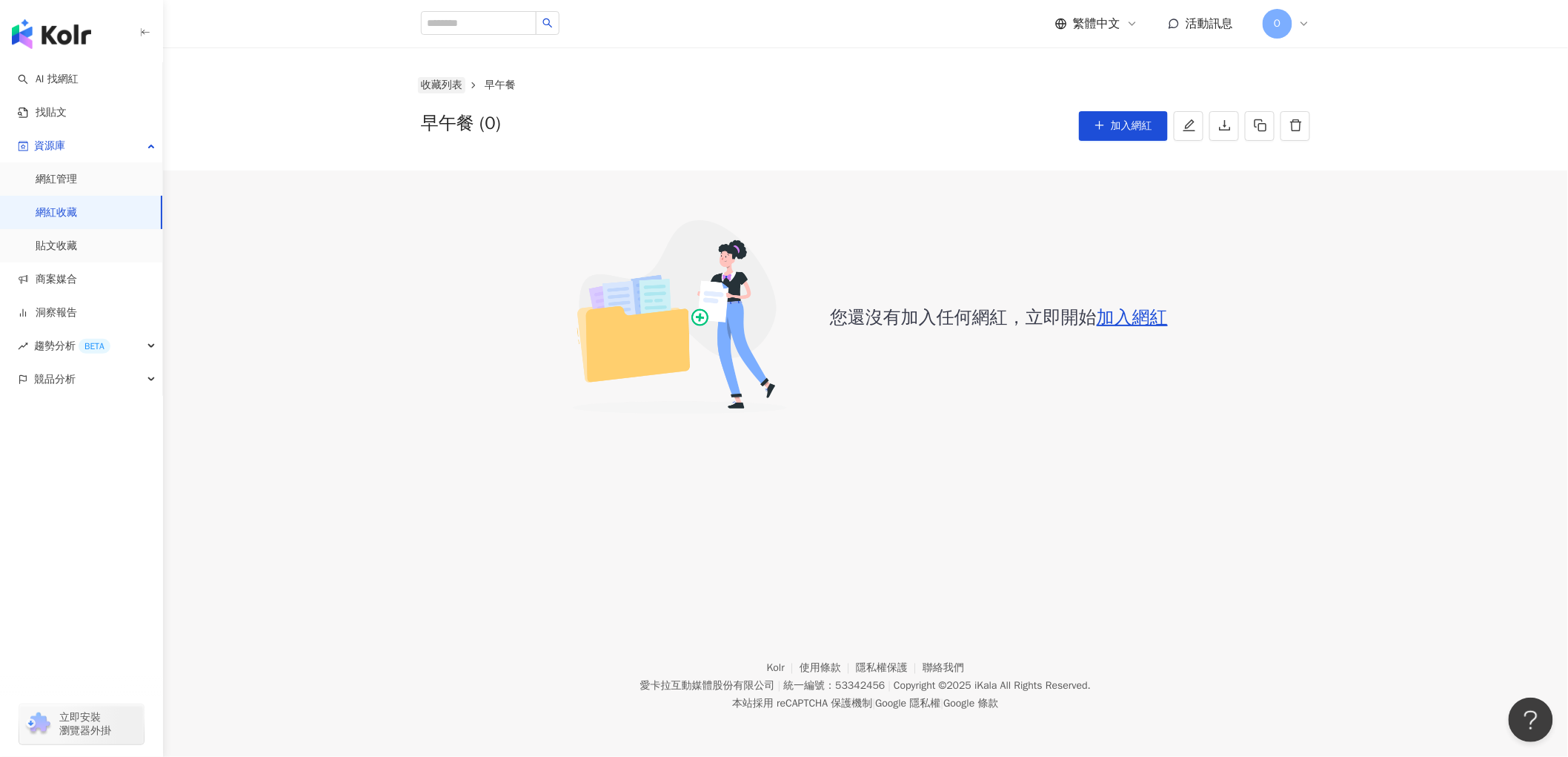 click on "收藏列表" at bounding box center (442, 85) 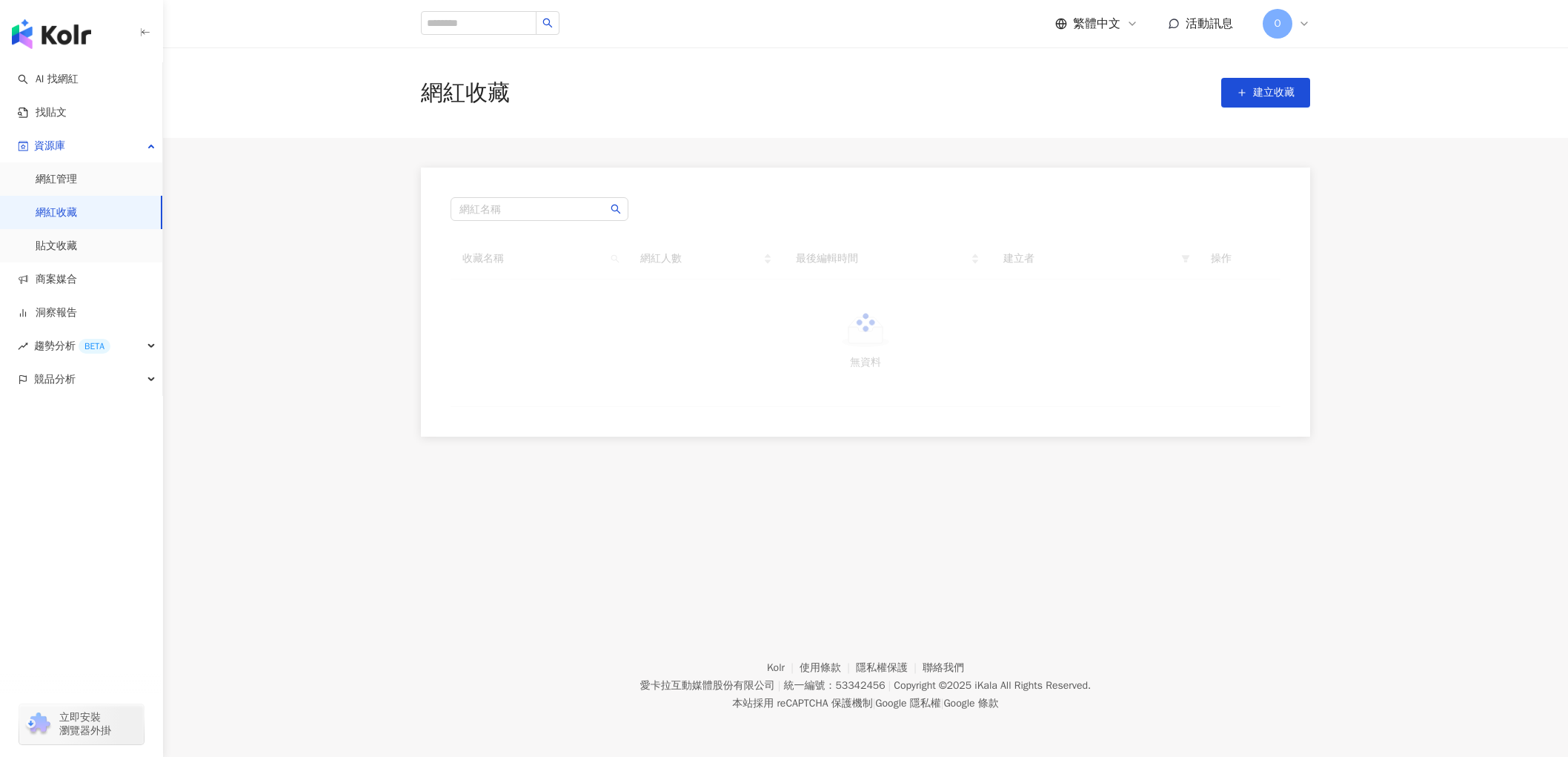 scroll, scrollTop: 0, scrollLeft: 0, axis: both 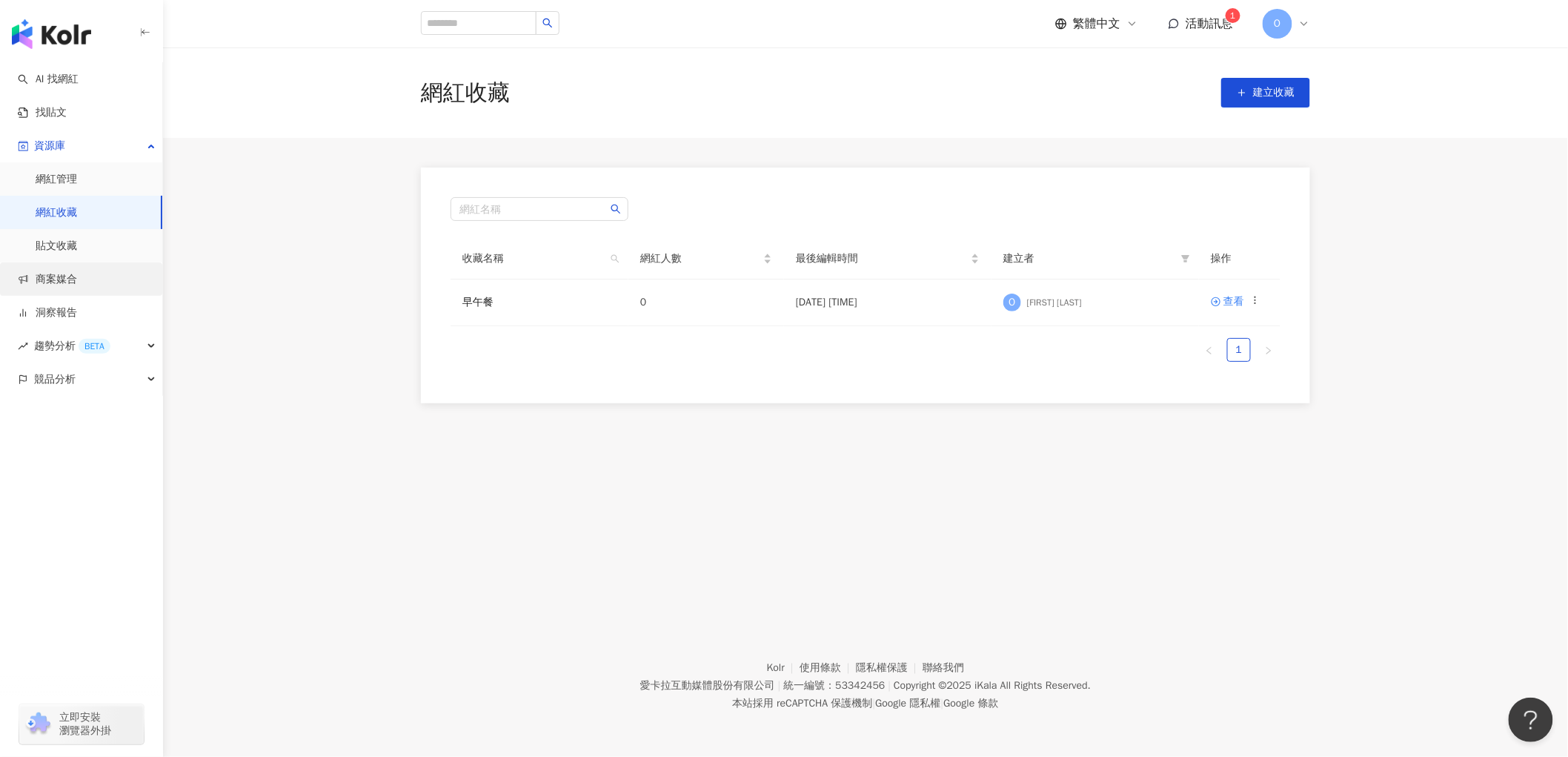click on "商案媒合" at bounding box center (47, 280) 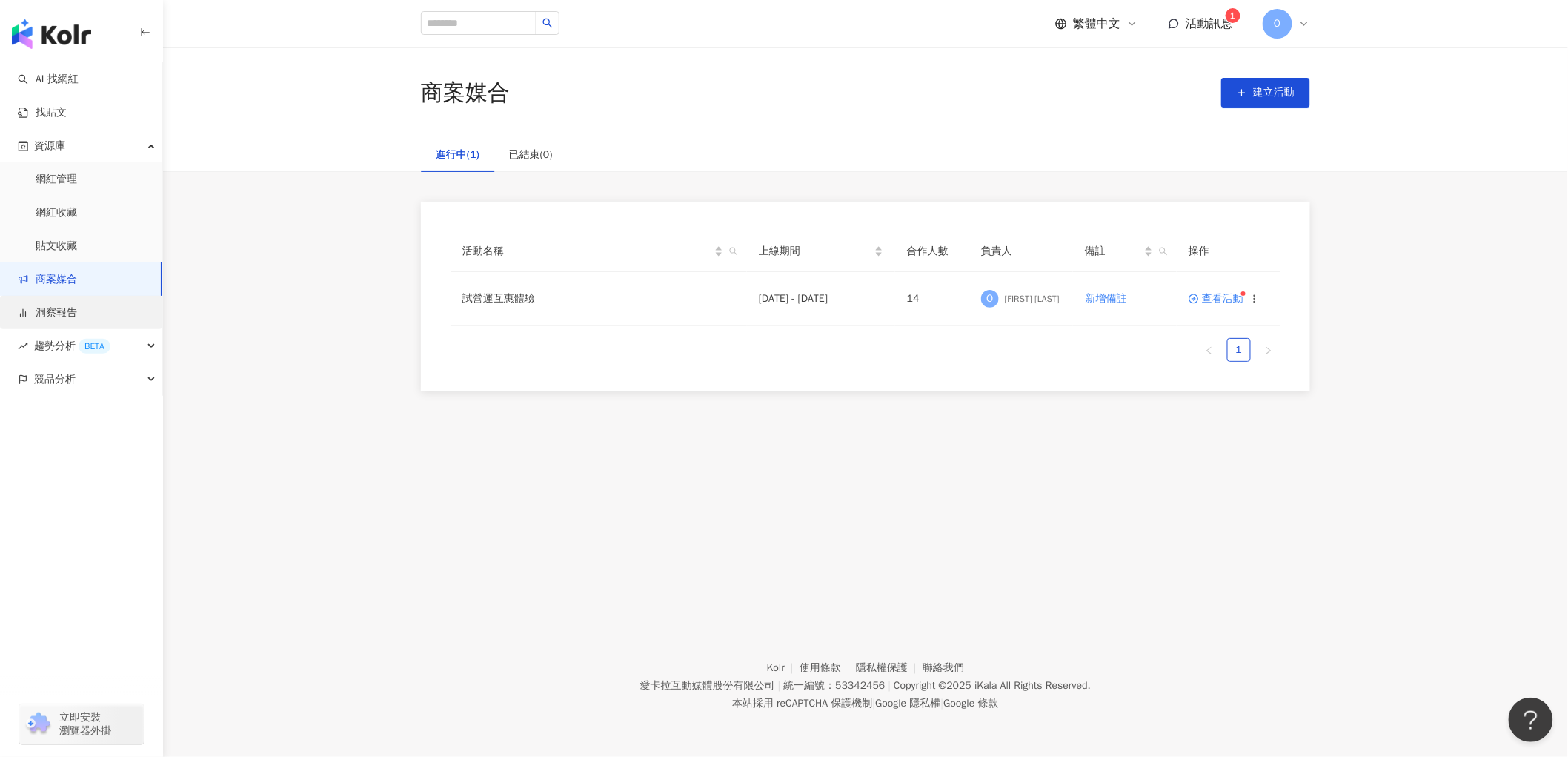 click on "洞察報告" at bounding box center (47, 313) 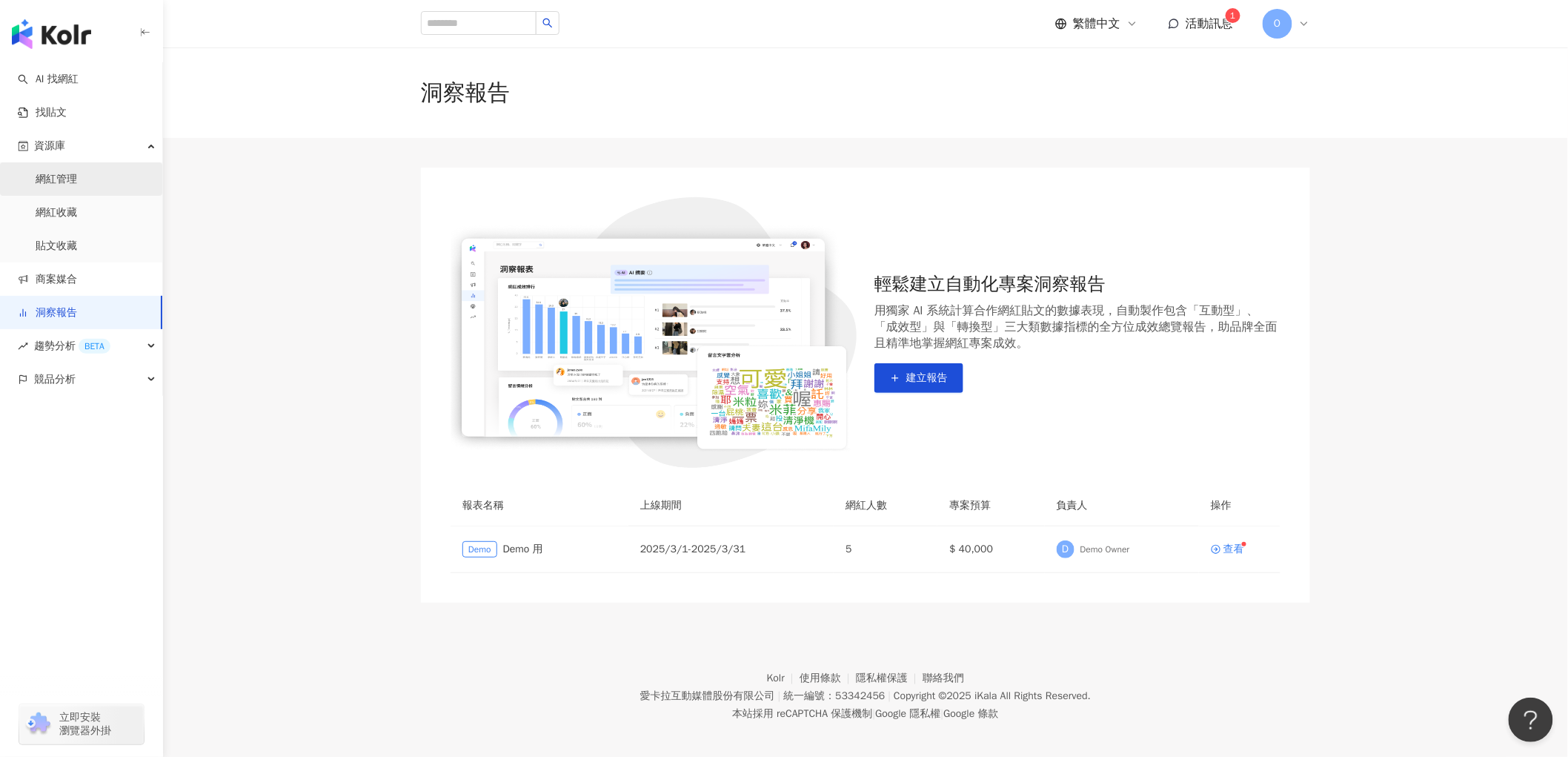 click on "網紅管理" at bounding box center [56, 179] 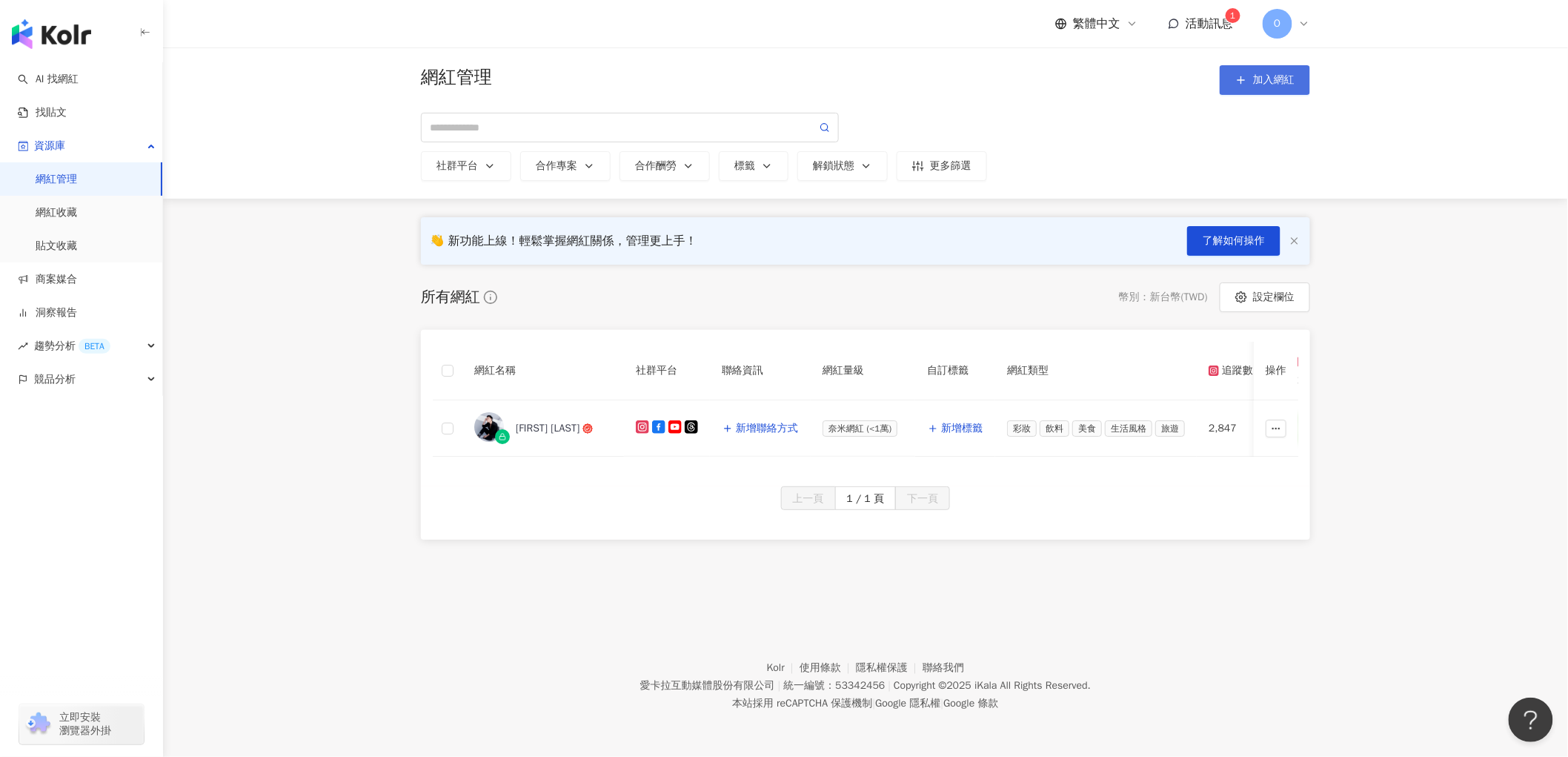 click on "加入網紅" at bounding box center [1274, 80] 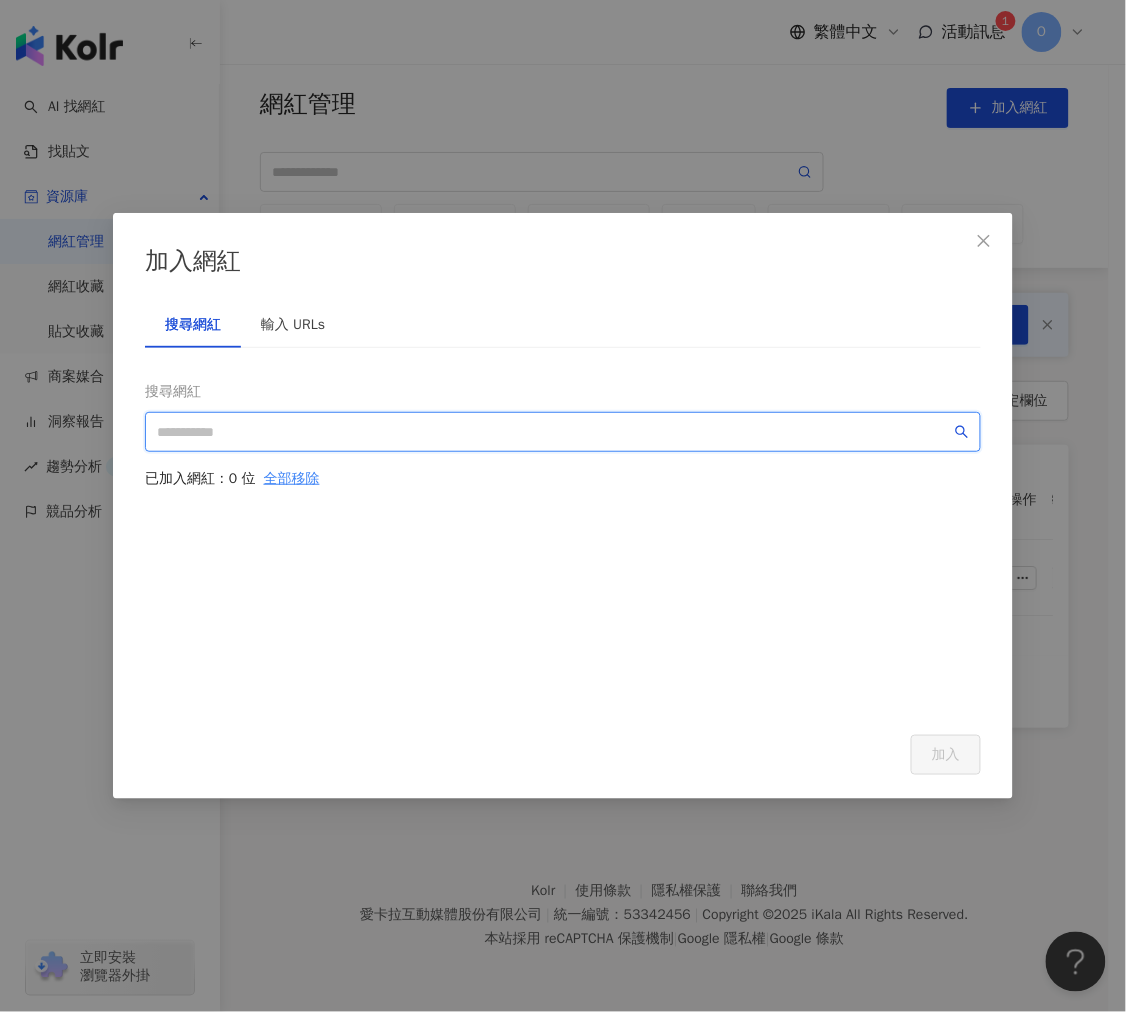 click at bounding box center (554, 432) 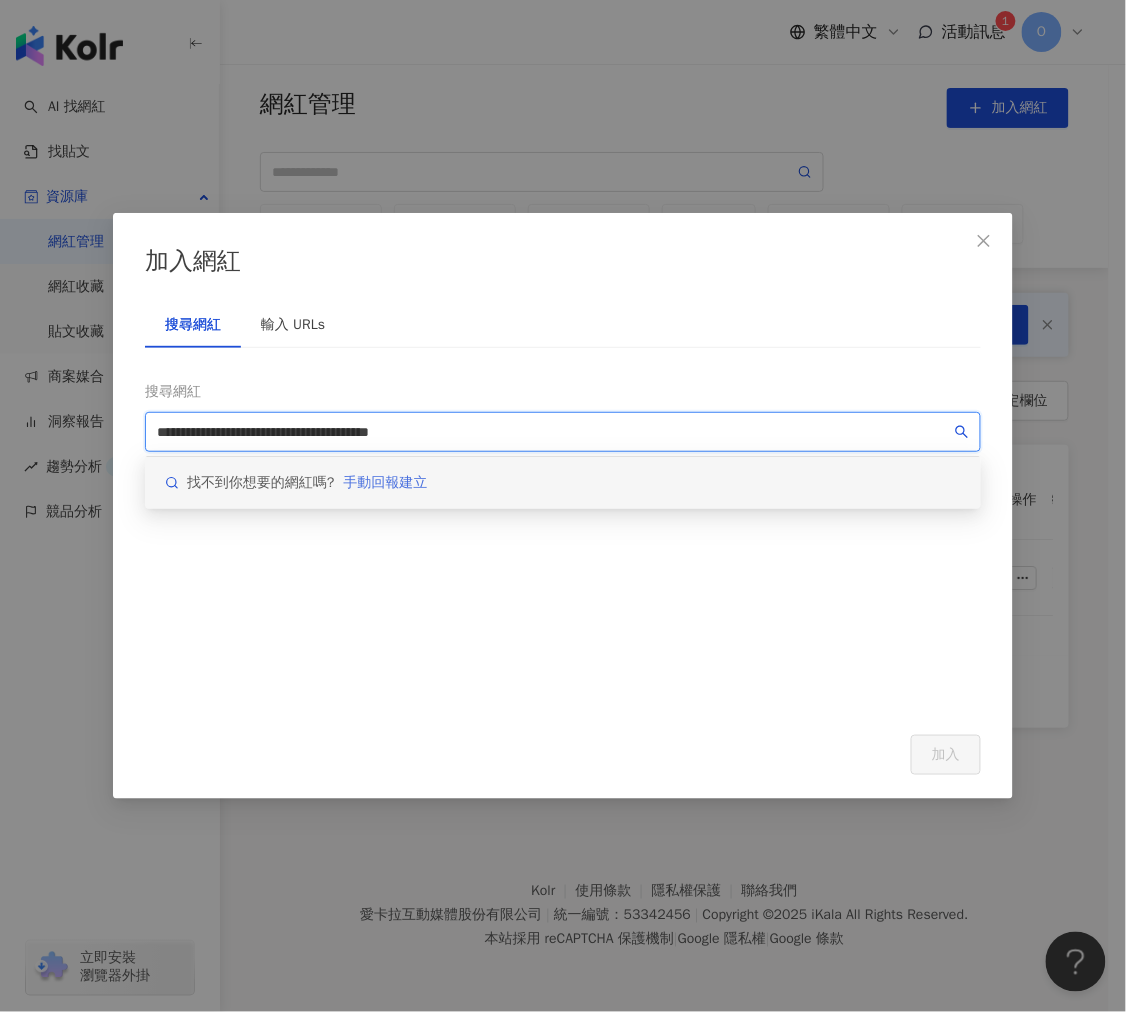 click on "手動回報建立" at bounding box center (386, 483) 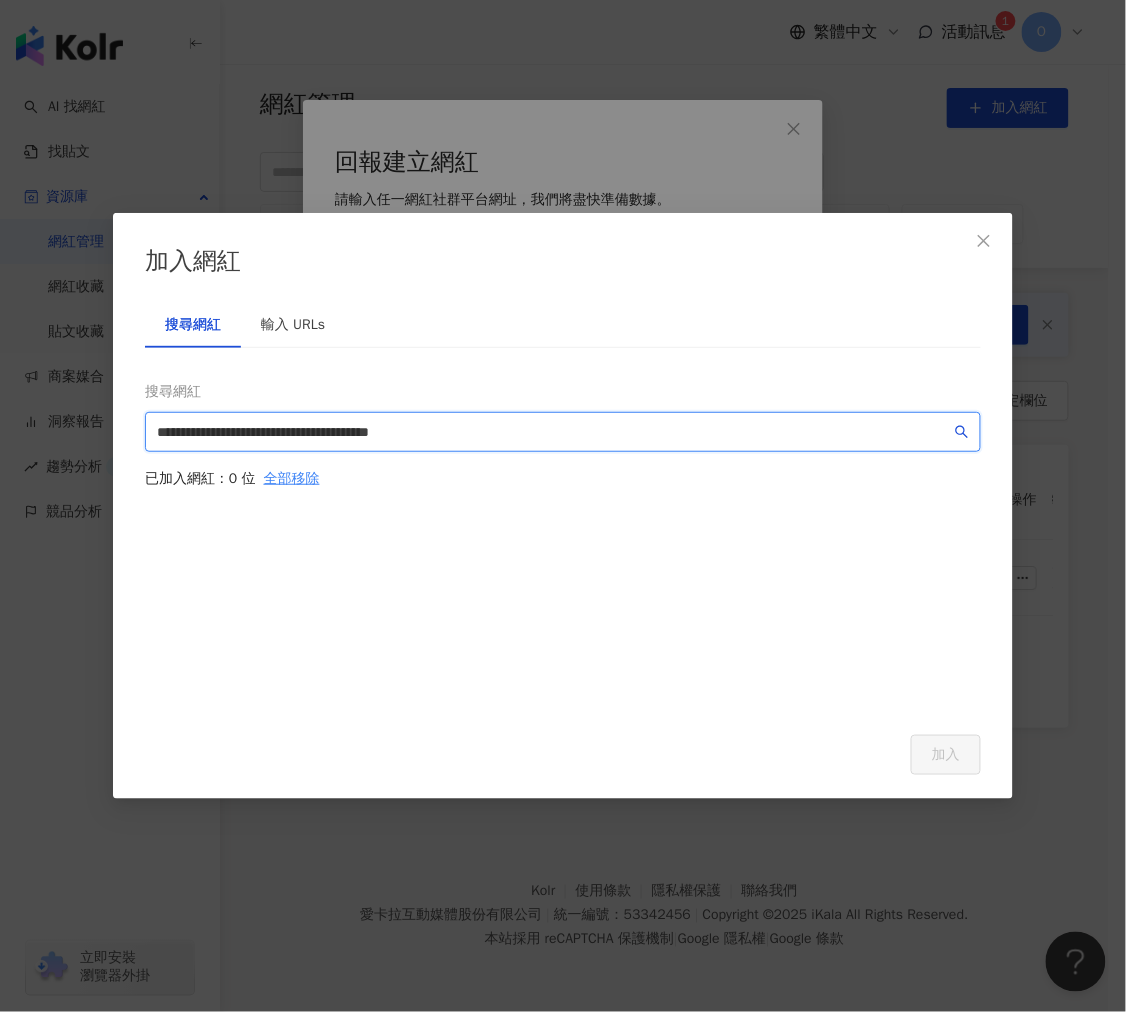 type on "**********" 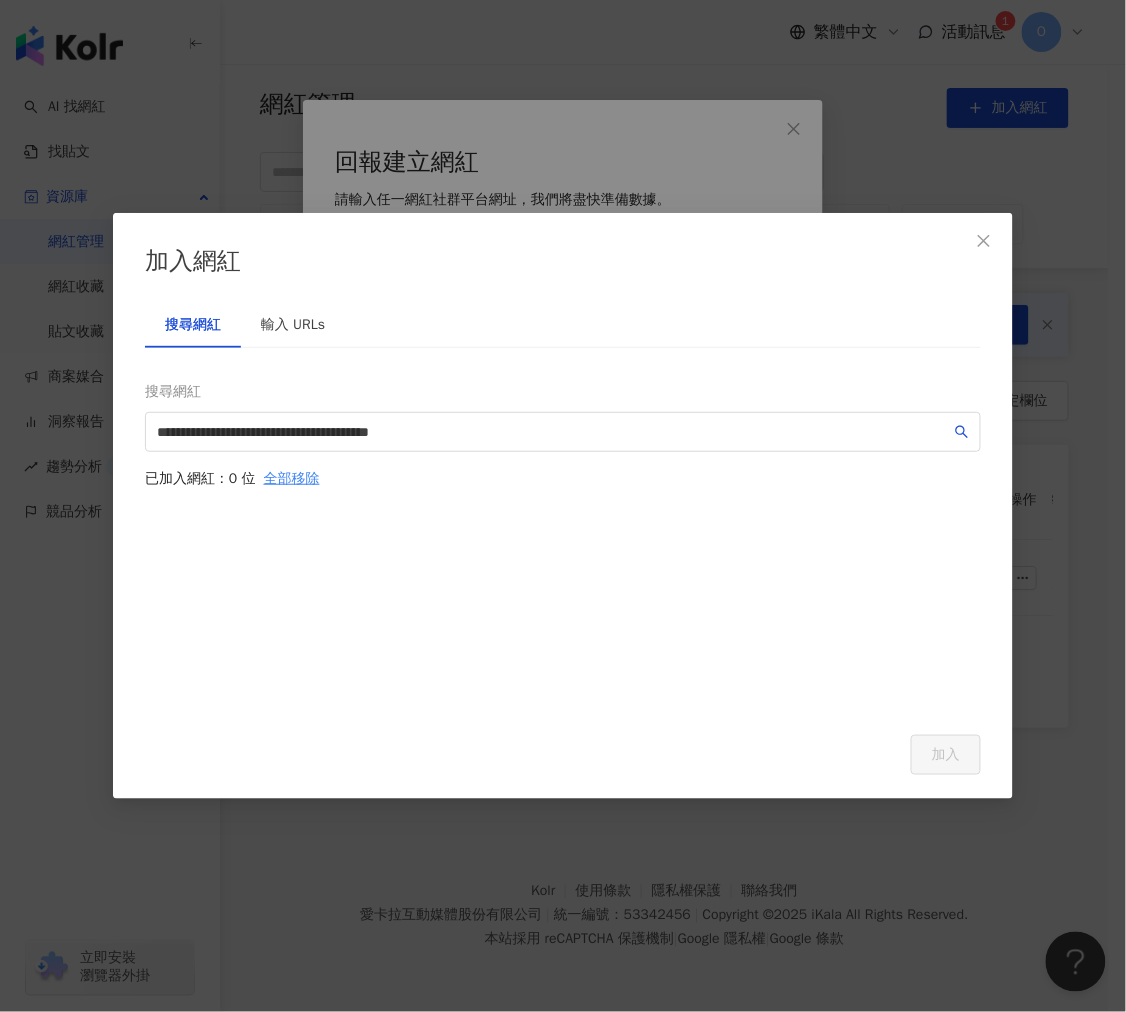 click on "**********" at bounding box center (563, 506) 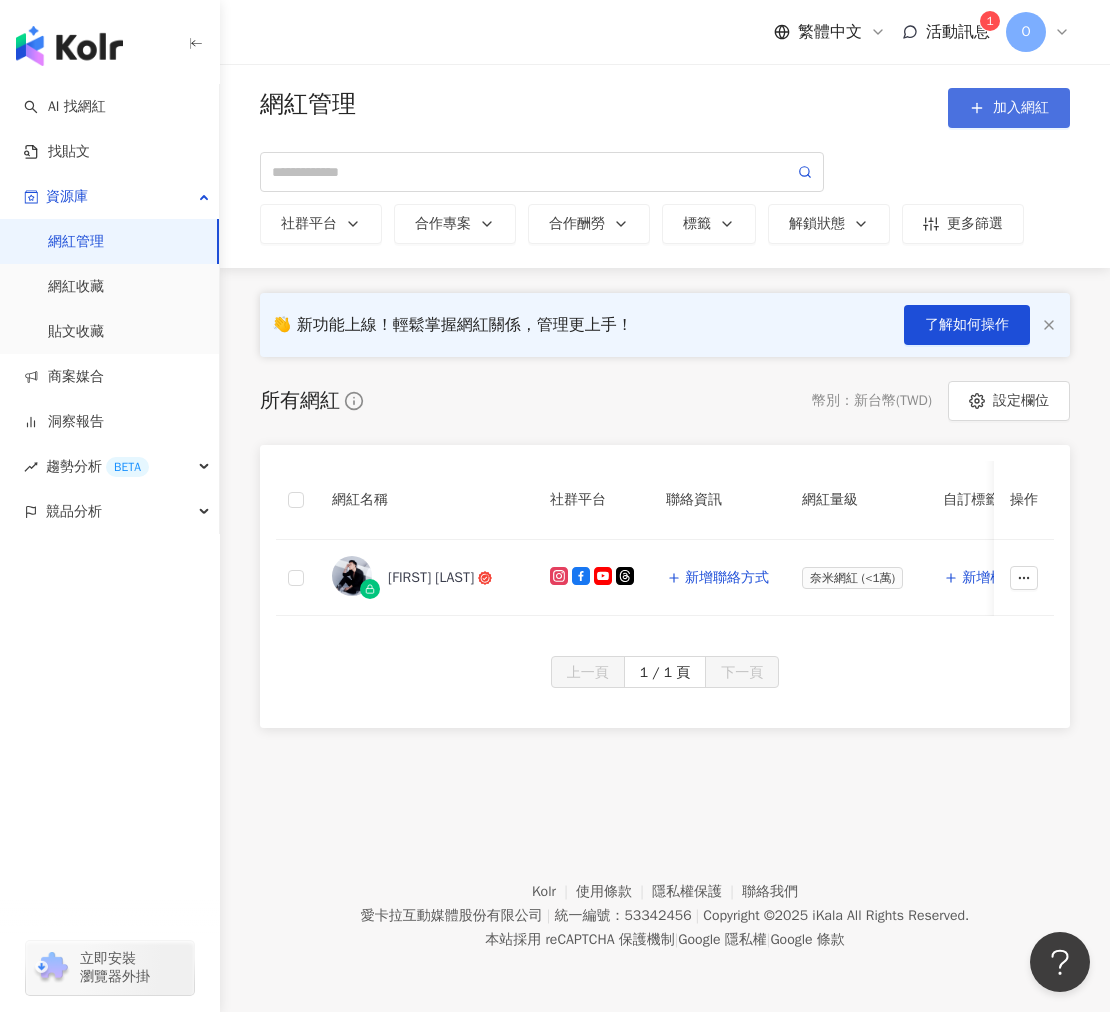 click on "加入網紅" at bounding box center [1021, 108] 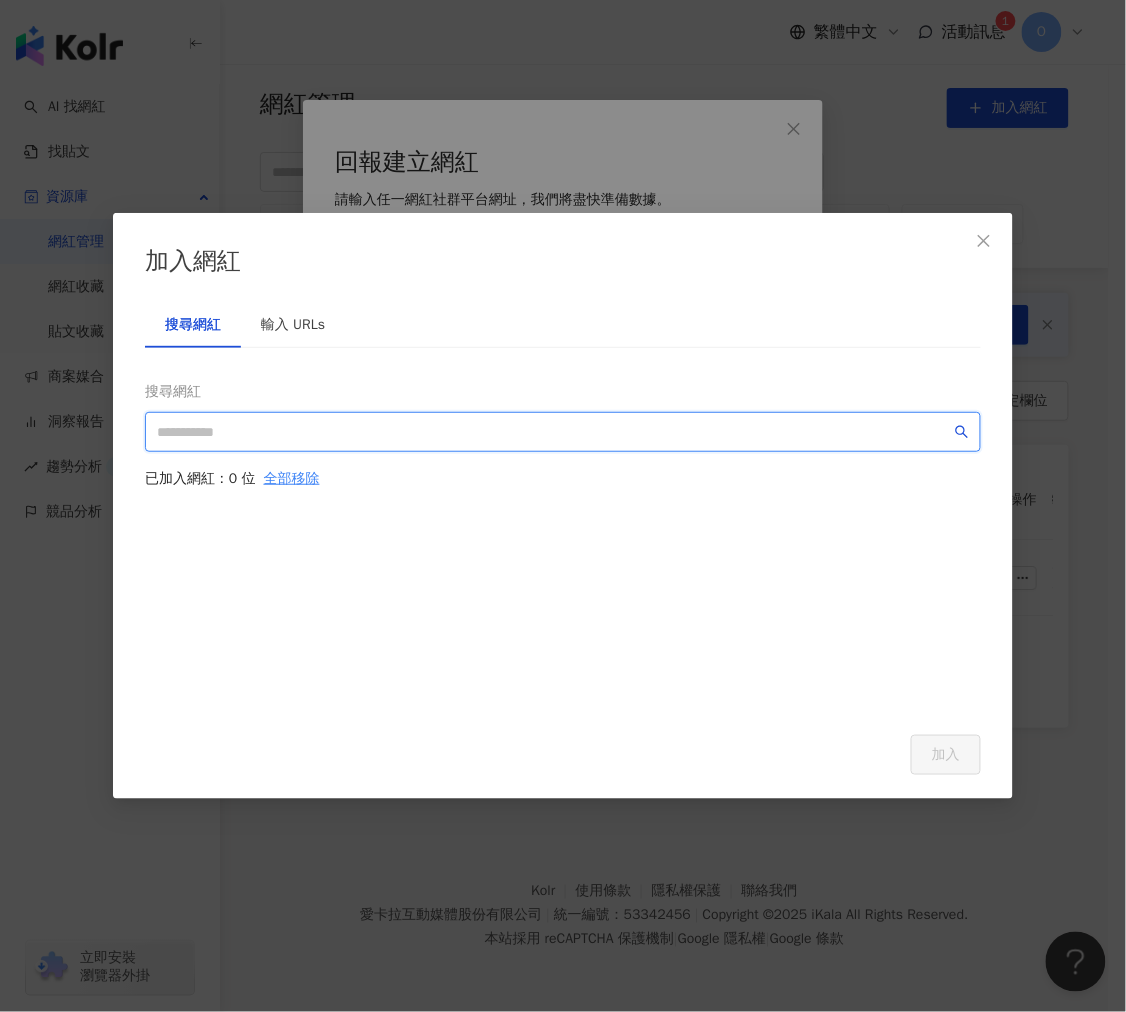 click at bounding box center (554, 432) 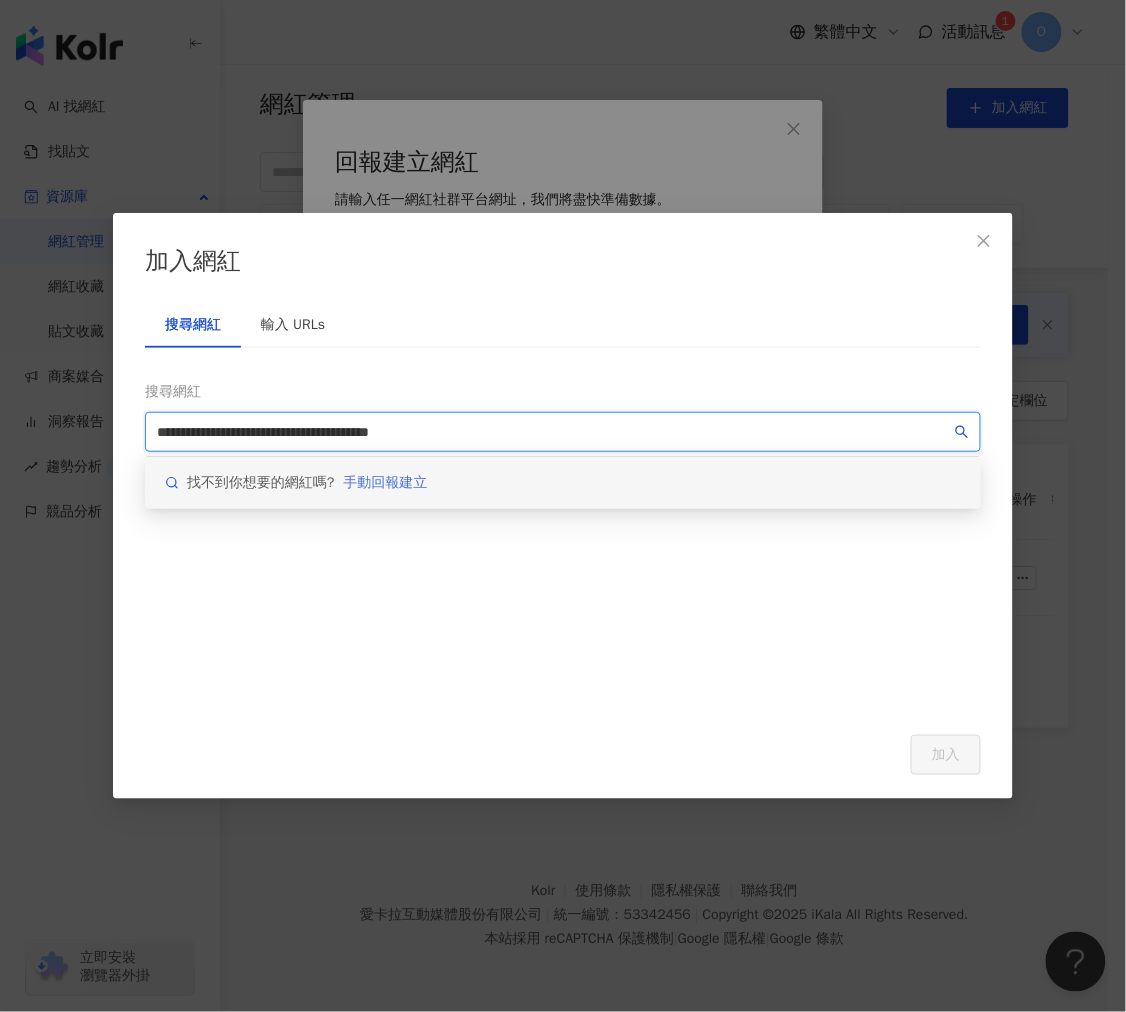 click on "手動回報建立" at bounding box center (386, 483) 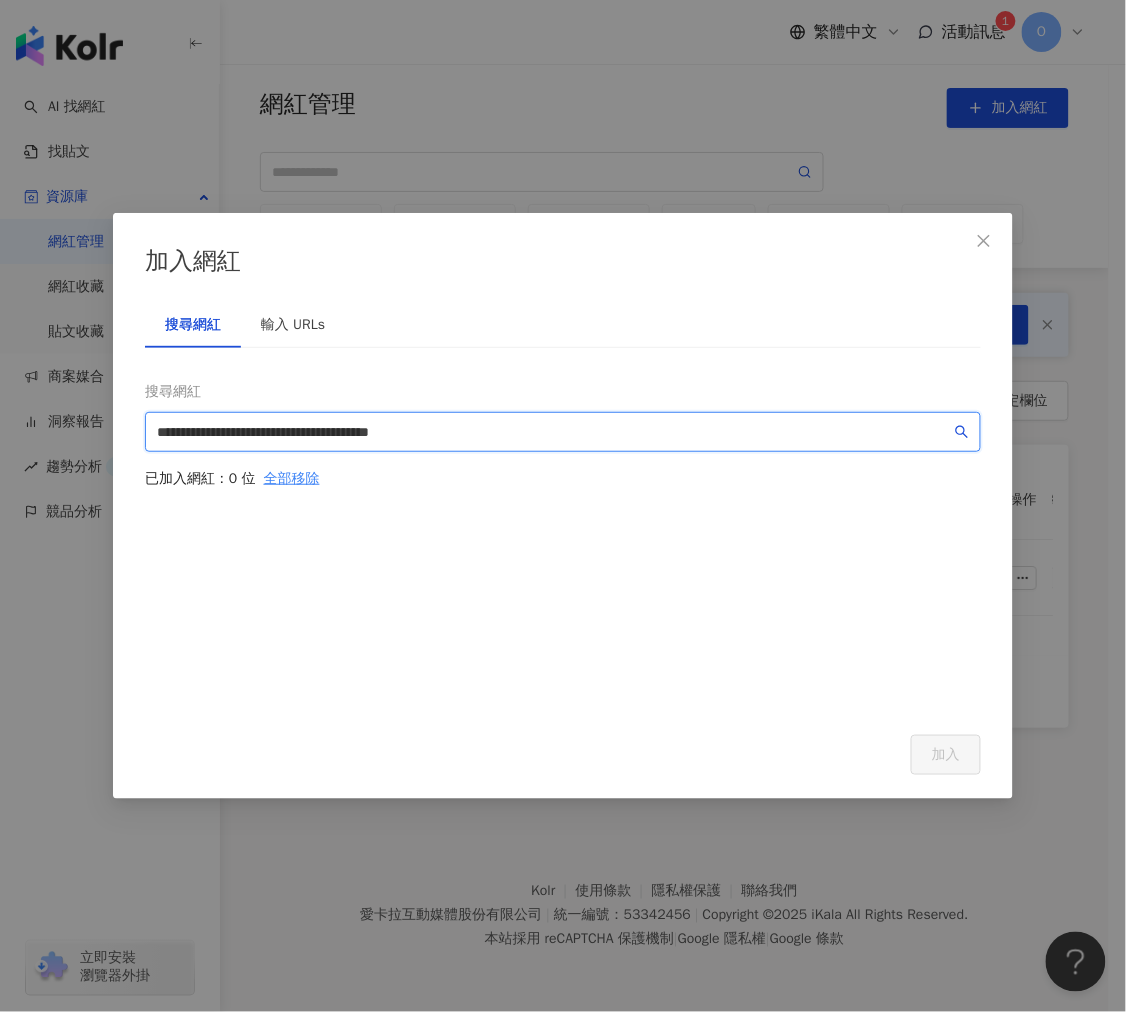 type on "**********" 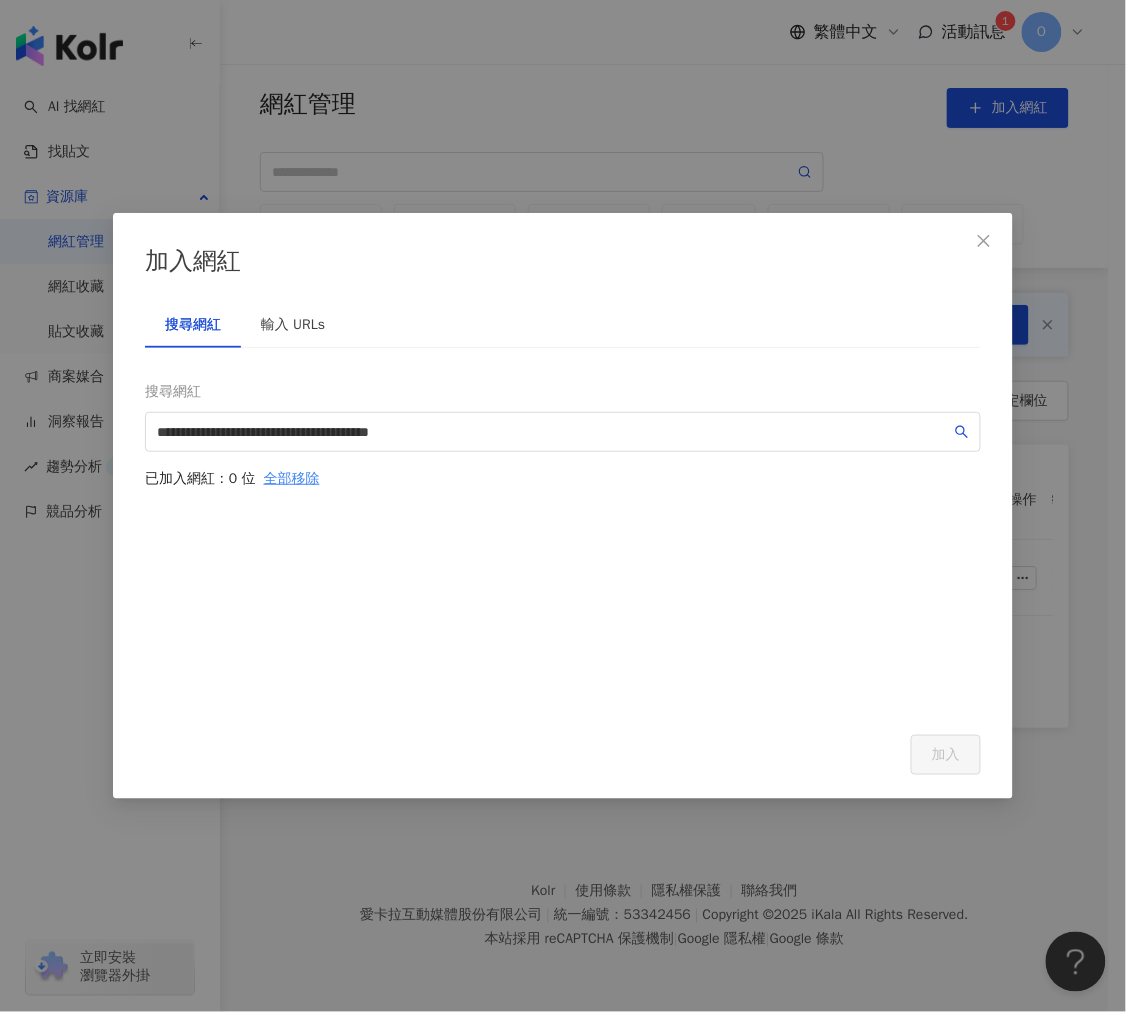 click at bounding box center [563, 618] 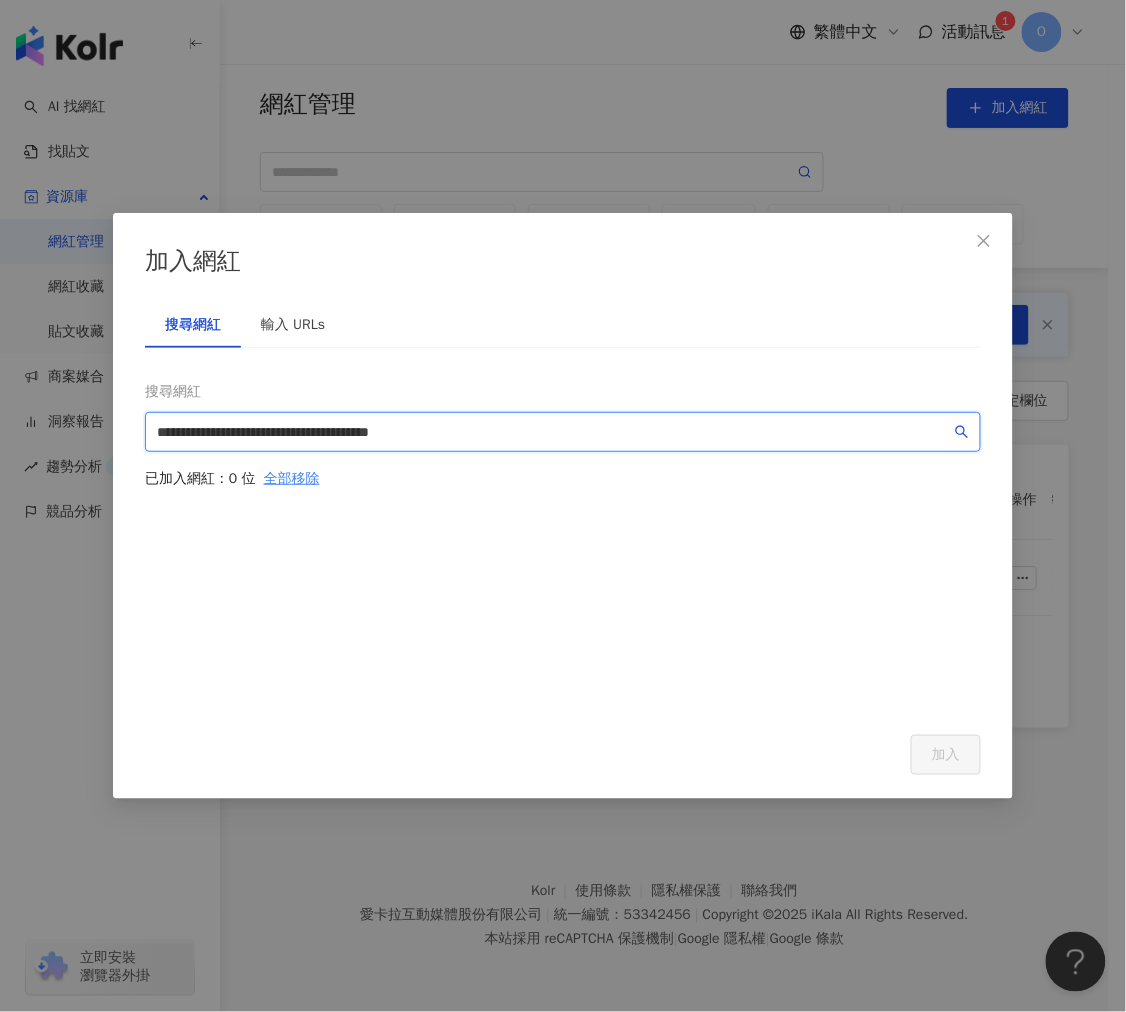 click on "**********" at bounding box center [554, 432] 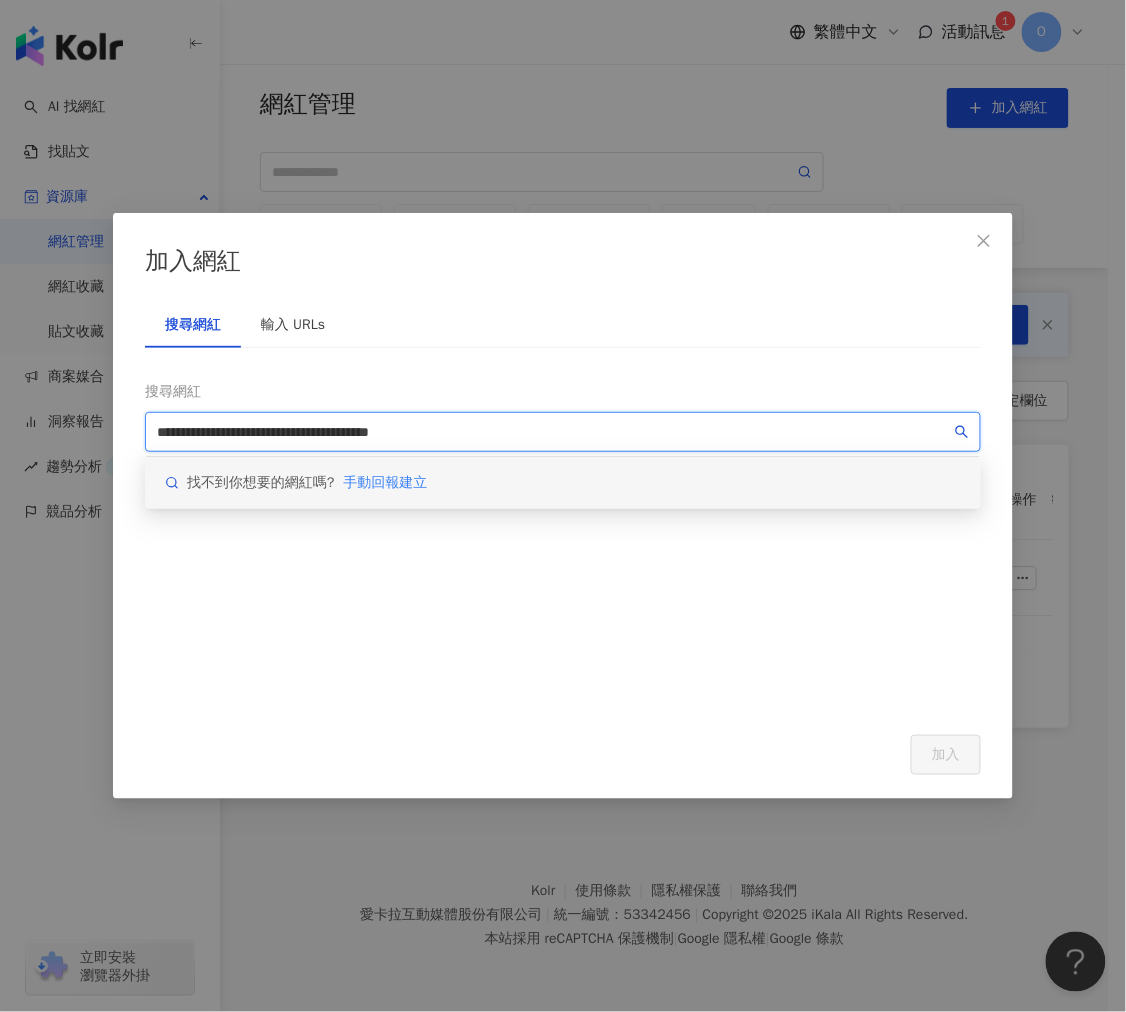 click on "**********" at bounding box center [563, 432] 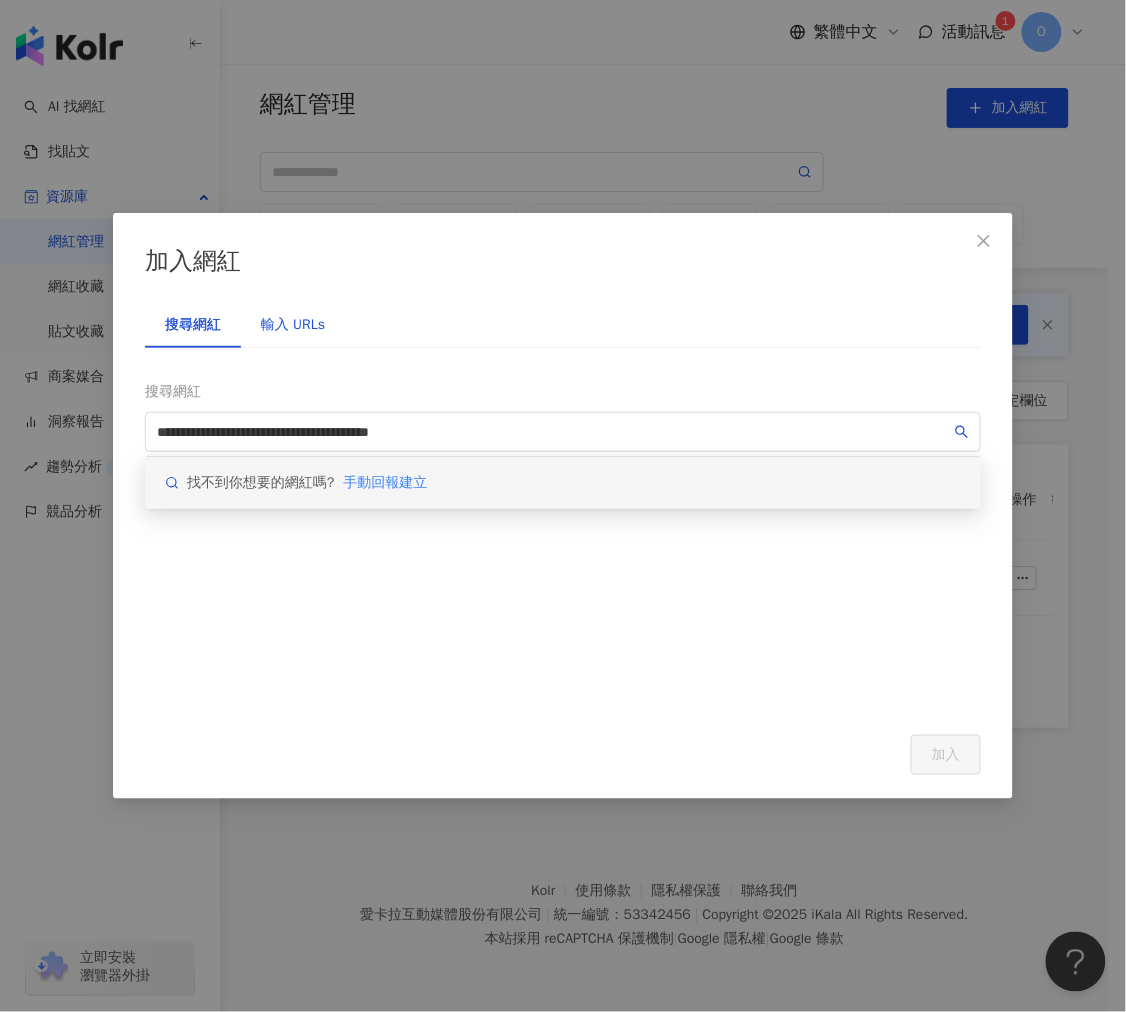 click on "輸入 URLs" at bounding box center (293, 325) 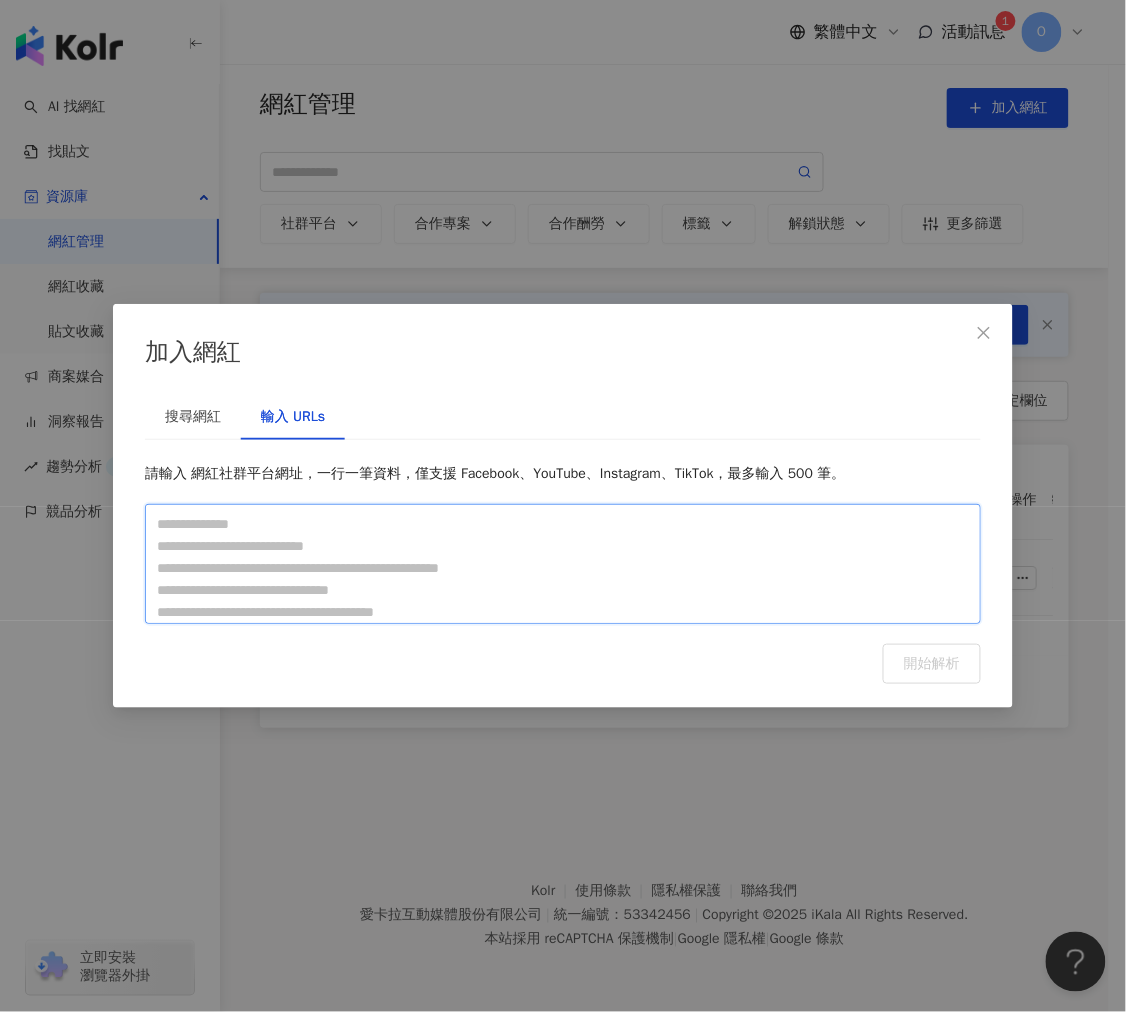 click at bounding box center (563, 564) 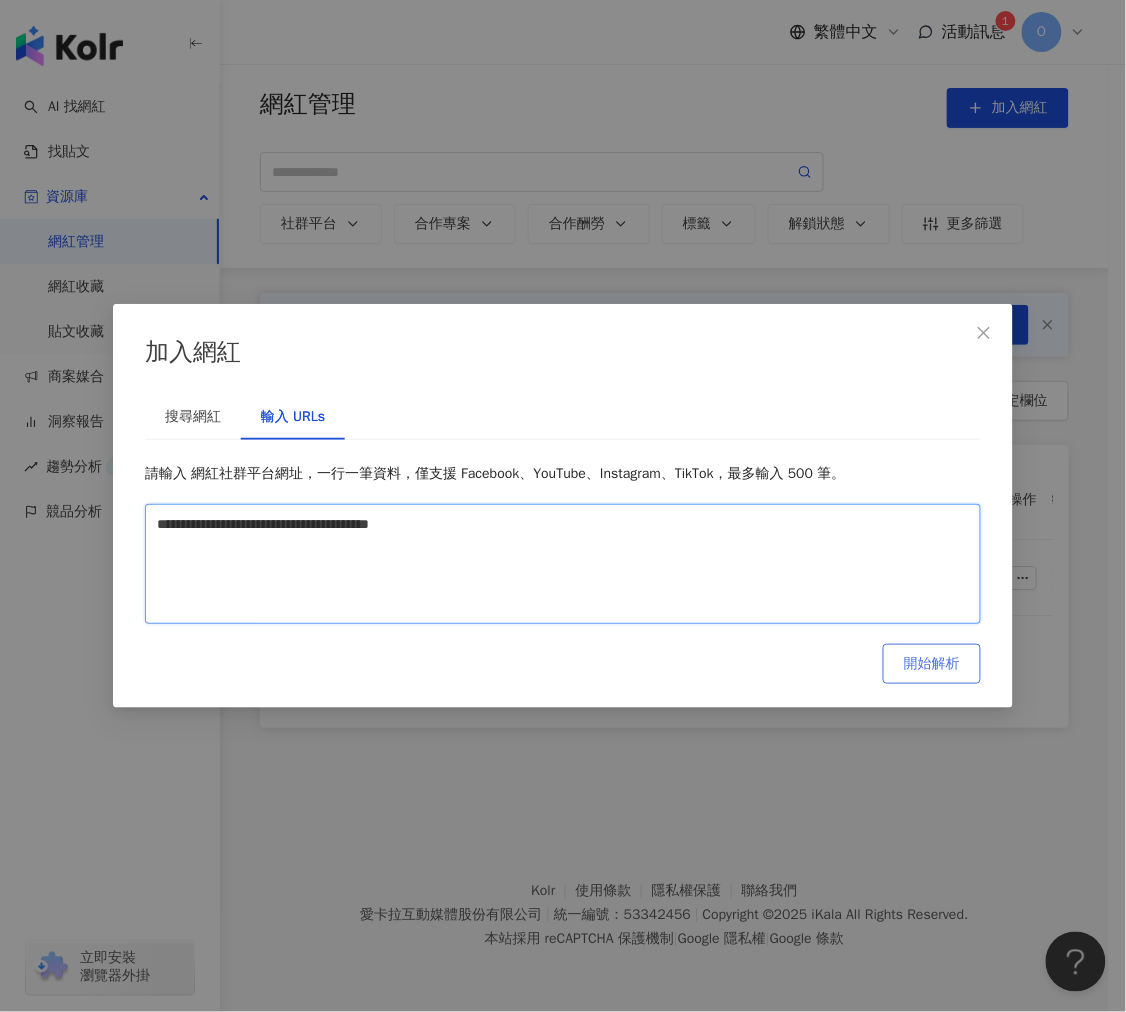 type on "**********" 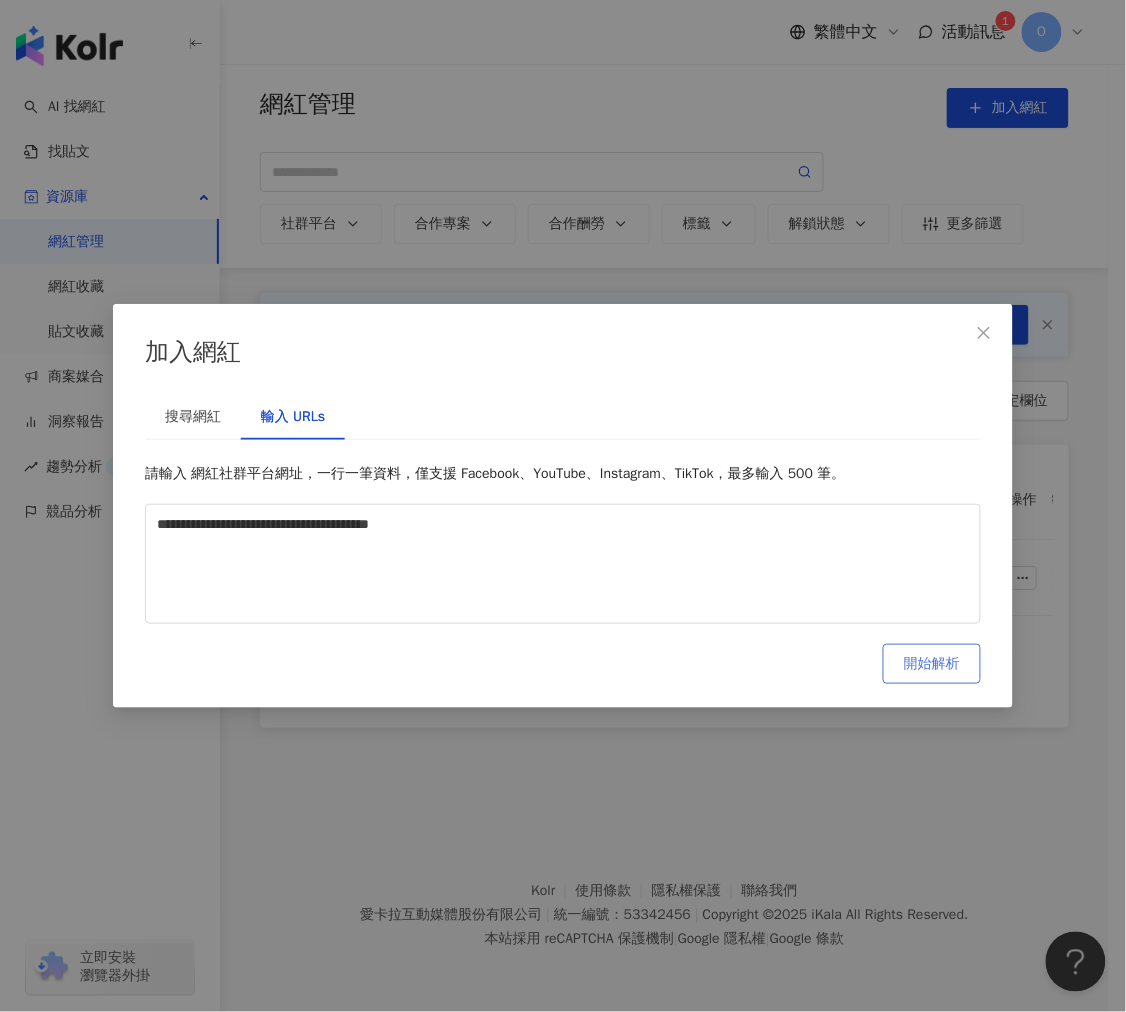 click on "開始解析" at bounding box center [932, 664] 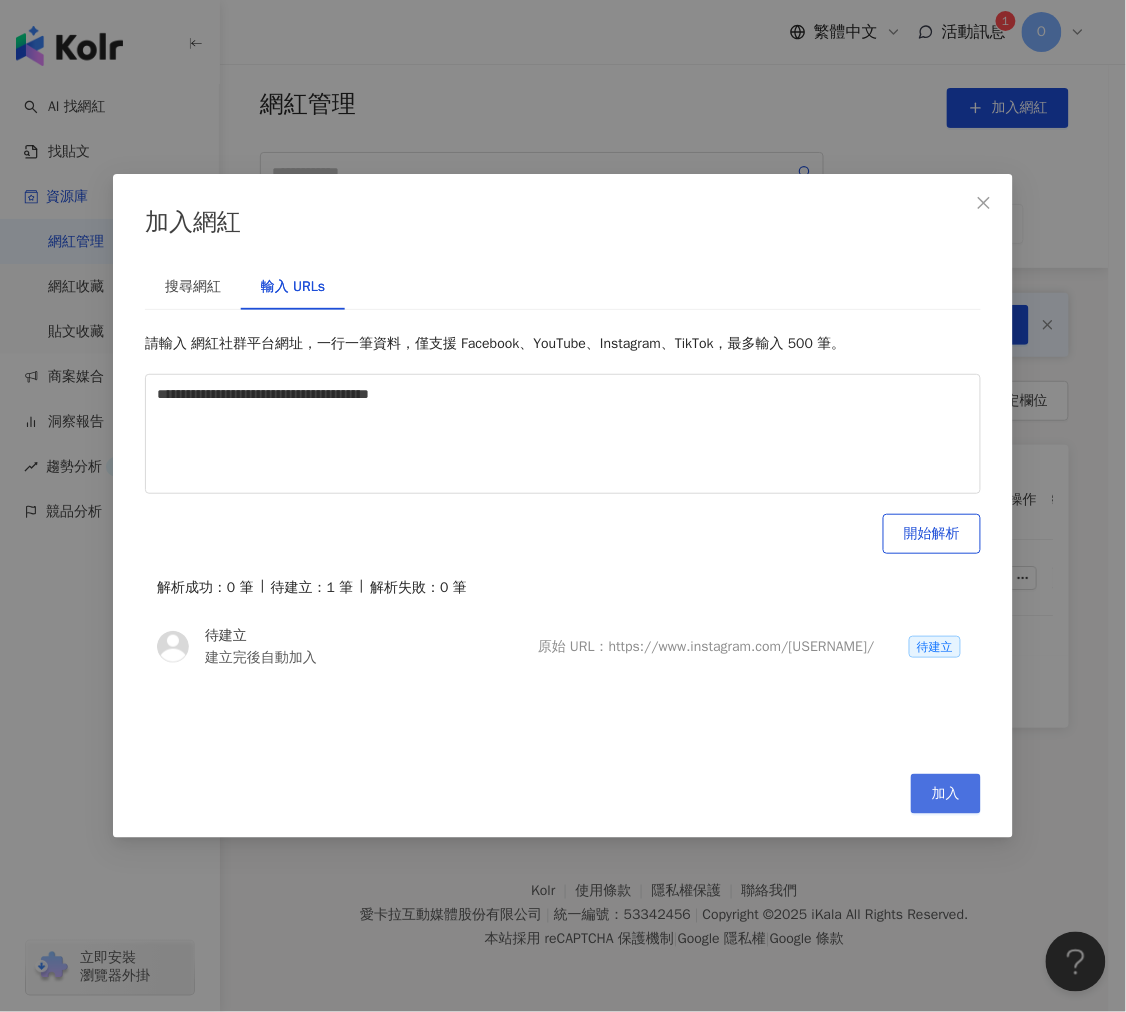 click on "加入" at bounding box center [946, 794] 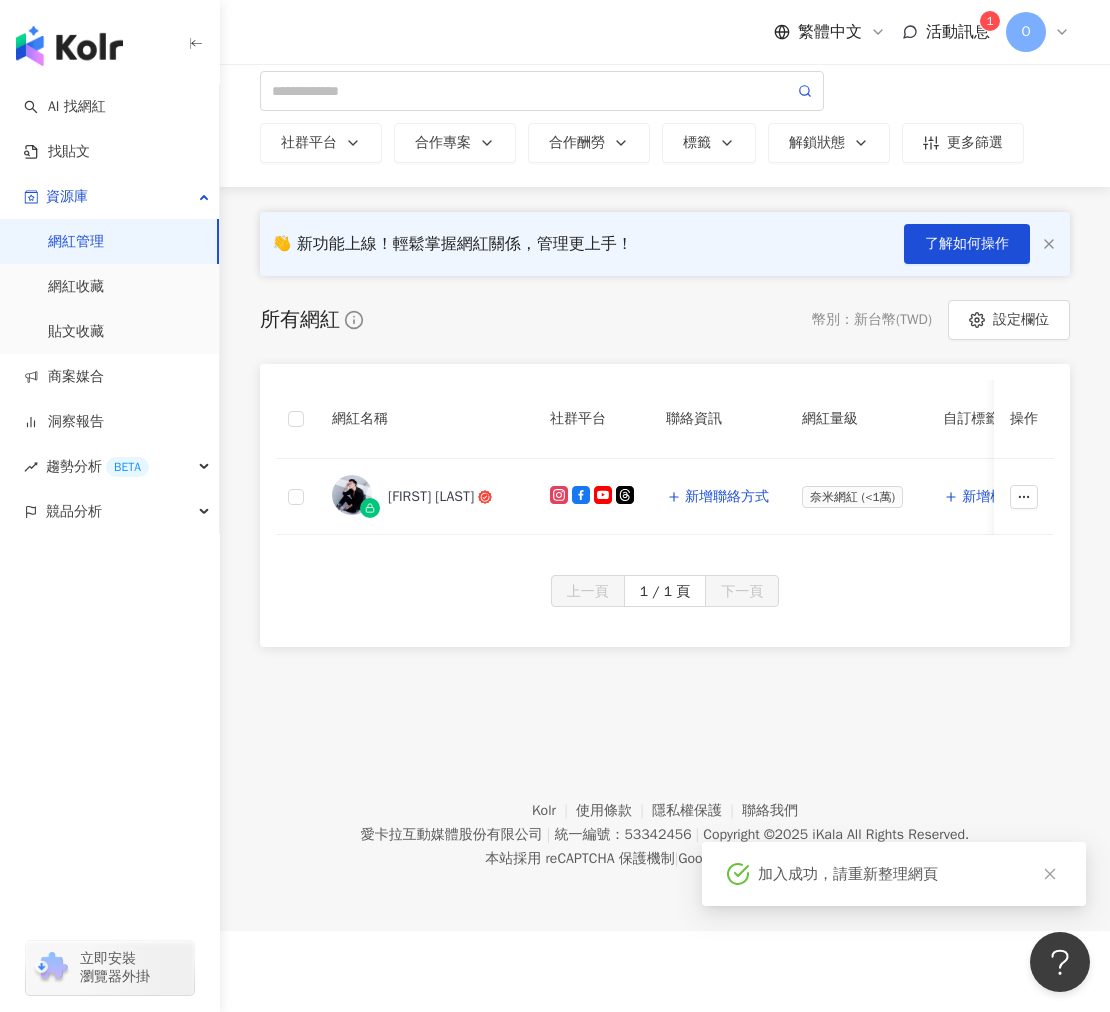 scroll, scrollTop: 92, scrollLeft: 0, axis: vertical 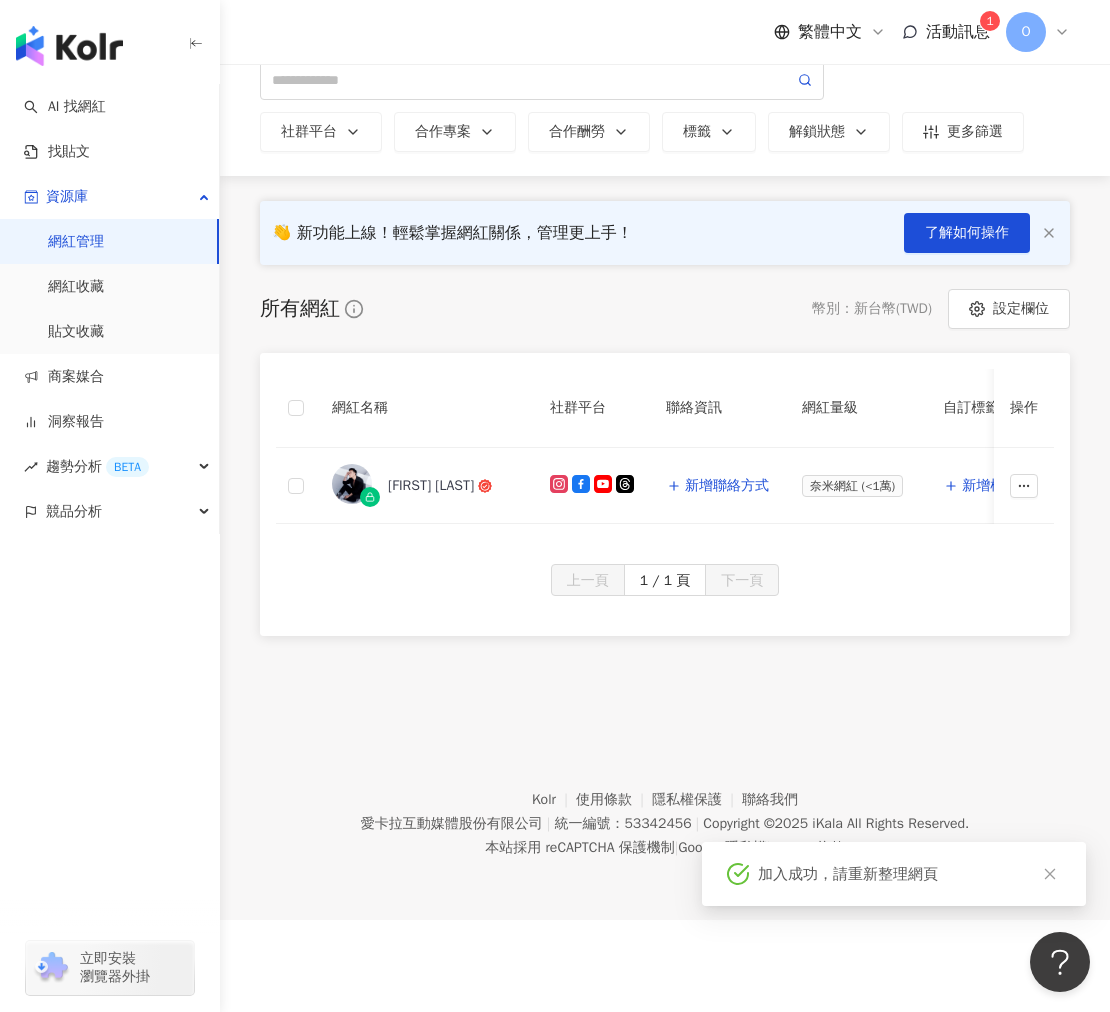 drag, startPoint x: 1, startPoint y: 585, endPoint x: -207, endPoint y: 575, distance: 208.24025 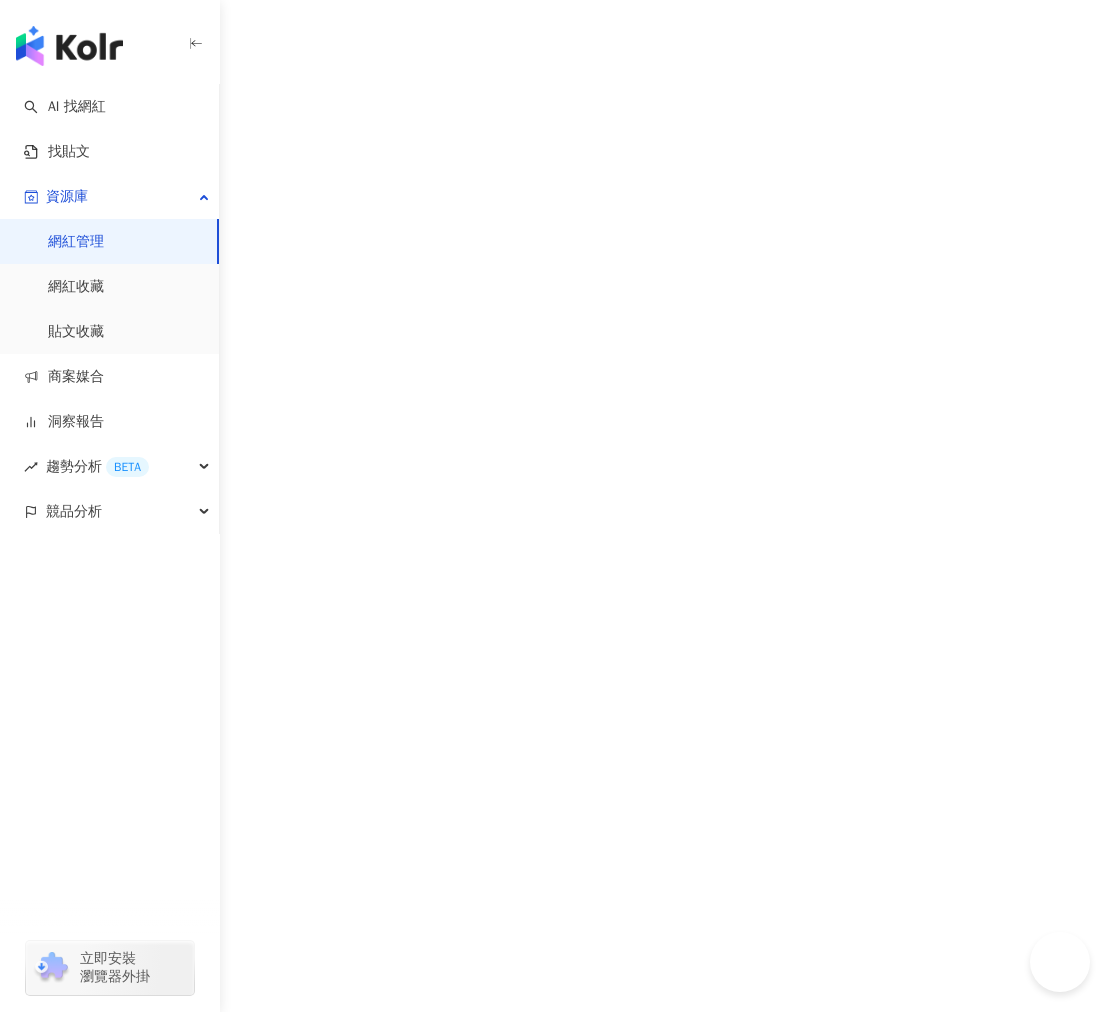 scroll, scrollTop: 0, scrollLeft: 0, axis: both 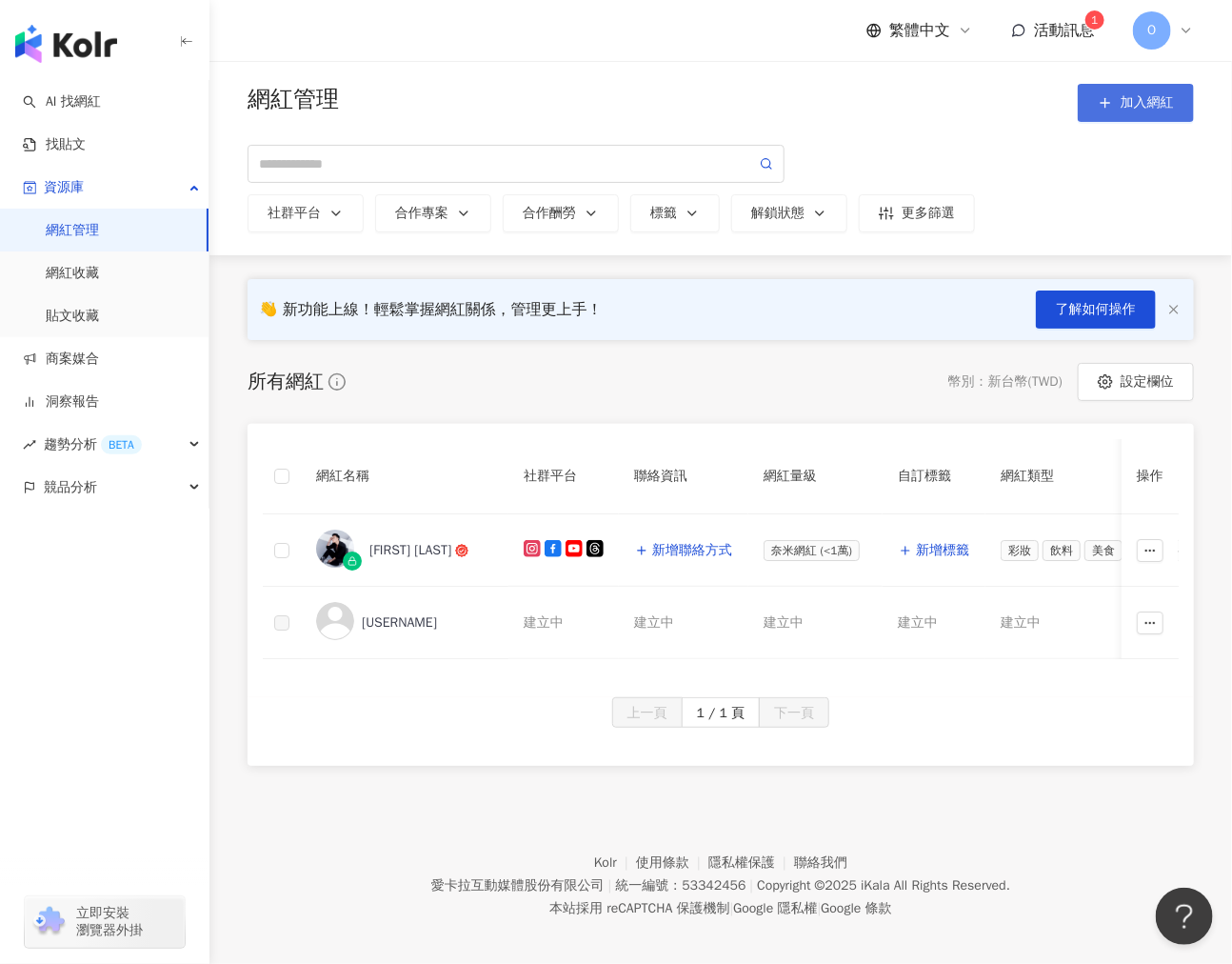 click on "加入網紅" at bounding box center [1147, 103] 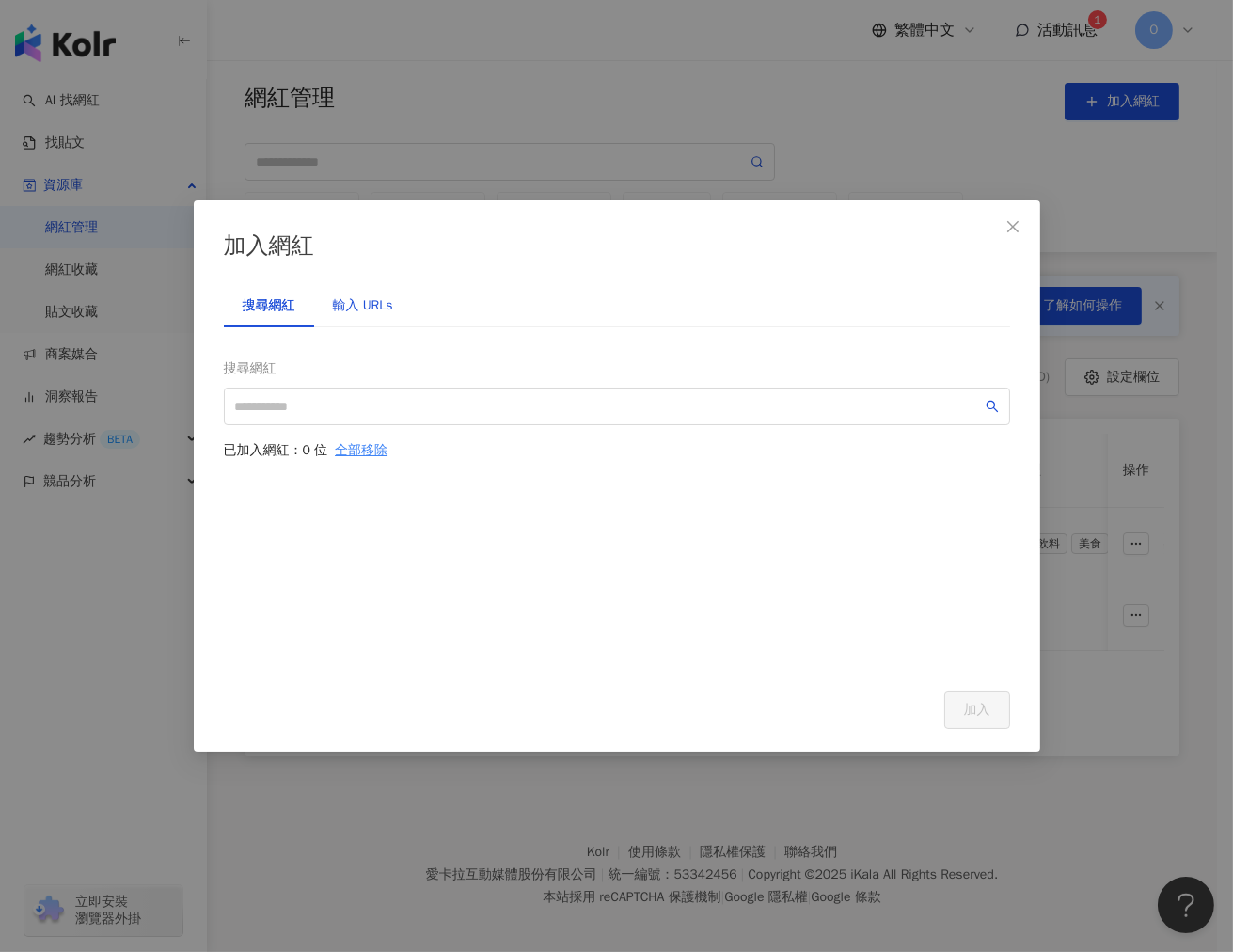 click on "輸入 URLs" at bounding box center [363, 306] 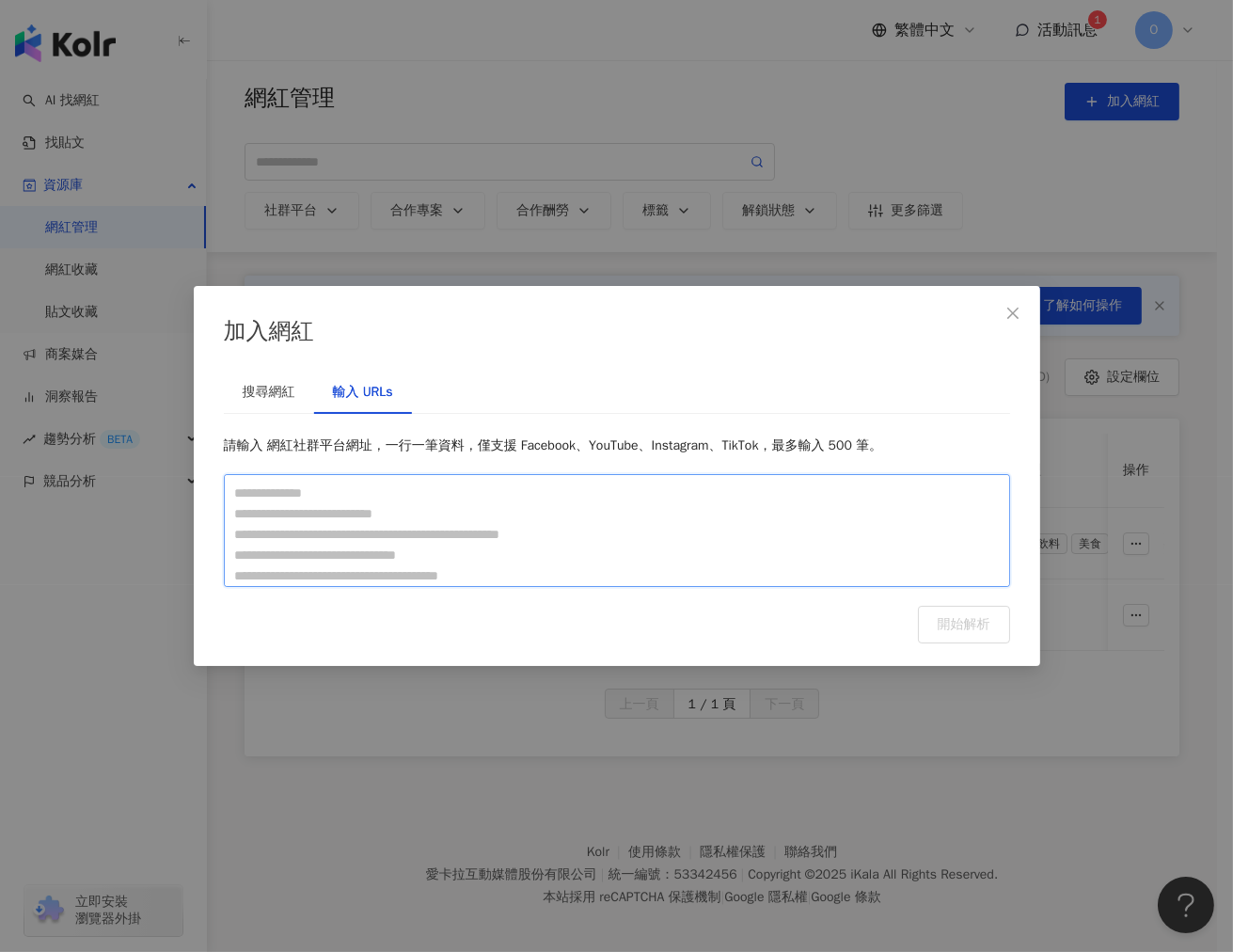 click at bounding box center [617, 531] 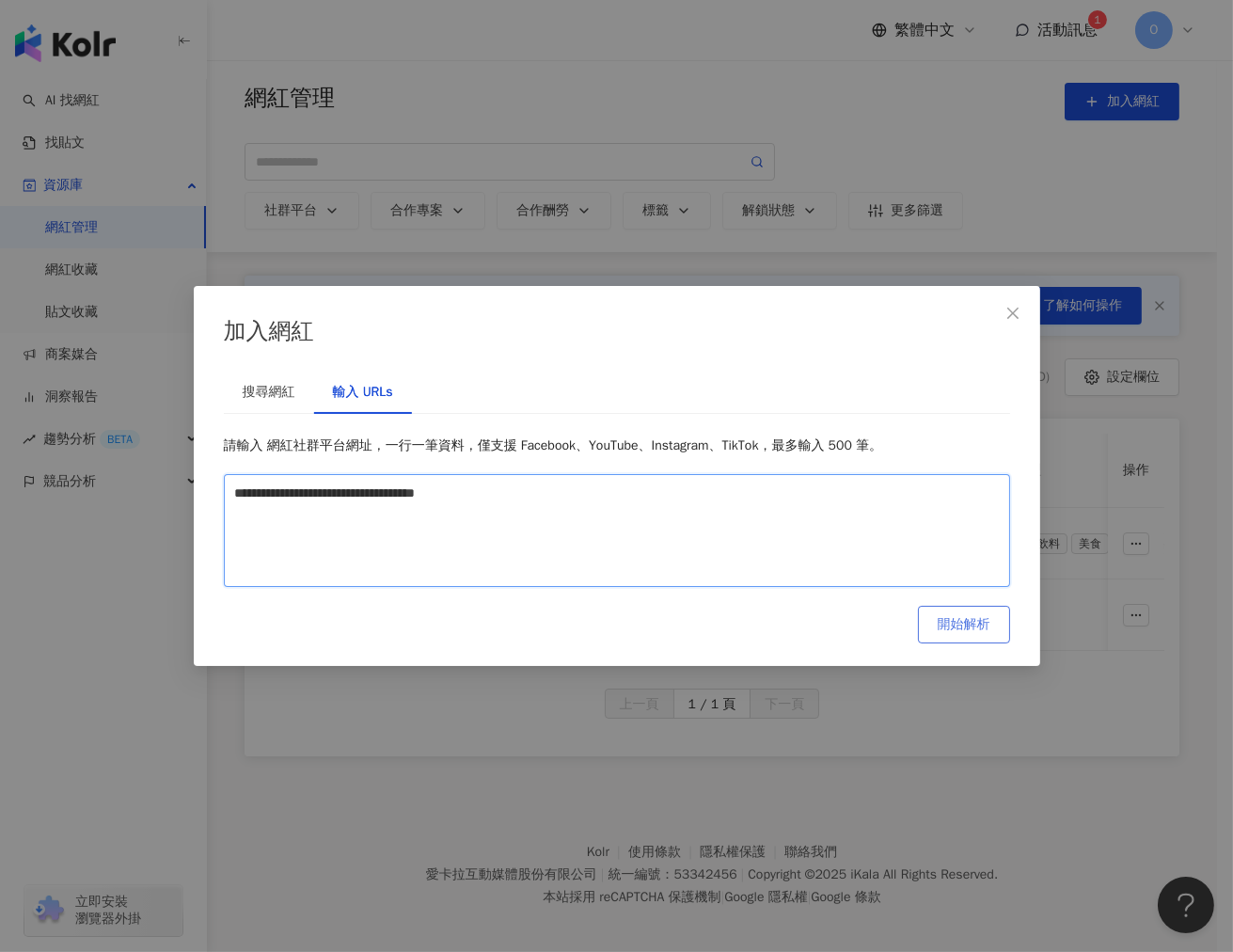 type on "**********" 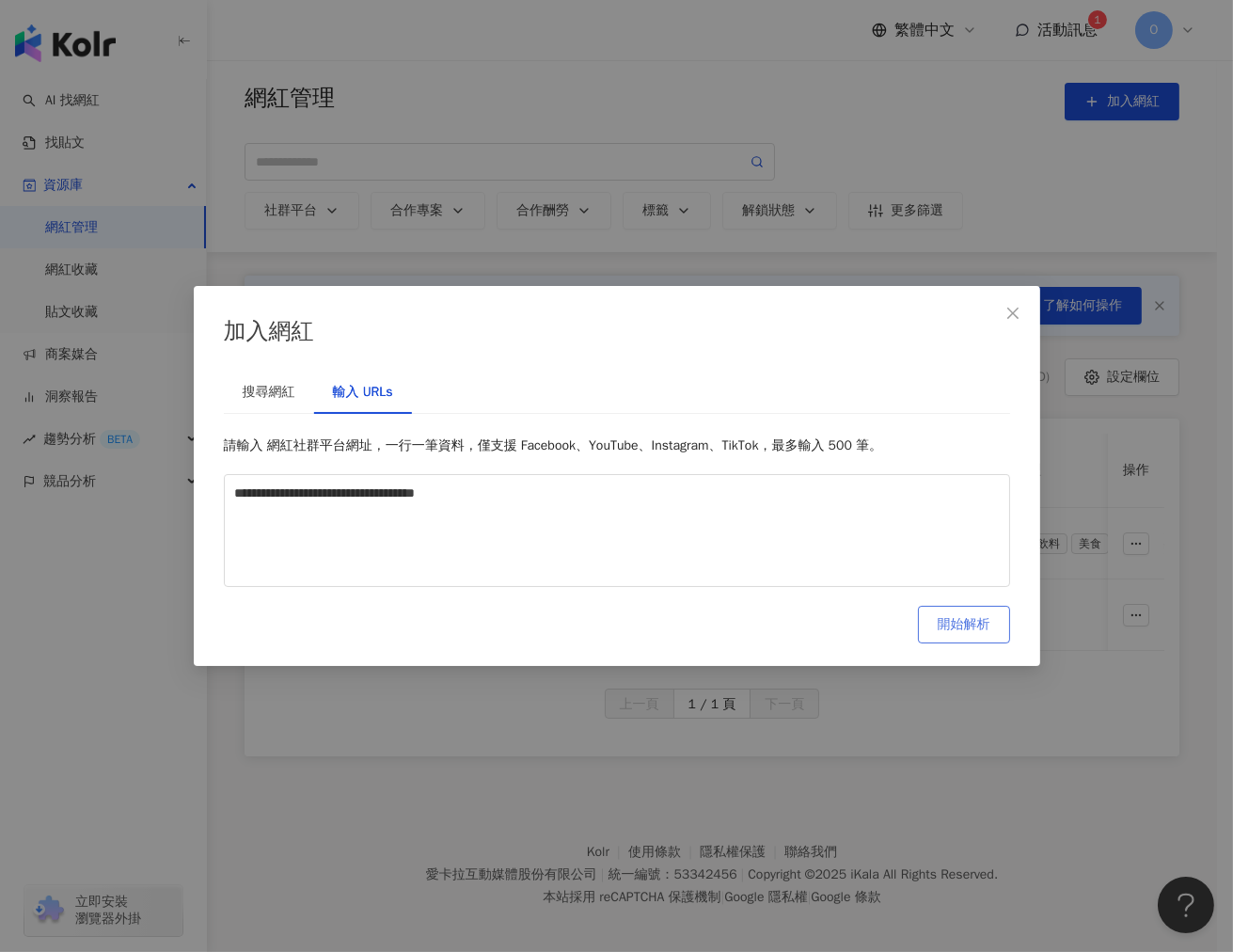 click on "開始解析" at bounding box center (964, 625) 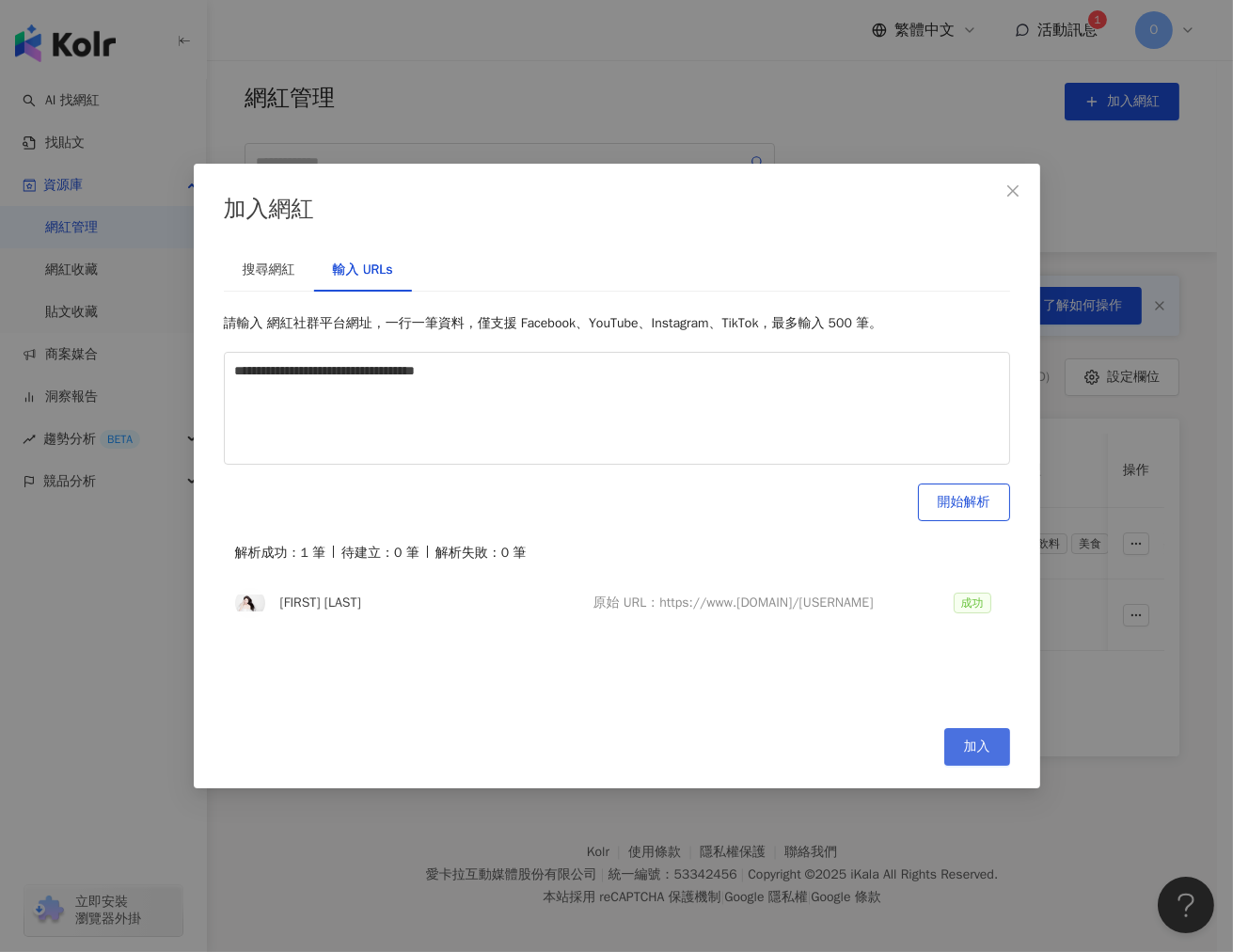 click on "加入" at bounding box center (977, 747) 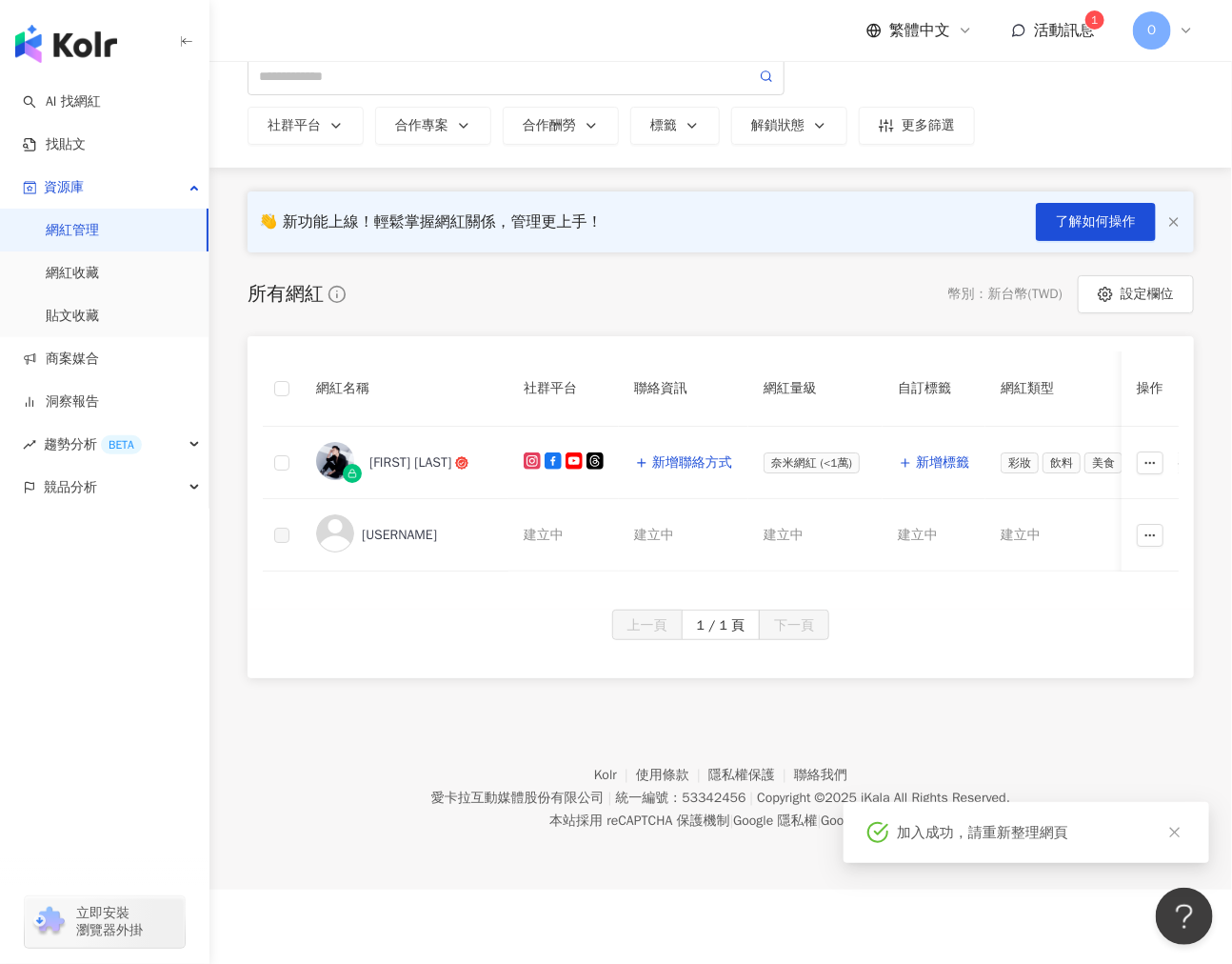 scroll, scrollTop: 0, scrollLeft: 0, axis: both 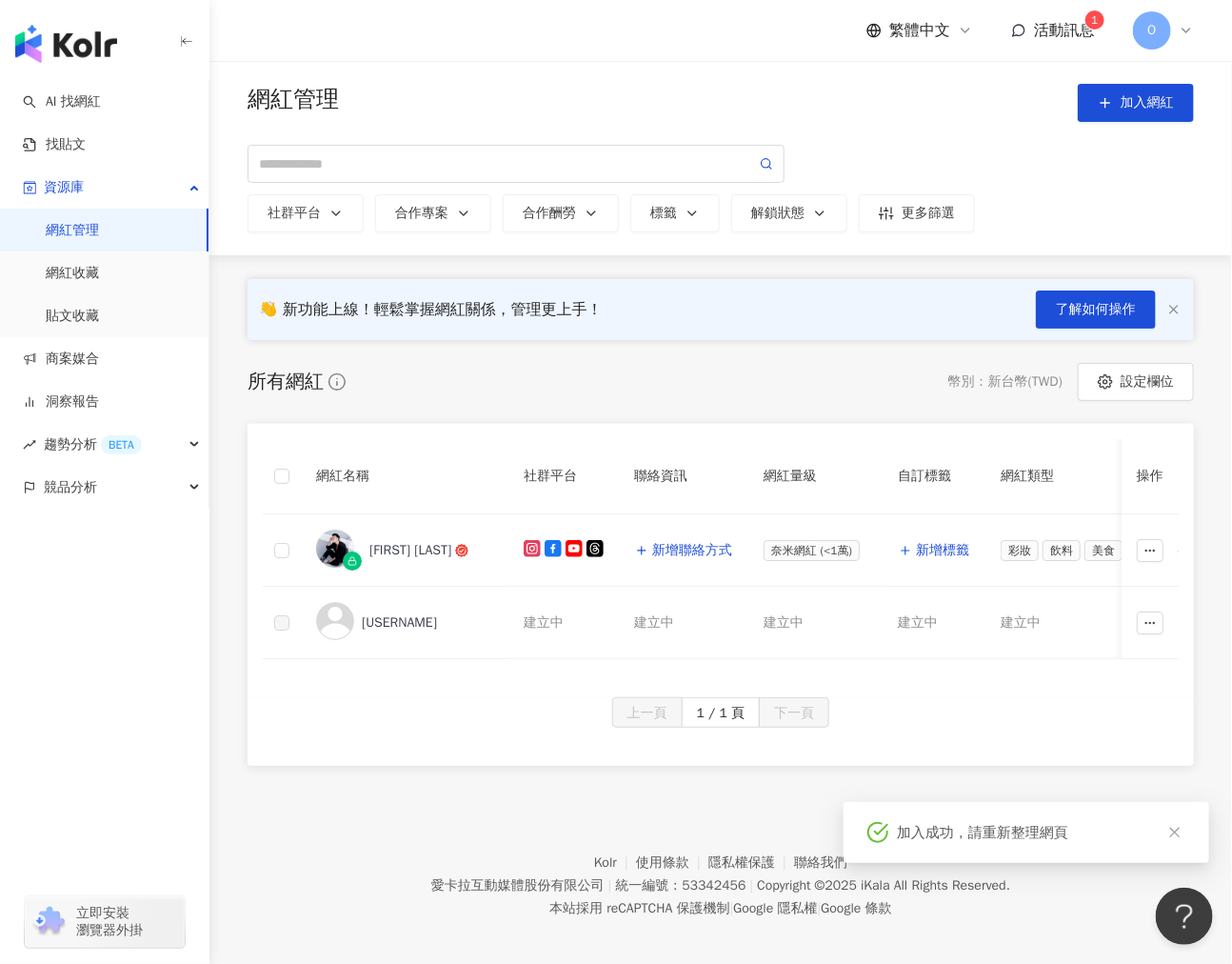 type 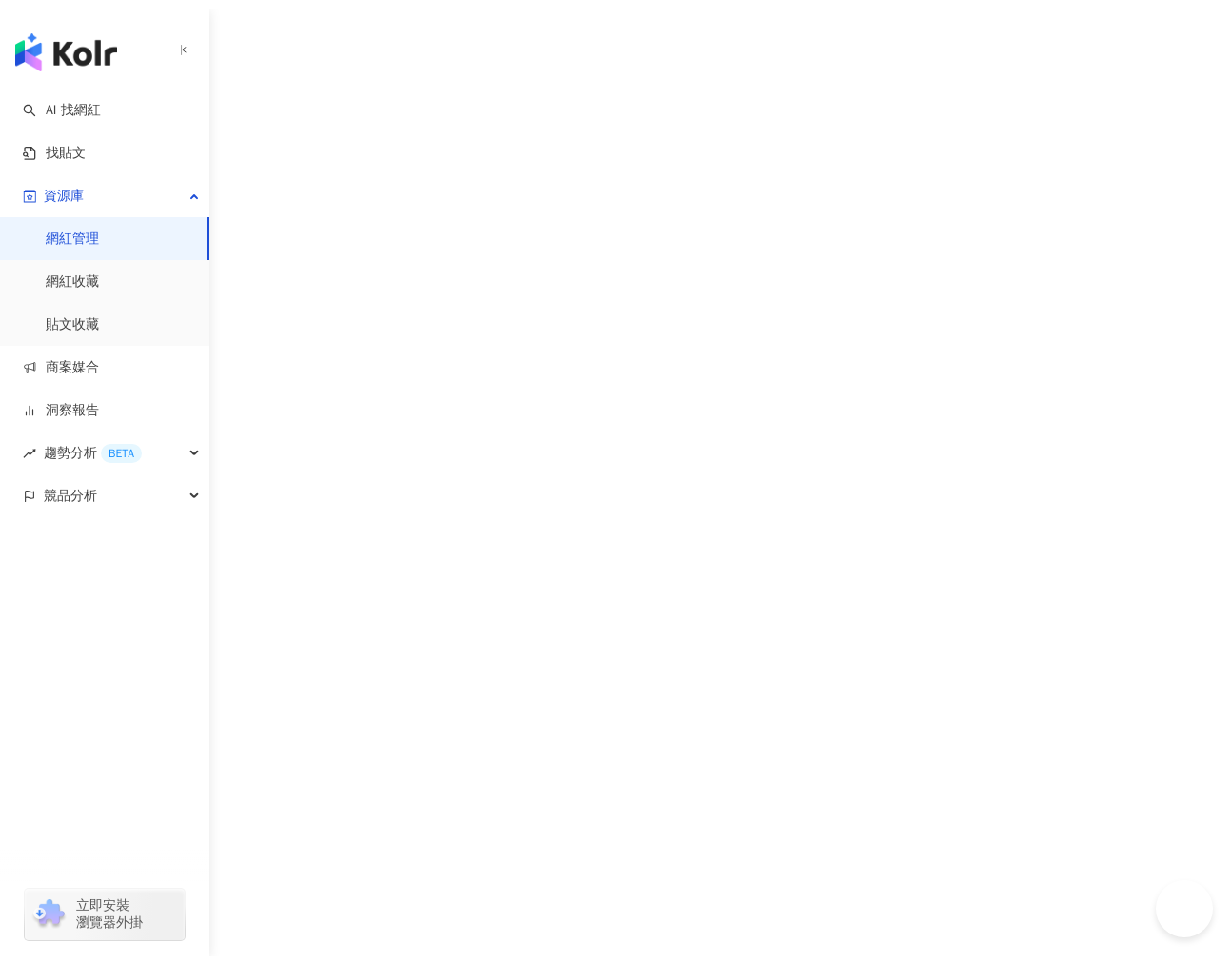 scroll, scrollTop: 0, scrollLeft: 0, axis: both 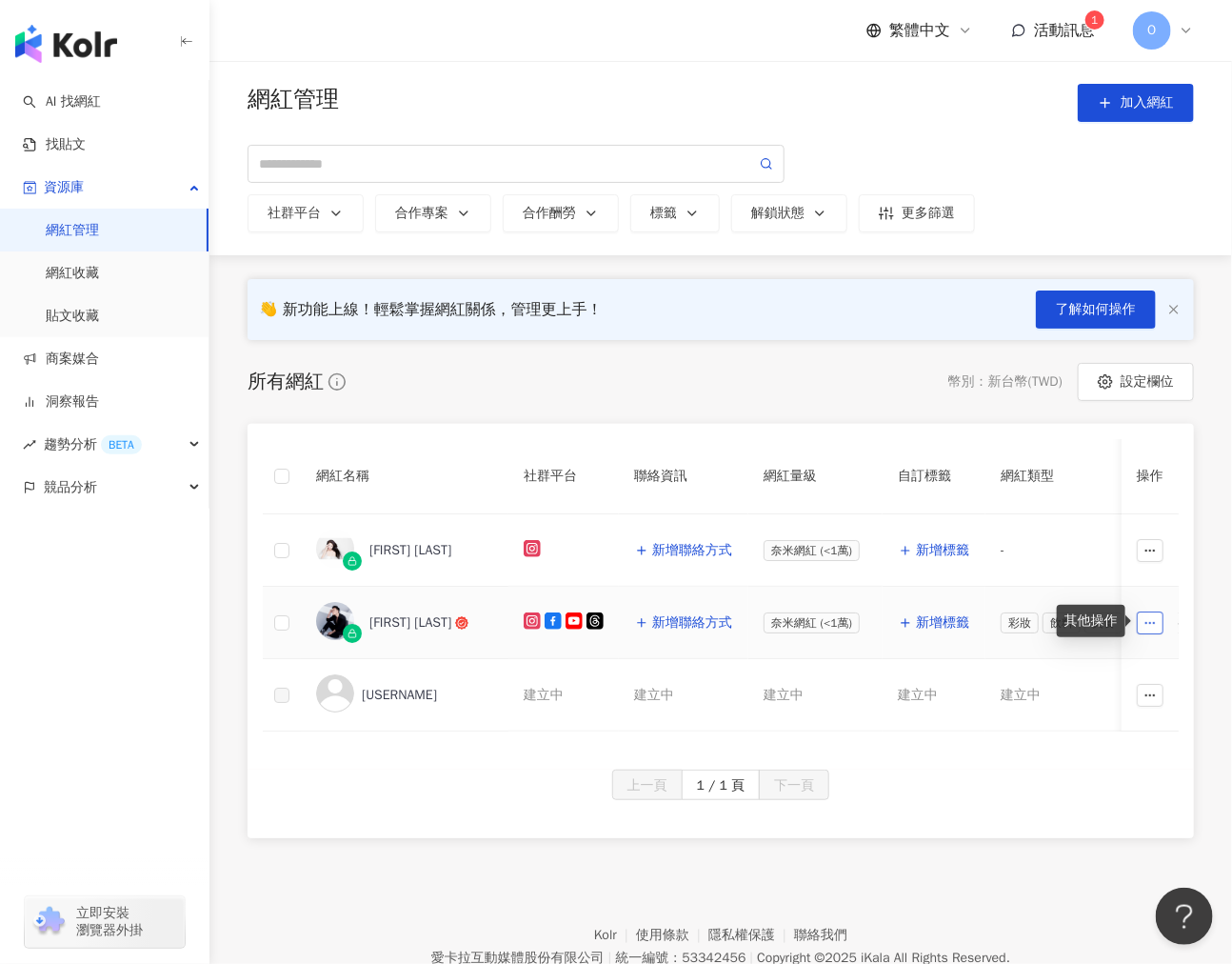 click at bounding box center [1150, 623] 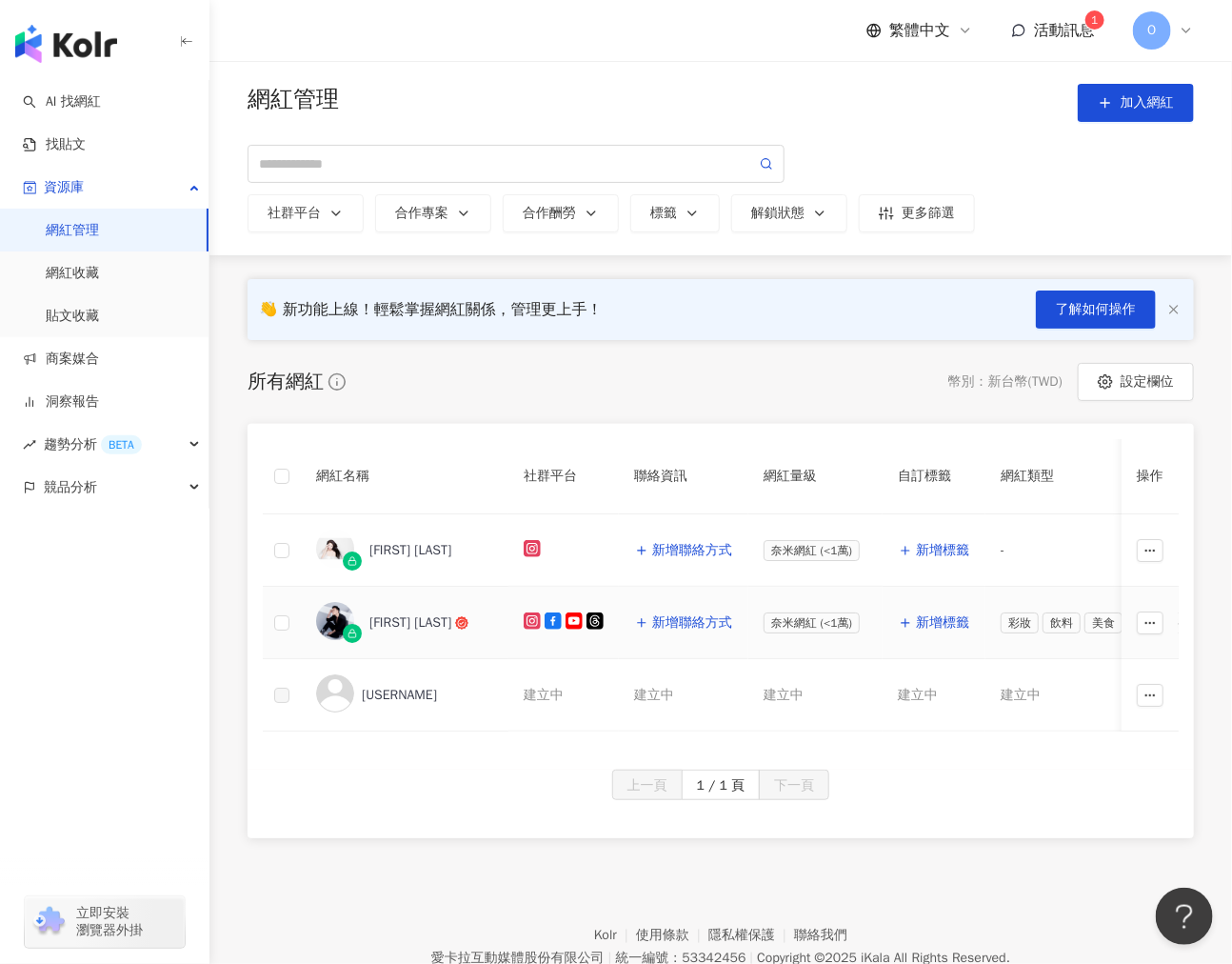 click at bounding box center [1150, 623] 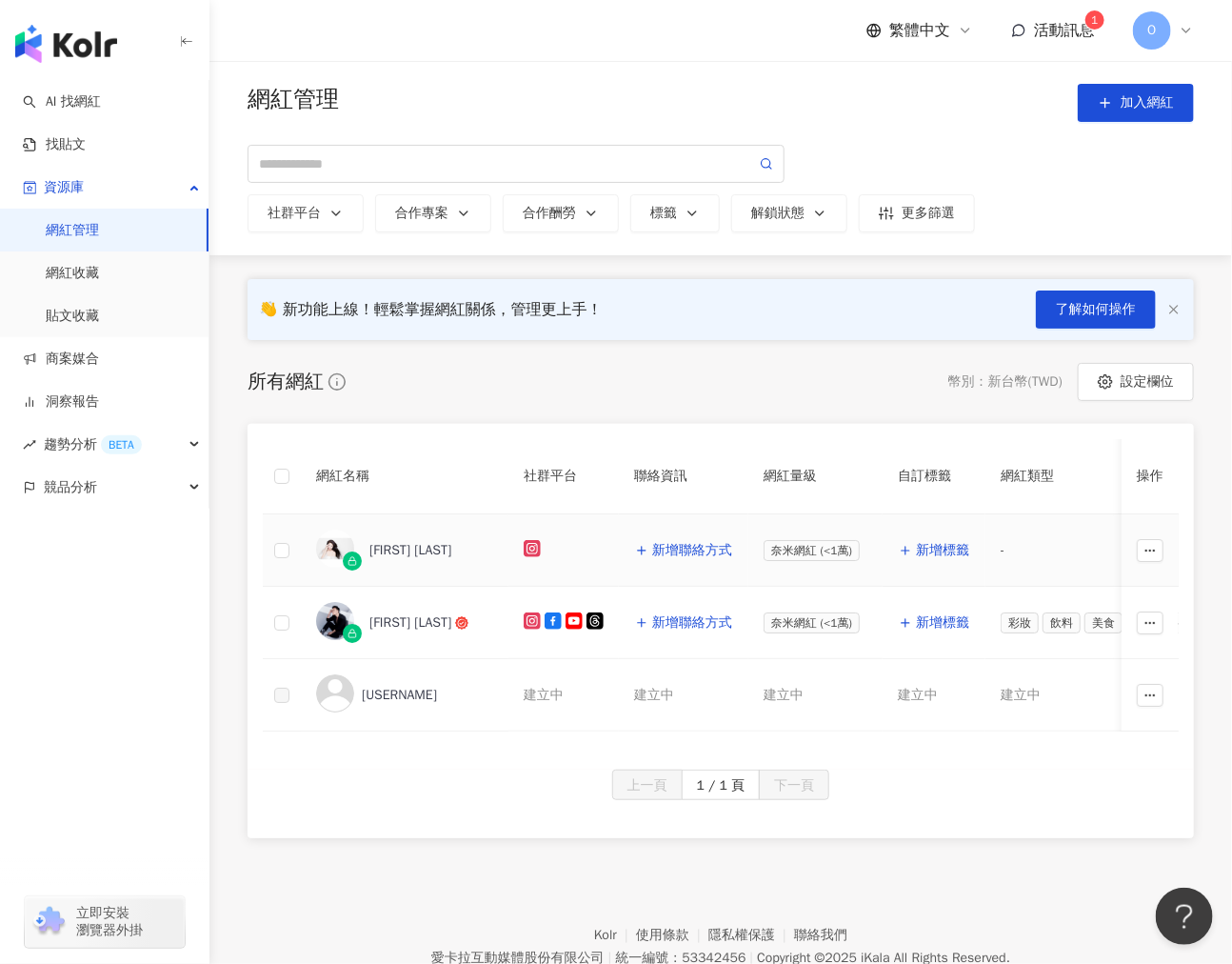 click on "April C" at bounding box center [431, 551] 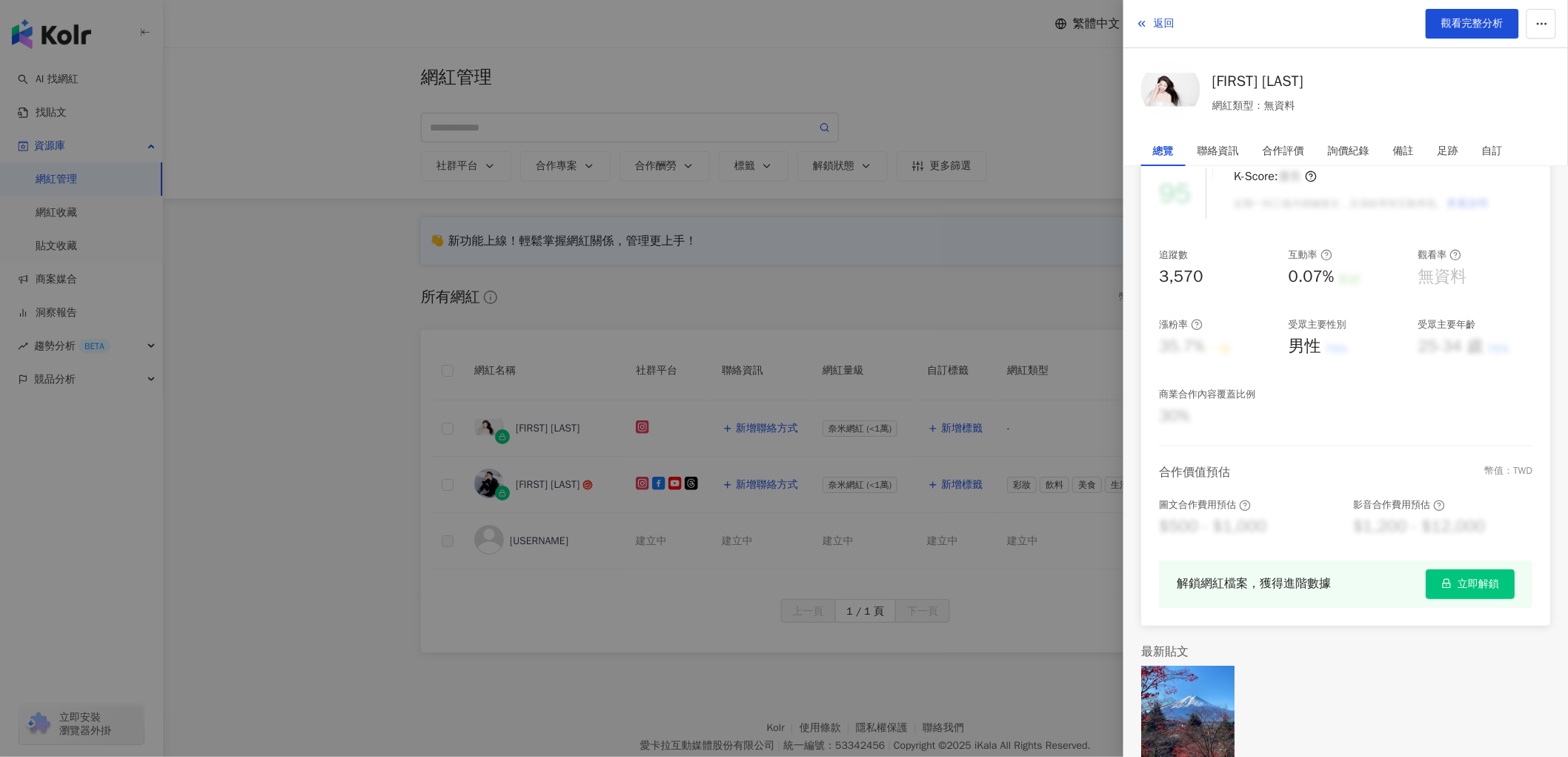 scroll, scrollTop: 82, scrollLeft: 0, axis: vertical 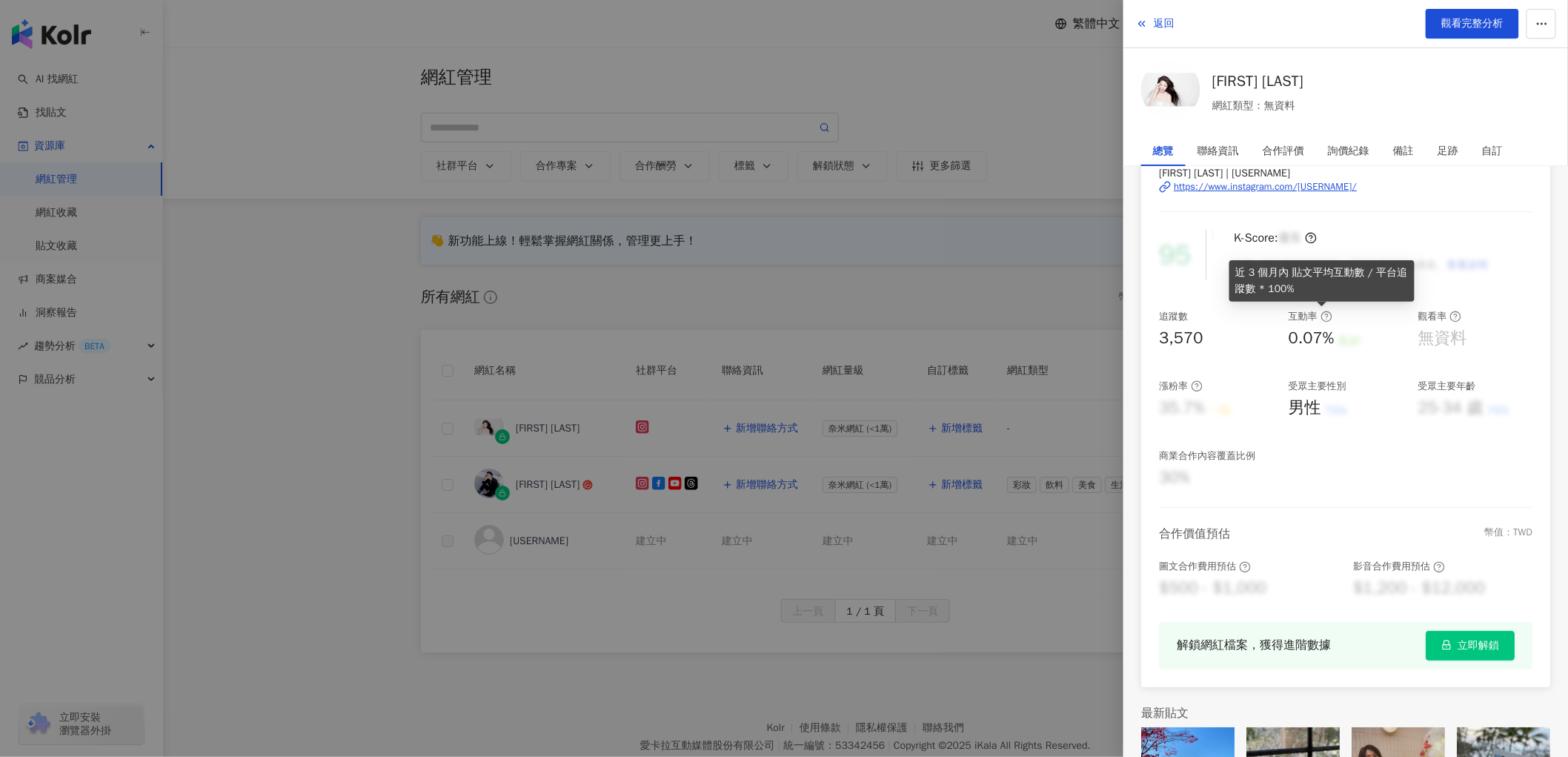 click 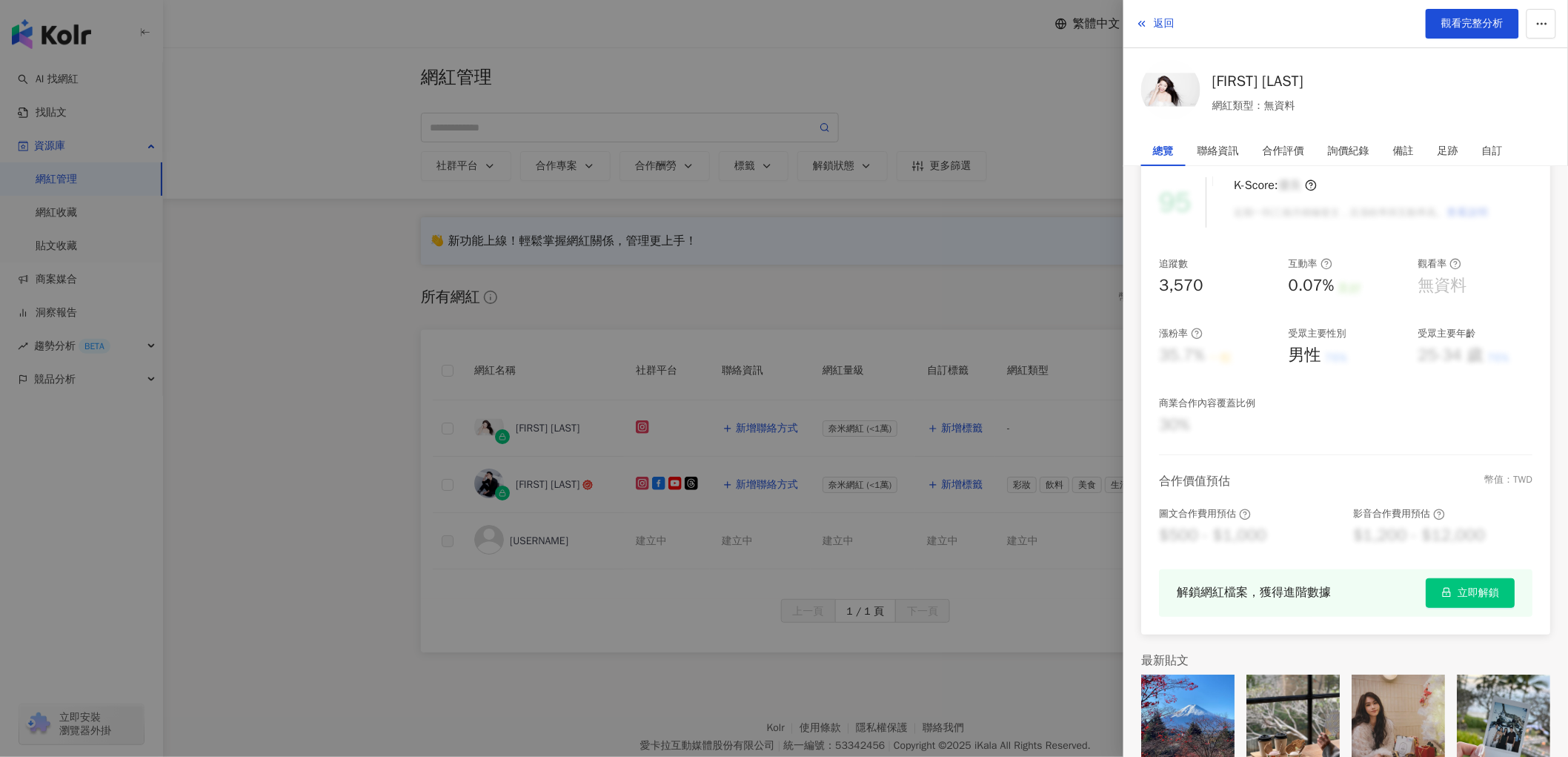 scroll, scrollTop: 164, scrollLeft: 0, axis: vertical 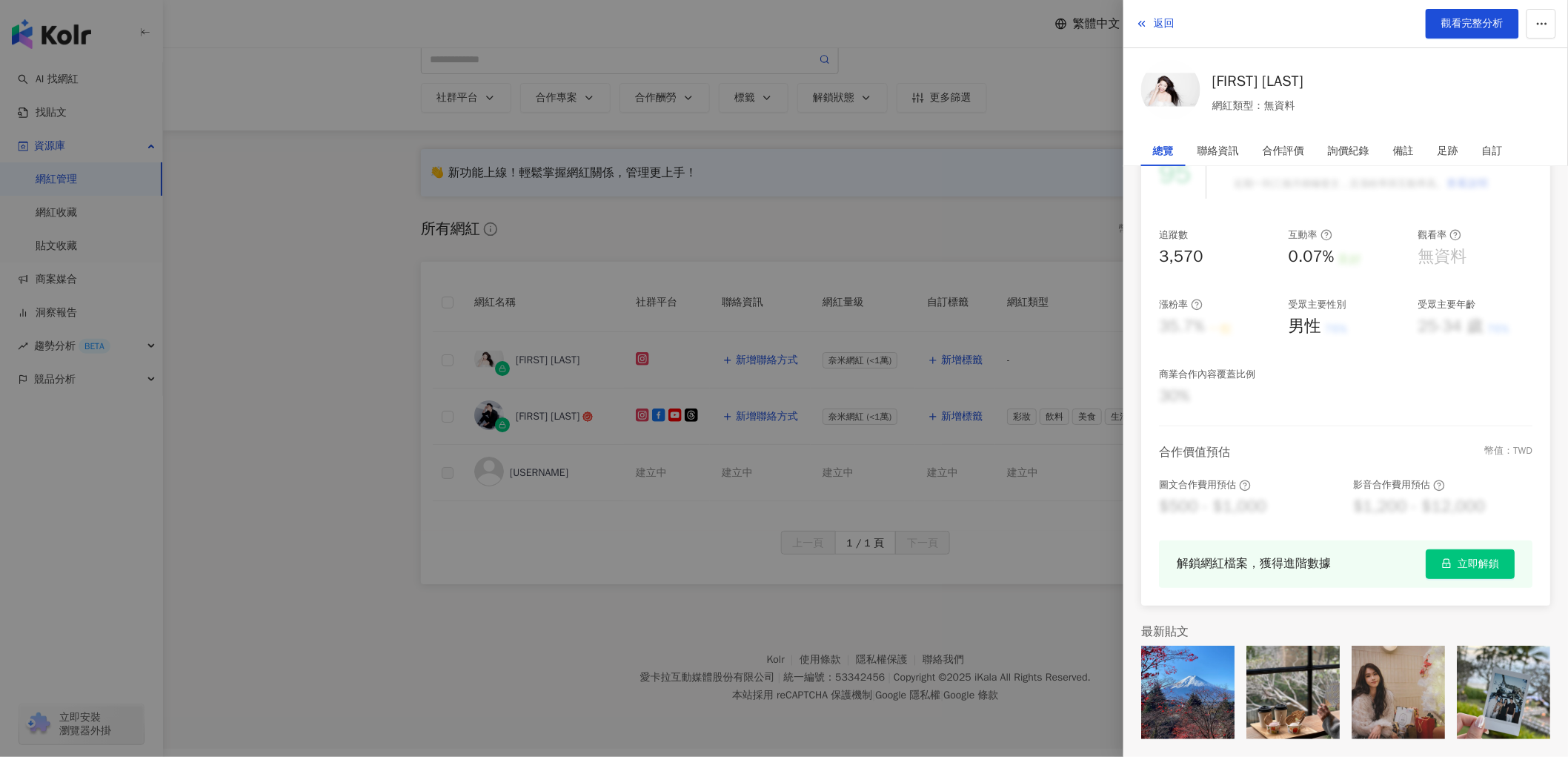 click on "立即解鎖" at bounding box center [1478, 564] 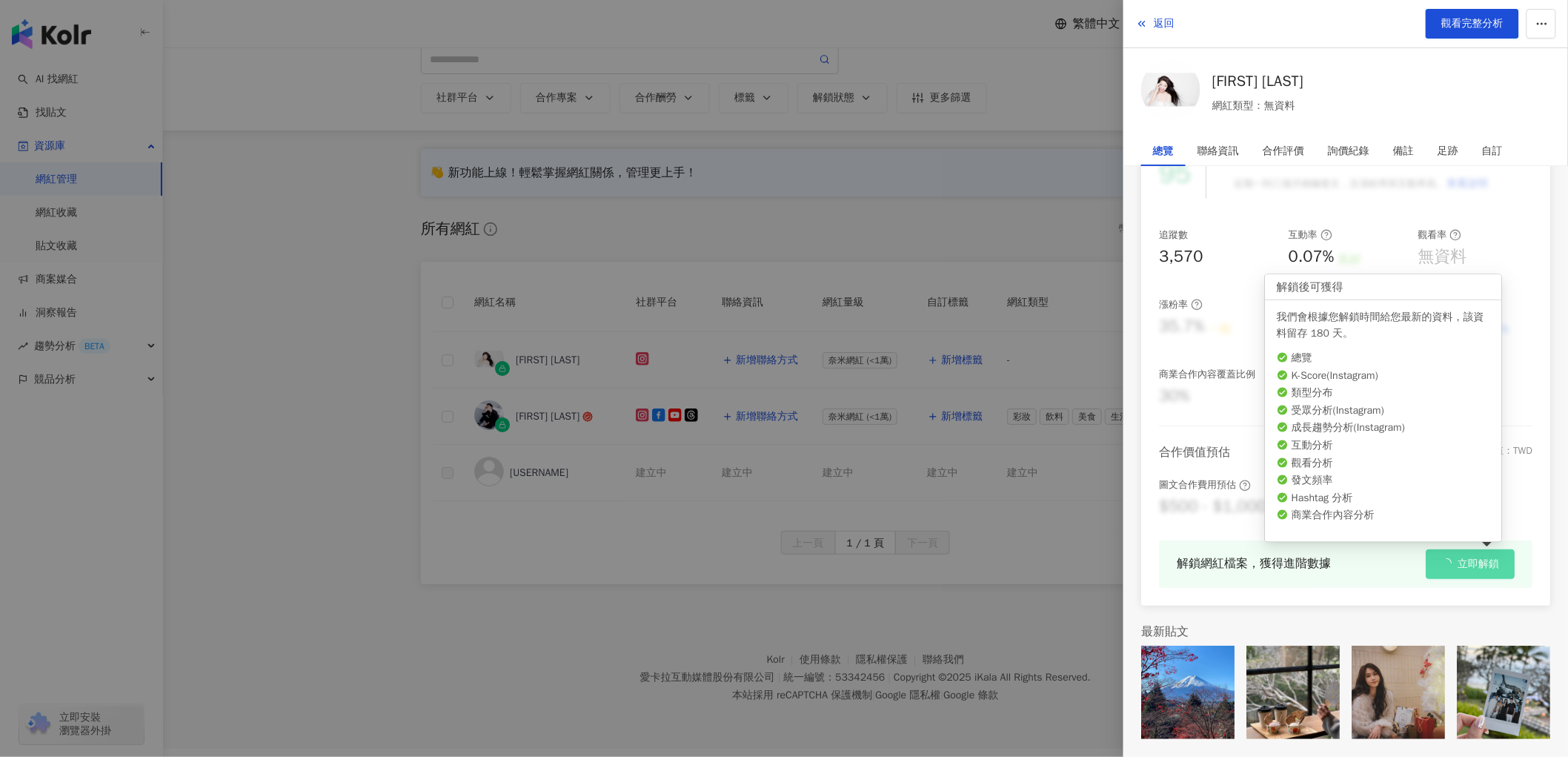 click on "立即解鎖" at bounding box center [1478, 564] 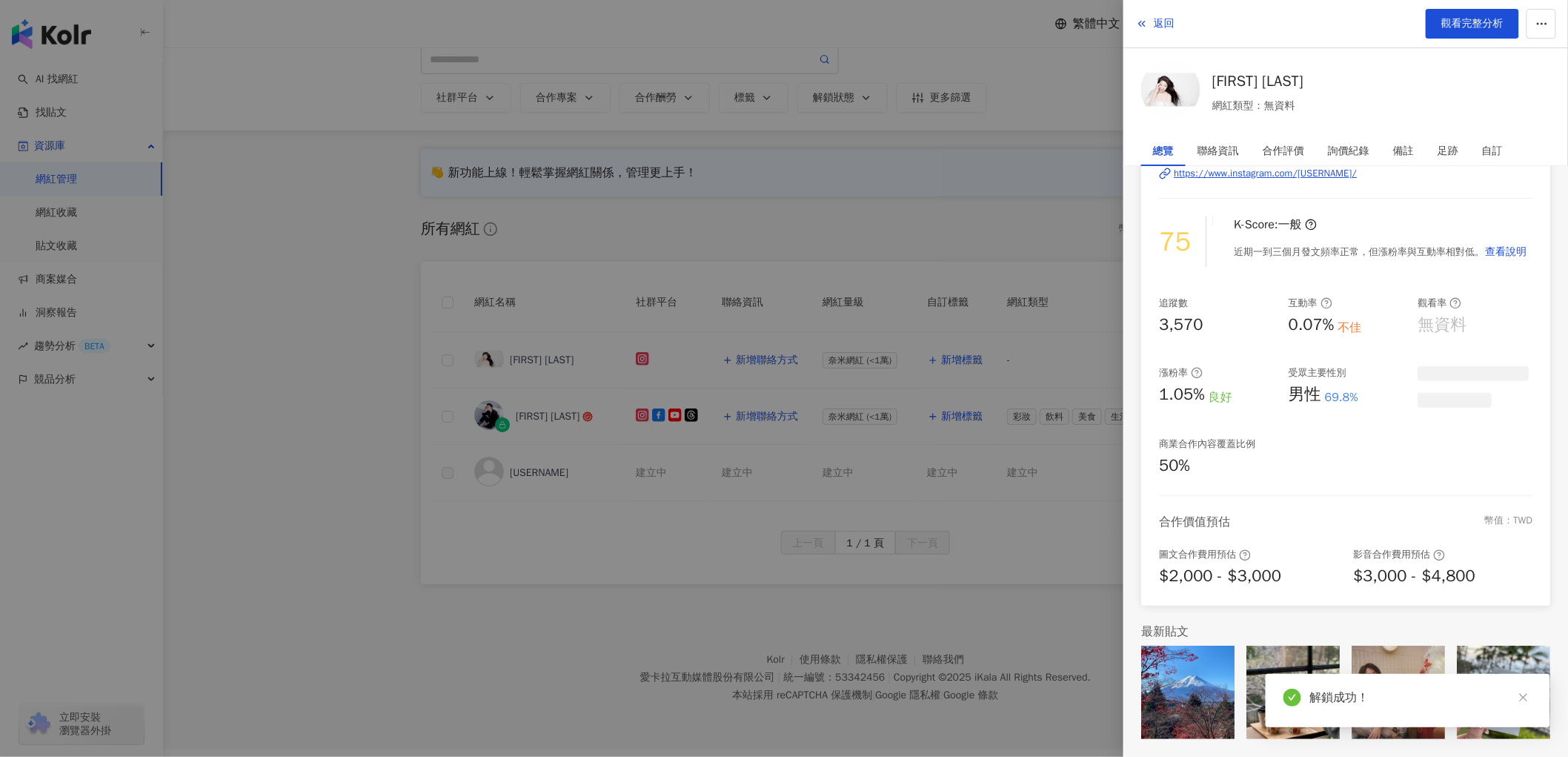 scroll, scrollTop: 108, scrollLeft: 0, axis: vertical 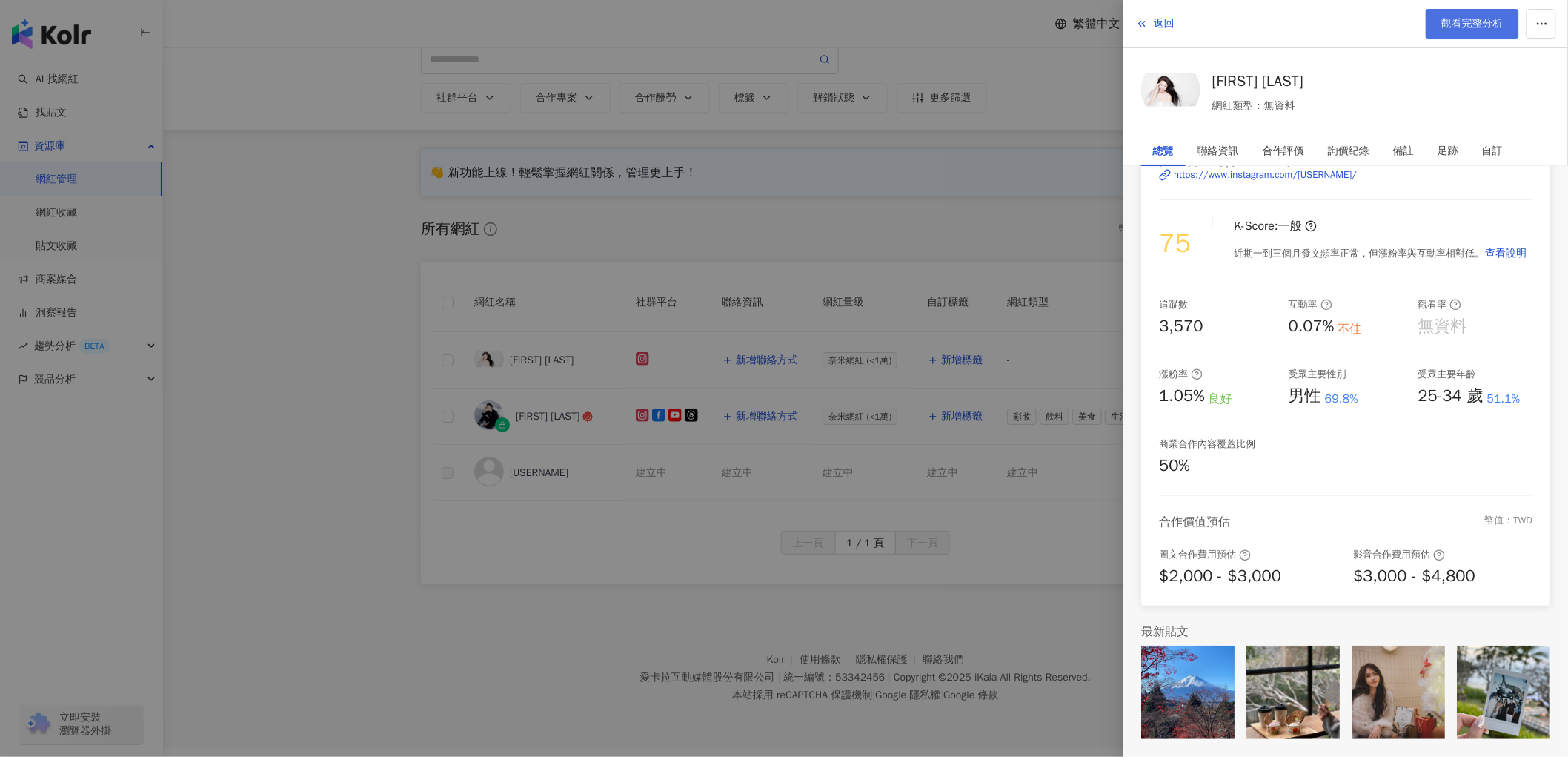 click on "觀看完整分析" at bounding box center (1472, 24) 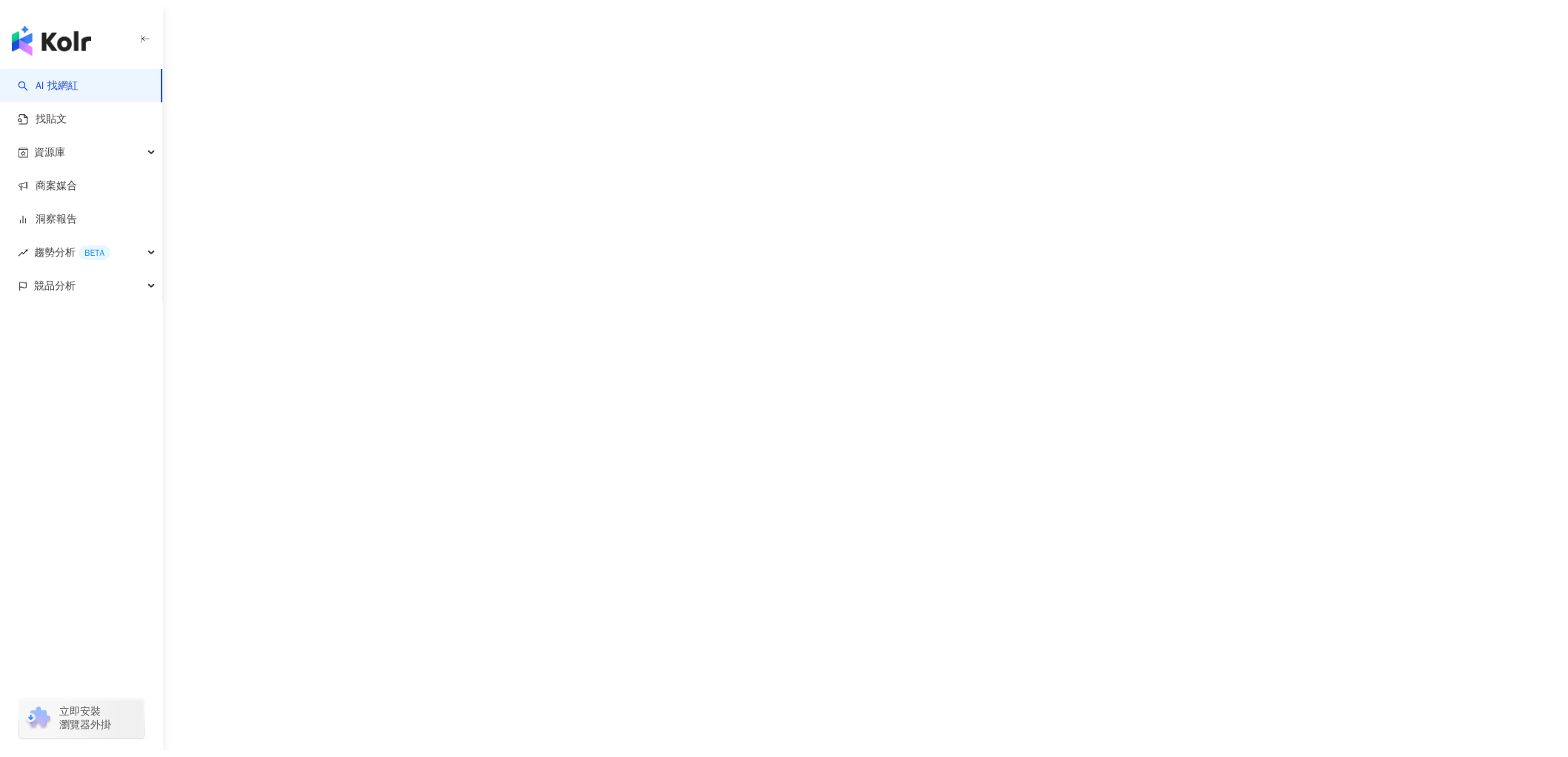 scroll, scrollTop: 0, scrollLeft: 0, axis: both 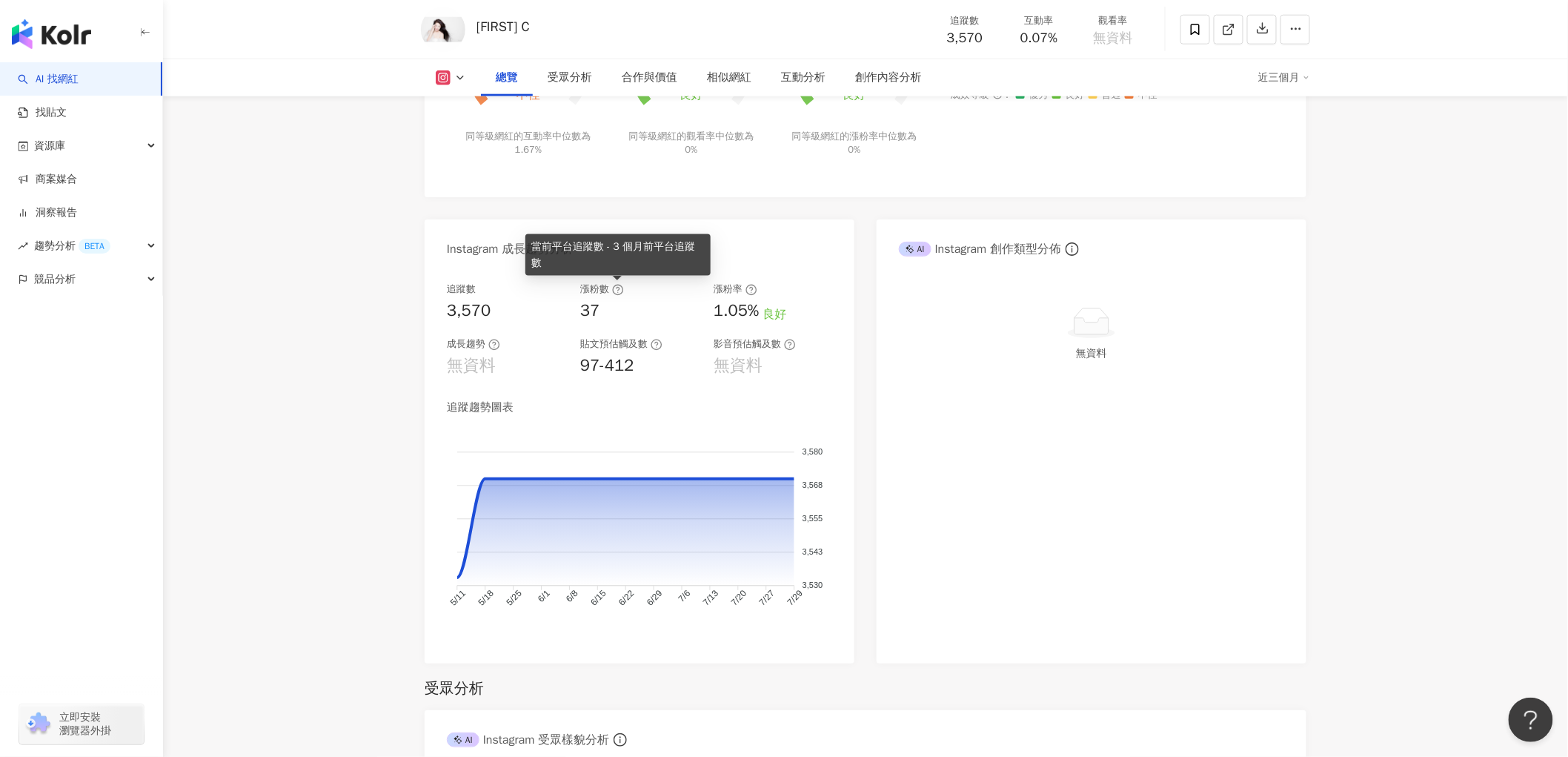 click 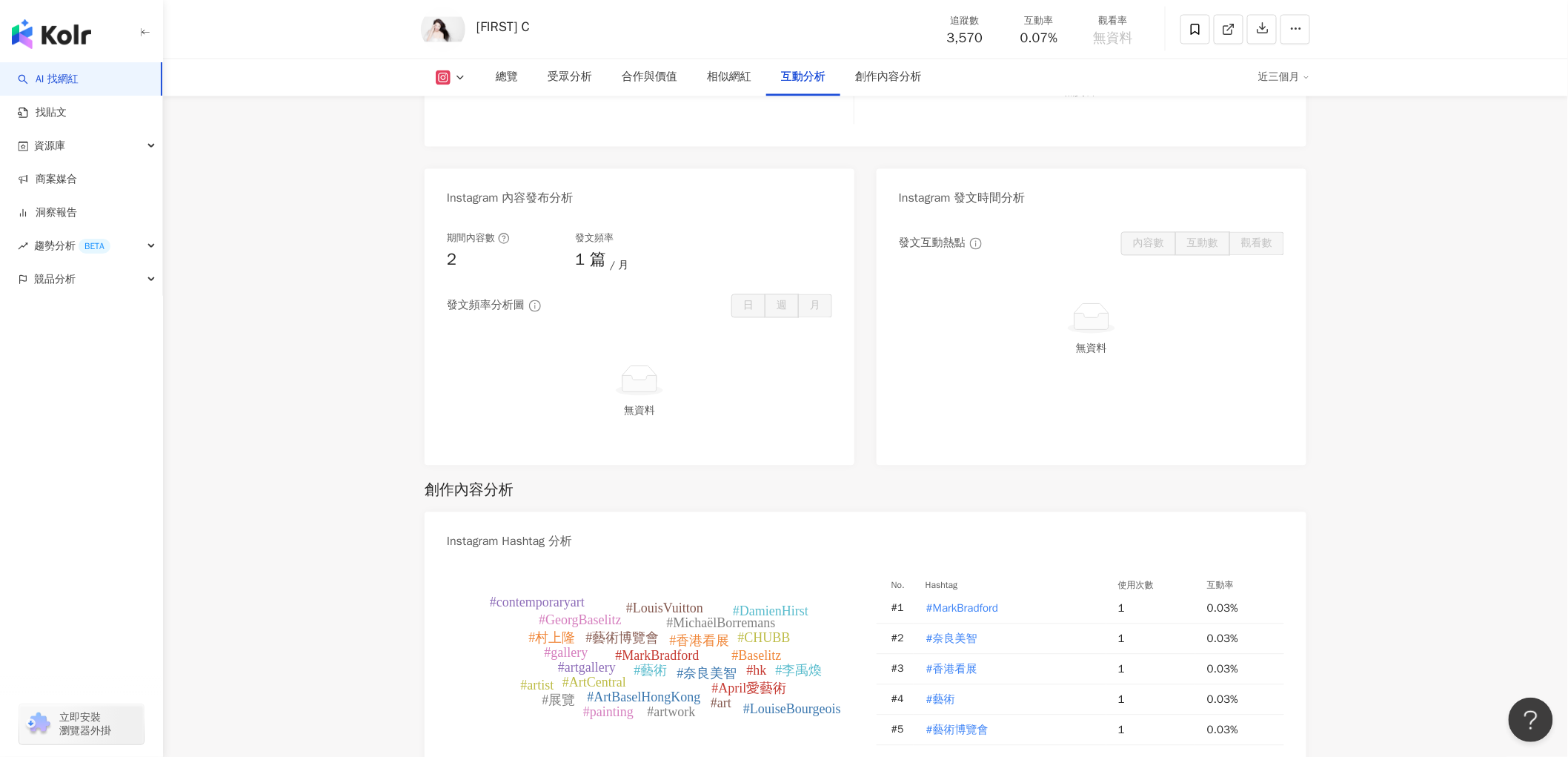 scroll, scrollTop: 3193, scrollLeft: 0, axis: vertical 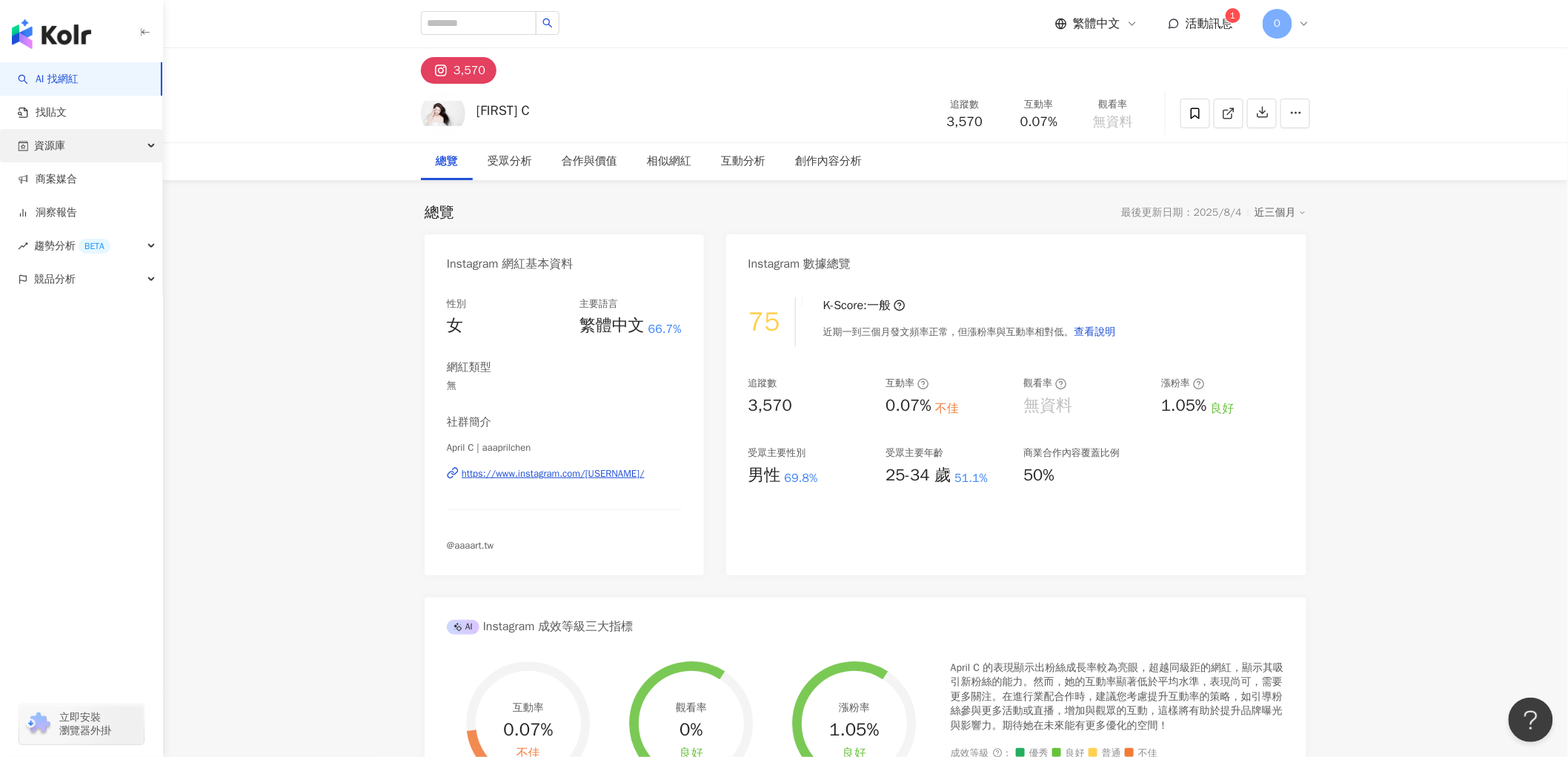 click on "資源庫" at bounding box center (81, 145) 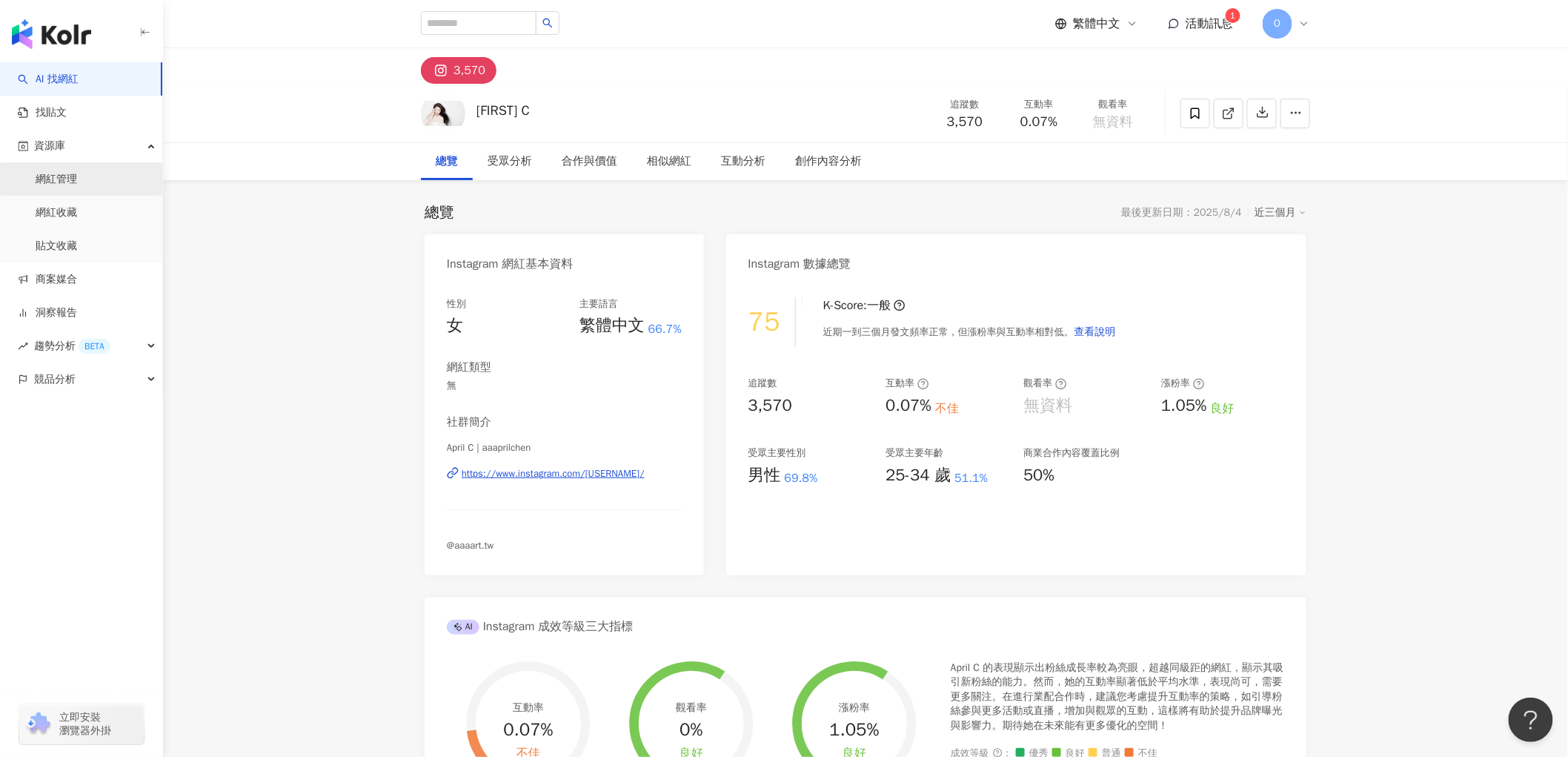 click on "網紅管理" at bounding box center [56, 179] 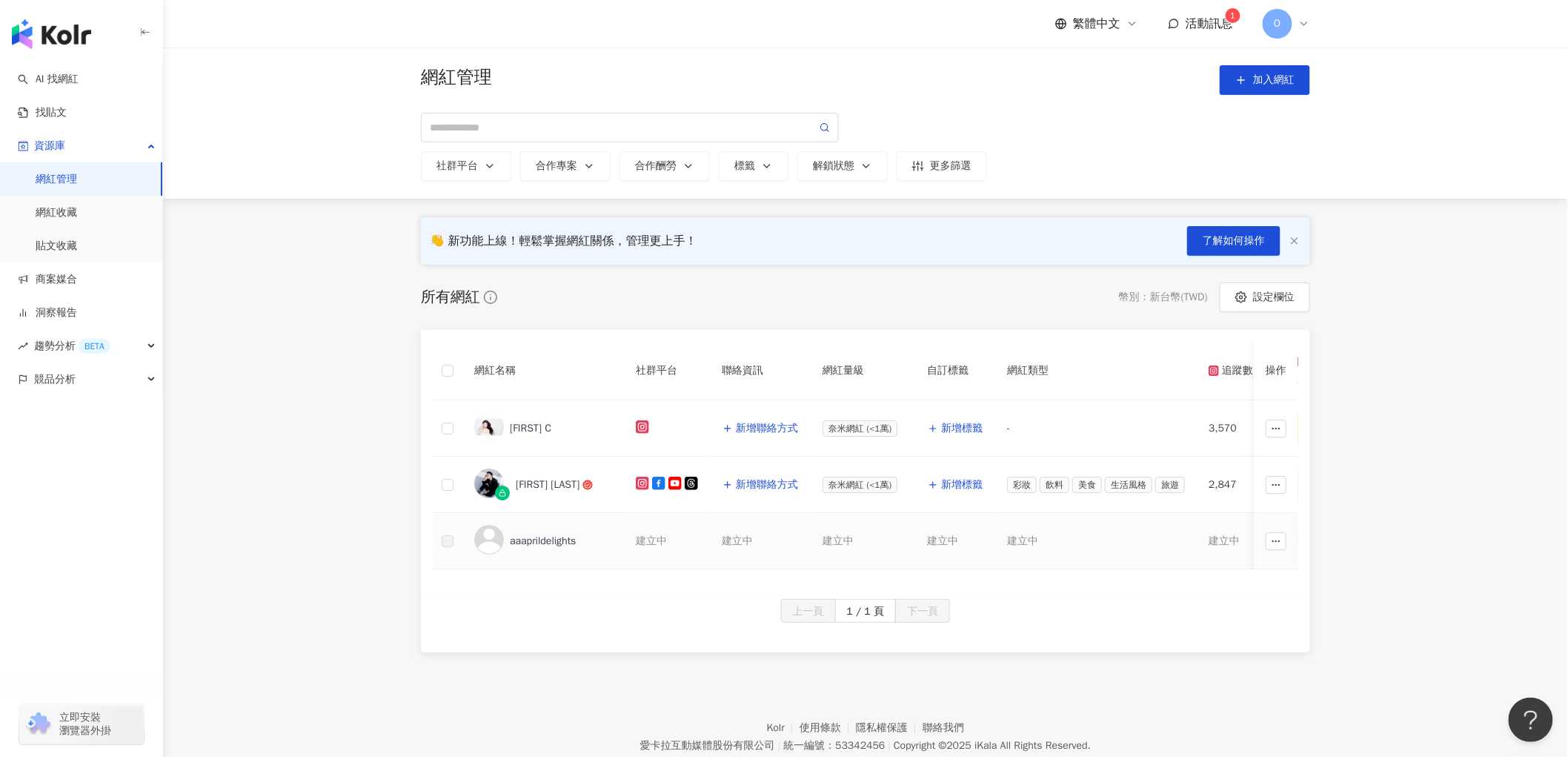 click on "建立中" at bounding box center [760, 541] 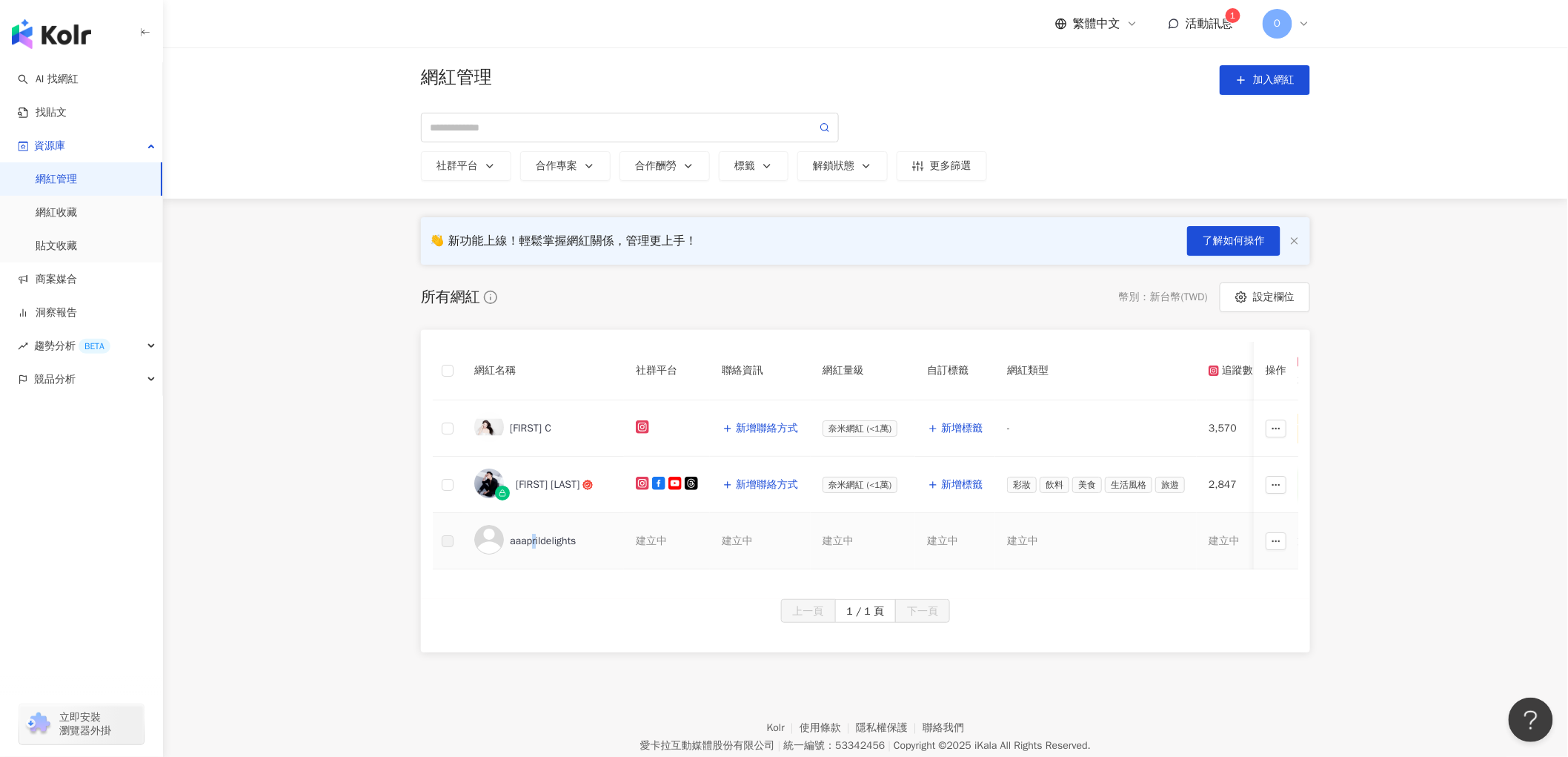 click on "aaaprildelights" at bounding box center [542, 541] 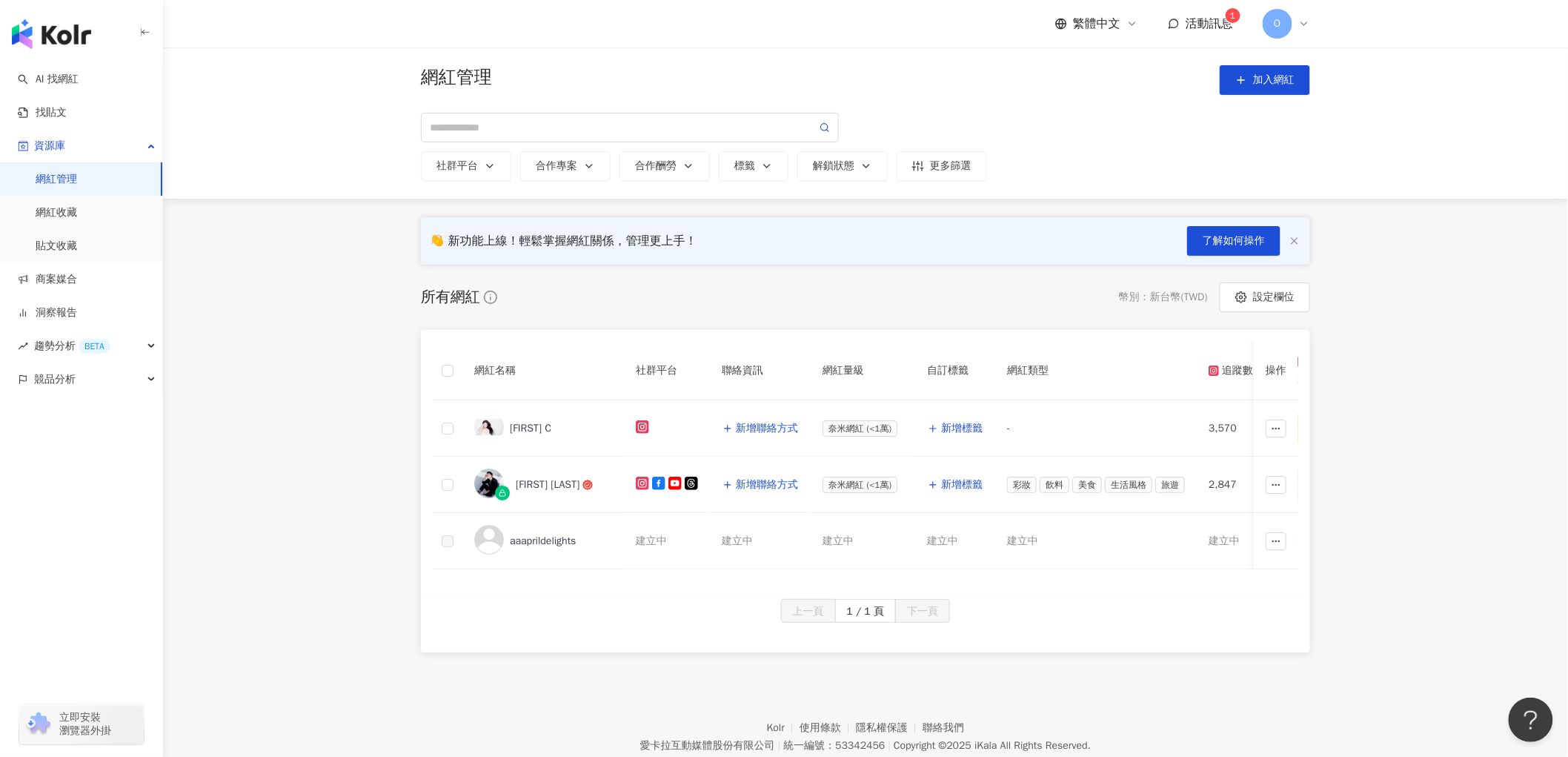click on "上一頁 1 / 1 頁 下一頁" at bounding box center [866, 611] 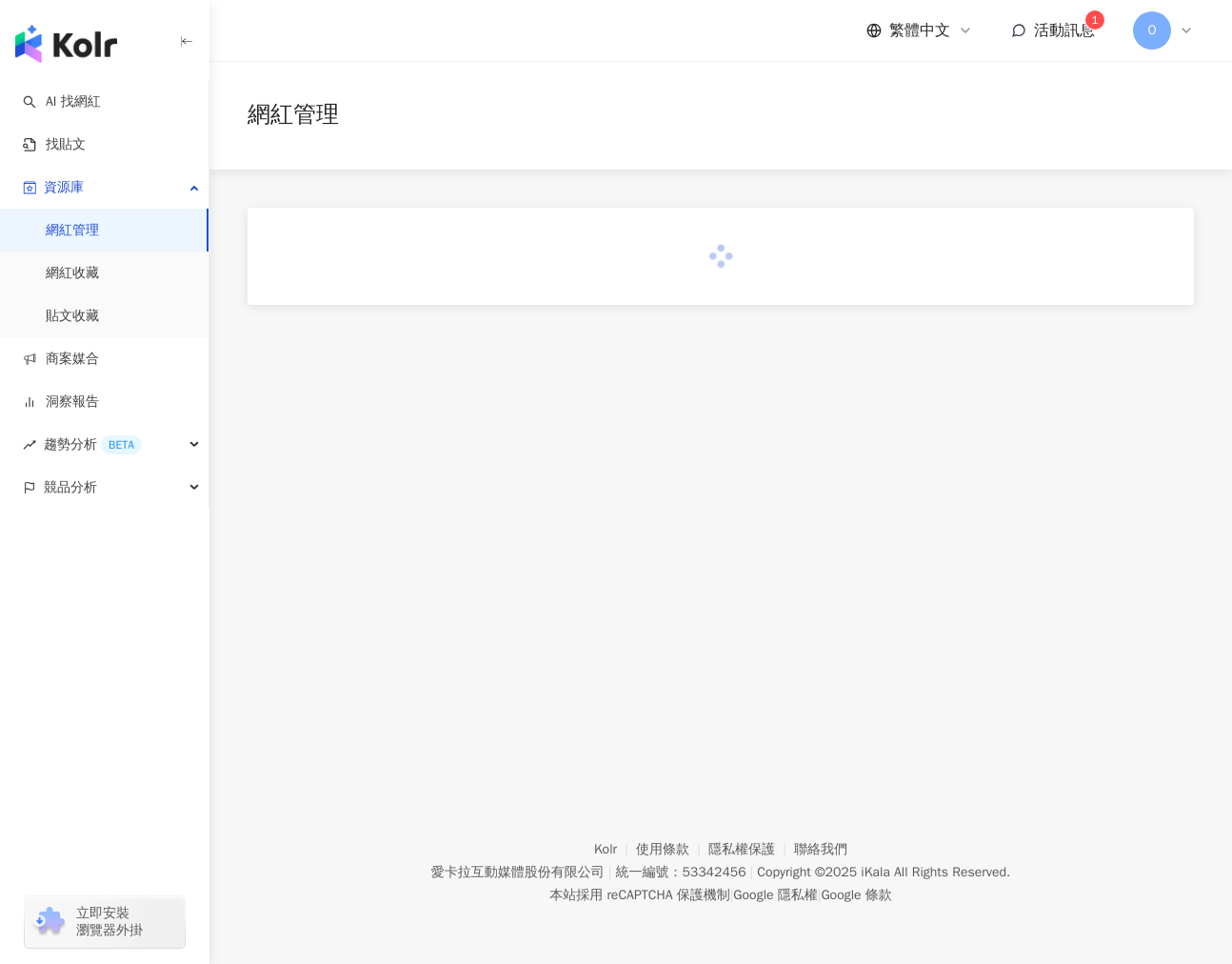 scroll, scrollTop: 0, scrollLeft: 0, axis: both 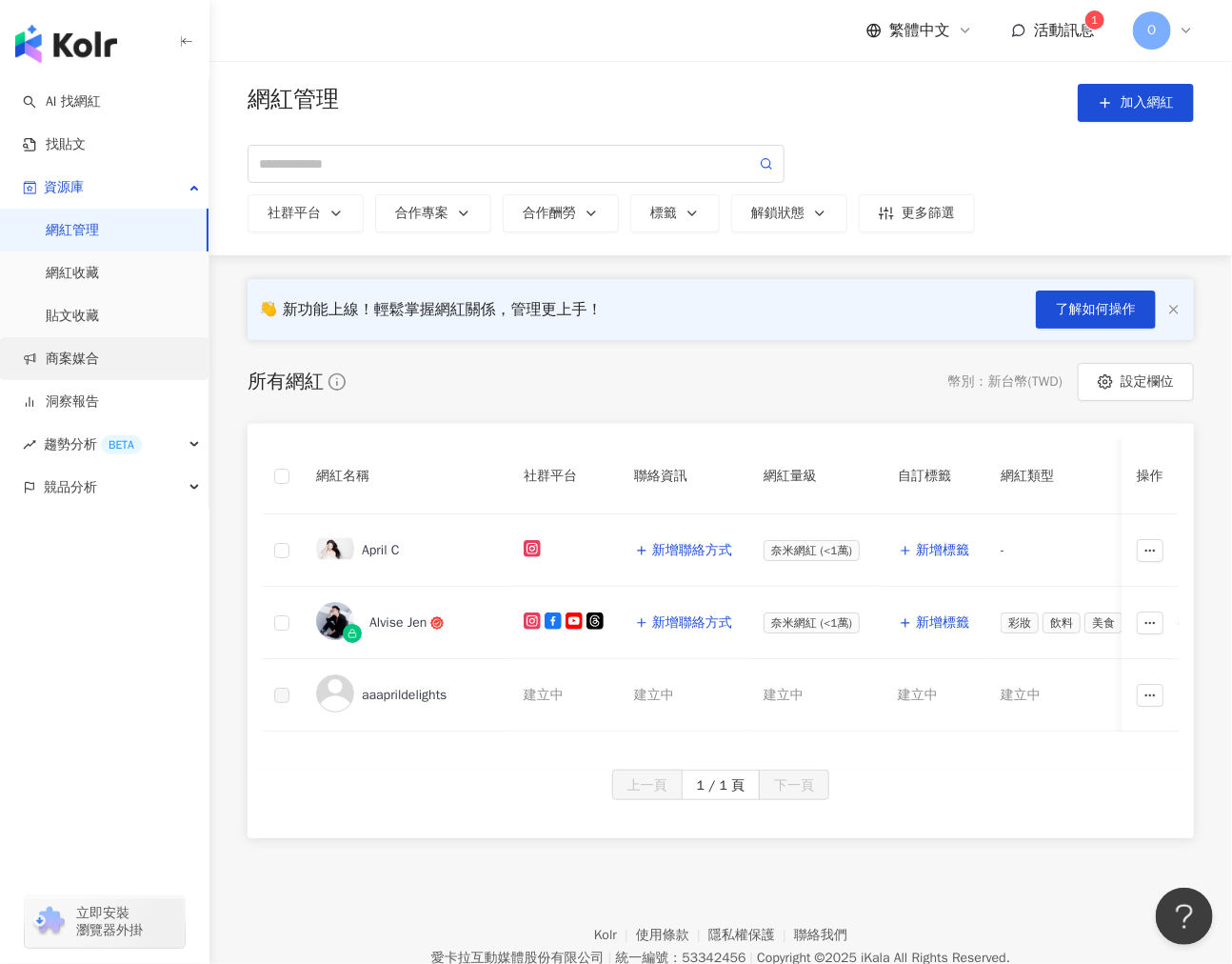 click on "商案媒合" at bounding box center (61, 359) 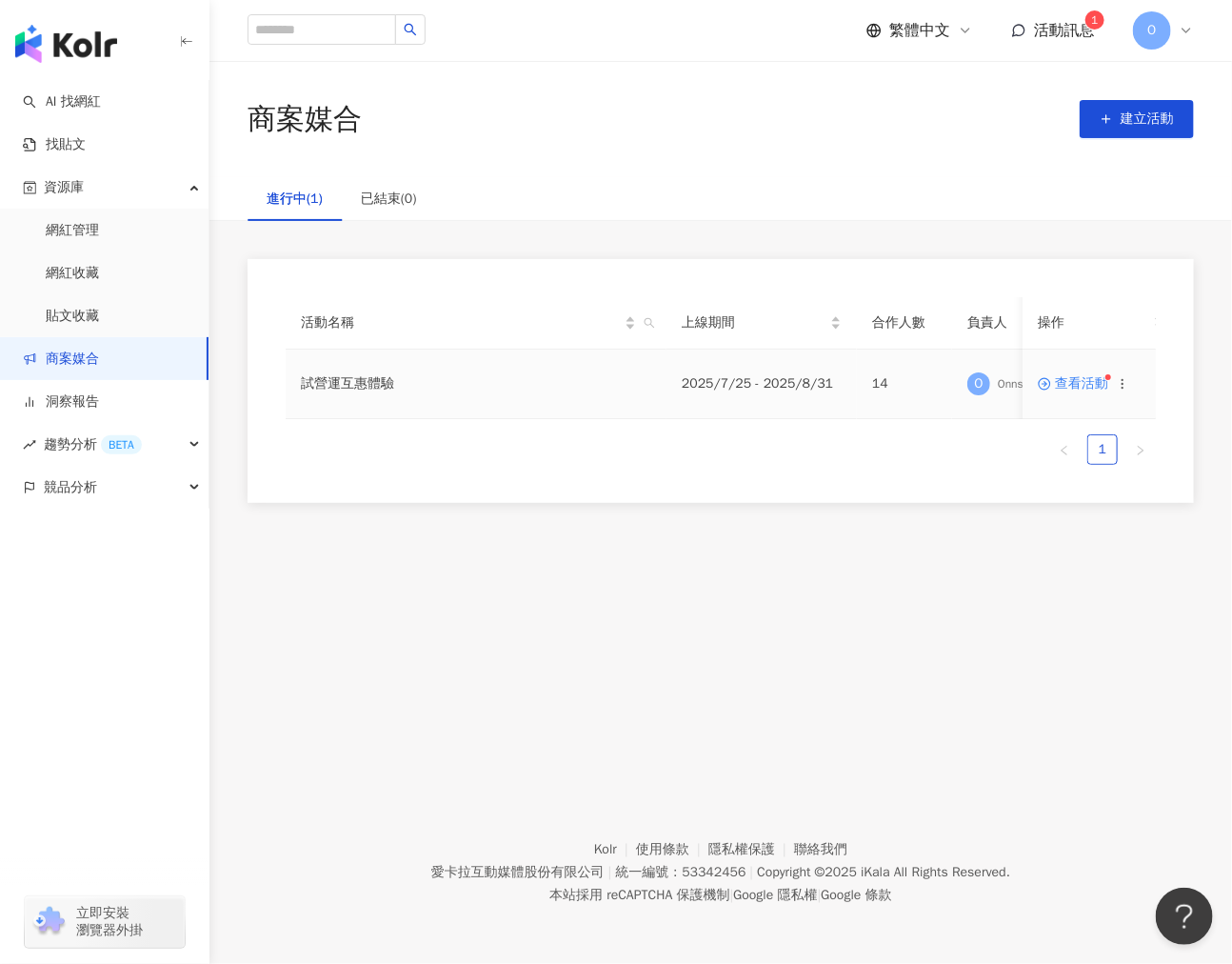click on "查看活動" at bounding box center [1073, 384] 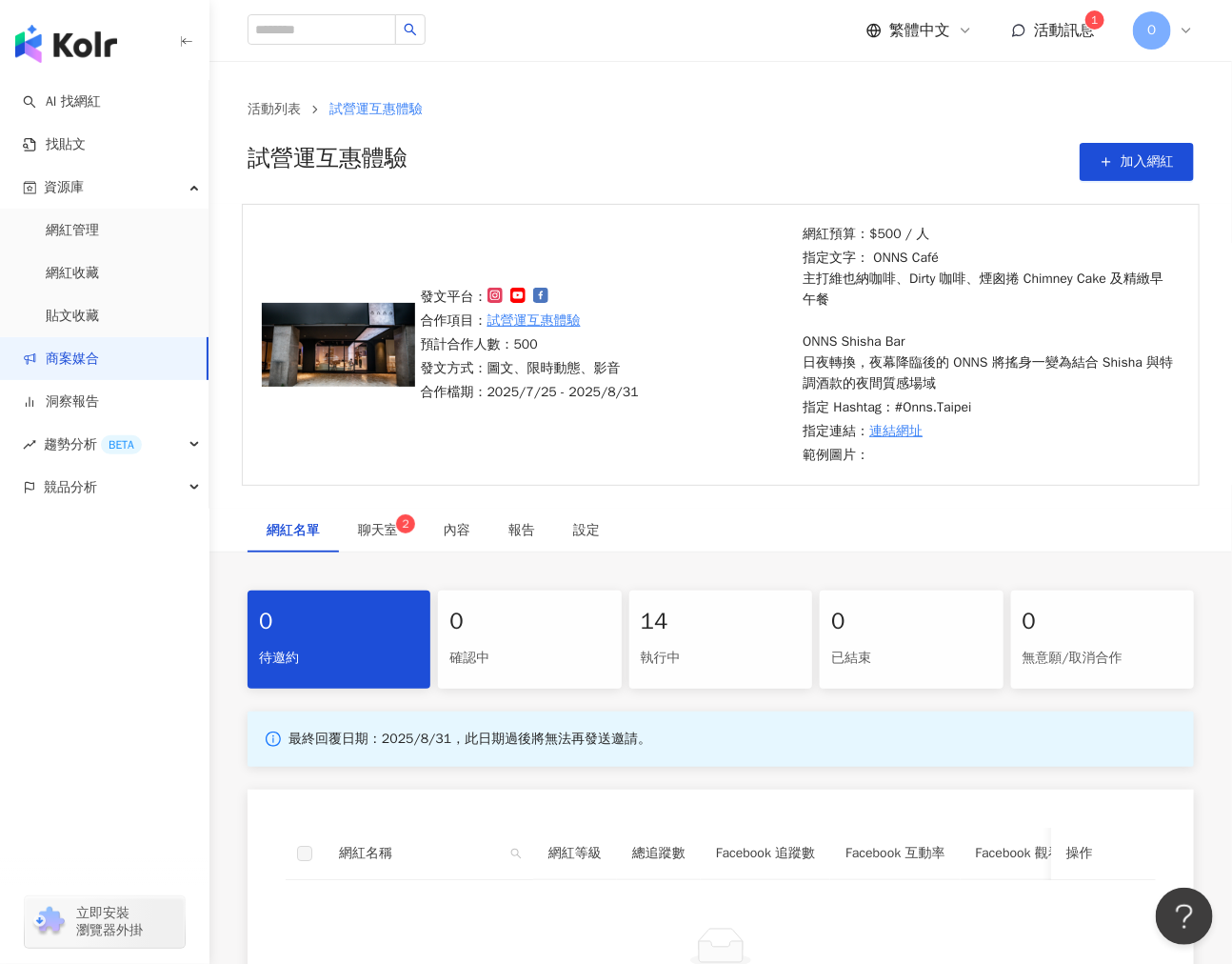 scroll, scrollTop: 106, scrollLeft: 0, axis: vertical 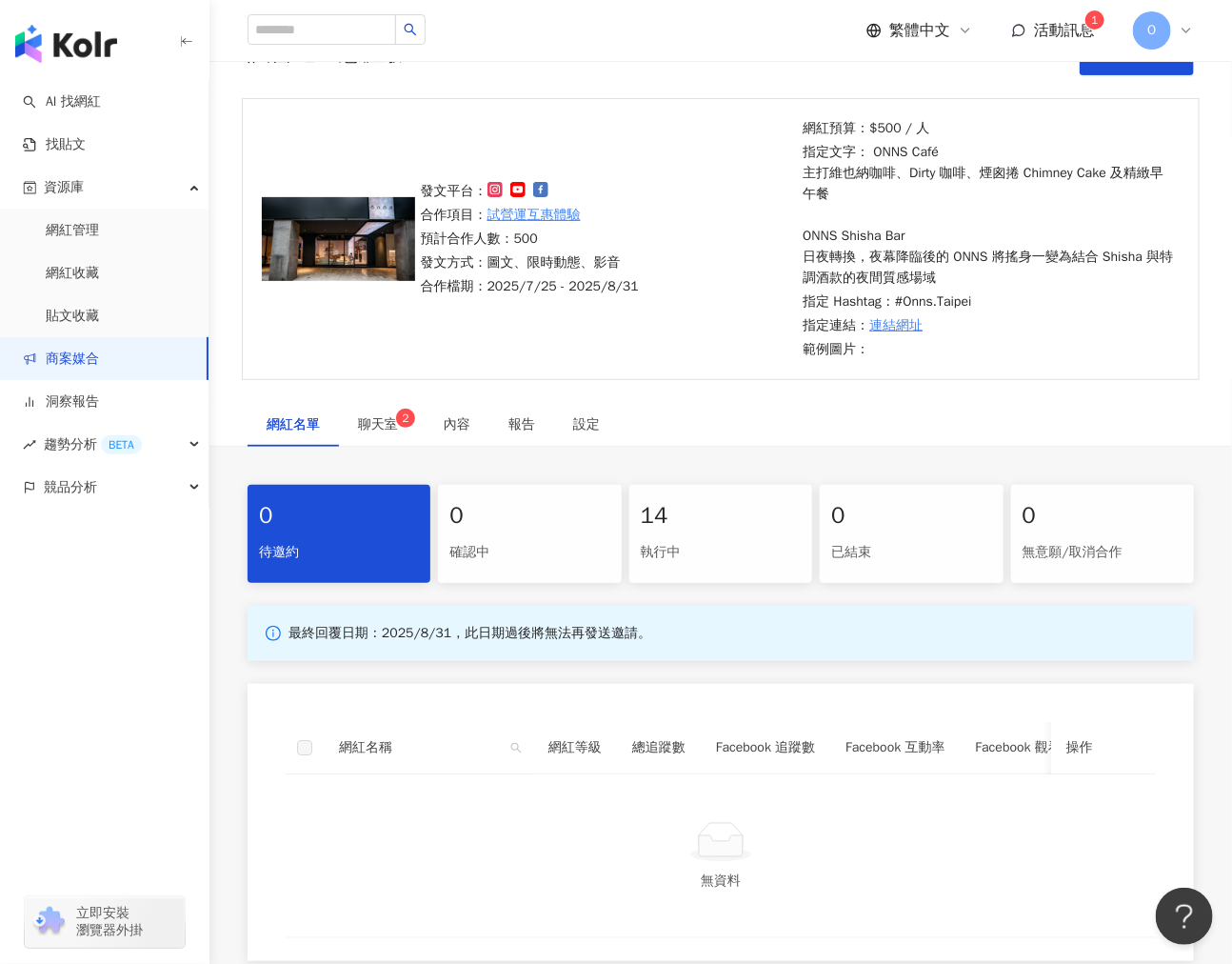 click on "確認中" at bounding box center (529, 552) 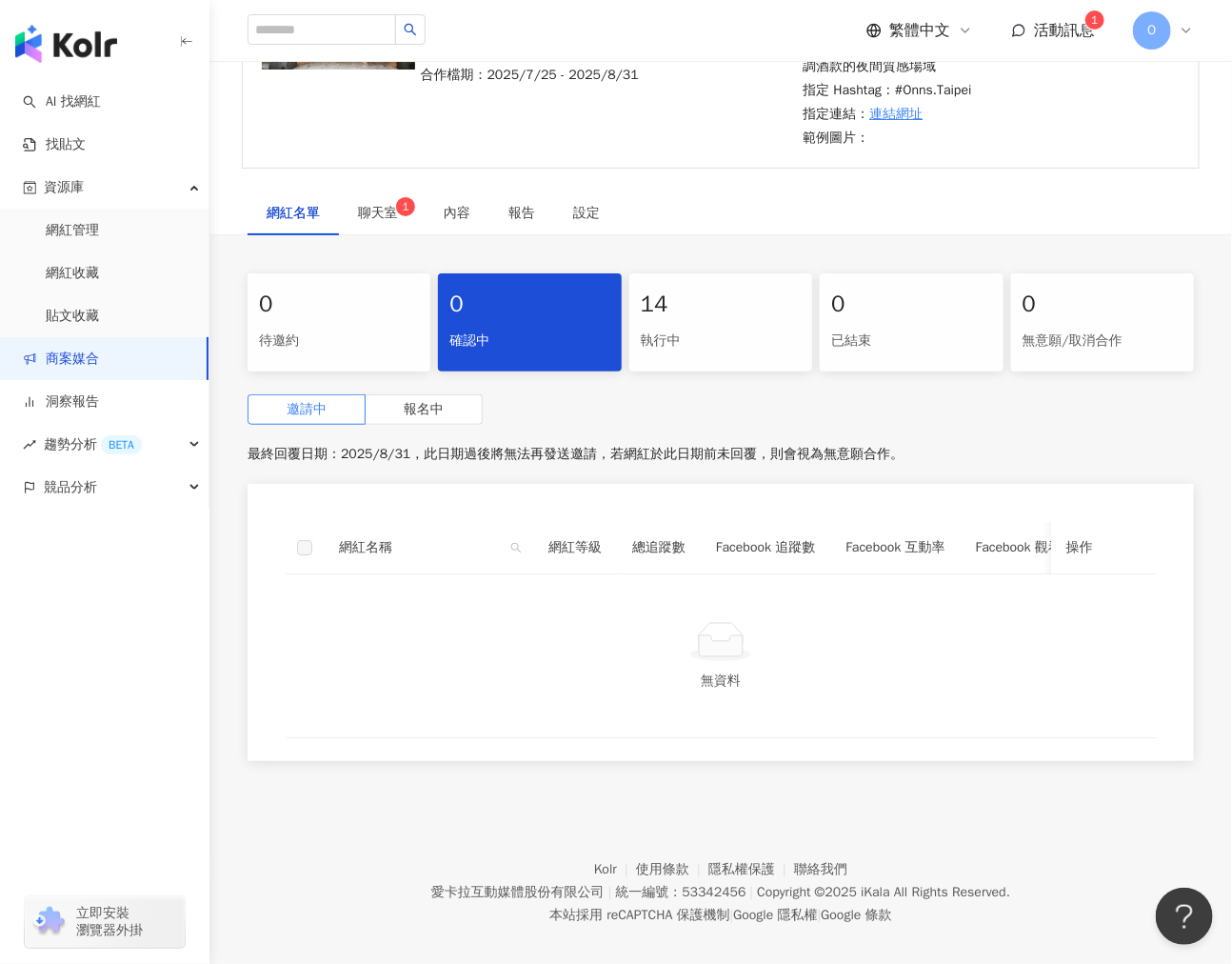 scroll, scrollTop: 353, scrollLeft: 0, axis: vertical 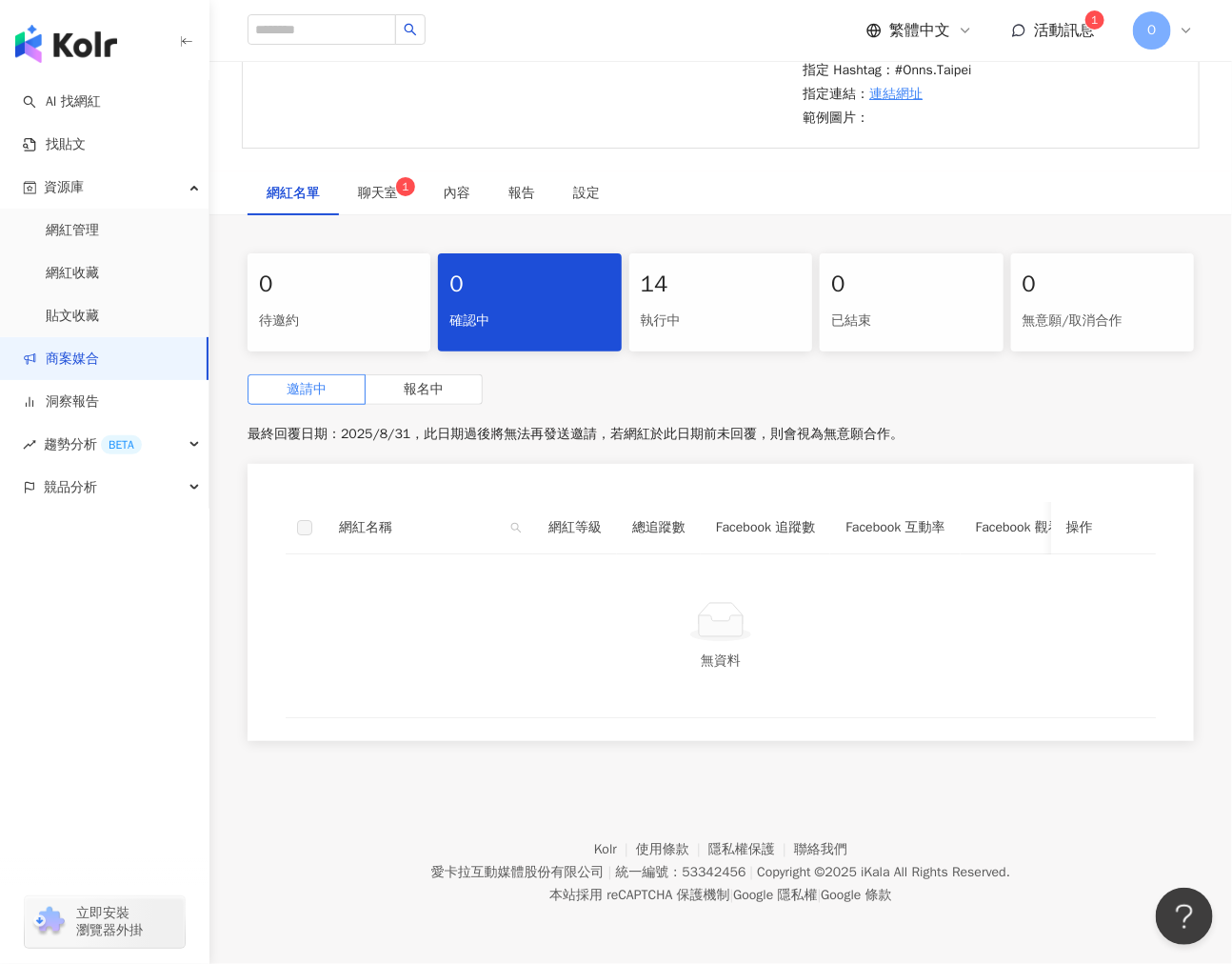 click on "執行中" at bounding box center [721, 321] 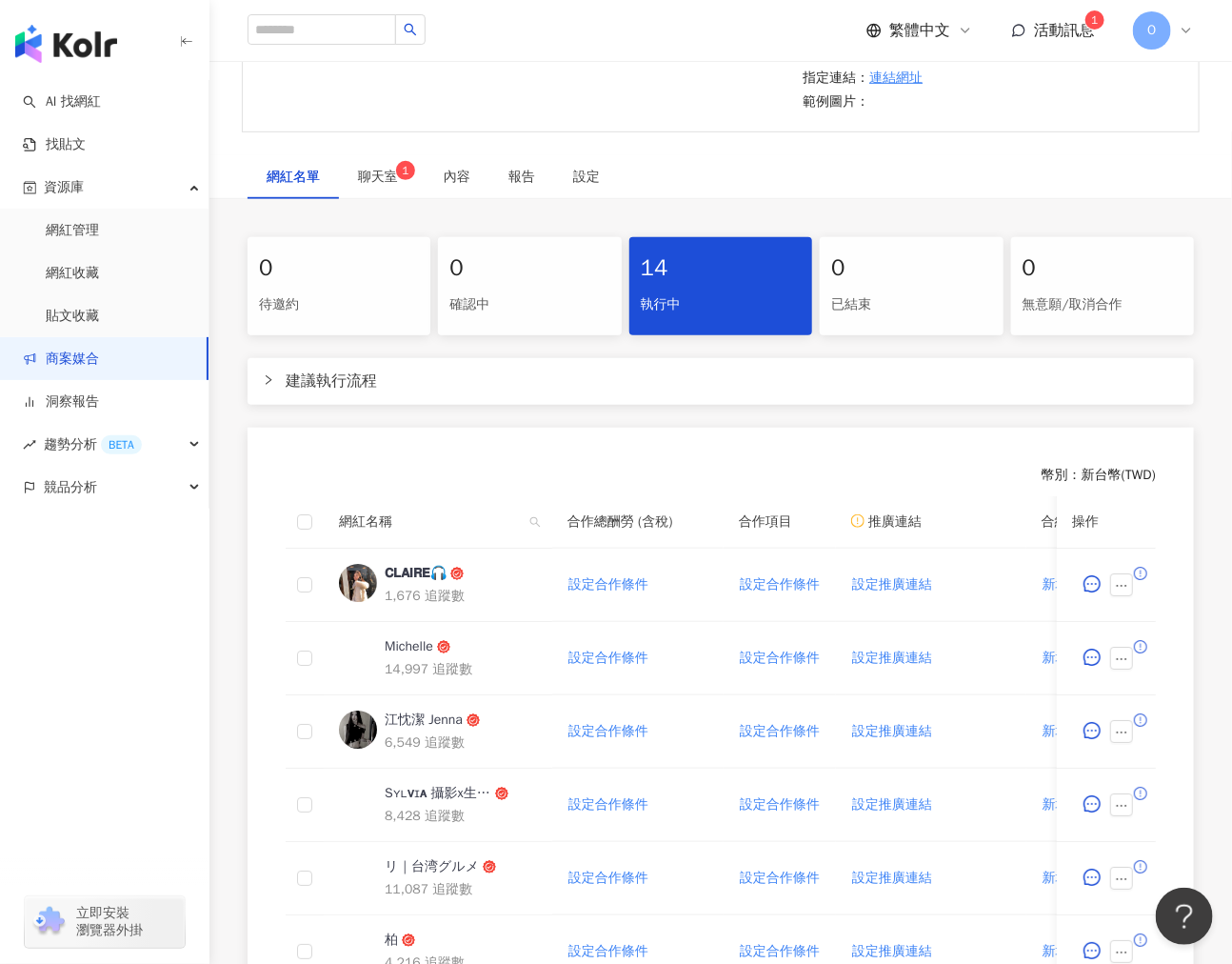 scroll, scrollTop: 565, scrollLeft: 0, axis: vertical 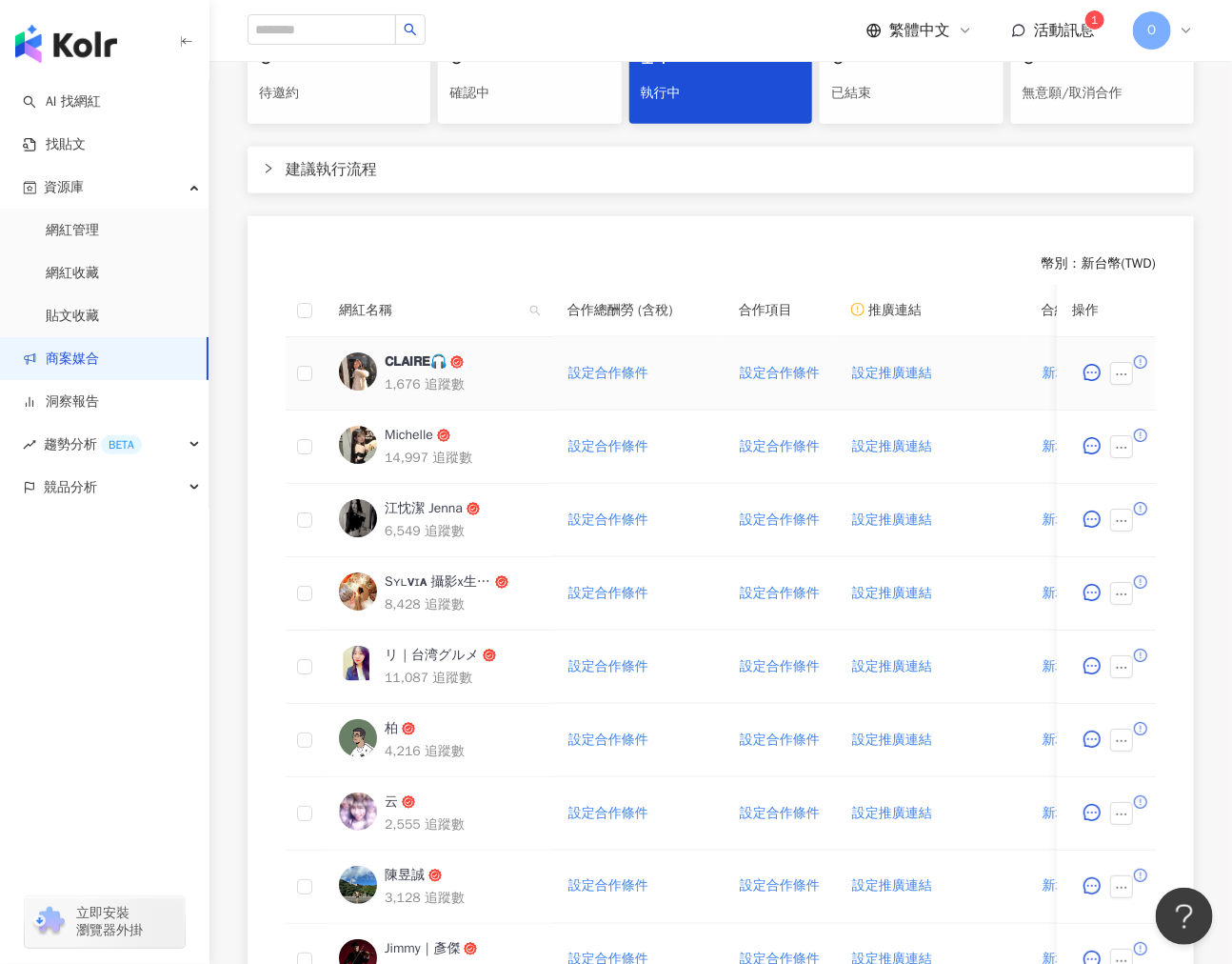 click on "𝗖𝗟𝗔𝗜𝗥𝗘🎧" at bounding box center [415, 362] 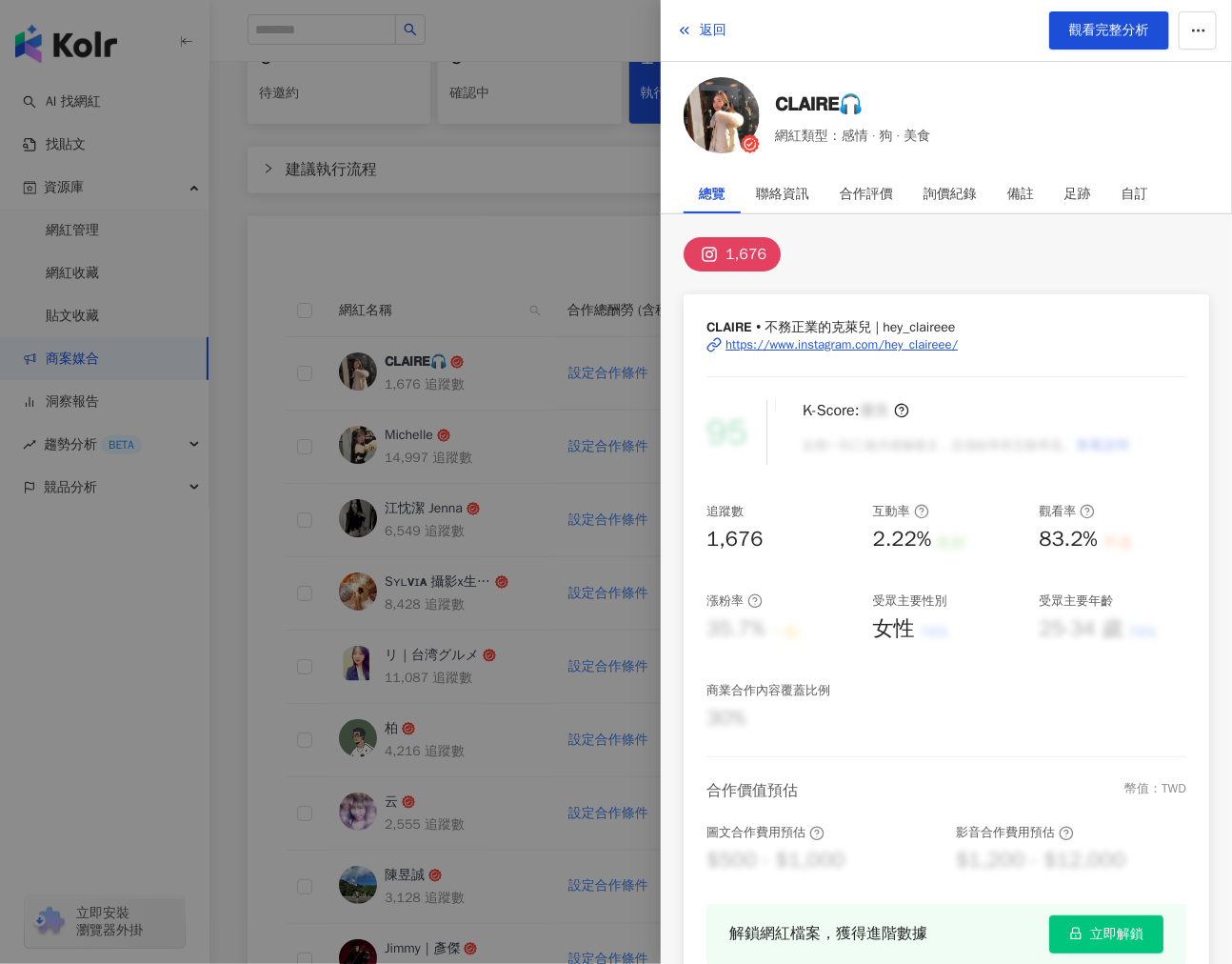 click at bounding box center (616, 482) 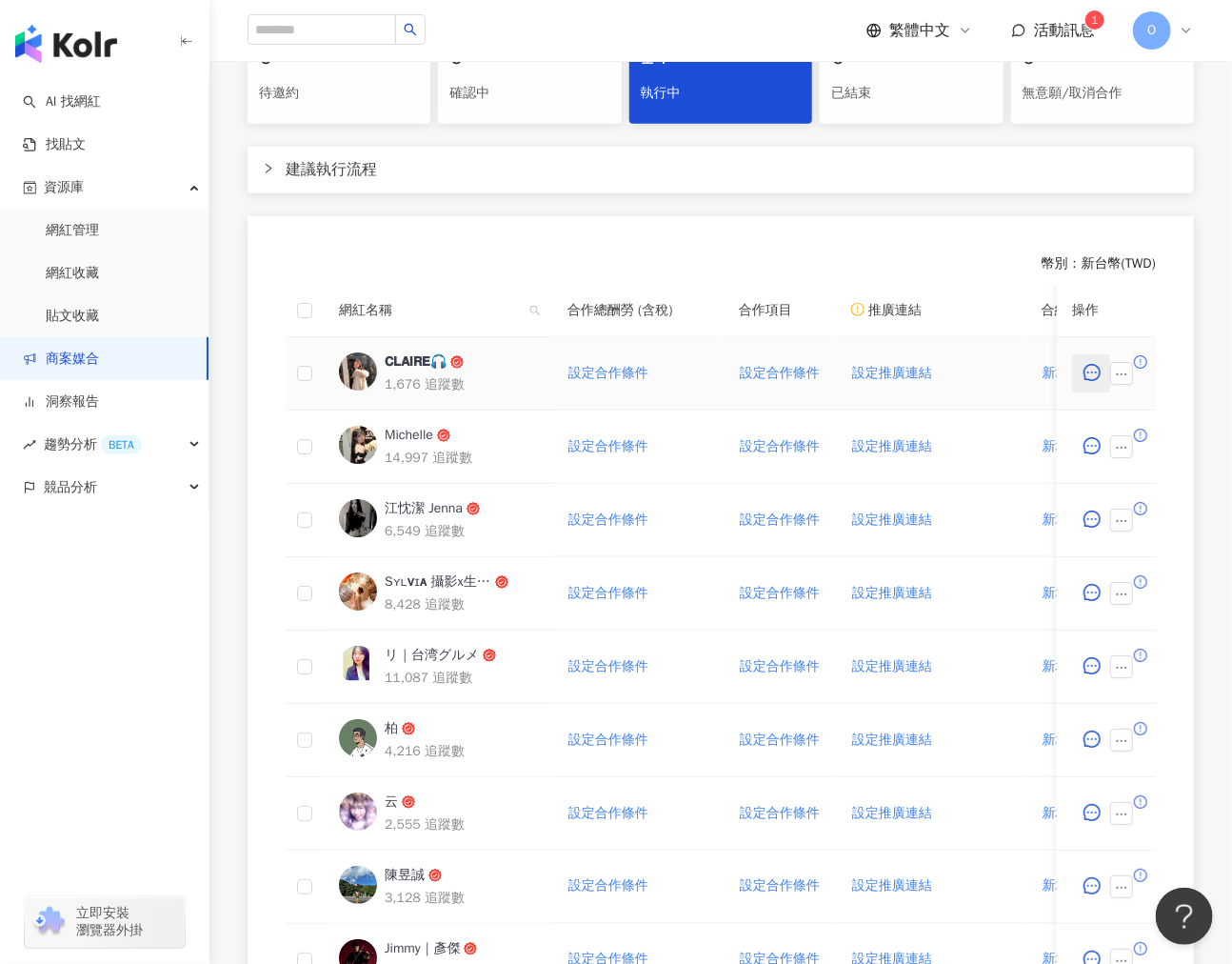 click 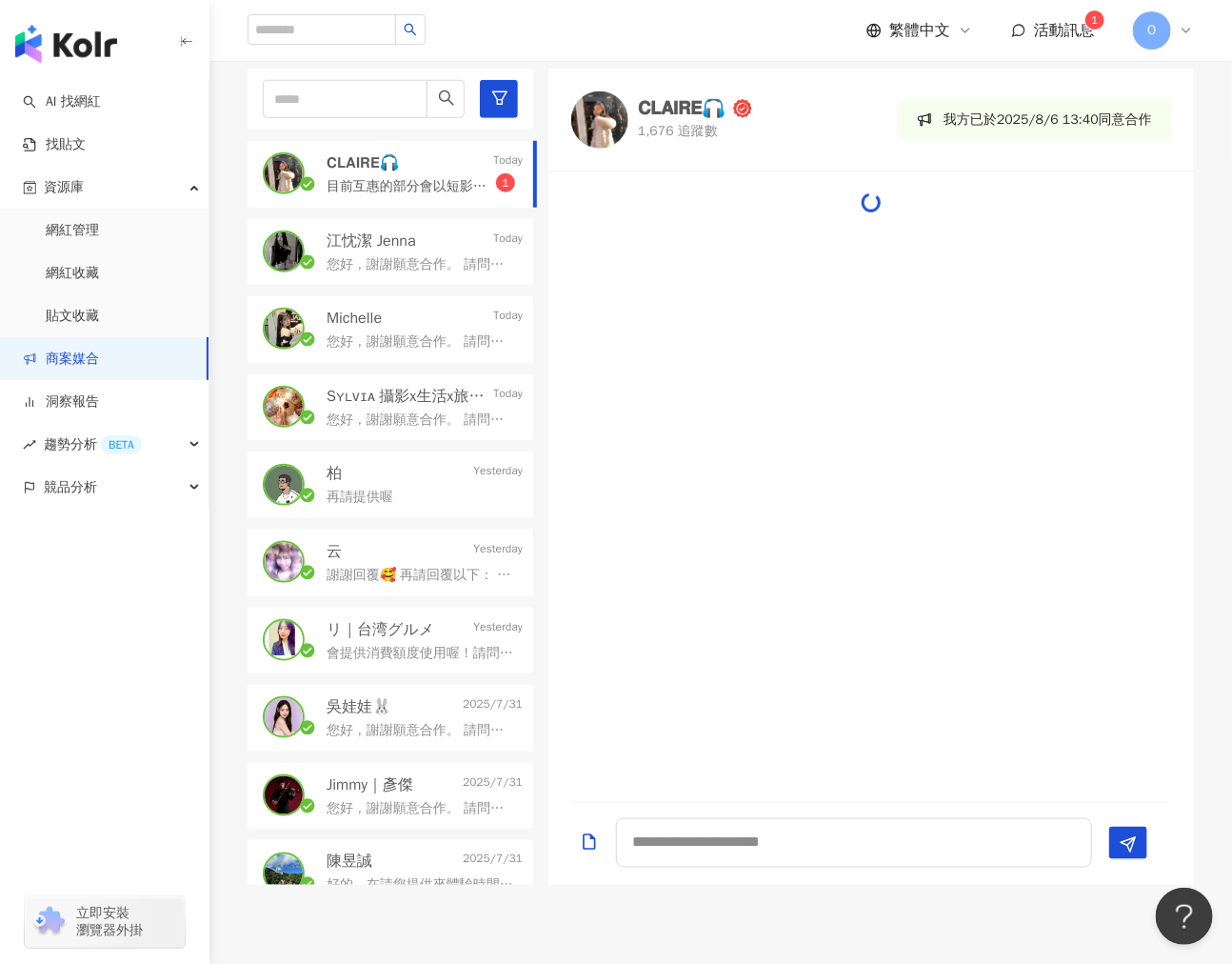 scroll, scrollTop: 341, scrollLeft: 0, axis: vertical 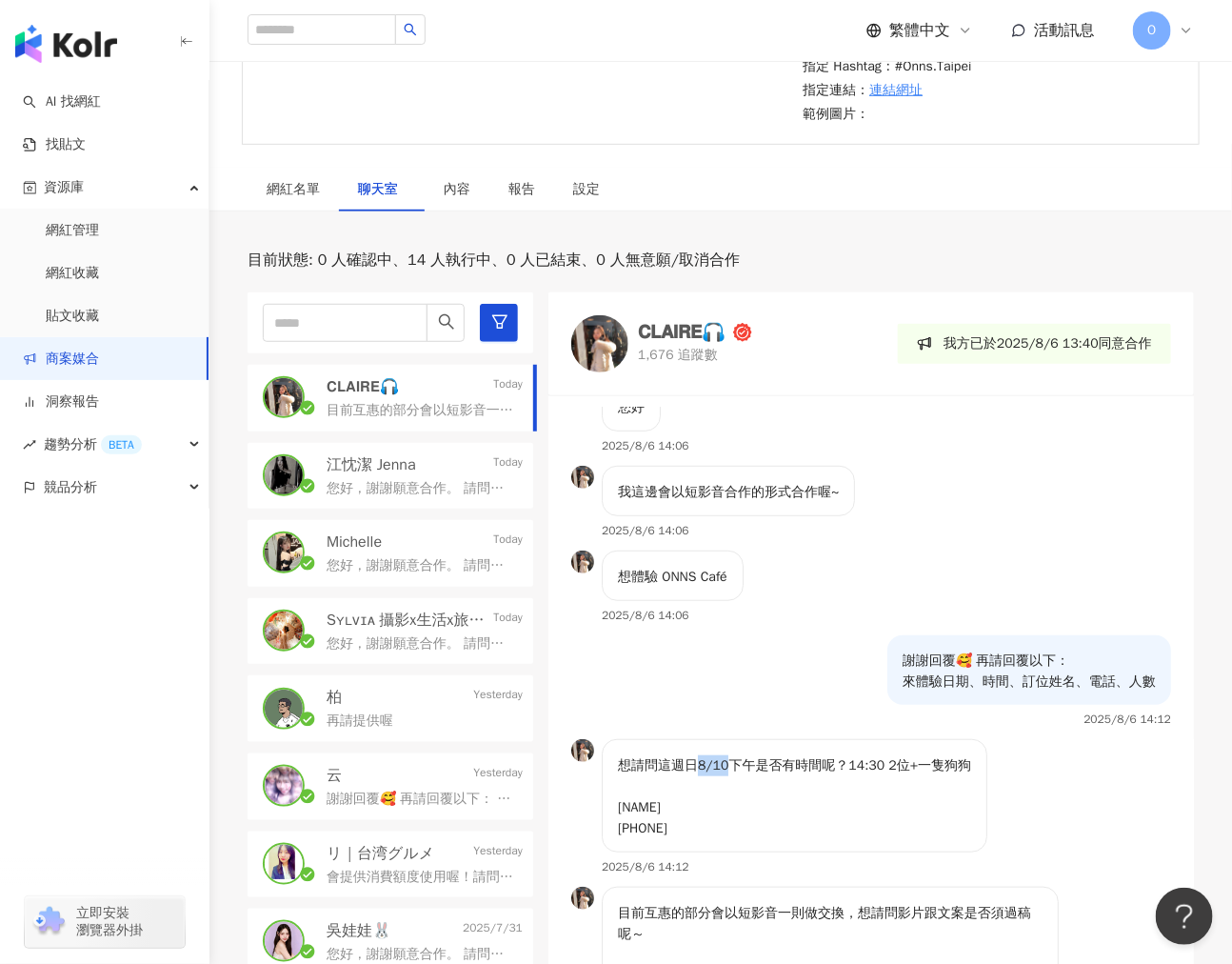 drag, startPoint x: 697, startPoint y: 764, endPoint x: 725, endPoint y: 765, distance: 28.017851 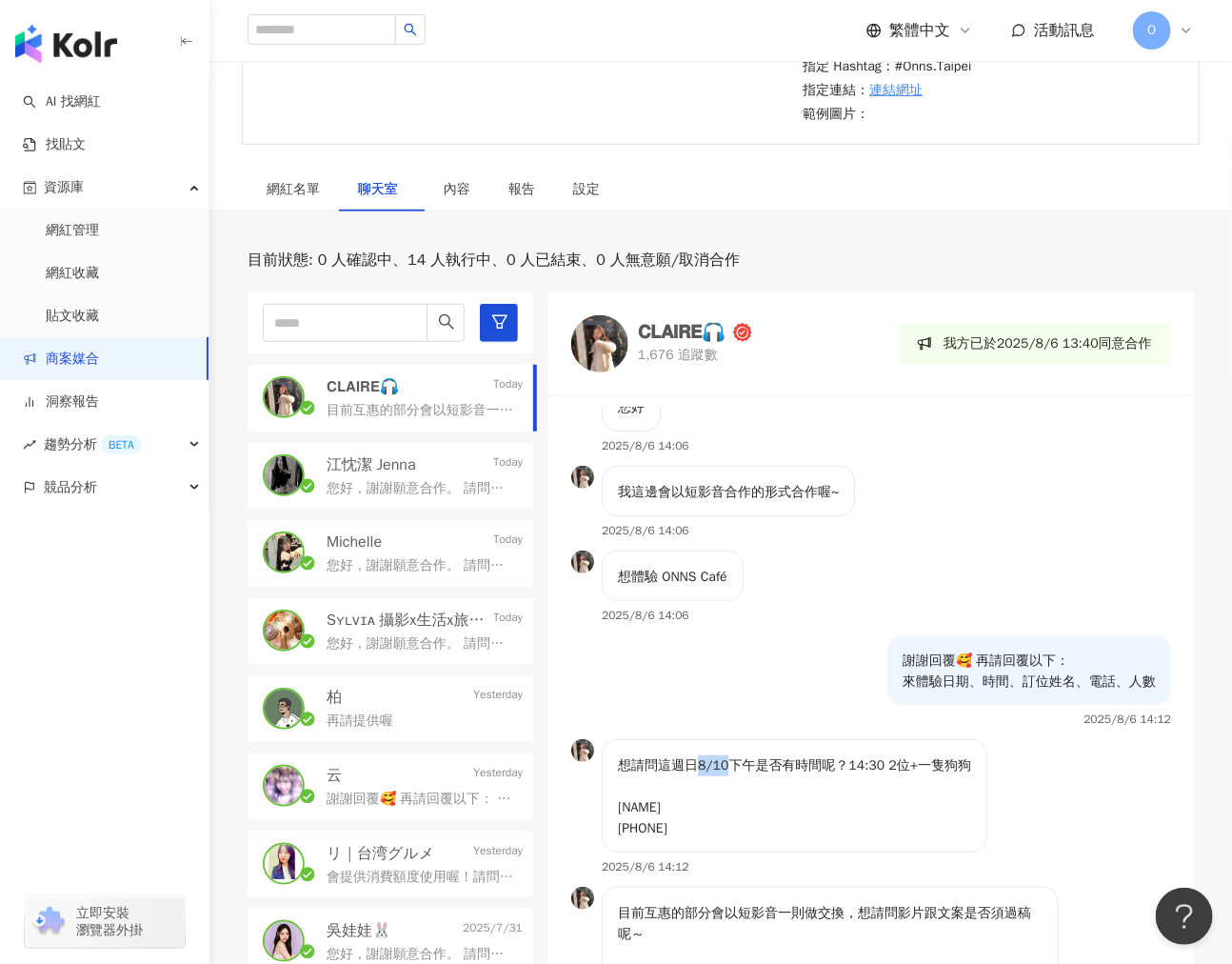 copy on "8/10" 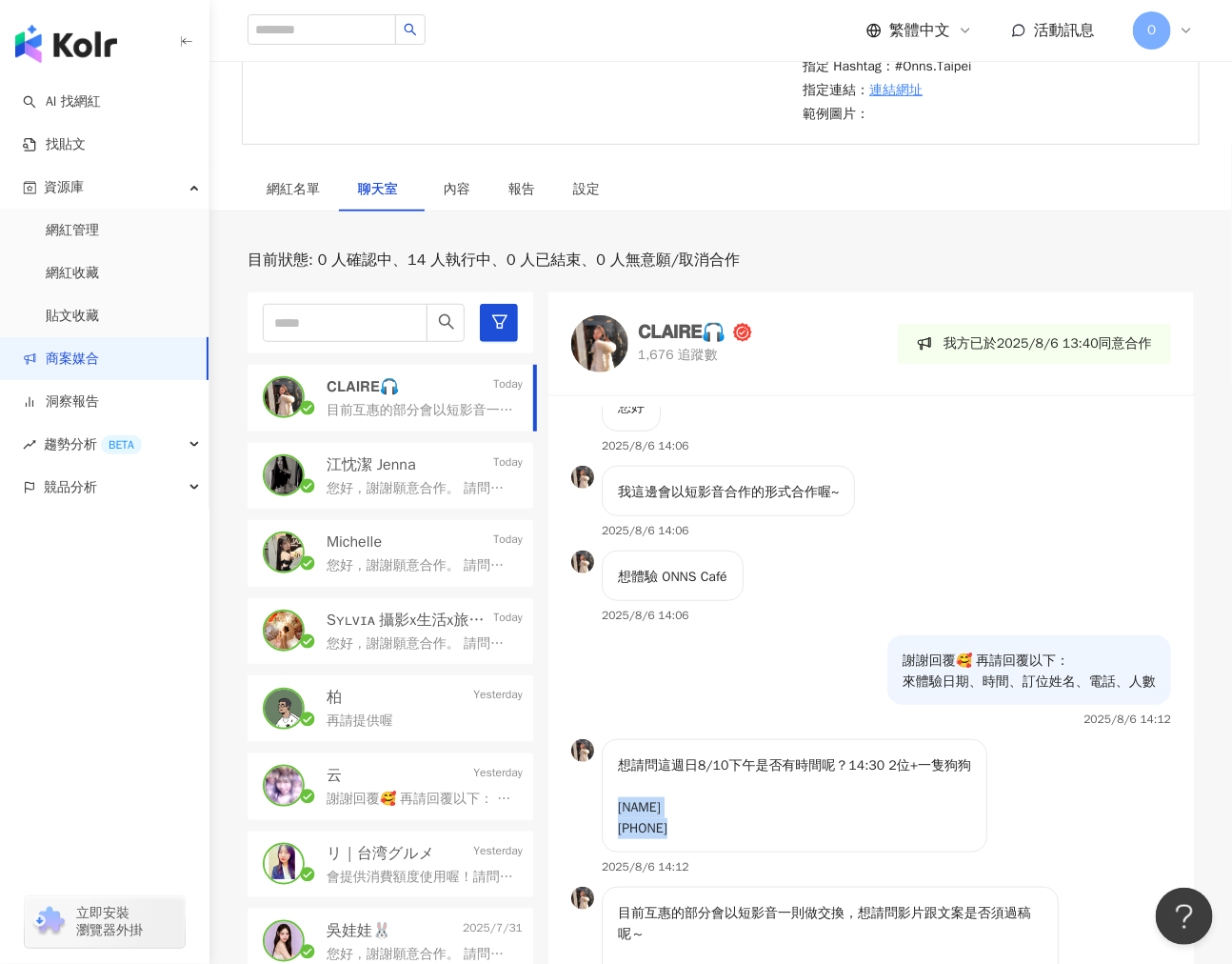 drag, startPoint x: 700, startPoint y: 830, endPoint x: 605, endPoint y: 808, distance: 97.514102 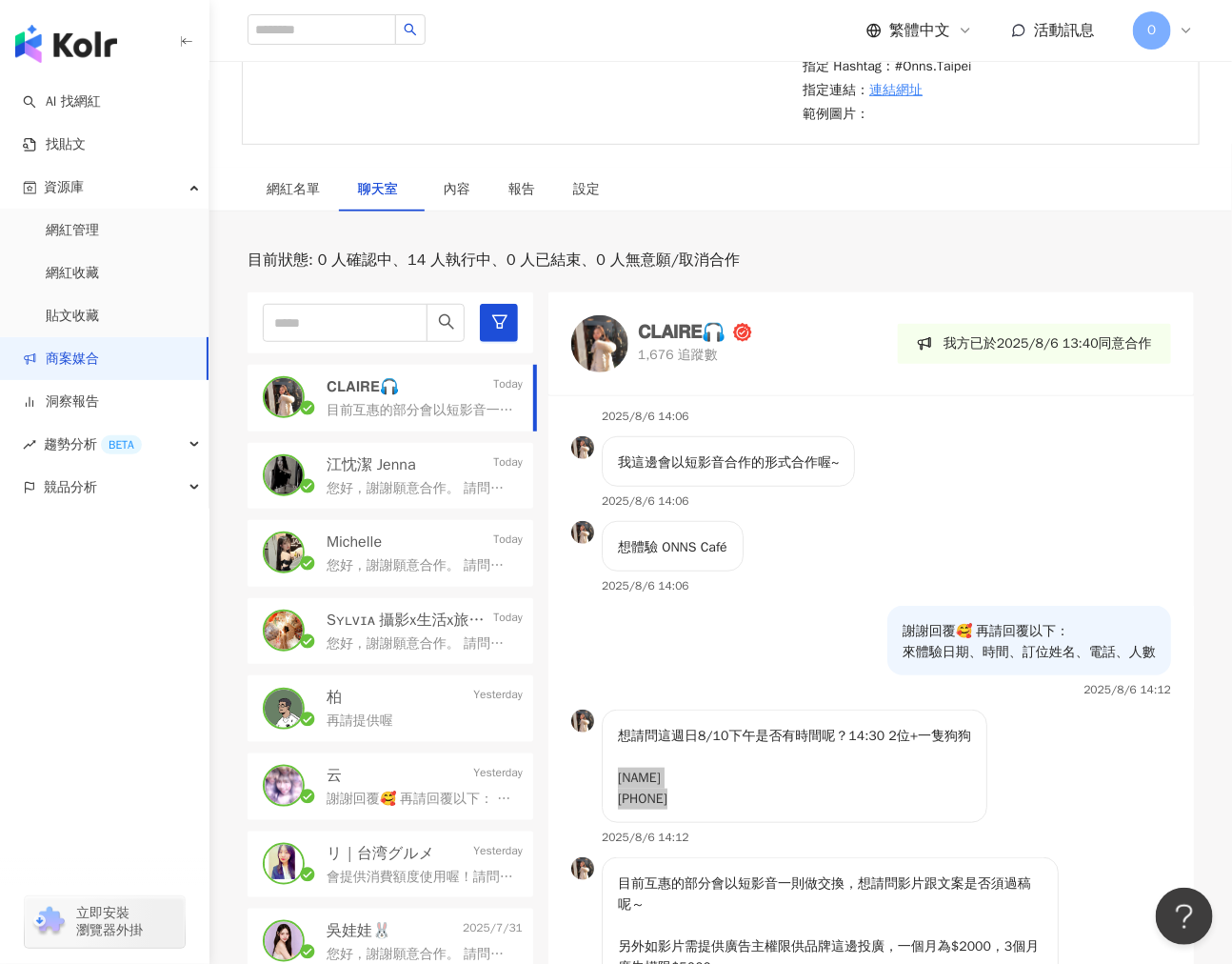 scroll, scrollTop: 567, scrollLeft: 0, axis: vertical 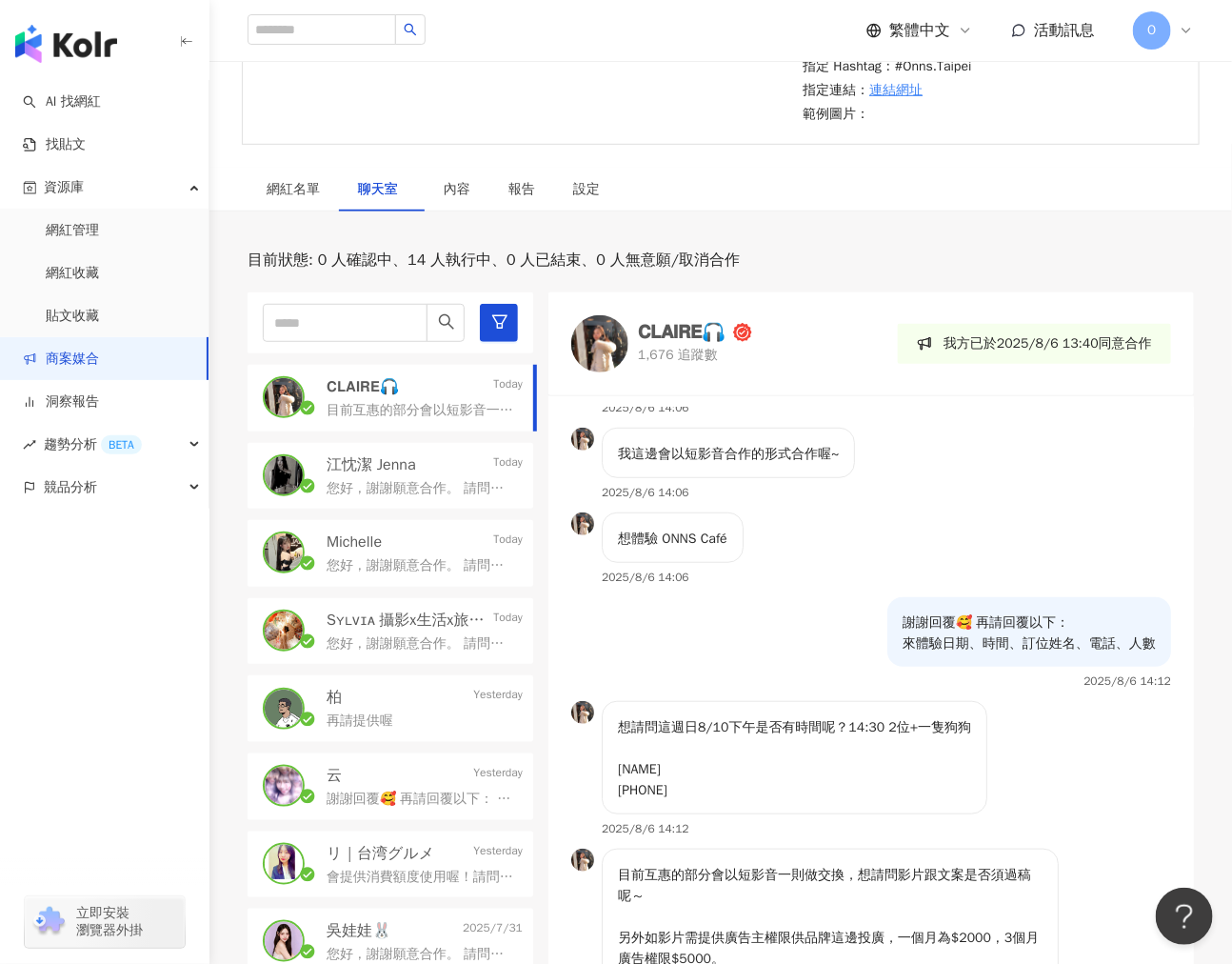click on "您好 2025/8/6 14:06" at bounding box center [871, 385] 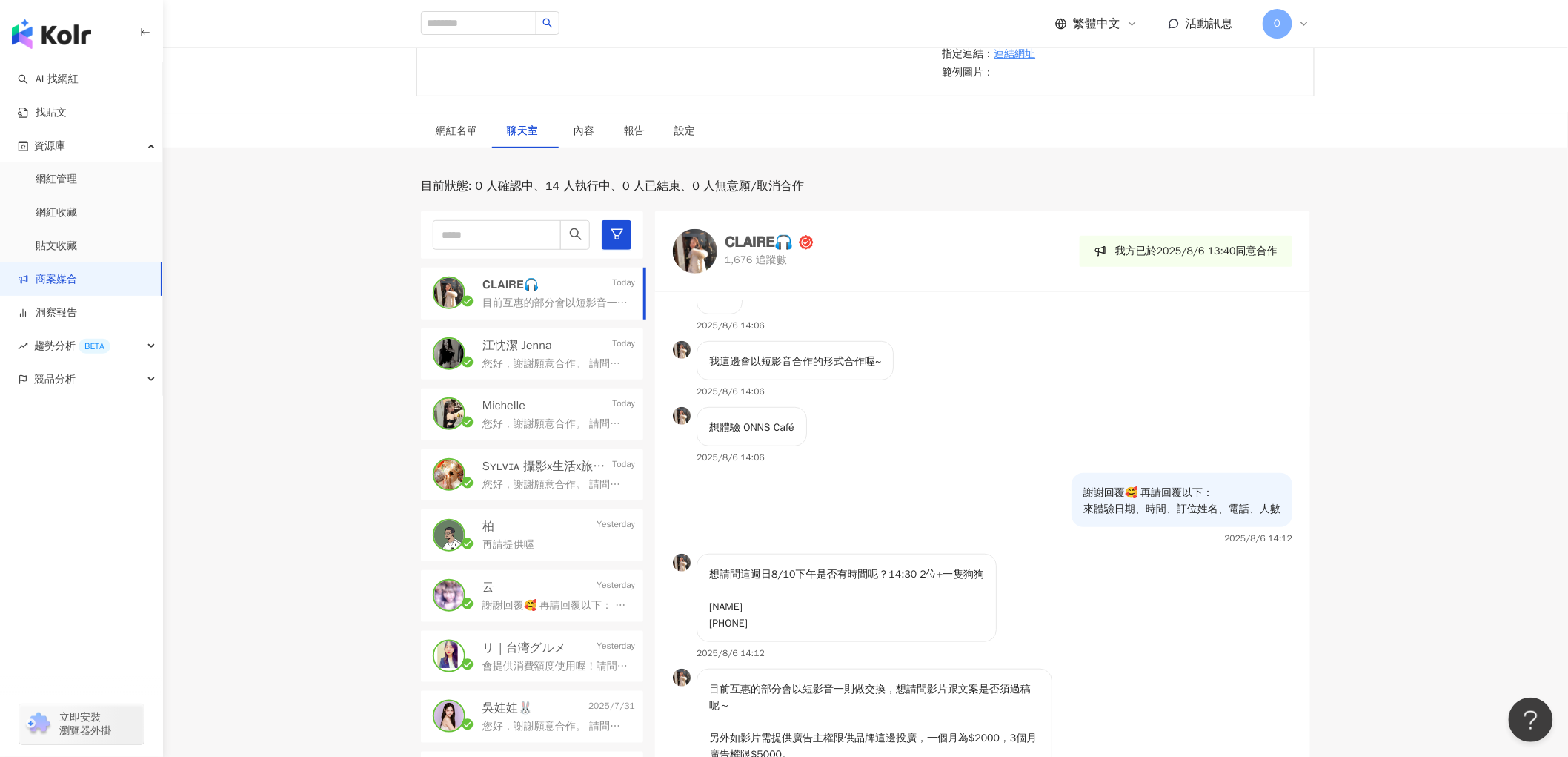 scroll, scrollTop: 435, scrollLeft: 0, axis: vertical 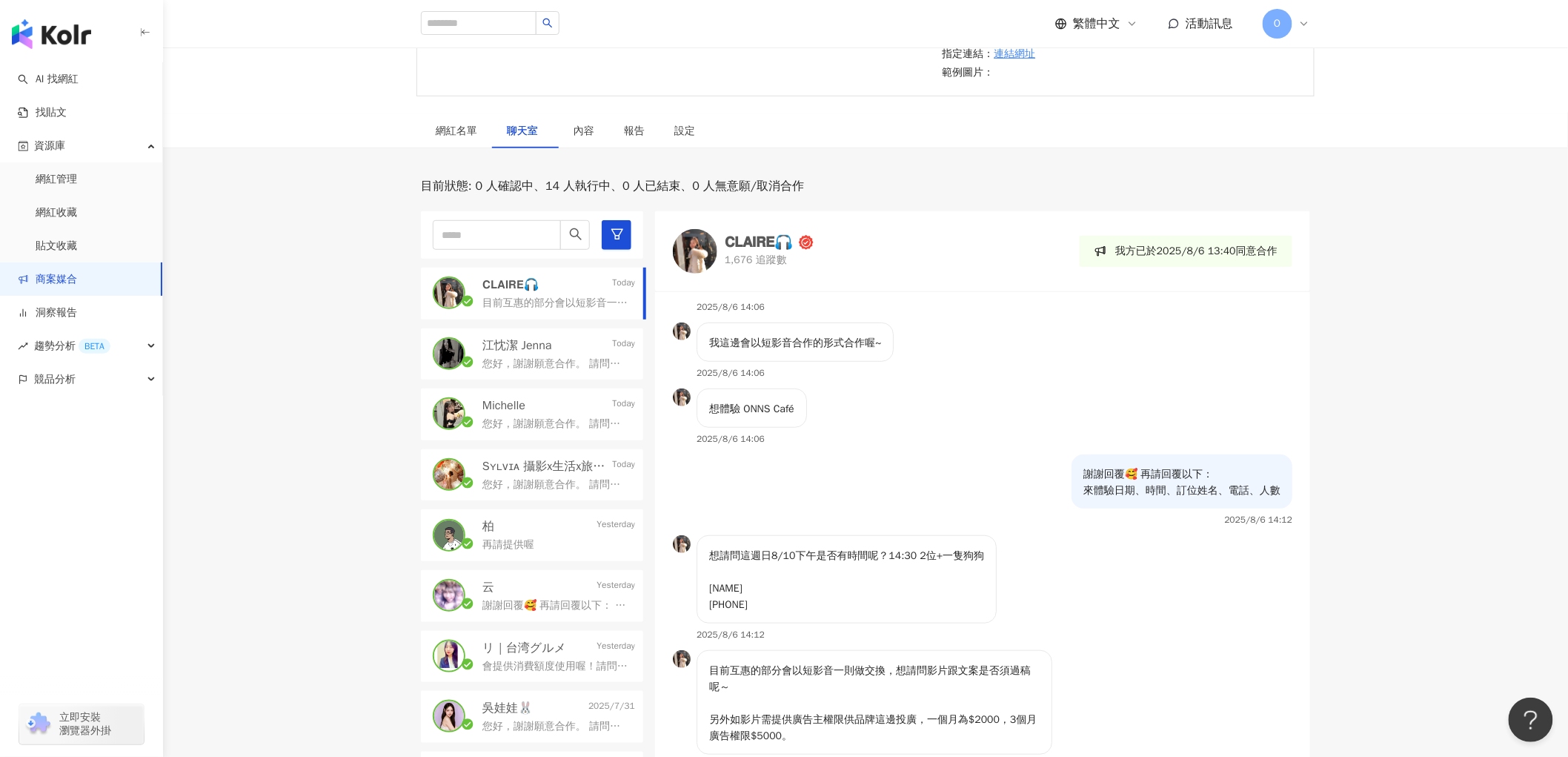 click on "𝗖𝗟𝗔𝗜𝗥𝗘🎧 Today" at bounding box center (559, 285) 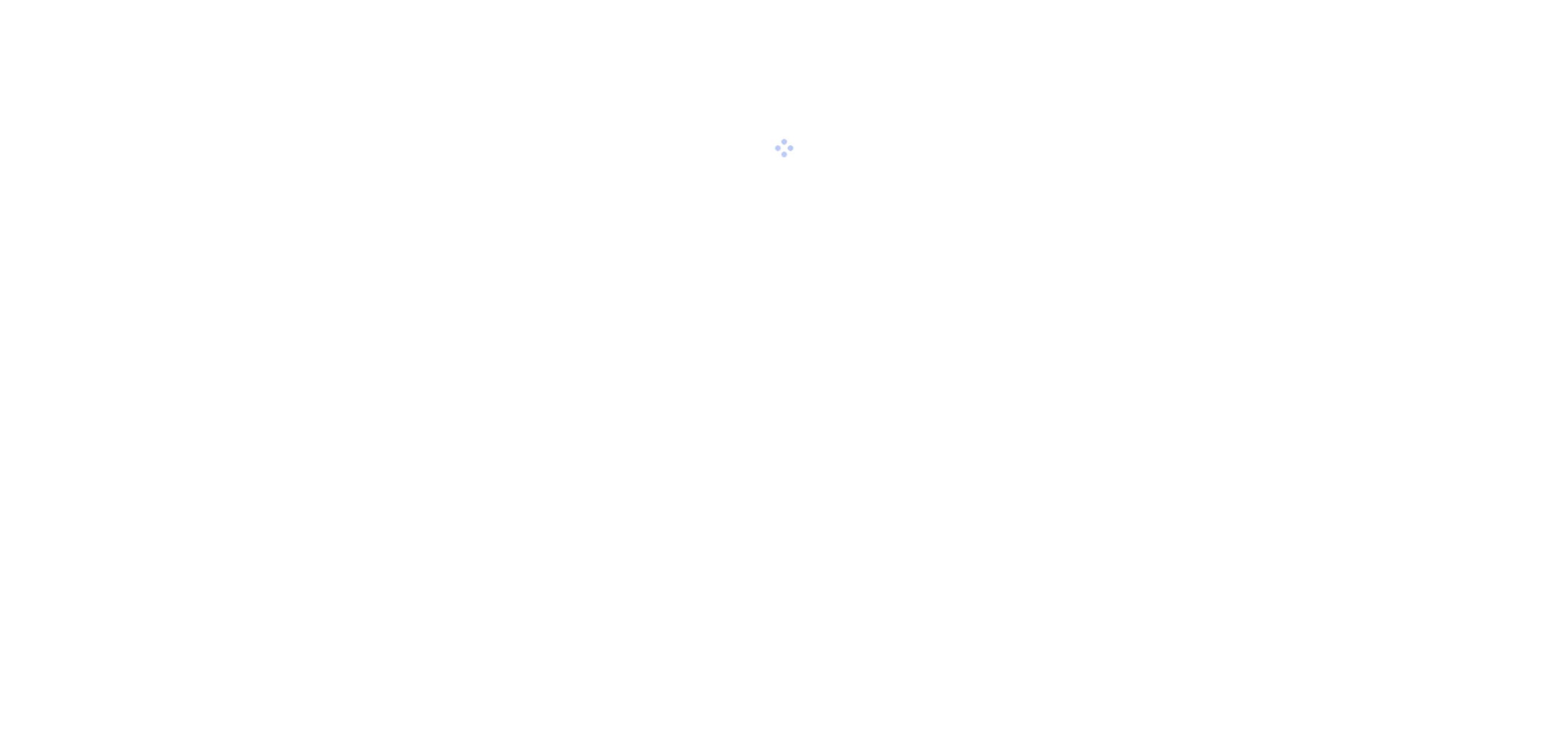 scroll, scrollTop: 0, scrollLeft: 0, axis: both 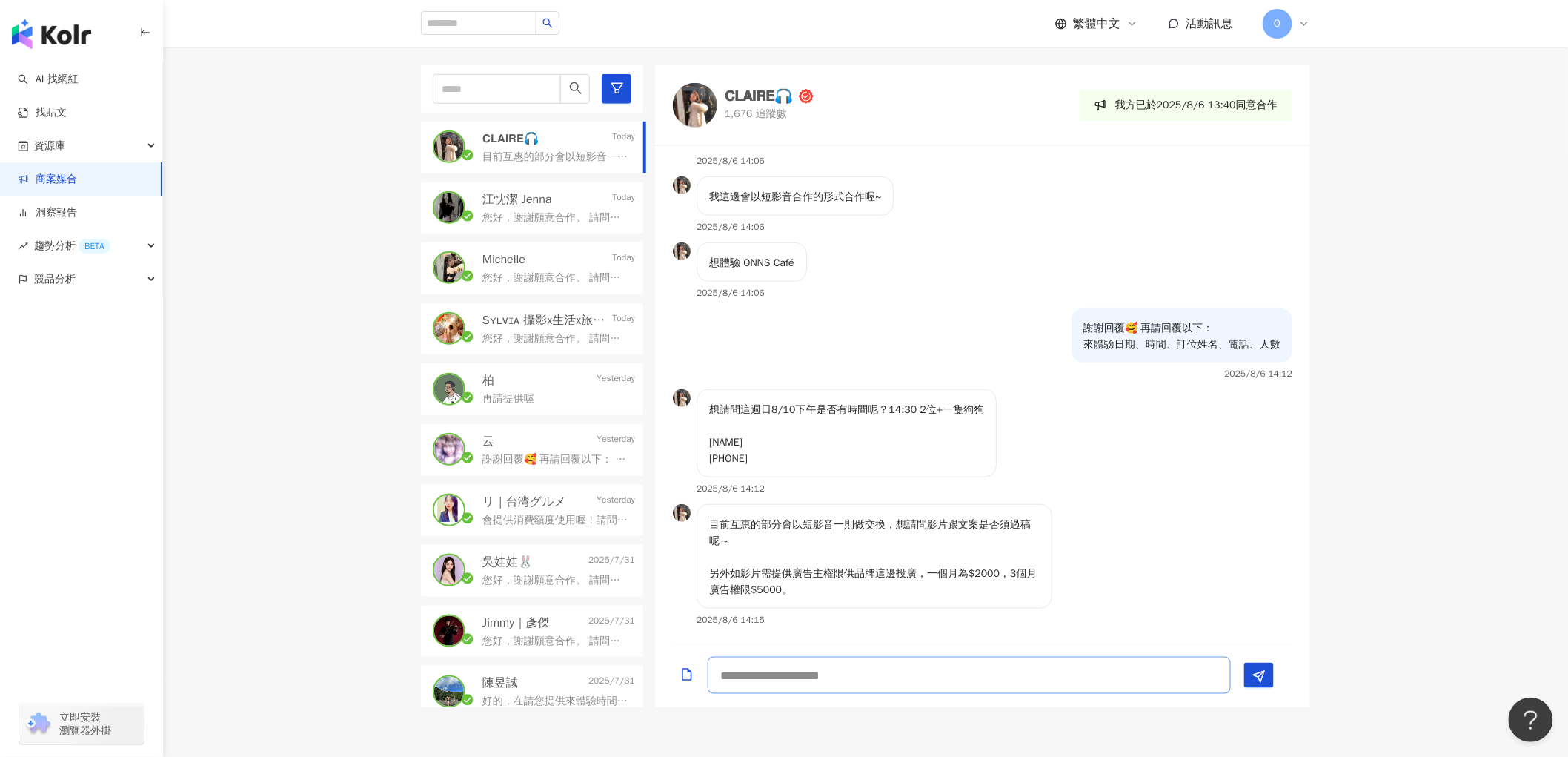 click at bounding box center (969, 675) 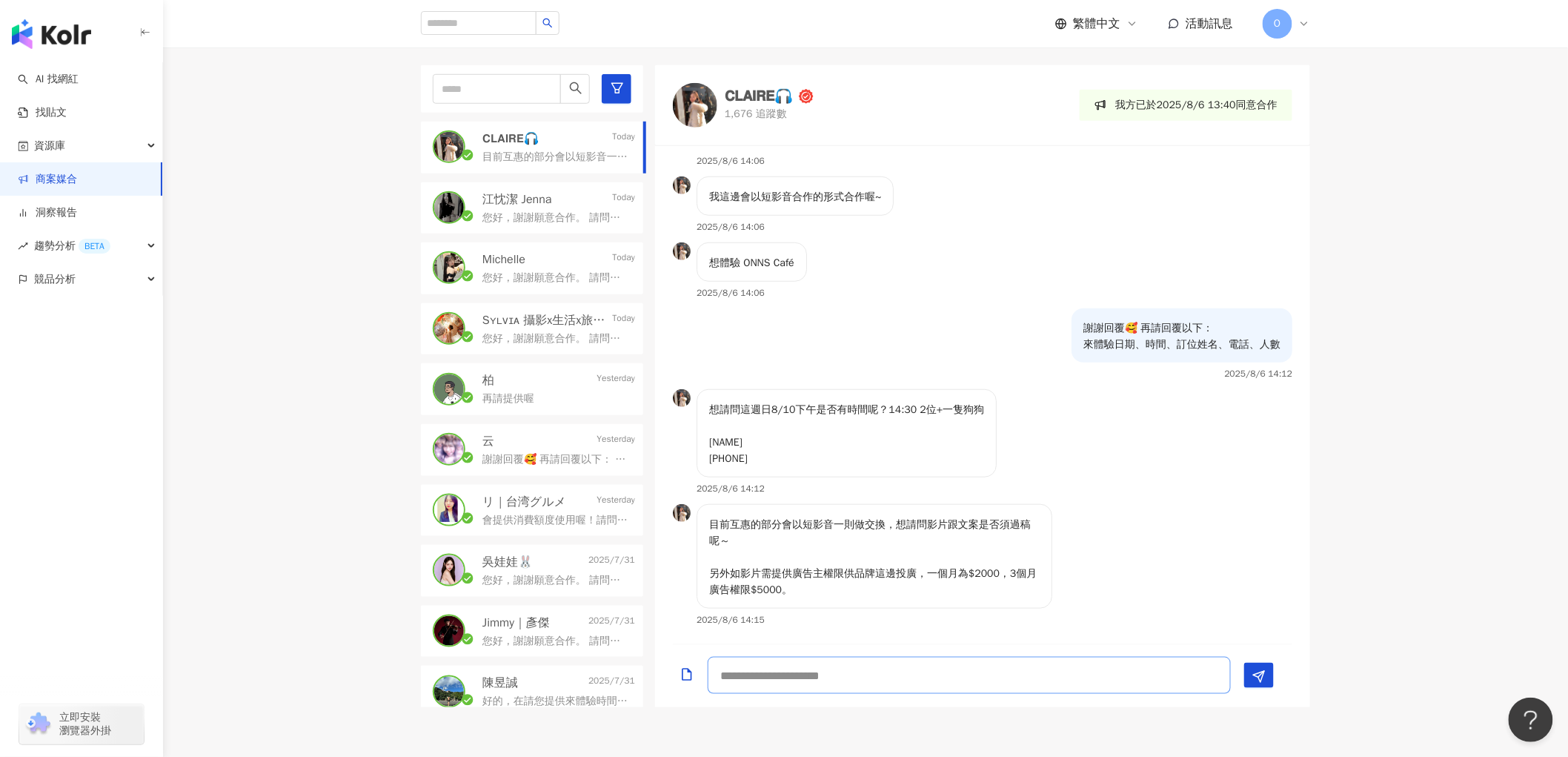 type on "*" 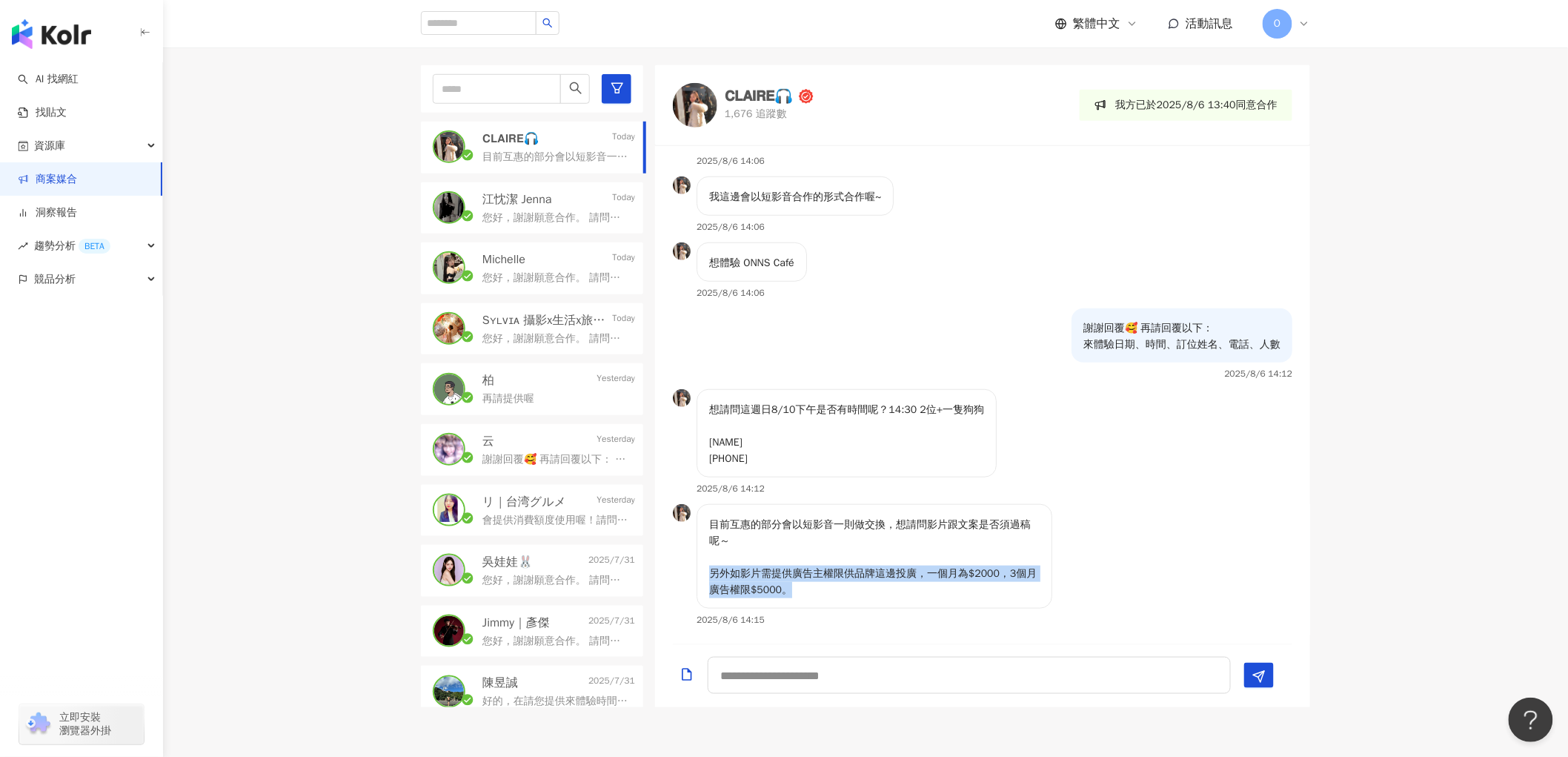 drag, startPoint x: 797, startPoint y: 589, endPoint x: 710, endPoint y: 573, distance: 88.45903 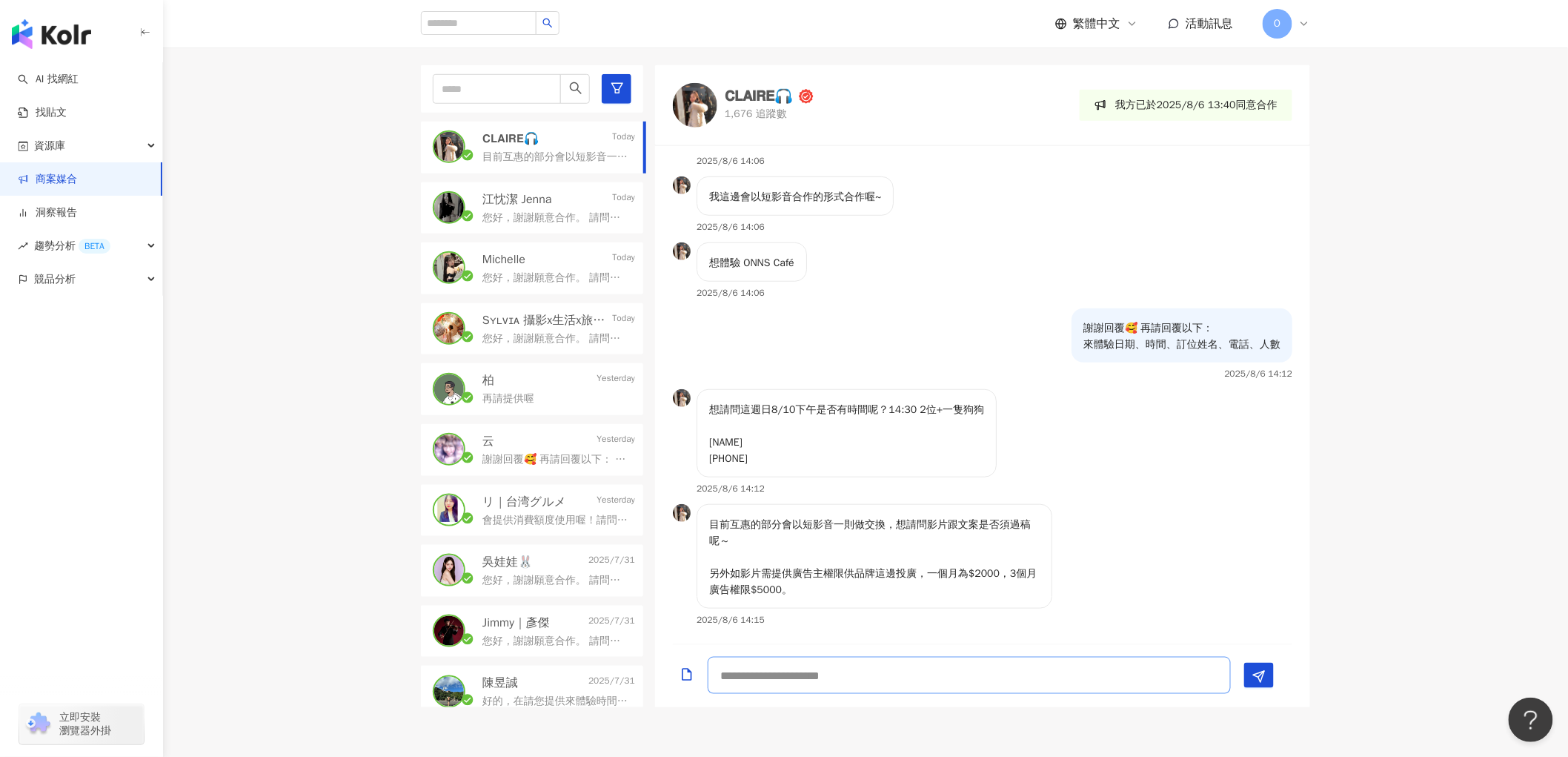click at bounding box center [969, 675] 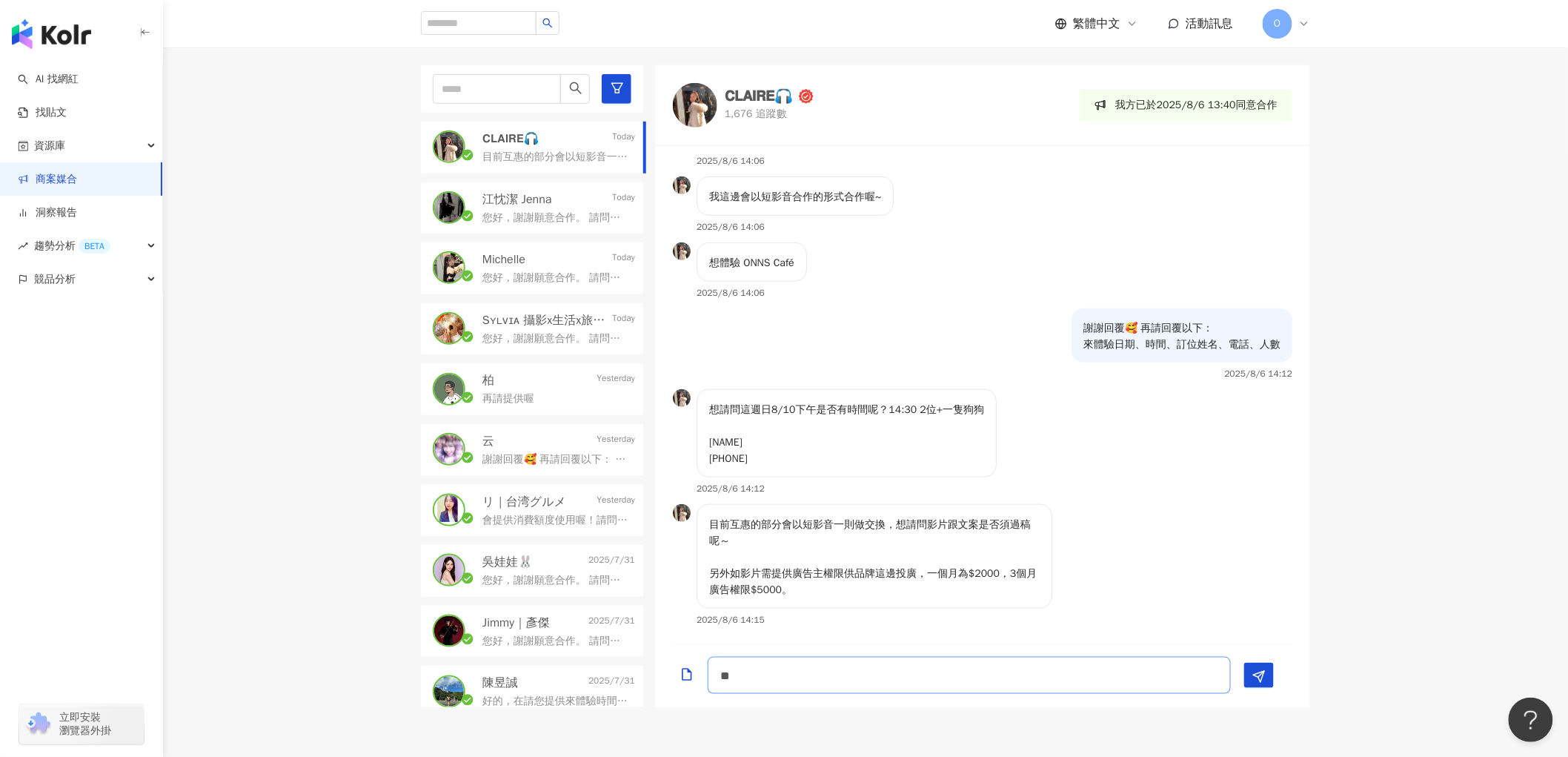 type on "*" 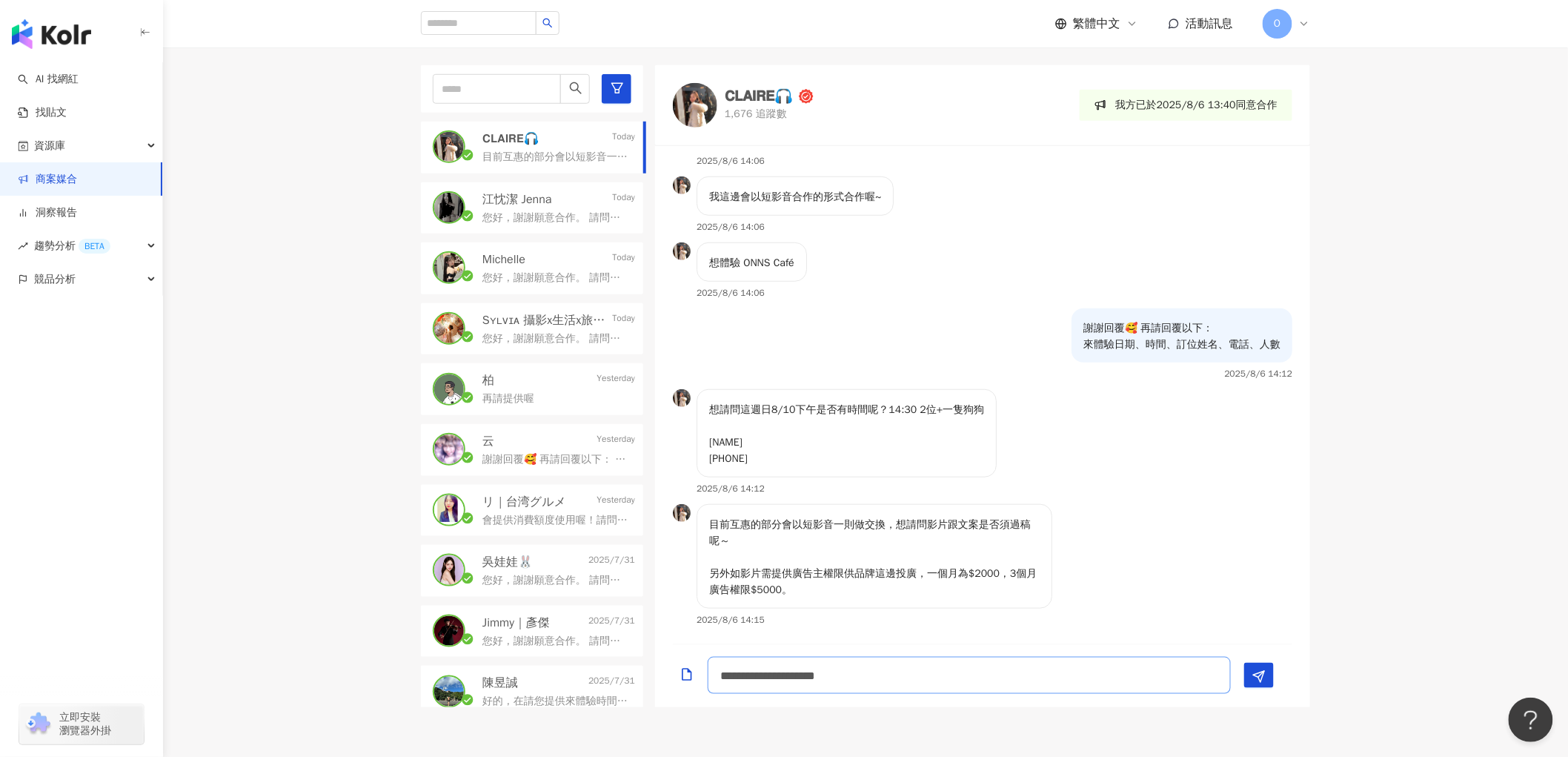 type on "**********" 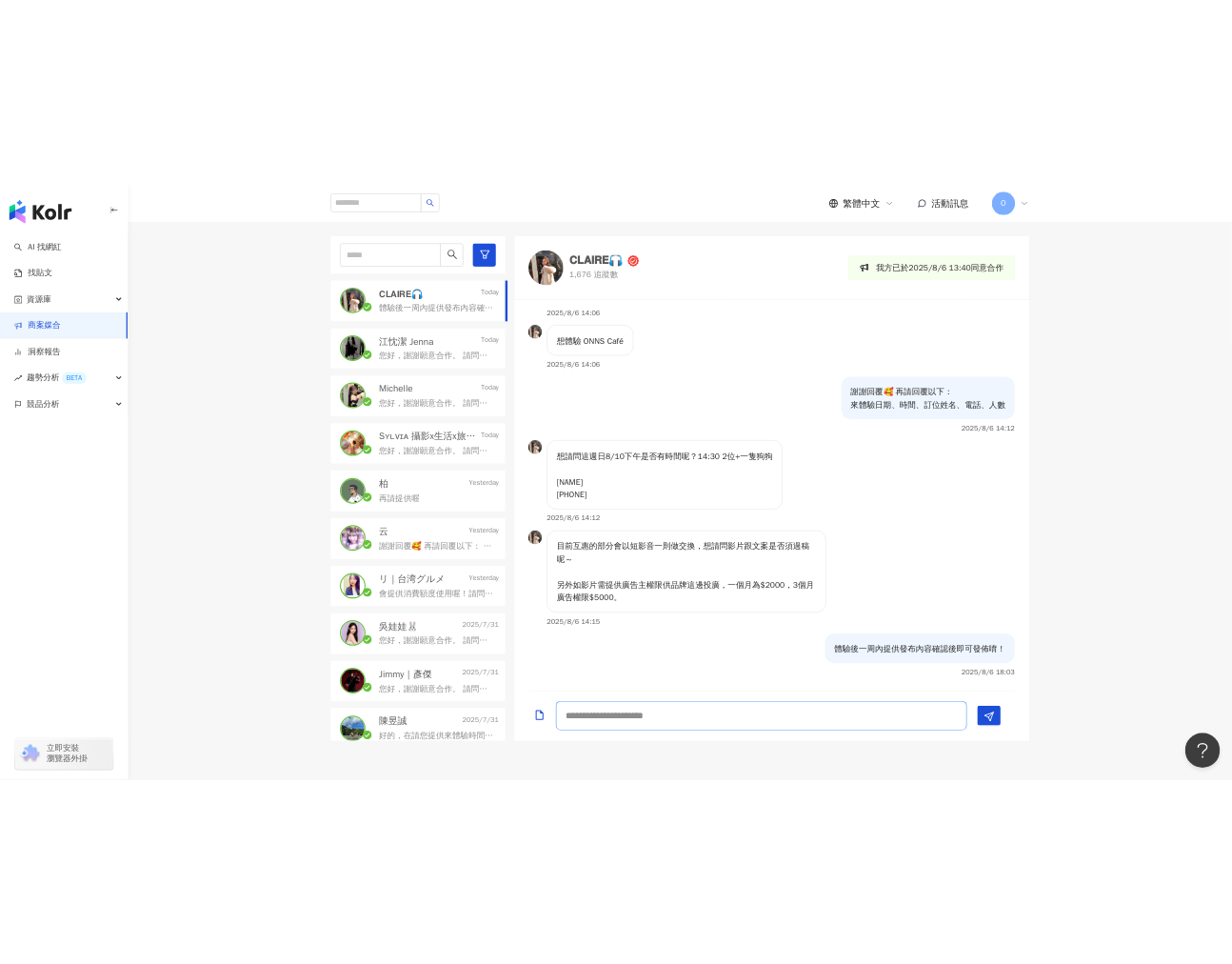 scroll, scrollTop: 651, scrollLeft: 0, axis: vertical 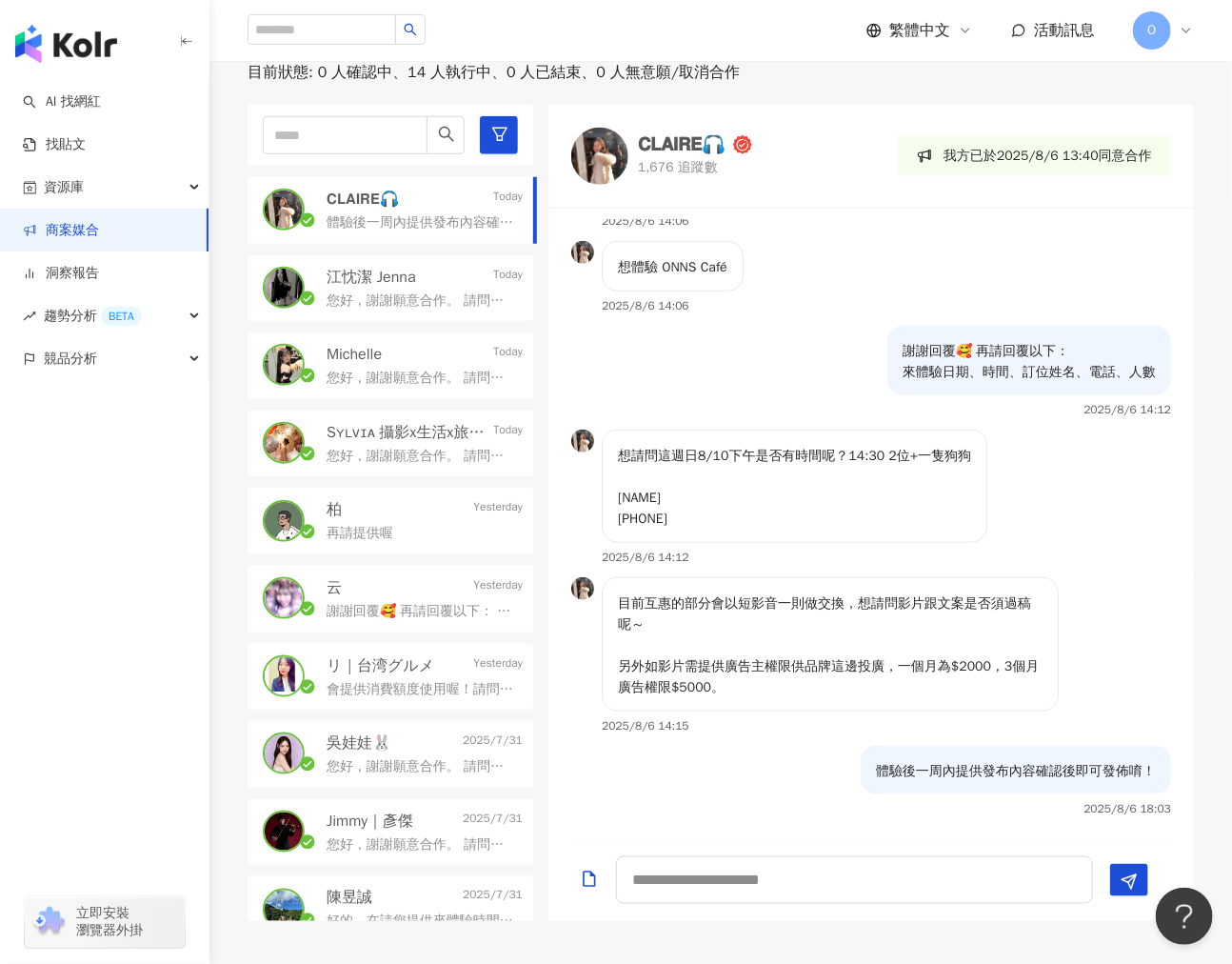 click on "目前互惠的部分會以短影音一則做交換，想請問影片跟文案是否須過稿呢～
另外如影片需提供廣告主權限供品牌這邊投廣，一個月為$2000，3個月廣告權限$5000。" at bounding box center (830, 646) 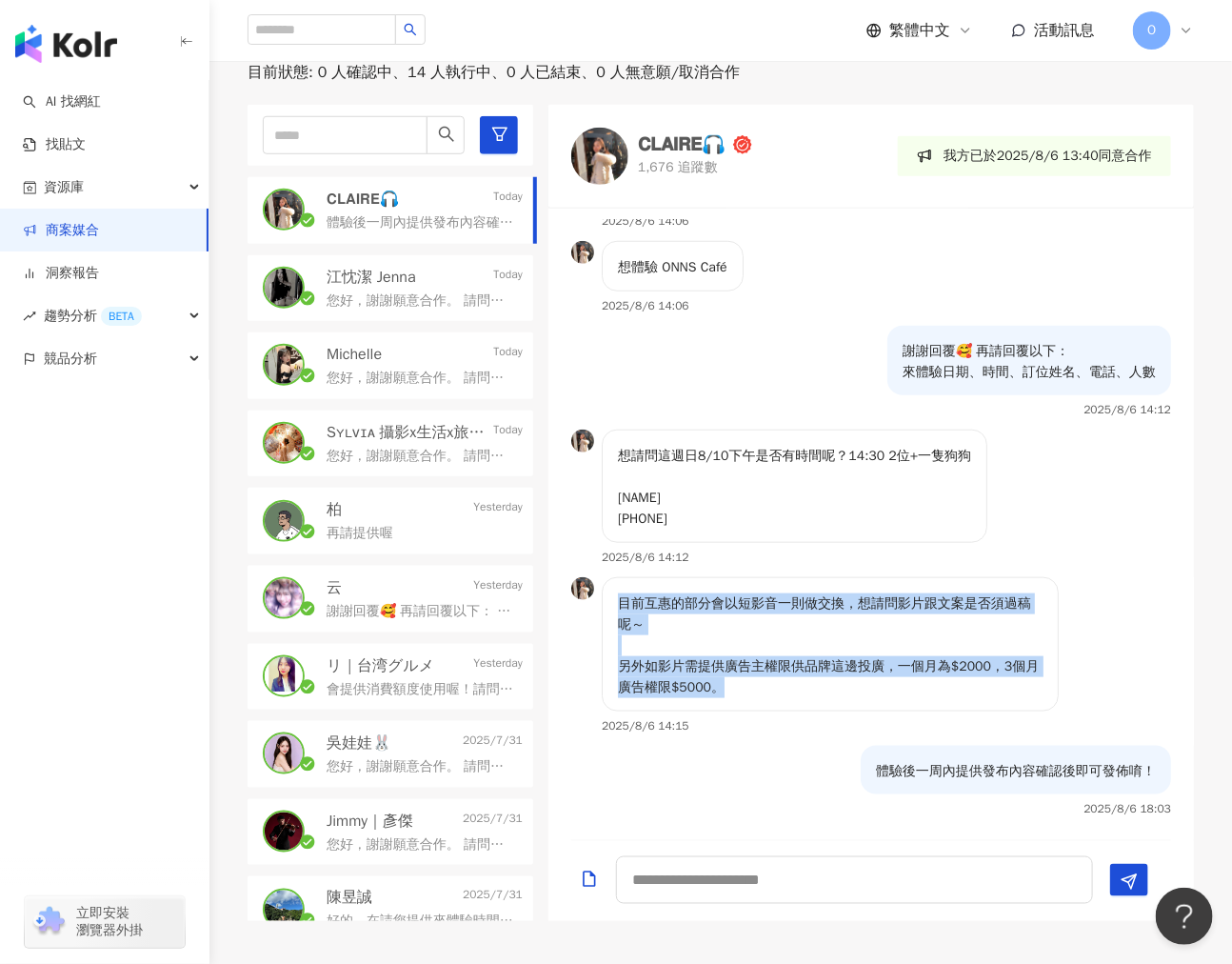 drag, startPoint x: 722, startPoint y: 690, endPoint x: 619, endPoint y: 608, distance: 131.65485 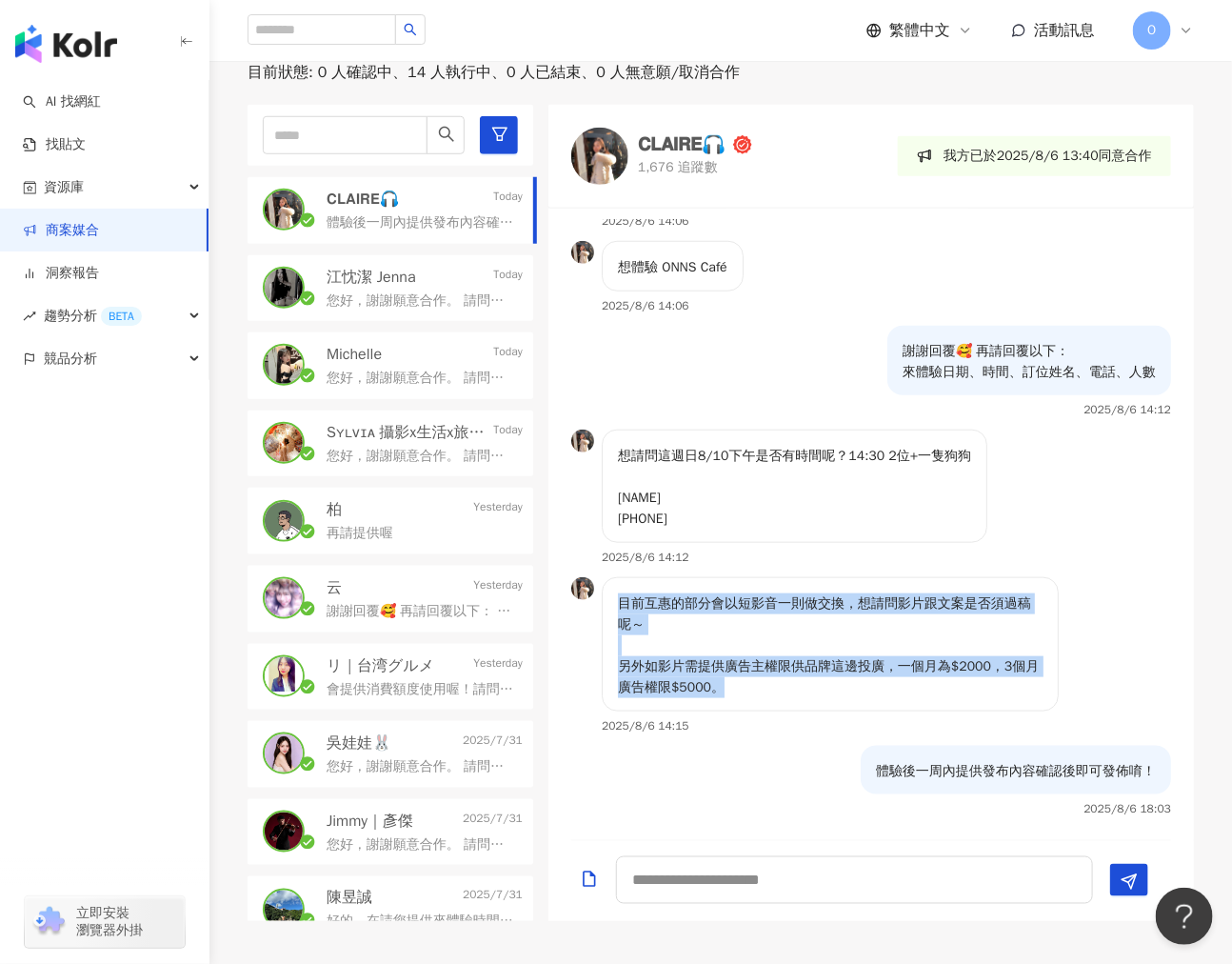 copy on "目前互惠的部分會以短影音一則做交換，想請問影片跟文案是否須過稿呢～
另外如影片需提供廣告主權限供品牌這邊投廣，一個月為$2000，3個月廣告權限$5000。" 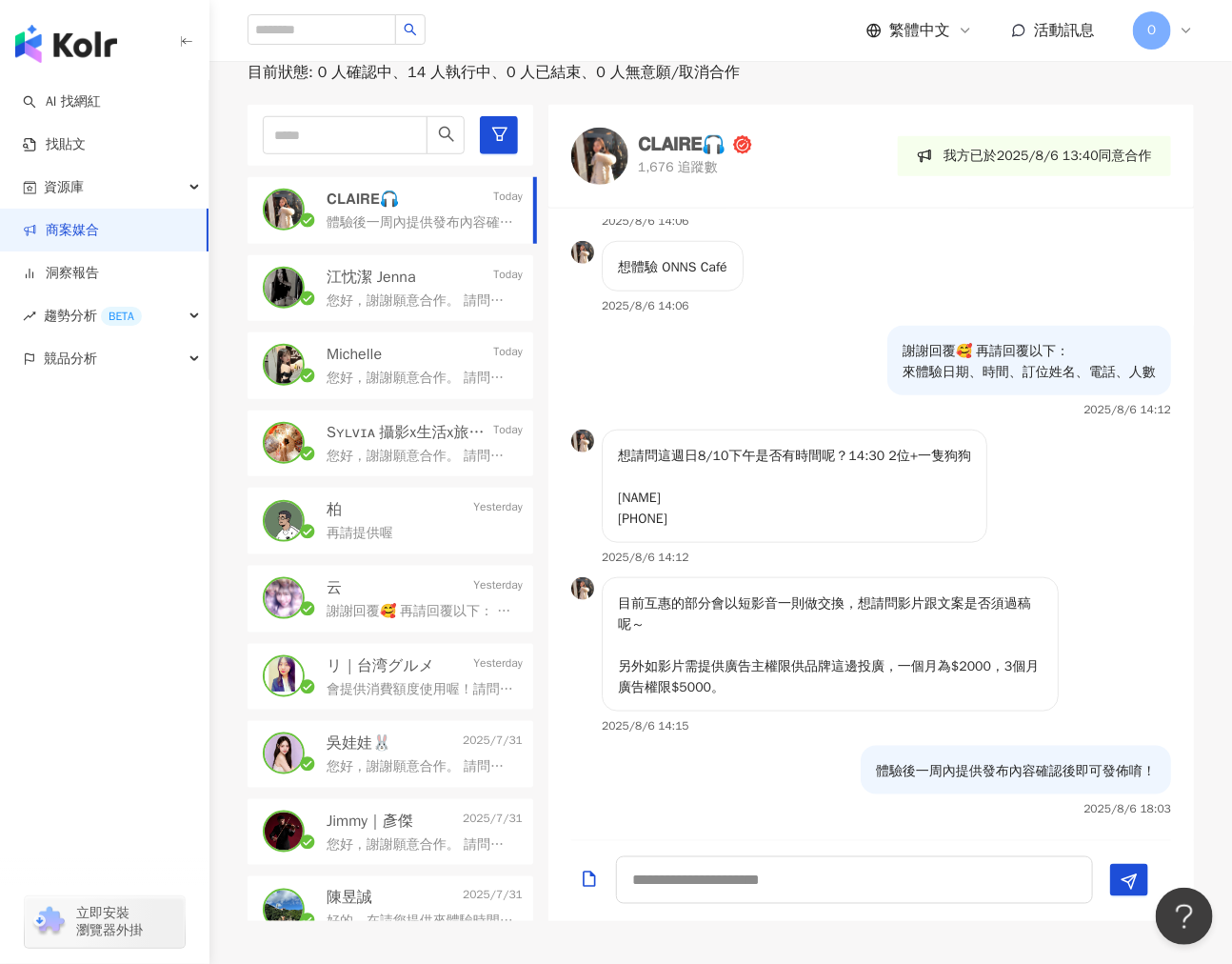 click on "想體驗 ONNS Café  2025/8/6 14:06" at bounding box center (871, 283) 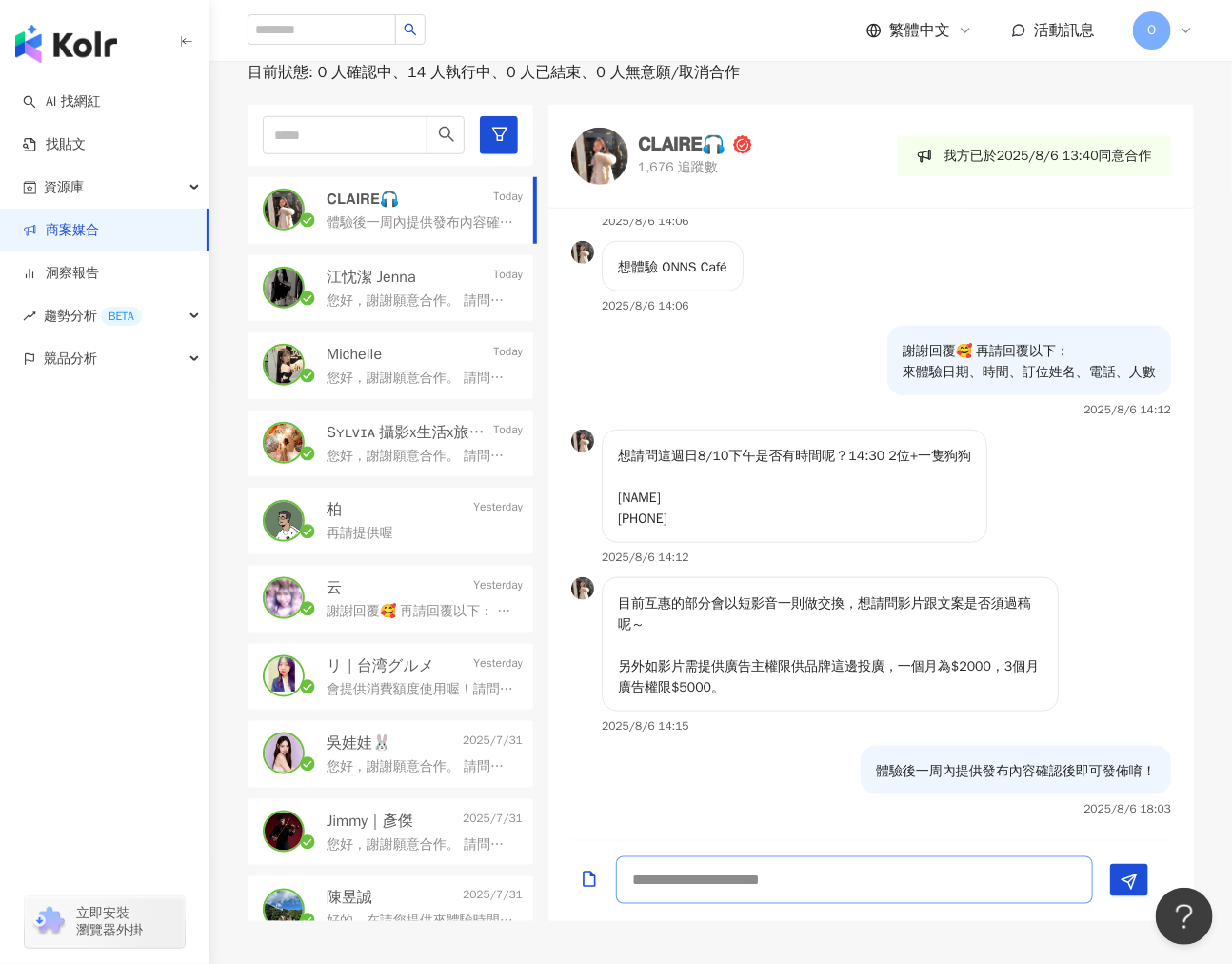 click at bounding box center (854, 880) 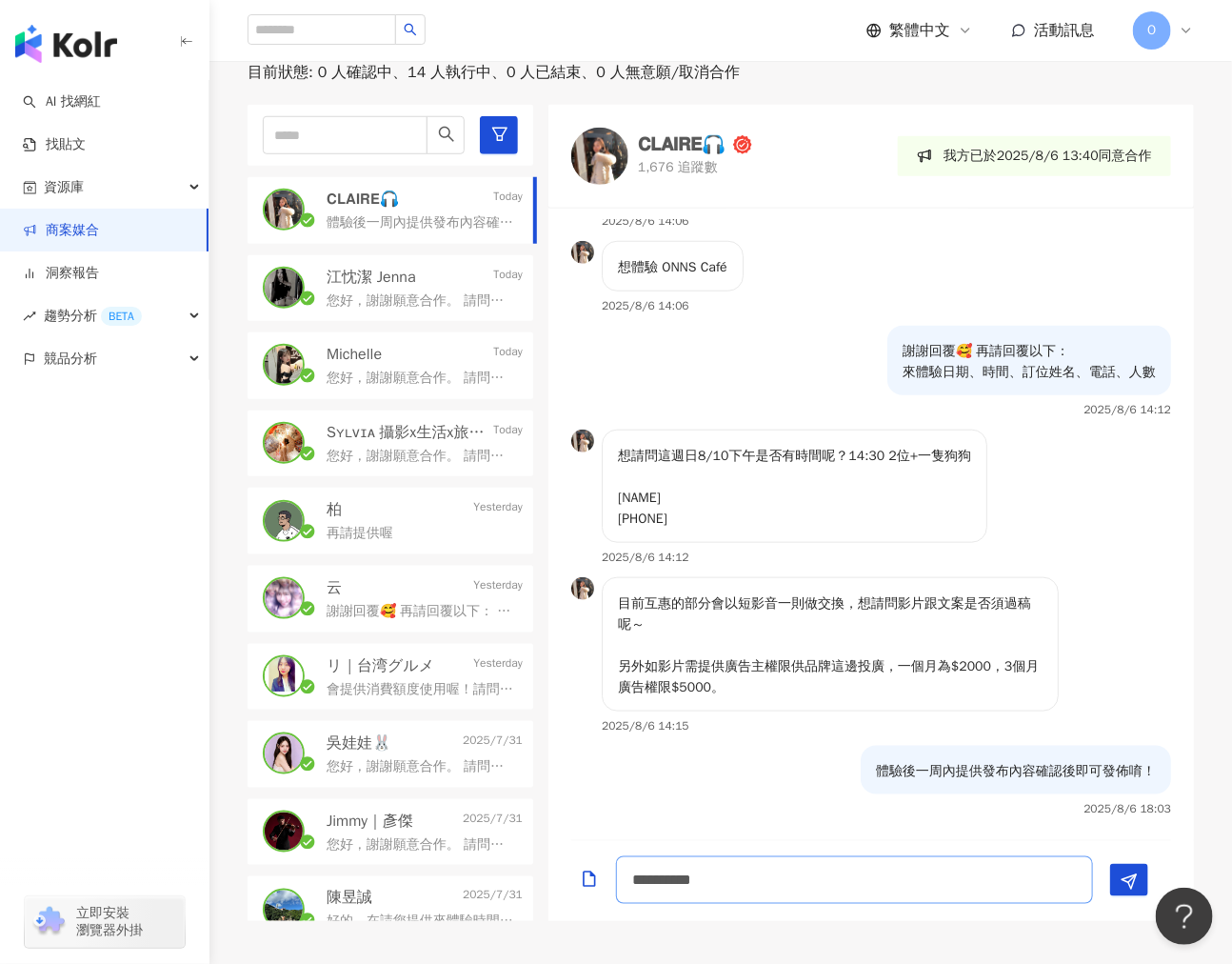 type on "**********" 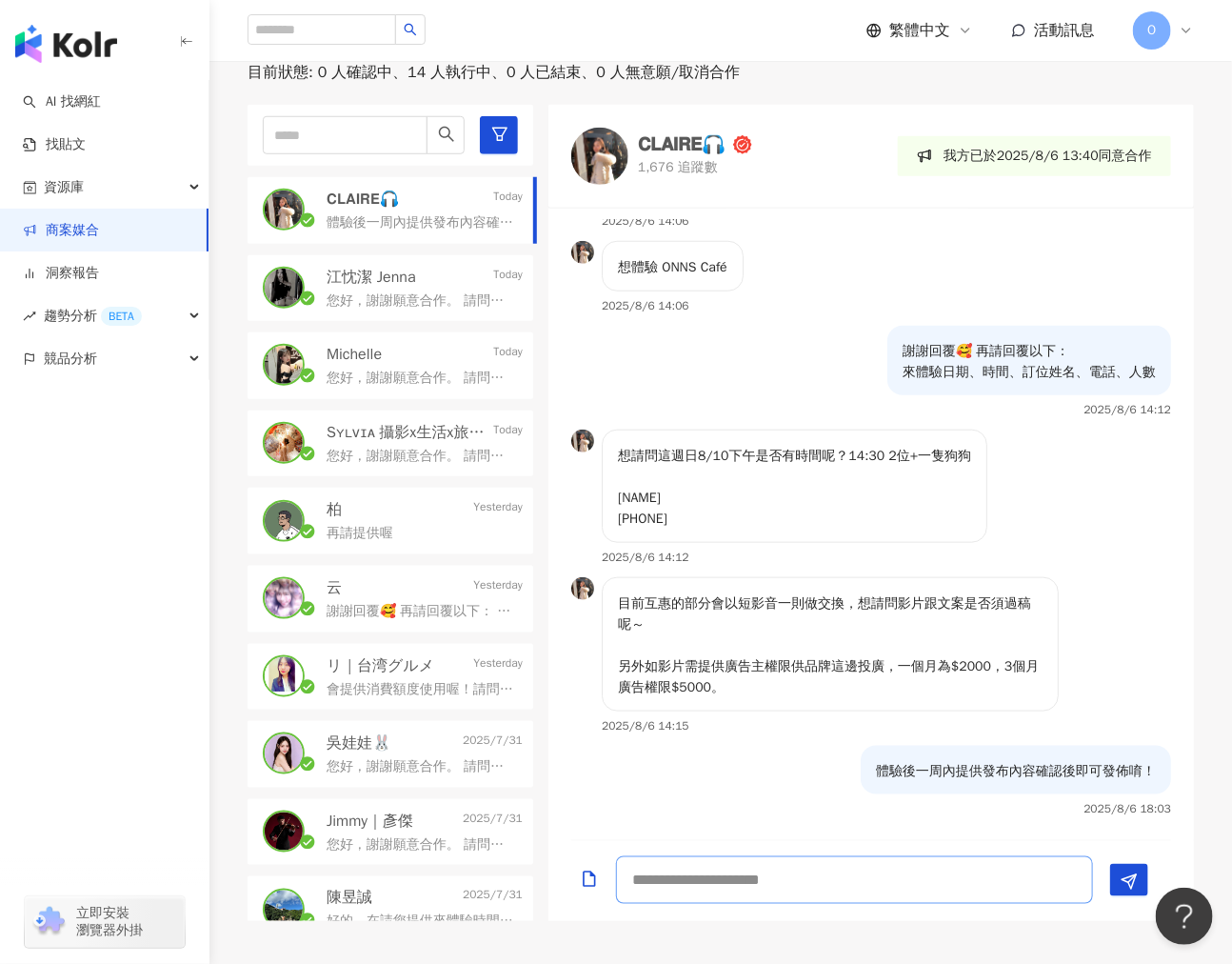 scroll, scrollTop: 734, scrollLeft: 0, axis: vertical 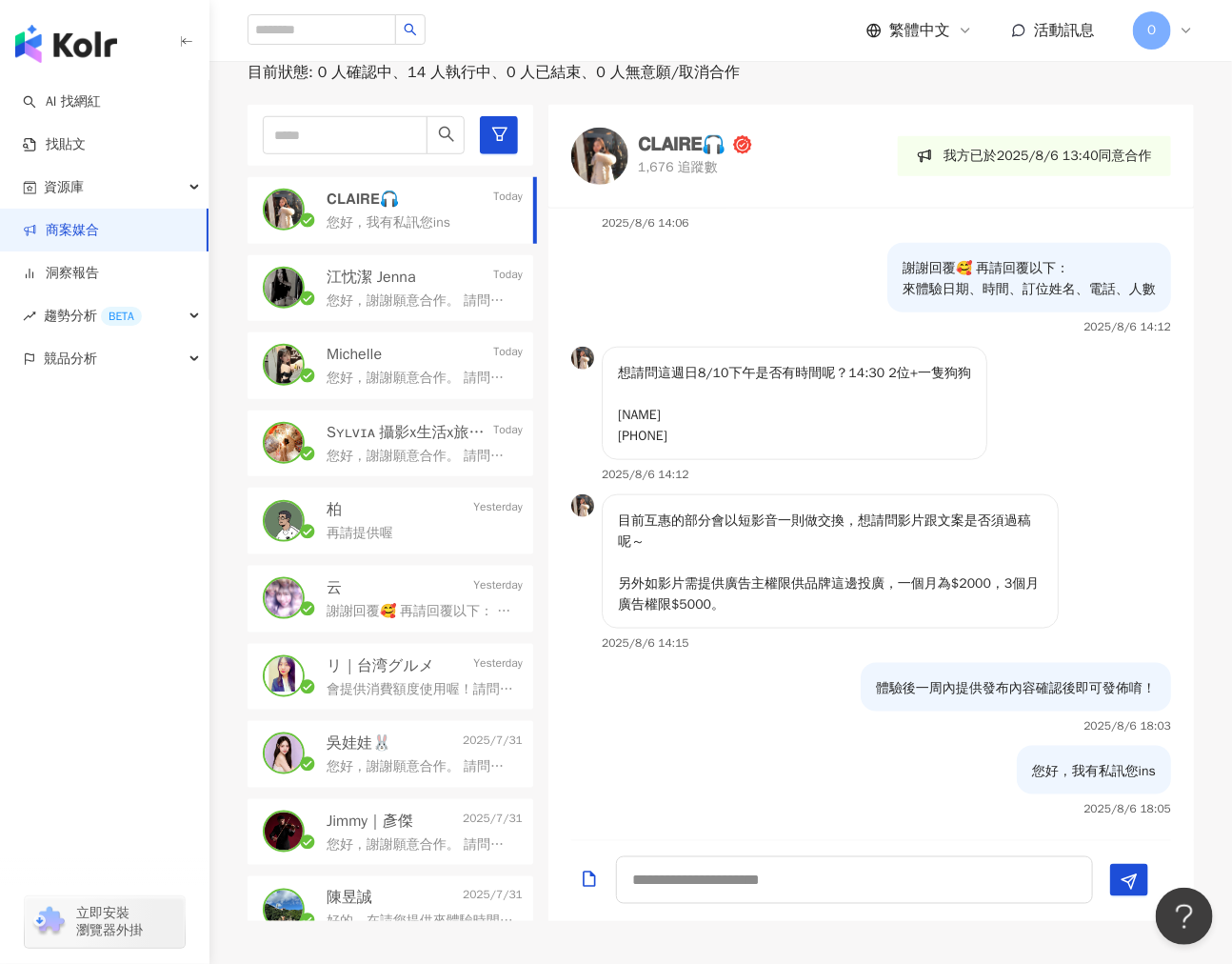 click on "𝗖𝗟𝗔𝗜𝗥𝗘🎧" at bounding box center [682, 145] 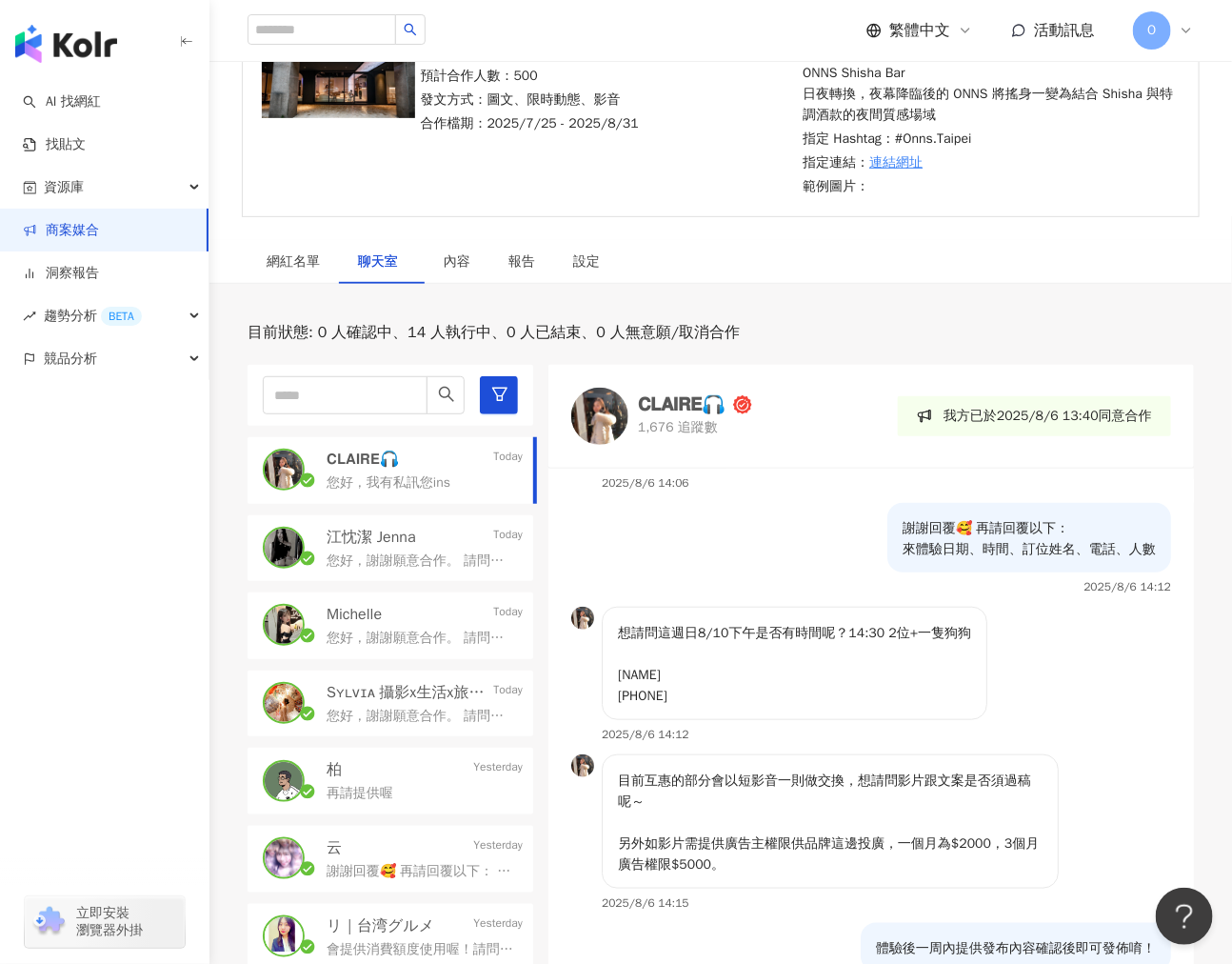 scroll, scrollTop: 529, scrollLeft: 0, axis: vertical 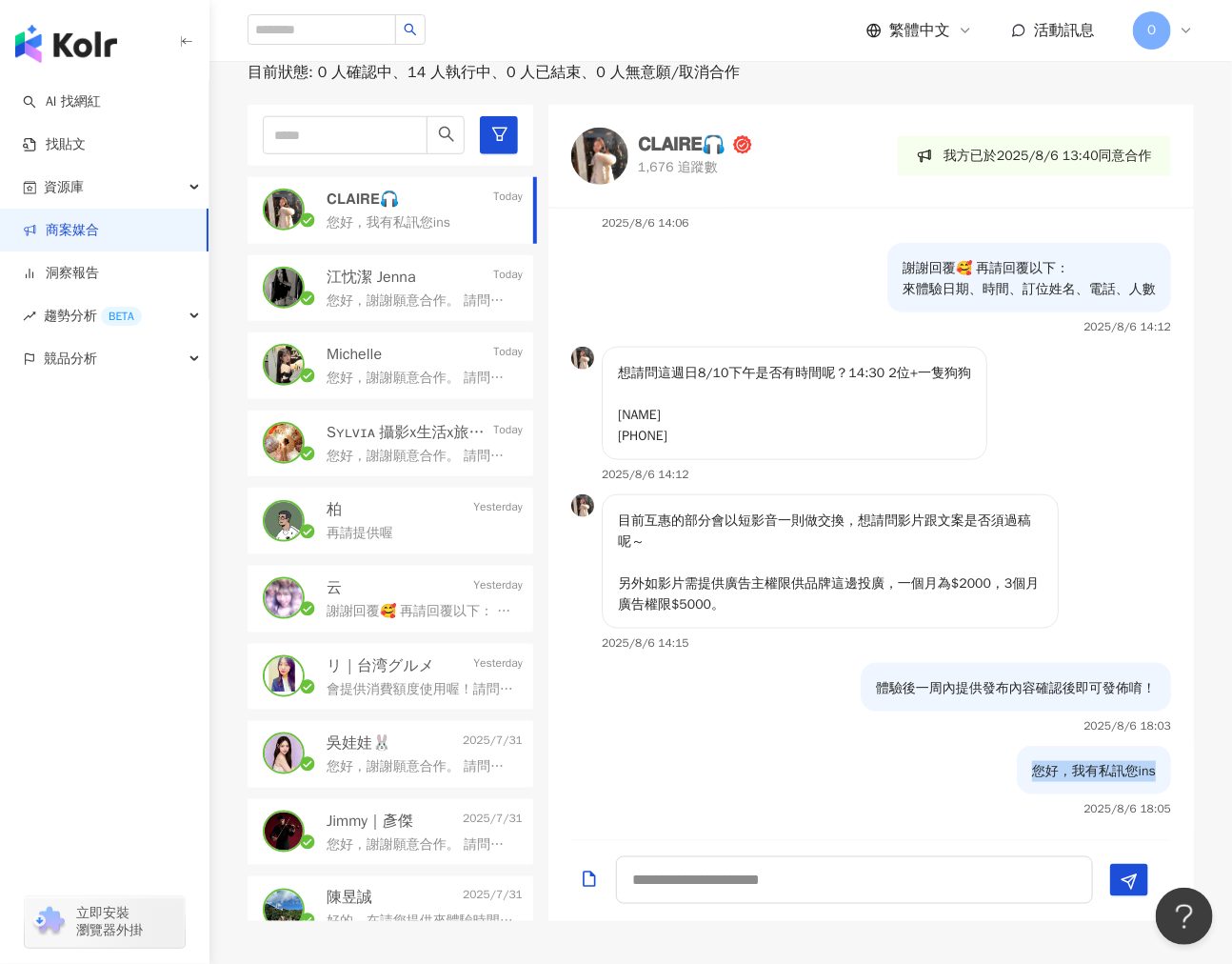 drag, startPoint x: 1030, startPoint y: 772, endPoint x: 1155, endPoint y: 772, distance: 125 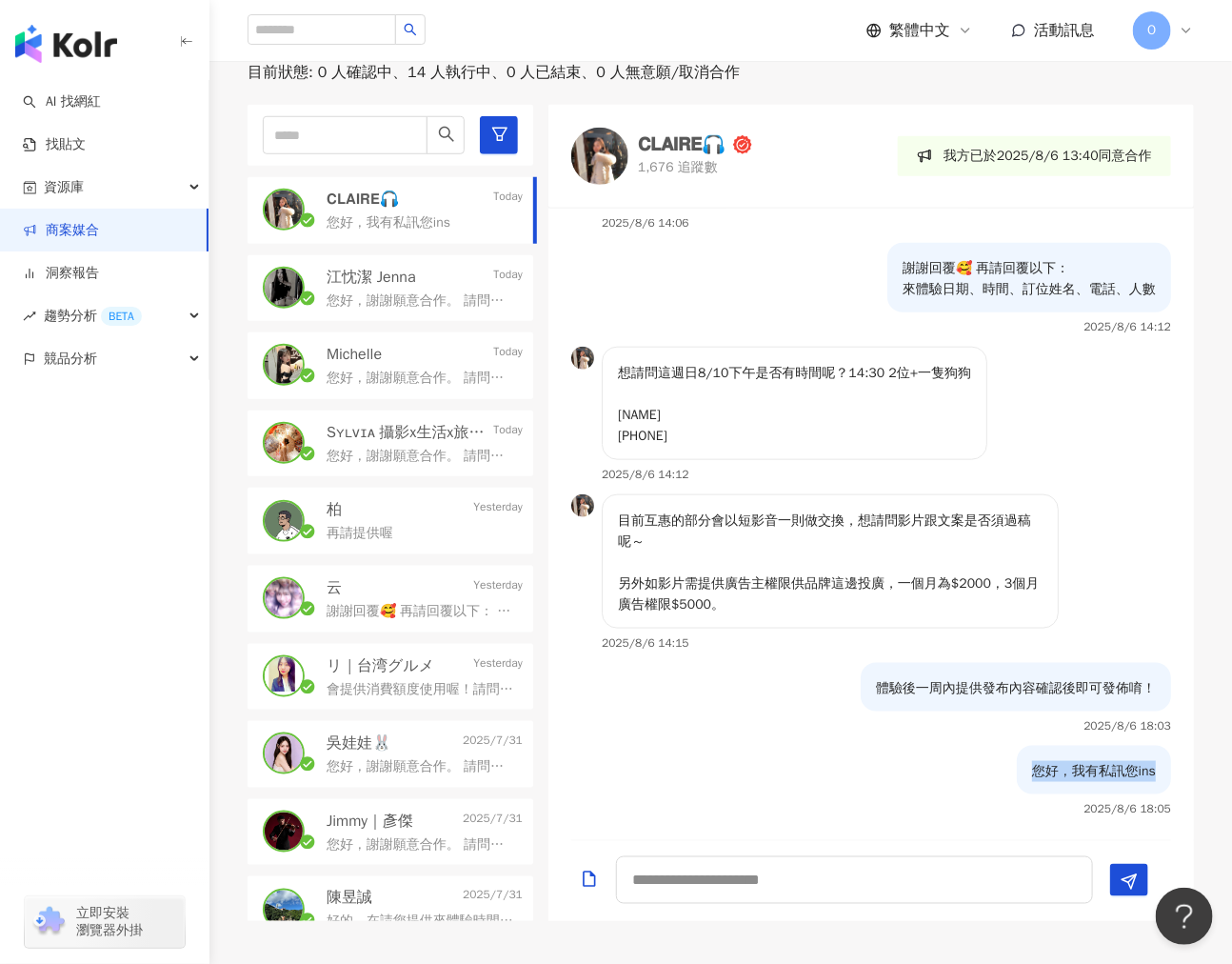 copy on "您好，我有私訊您ins" 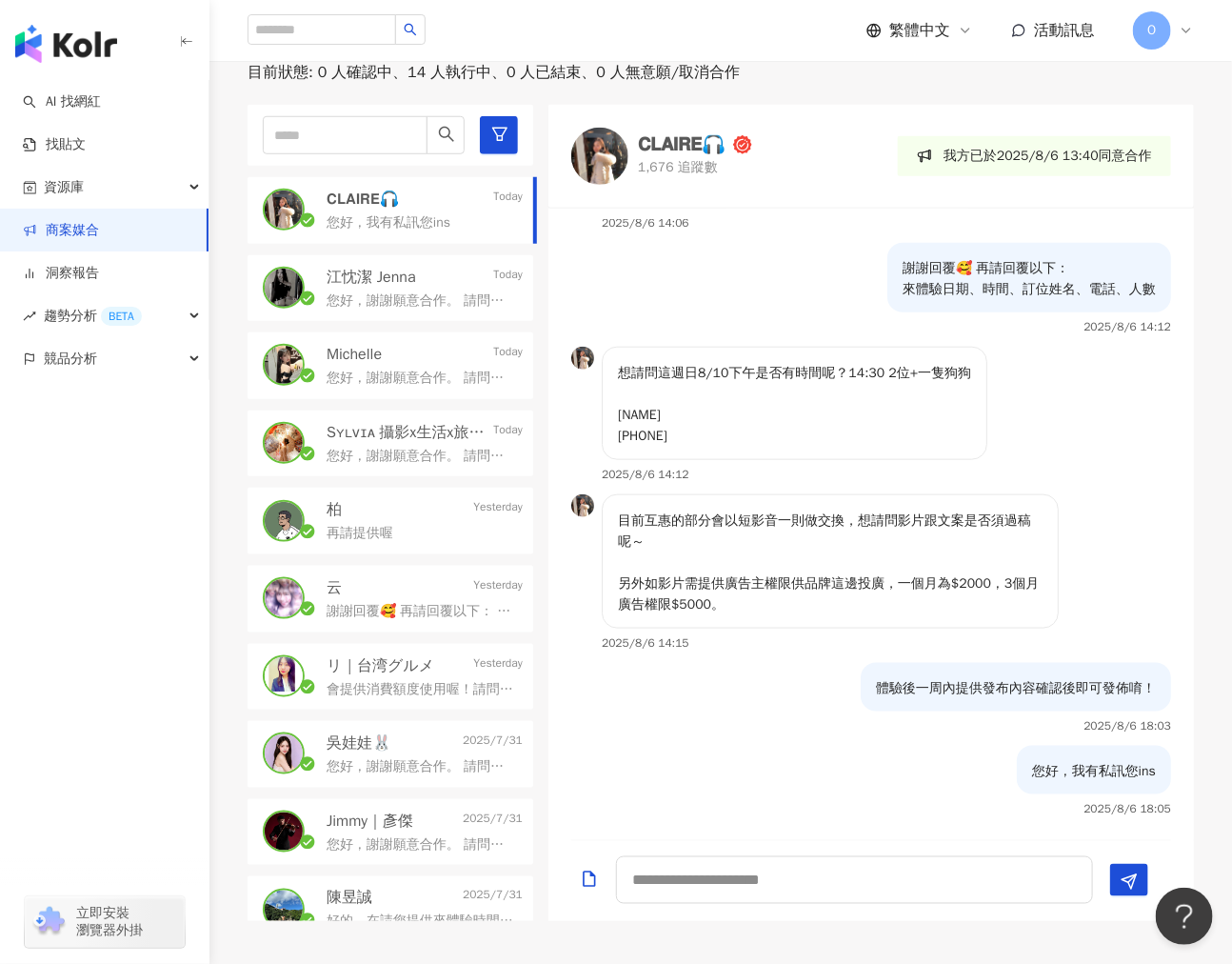 click on "𝗖𝗟𝗔𝗜𝗥𝗘🎧 Today" at bounding box center [425, 199] 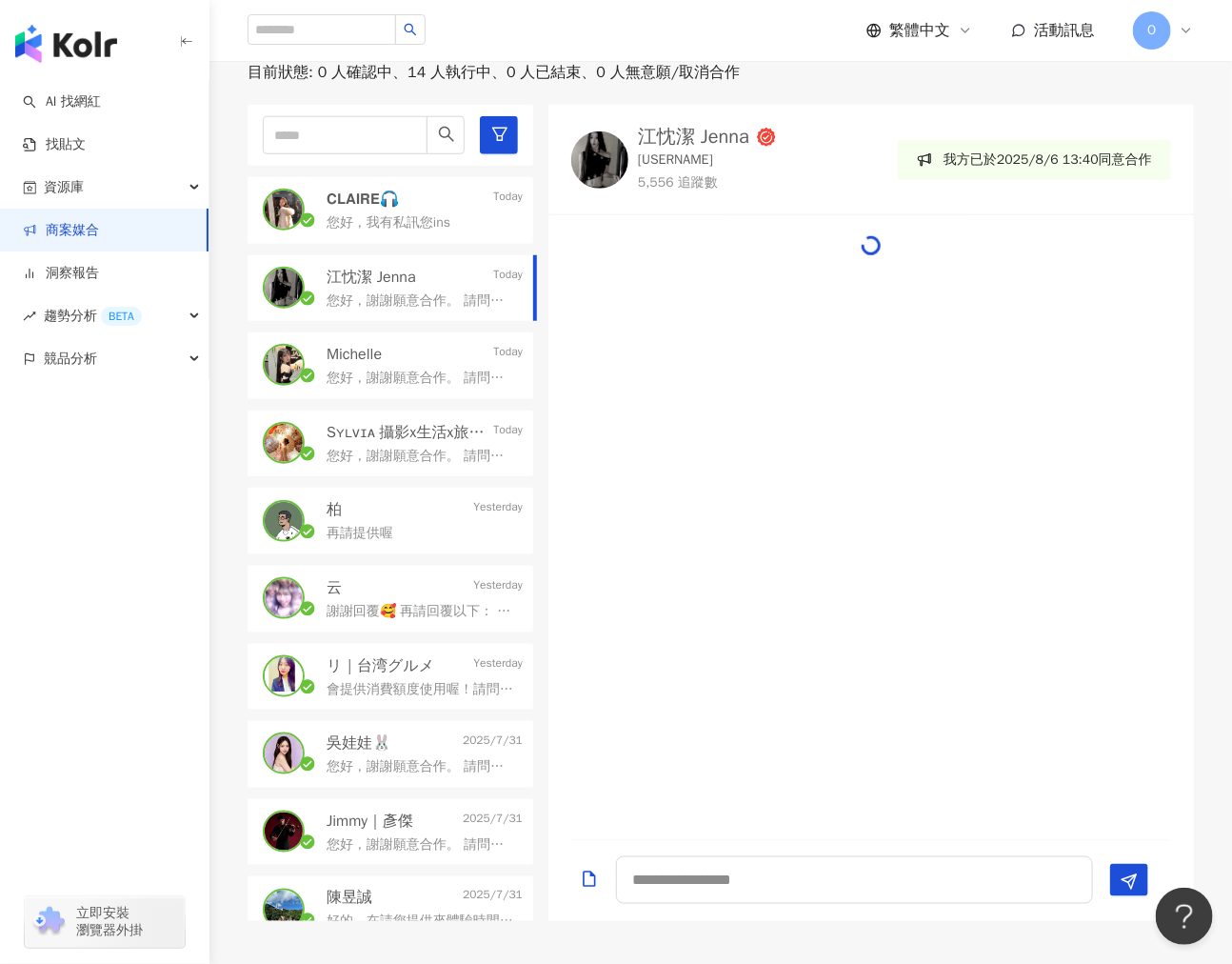 scroll, scrollTop: 0, scrollLeft: 0, axis: both 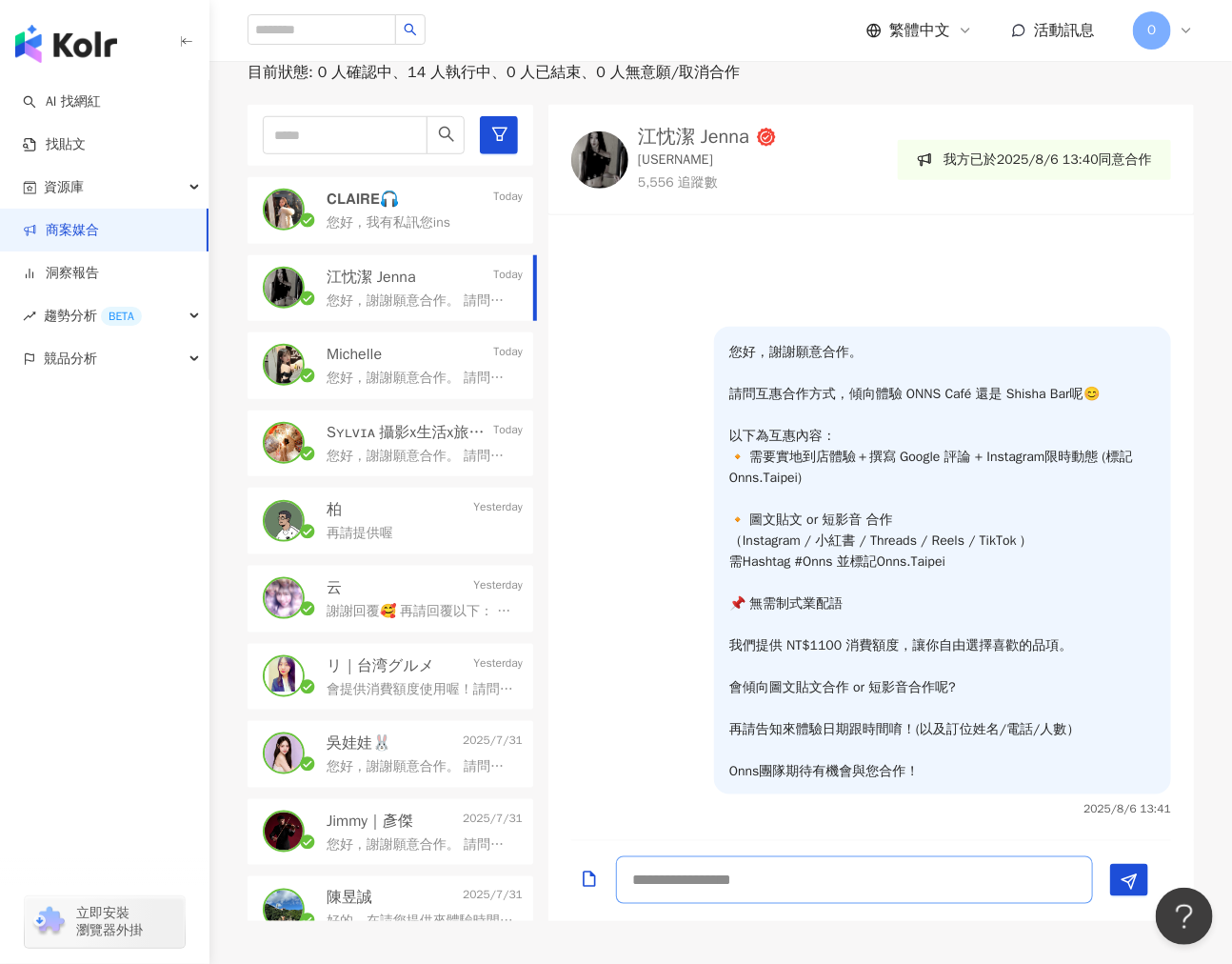 click at bounding box center [854, 880] 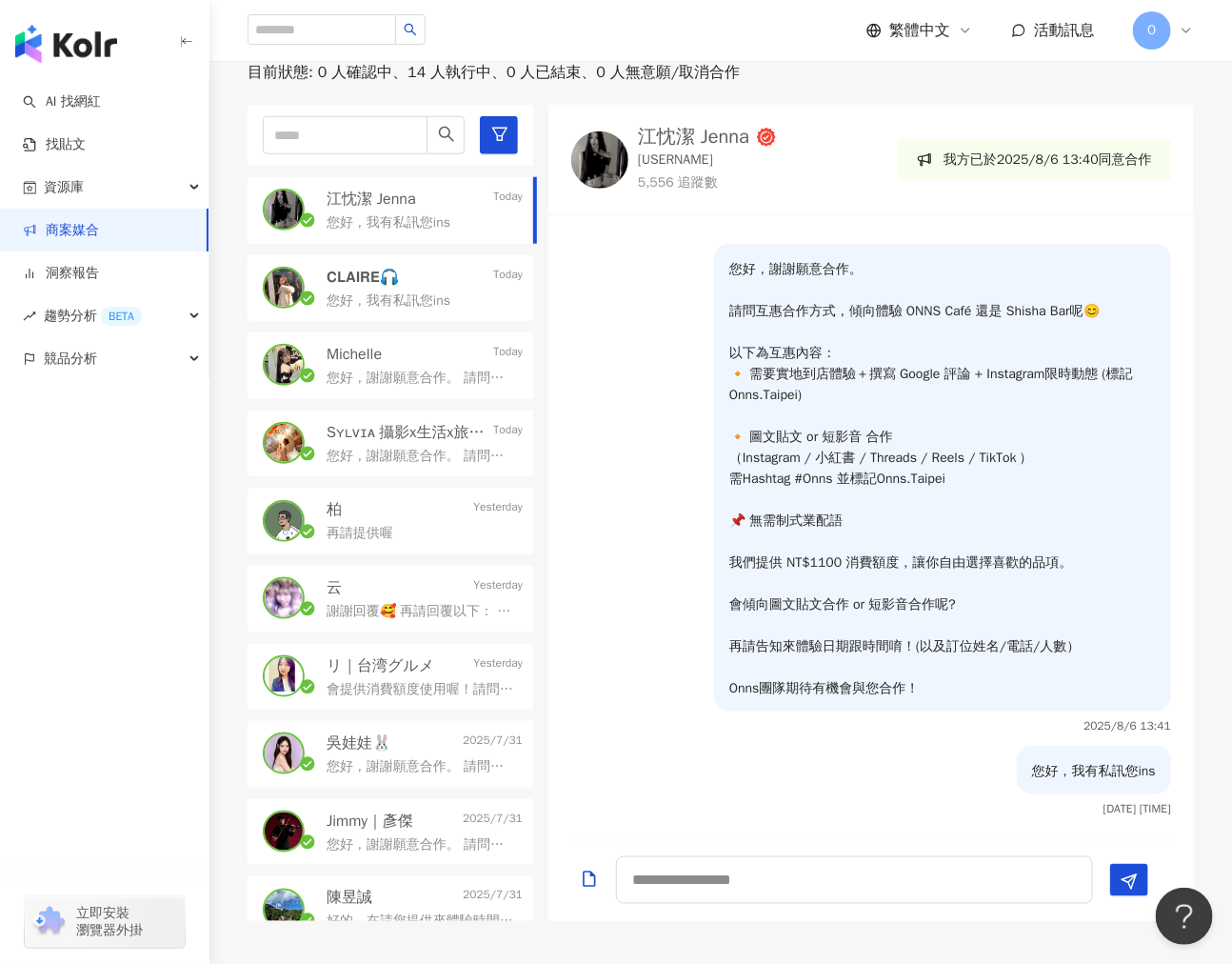 click on "您好，謝謝願意合作。
請問互惠合作方式，傾向體驗 ONNS Café 還是 Shisha Bar呢😊
以下為互惠內容：
🔸 需要實地到店體驗＋撰寫 Google 評論 + Instagram限時動態 (標記Onns.Taipei)
🔸 圖文貼文 or 短影音 合作
（Instagram / 小紅書 / Threads / Reels / TikTok )
需Hashtag #Onns 並標記Onns.Taipei
📌 無需制式業配語
我們提供 NT$1100 消費額度，讓你自由選擇喜歡的品項。
會傾向圖文貼文合作 or 短影音合作呢?
再請告知來體驗日期跟時間唷！(以及訂位姓名/電話/人數）
Onns團隊期待有機會與您合作！" at bounding box center (943, 479) 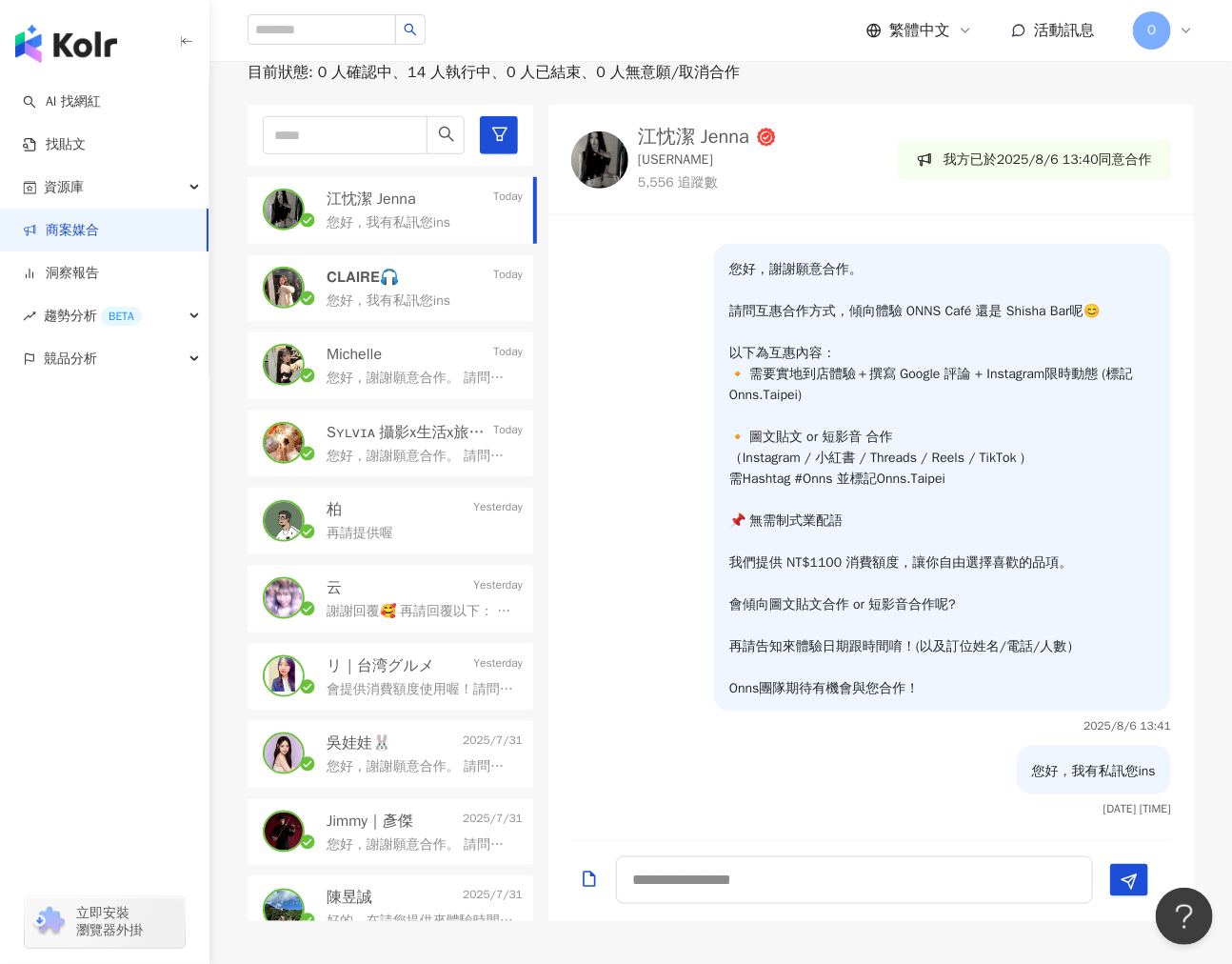 click on "江忱潔 Jenna" at bounding box center (693, 137) 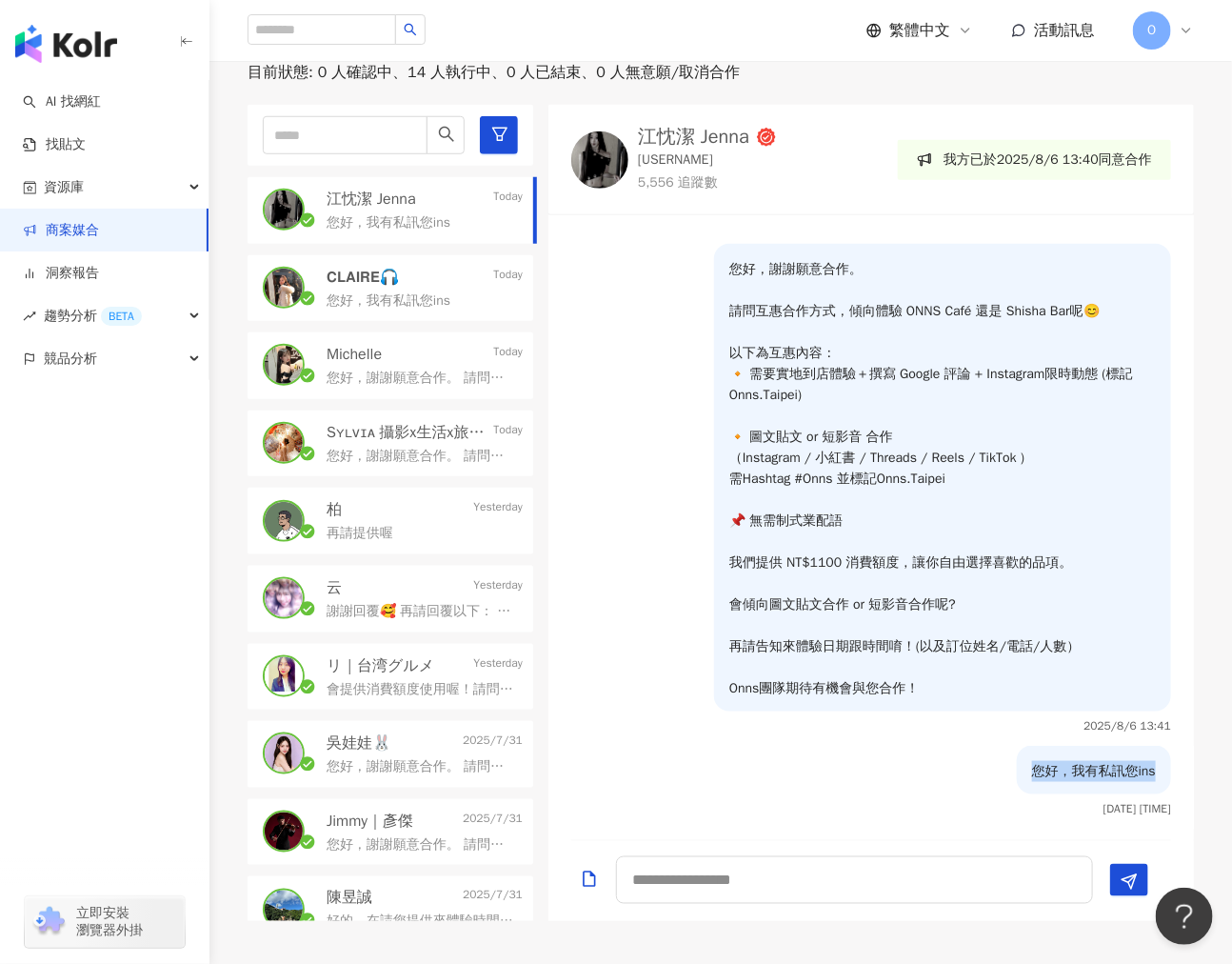 drag, startPoint x: 1031, startPoint y: 772, endPoint x: 1190, endPoint y: 769, distance: 159.0283 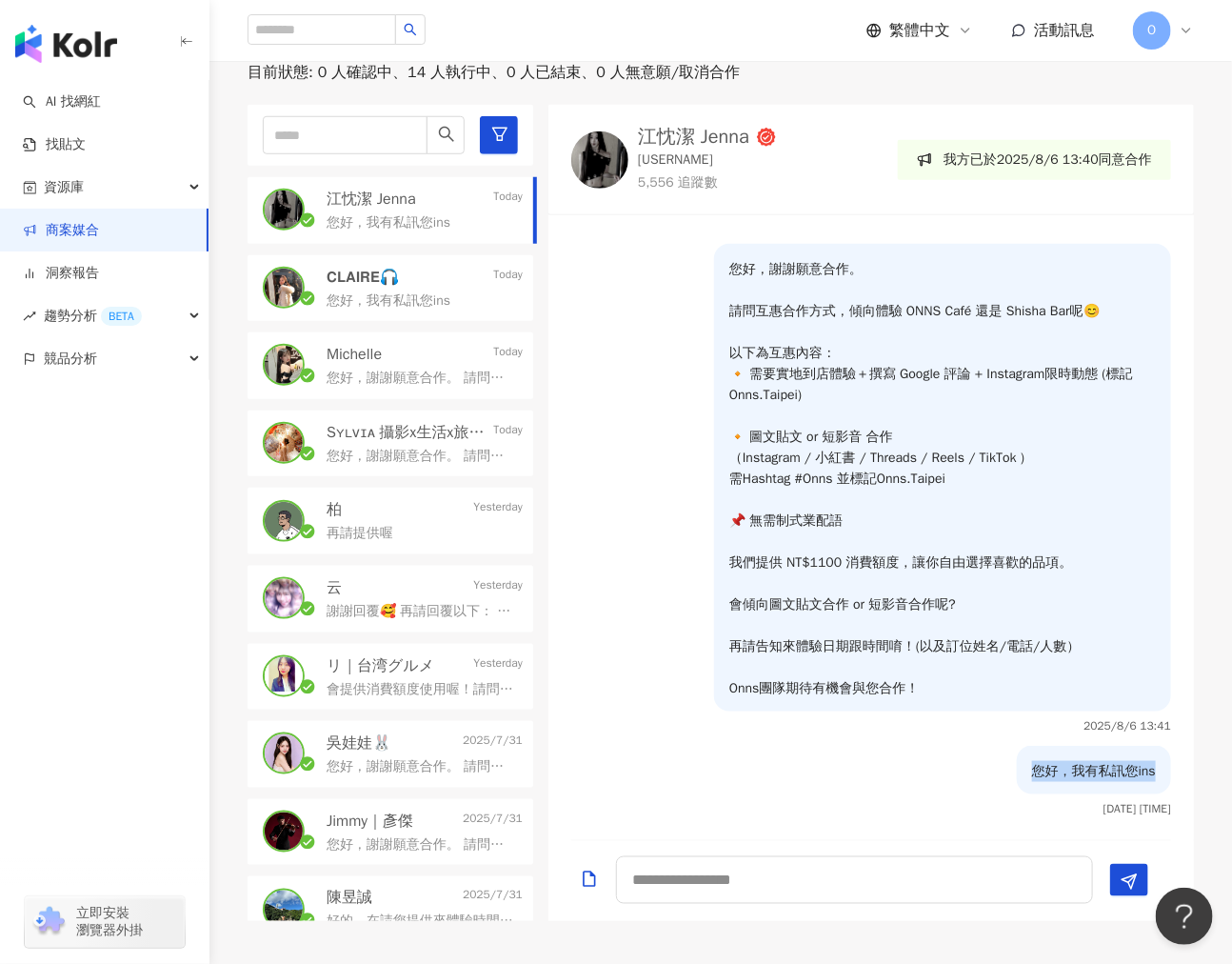 copy on "您好，我有私訊您ins" 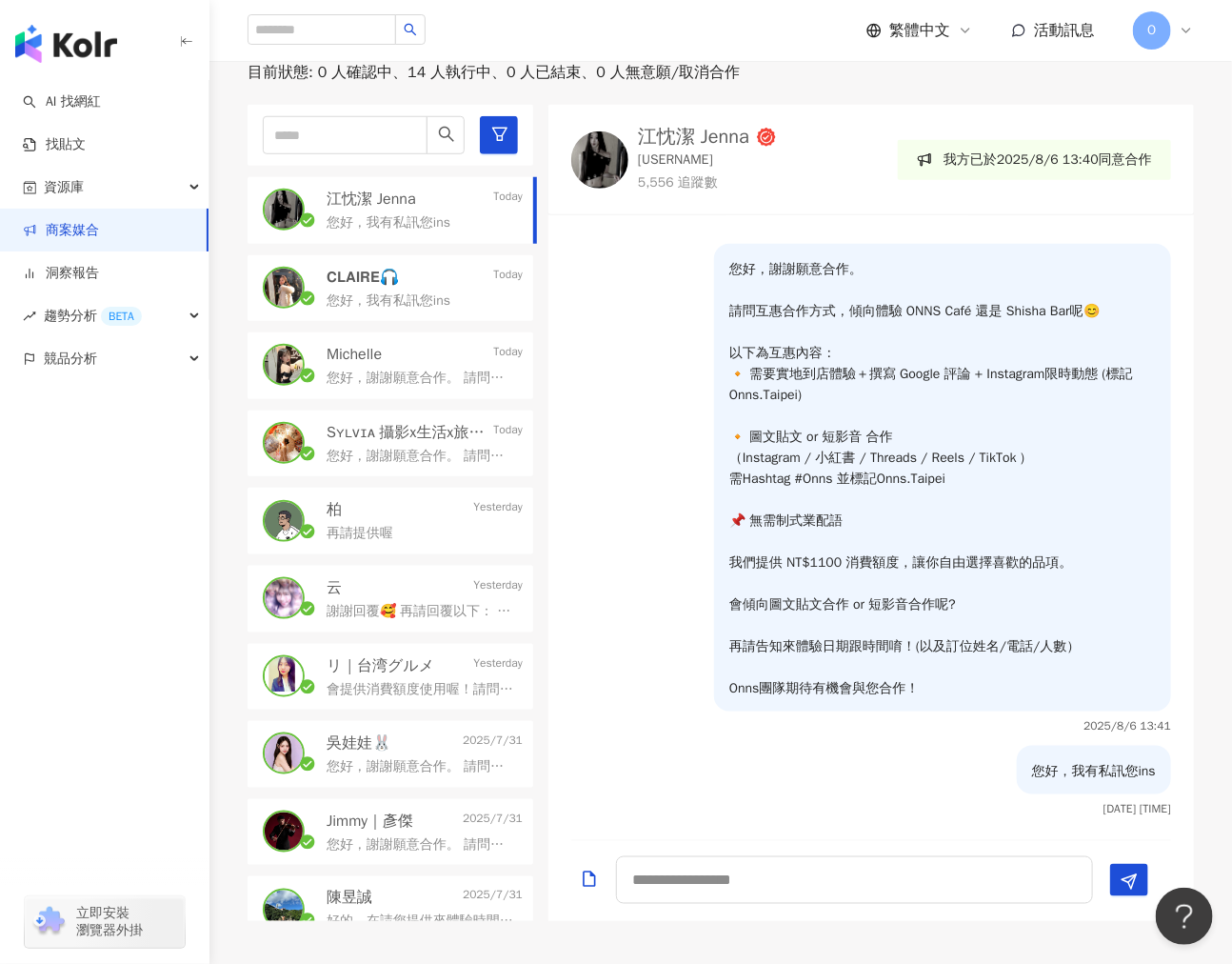 click on "您好，謝謝願意合作。
請問互惠合作方式，傾向體驗 ONNS Café 還是 Shisha Bar呢😊
以下為互惠內容：
🔸 需要實地到店體驗＋撰寫 Google 評論 + Instagram限時動態 (標記Onns.Taipei)
🔸 圖文貼文 or 短影音 合作
（Instagram / 小紅書 / Threads / Reels / TikTok )
需Hashtag #Onns 並標記Onns.Taipei
📌 無需制式業配語
我們提供 NT$1500 消費額度，讓你自由選擇喜歡的品項。
會傾向圖文貼文合作 or 短影音合作呢?
再請告知來體驗日期跟時間唷！(以及訂位姓名/電話/人數）
Onns團隊期待有機會與您合作！" at bounding box center [421, 378] 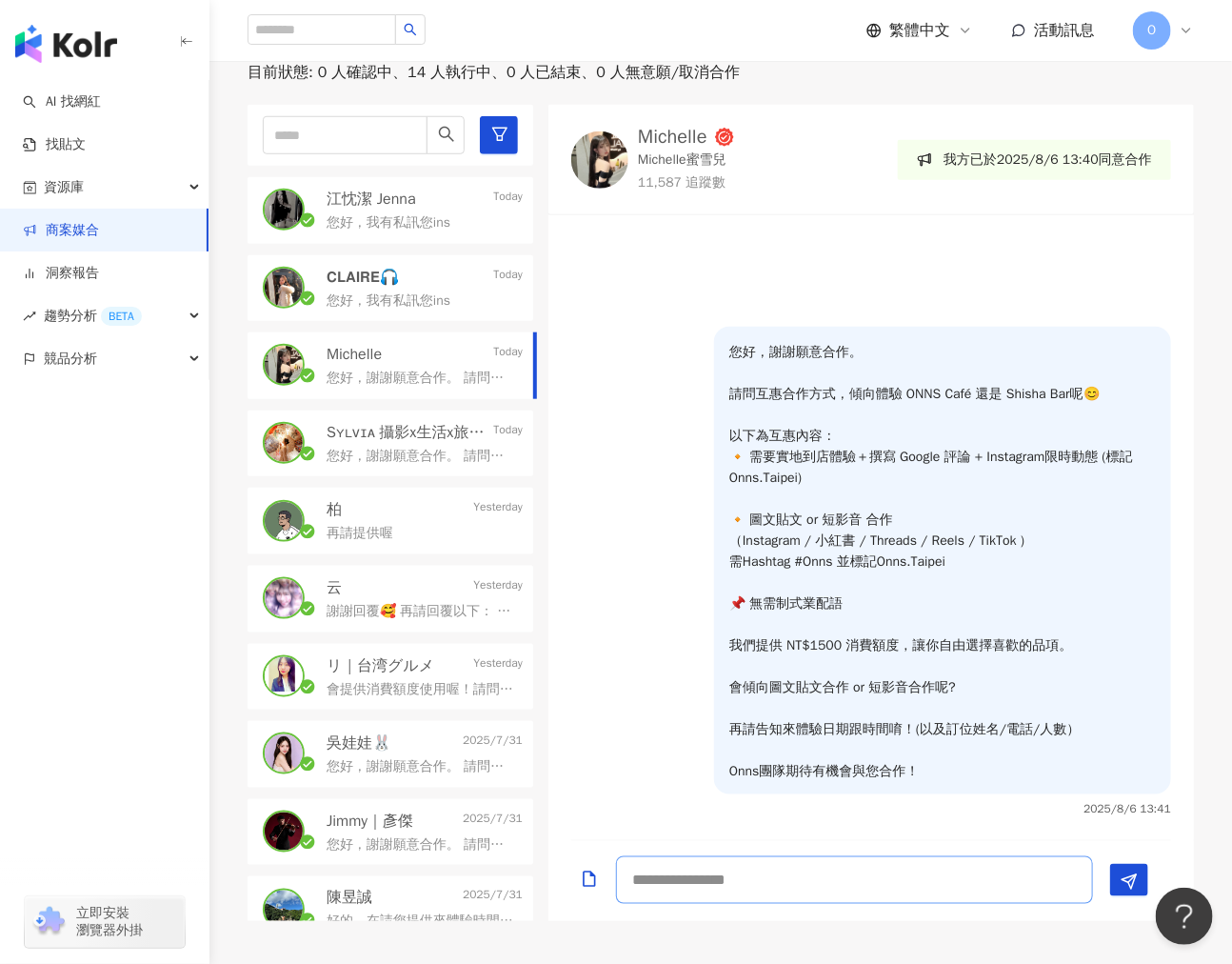 click at bounding box center [854, 880] 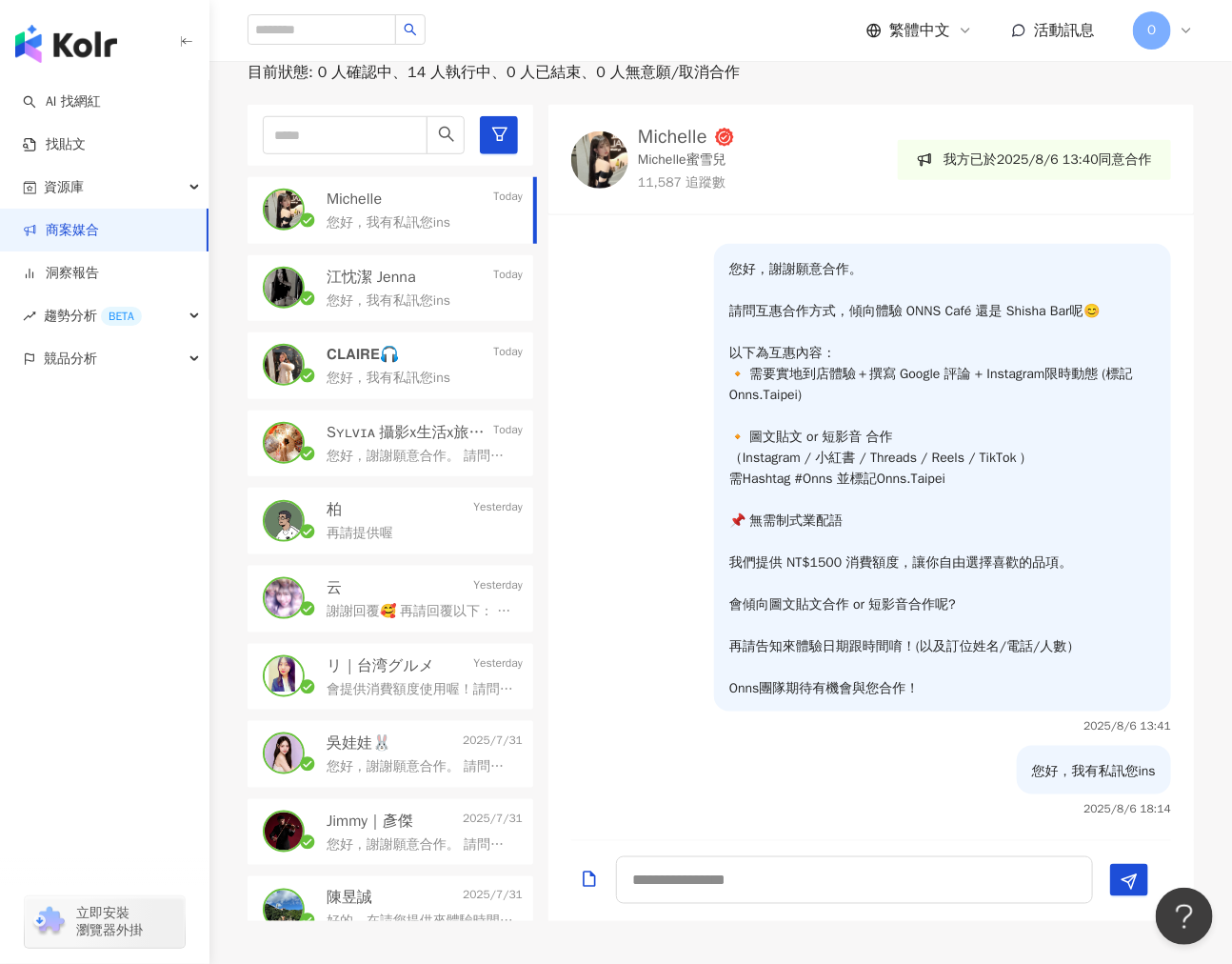 click on "Michelle" at bounding box center (672, 137) 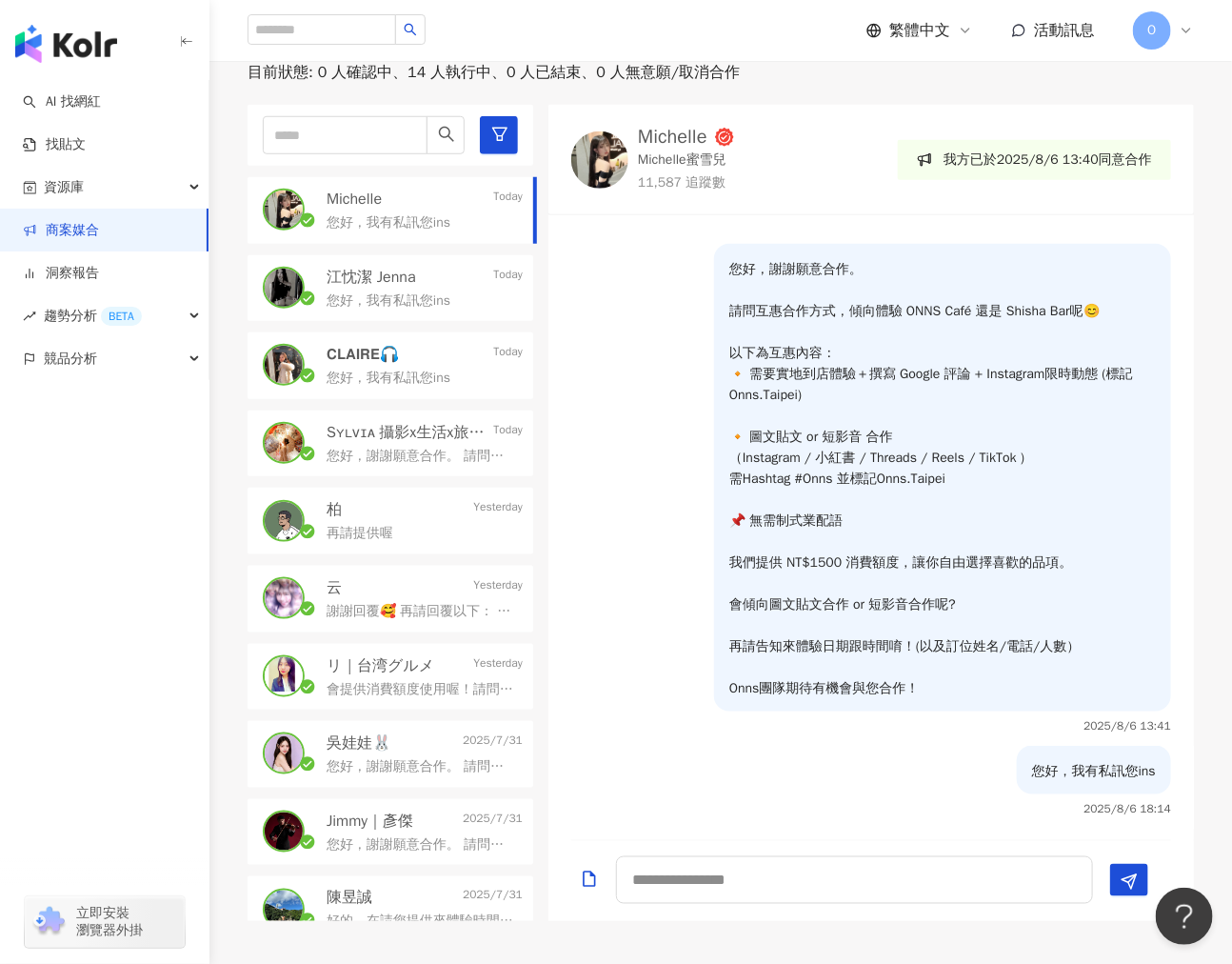 click on "您好，我有私訊您ins" at bounding box center [1094, 770] 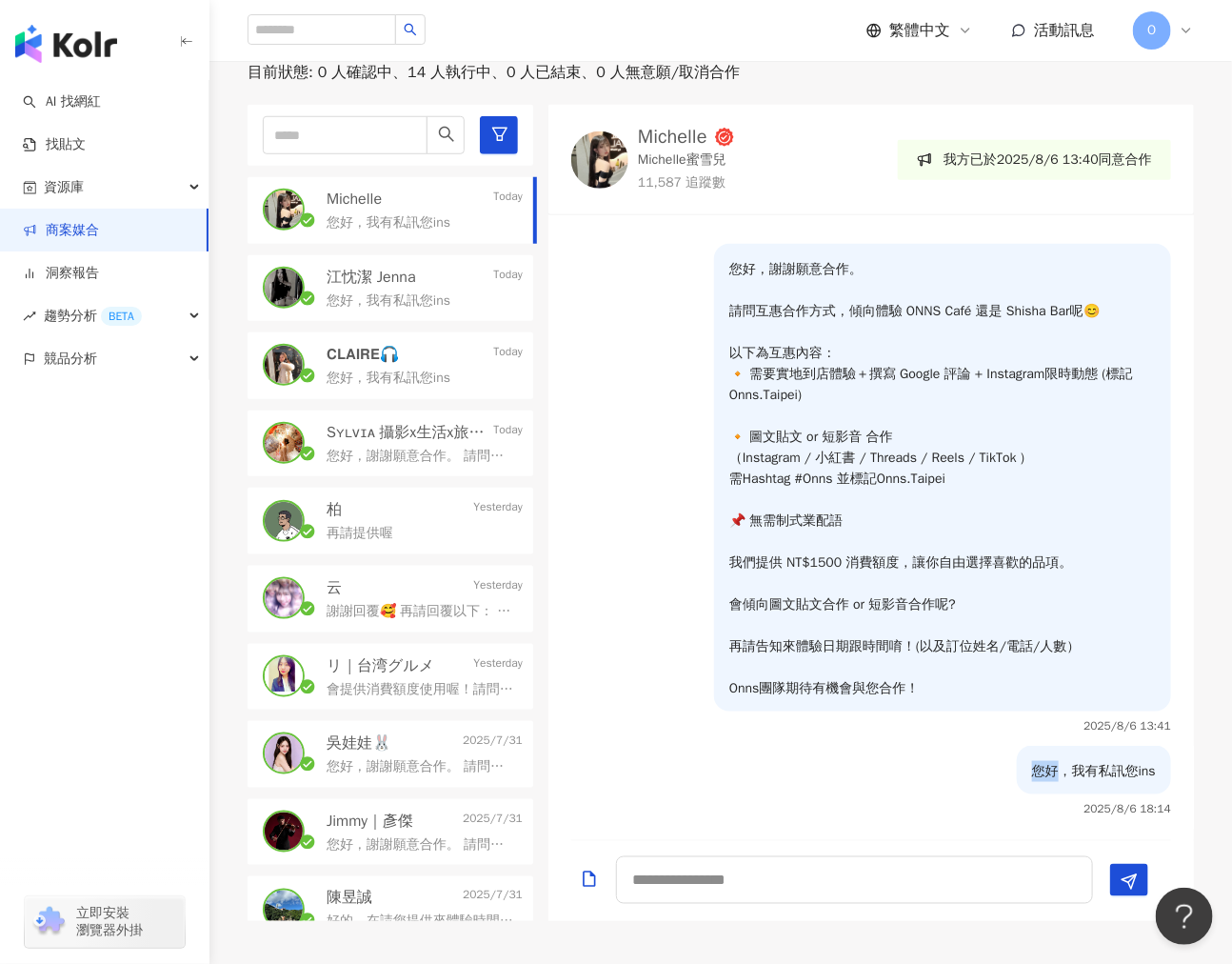 click on "您好，我有私訊您ins" at bounding box center [1094, 770] 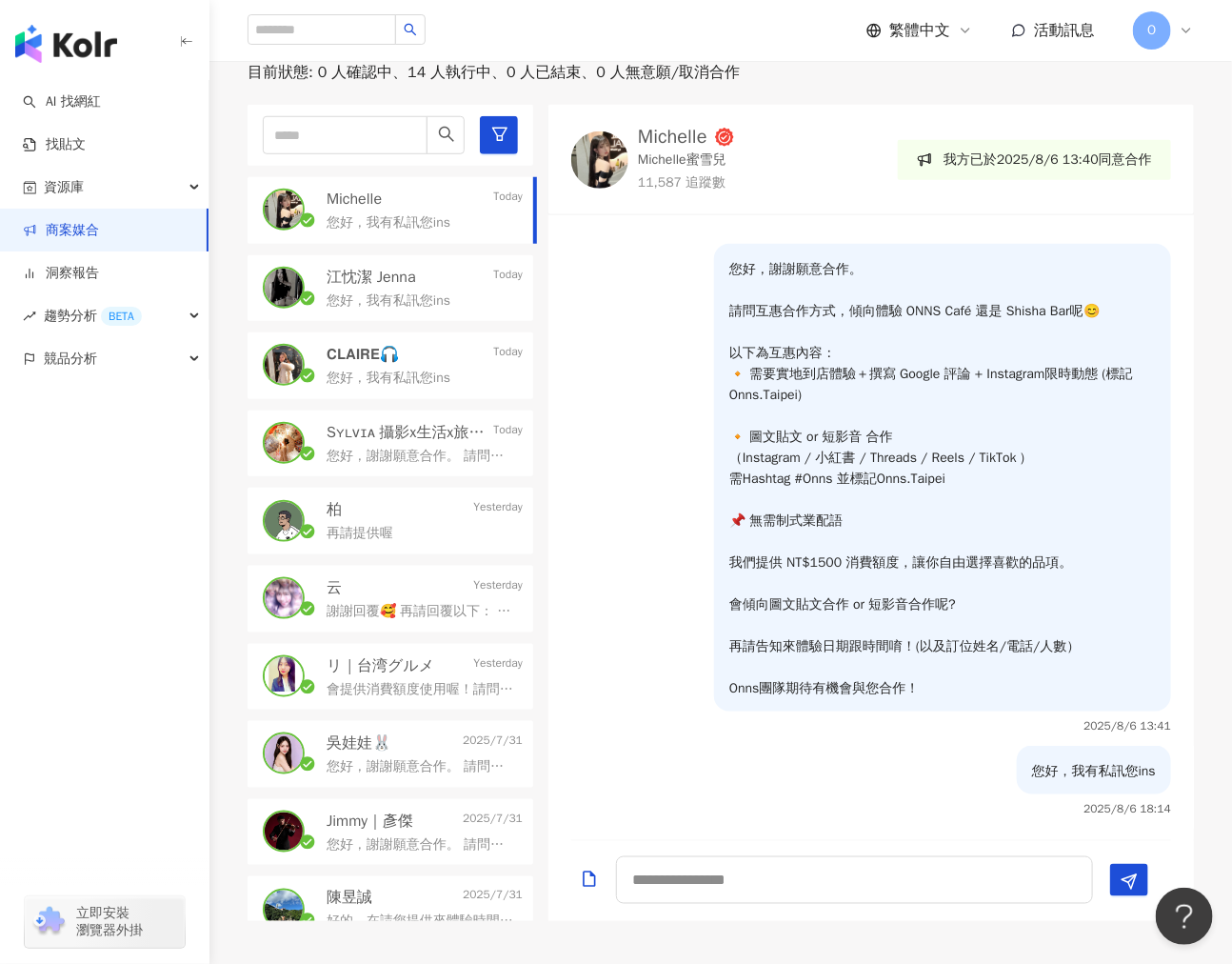 click on "您好，我有私訊您ins" at bounding box center (1094, 772) 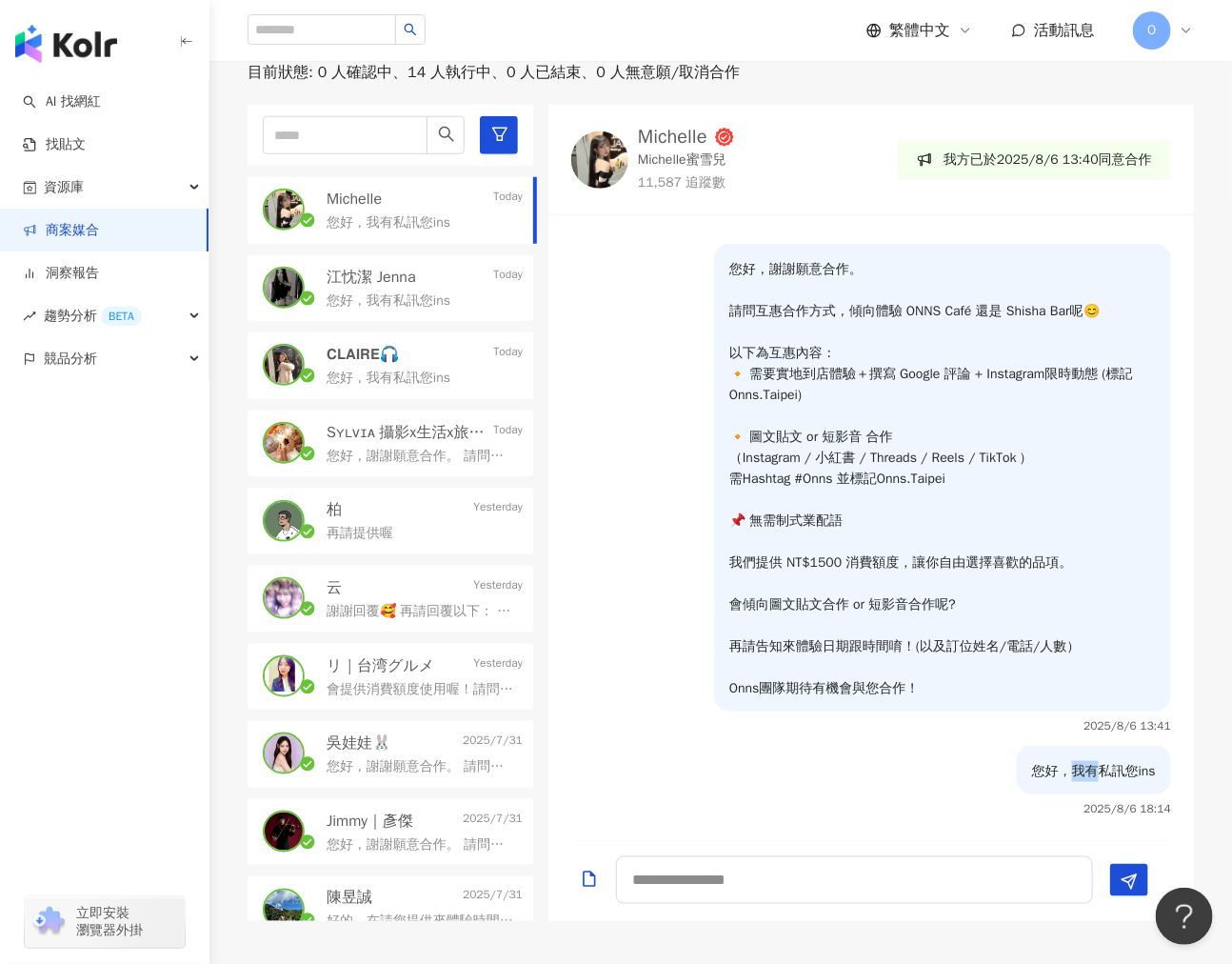 click on "您好，我有私訊您ins" at bounding box center (1094, 772) 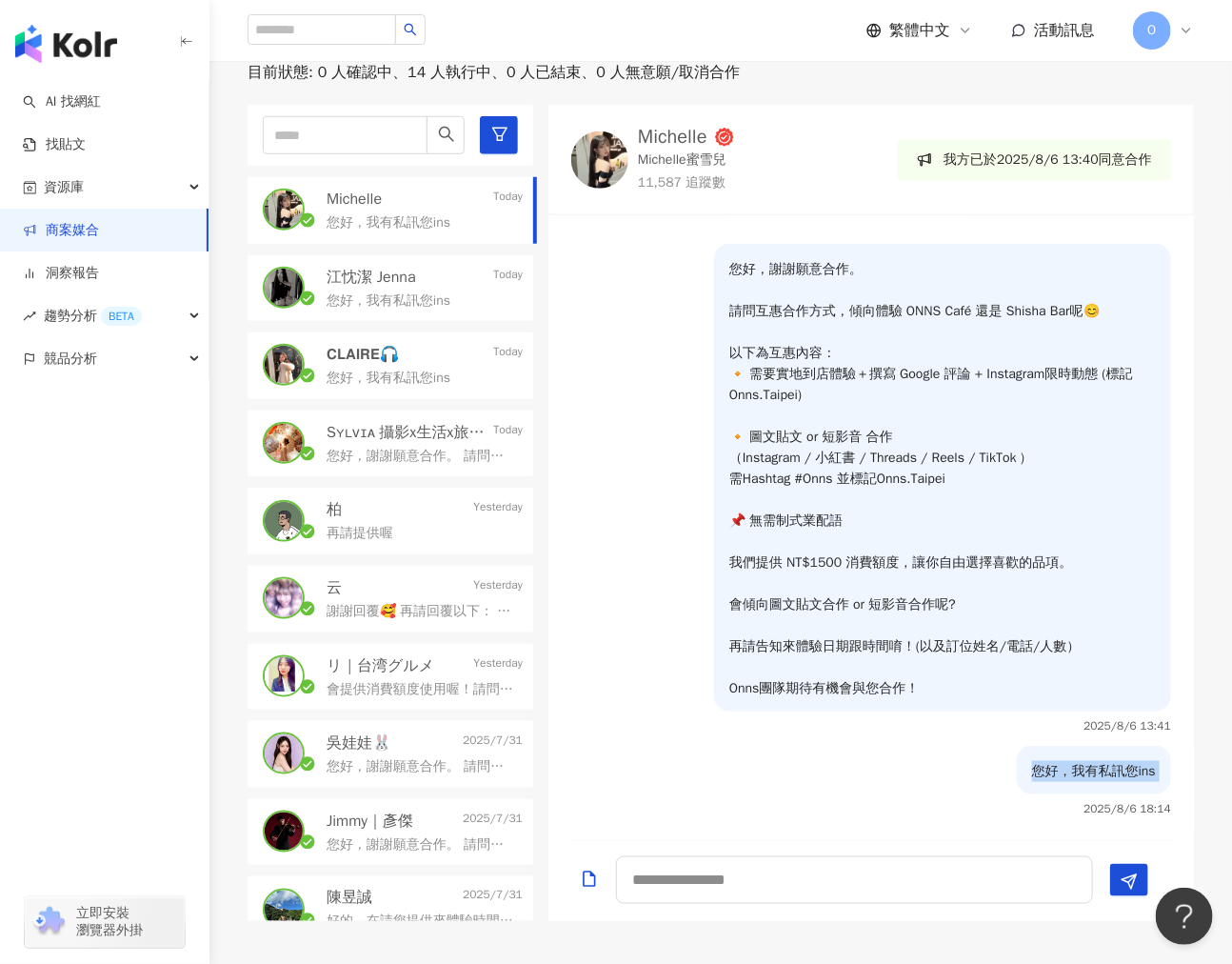 click on "您好，我有私訊您ins" at bounding box center [1094, 772] 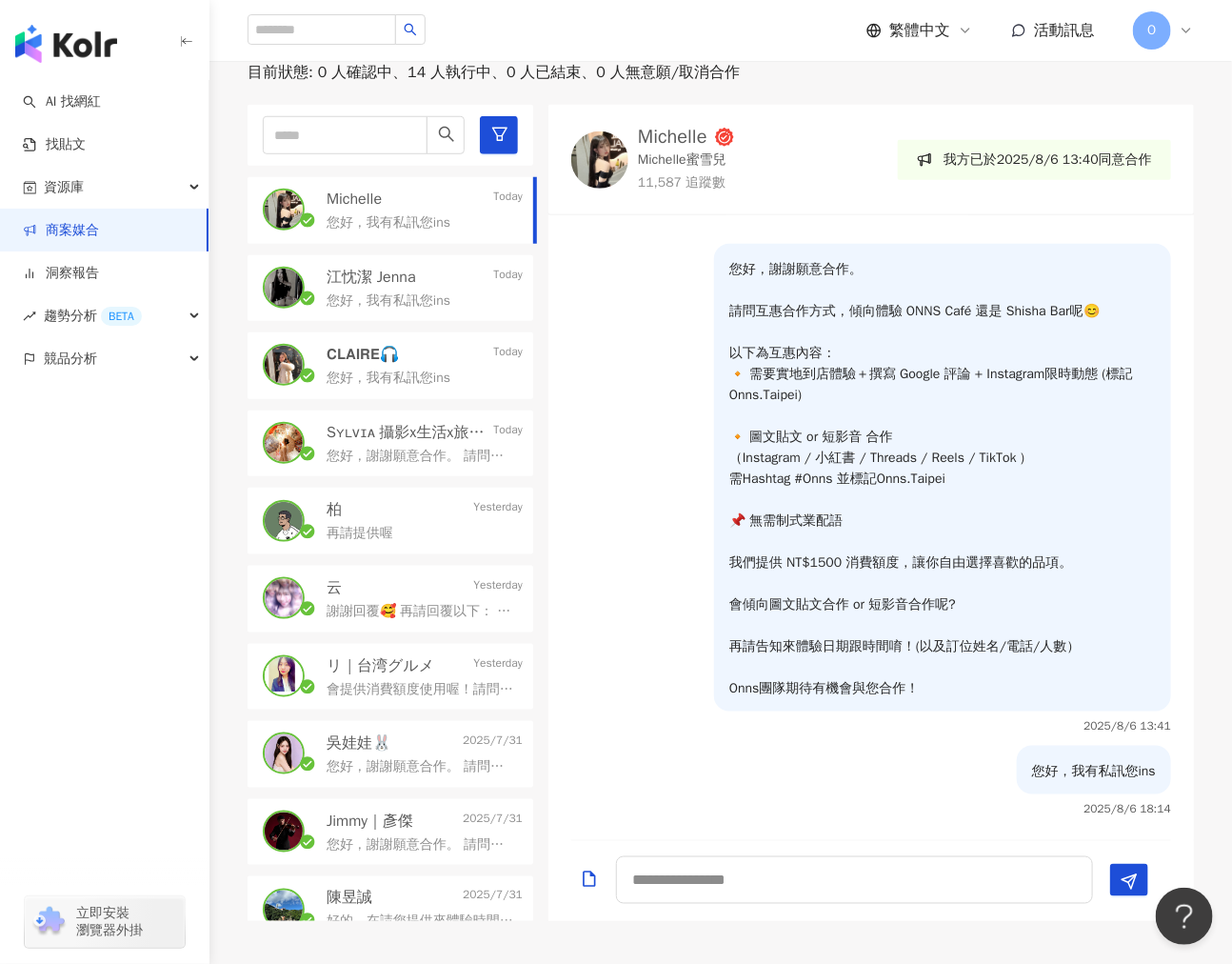 click on "您好，謝謝願意合作。
請問互惠合作方式，傾向體驗 ONNS Café 還是 Shisha Bar呢😊
以下為互惠內容：
🔸 需要實地到店體驗＋撰寫 Google 評論 + Instagram限時動態 (標記Onns.Taipei)
🔸 圖文貼文 or 短影音 合作
（Instagram / 小紅書 / Threads / Reels / TikTok )
需Hashtag #Onns 並標記Onns.Taipei
📌 無需制式業配語
我們提供 NT$1000 消費額度，讓你自由選擇喜歡的品項。
會傾向圖文貼文合作 or 短影音合作呢?
再請告知來體驗日期跟時間唷！(以及訂位姓名/電話/人數）
Onns團隊期待有機會與您合作！" at bounding box center (425, 454) 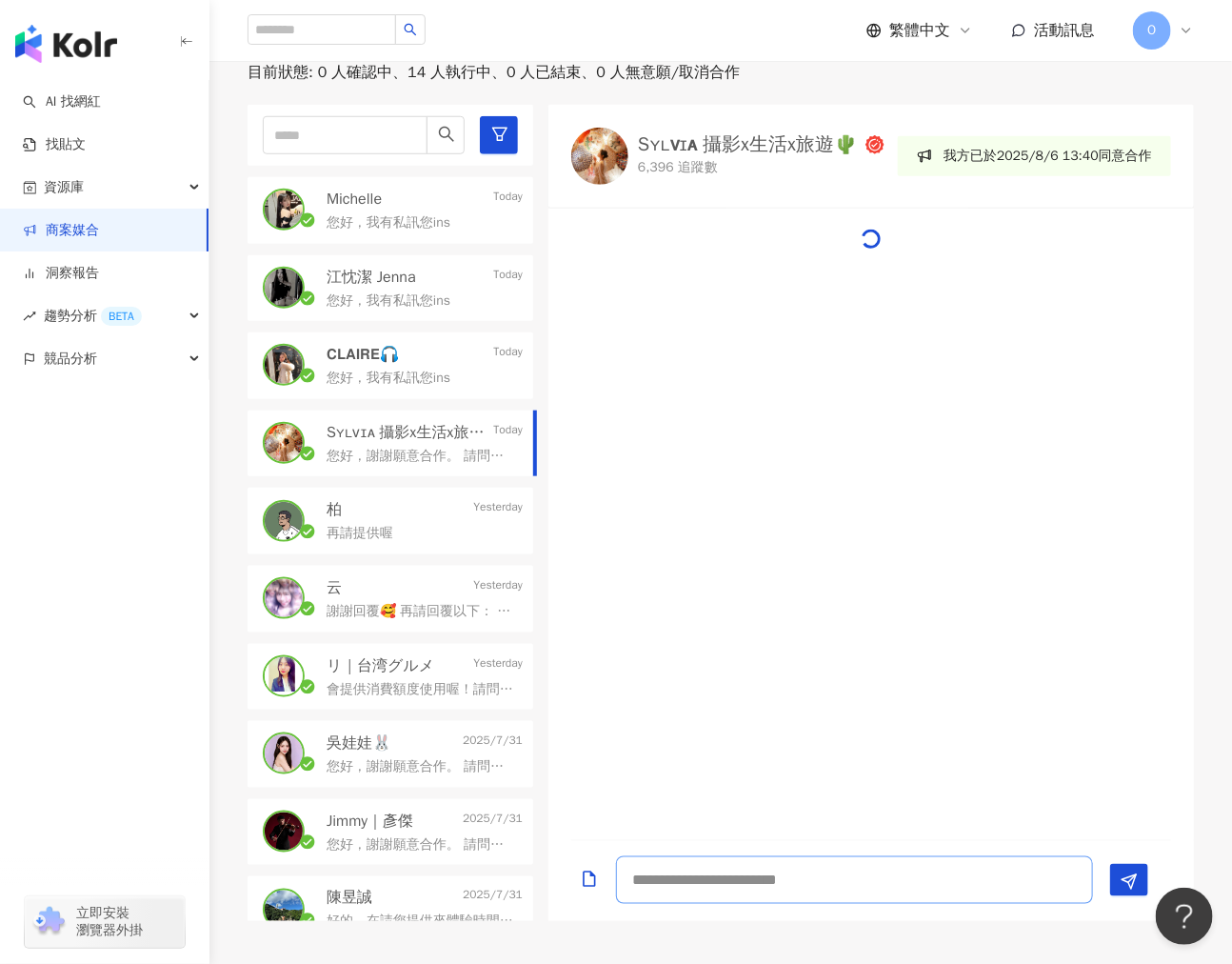 click at bounding box center [854, 880] 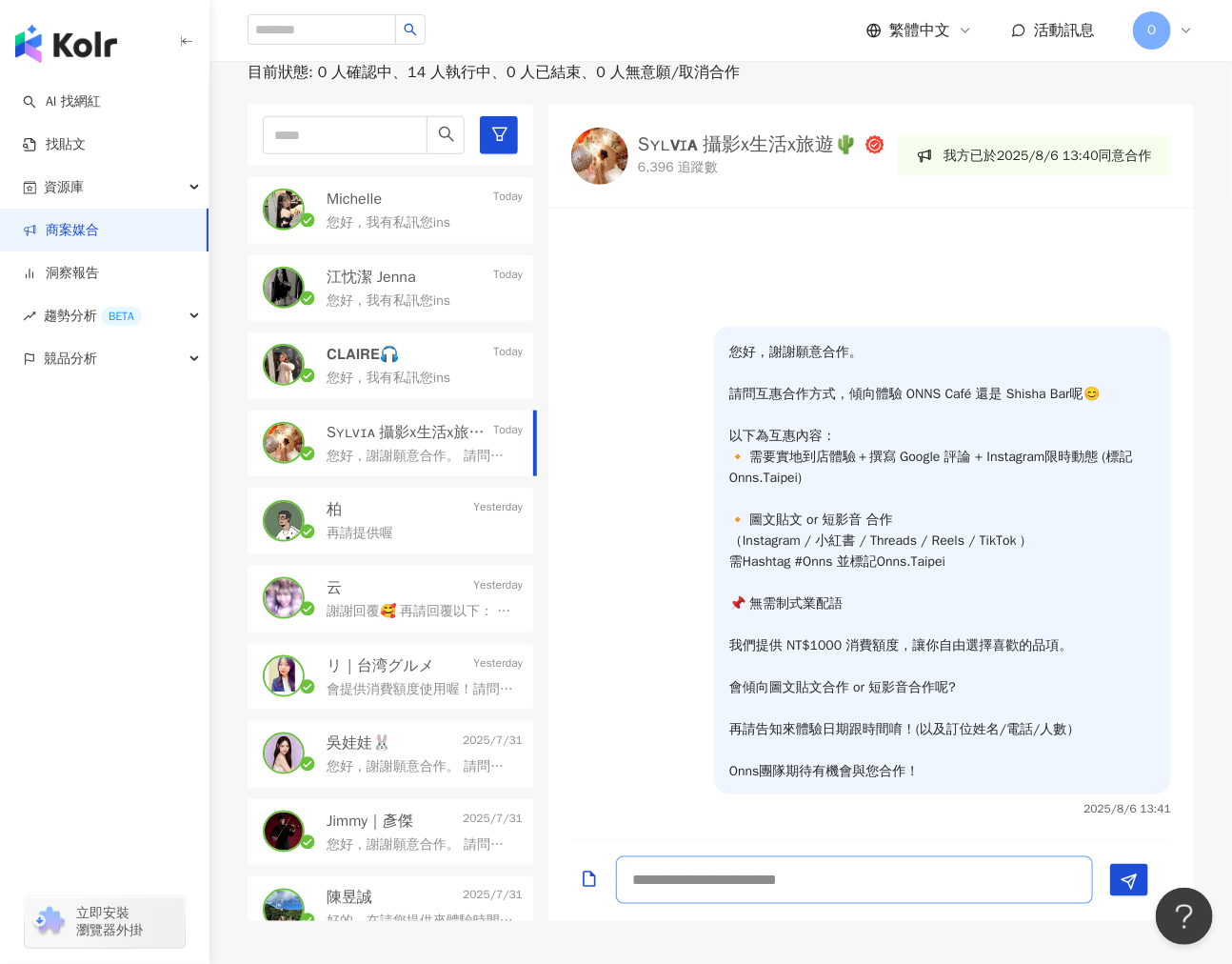 click at bounding box center [854, 880] 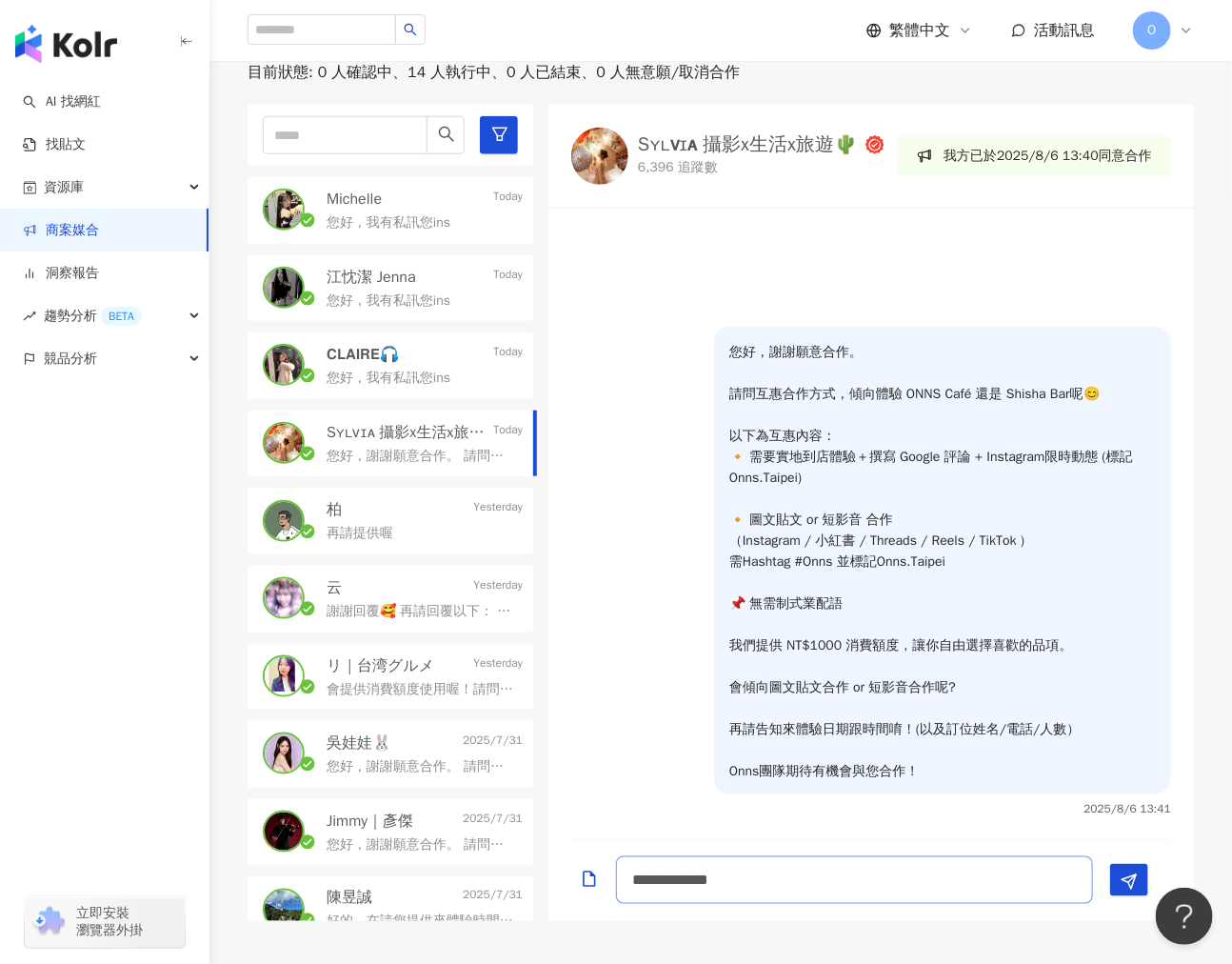 scroll, scrollTop: 2, scrollLeft: 0, axis: vertical 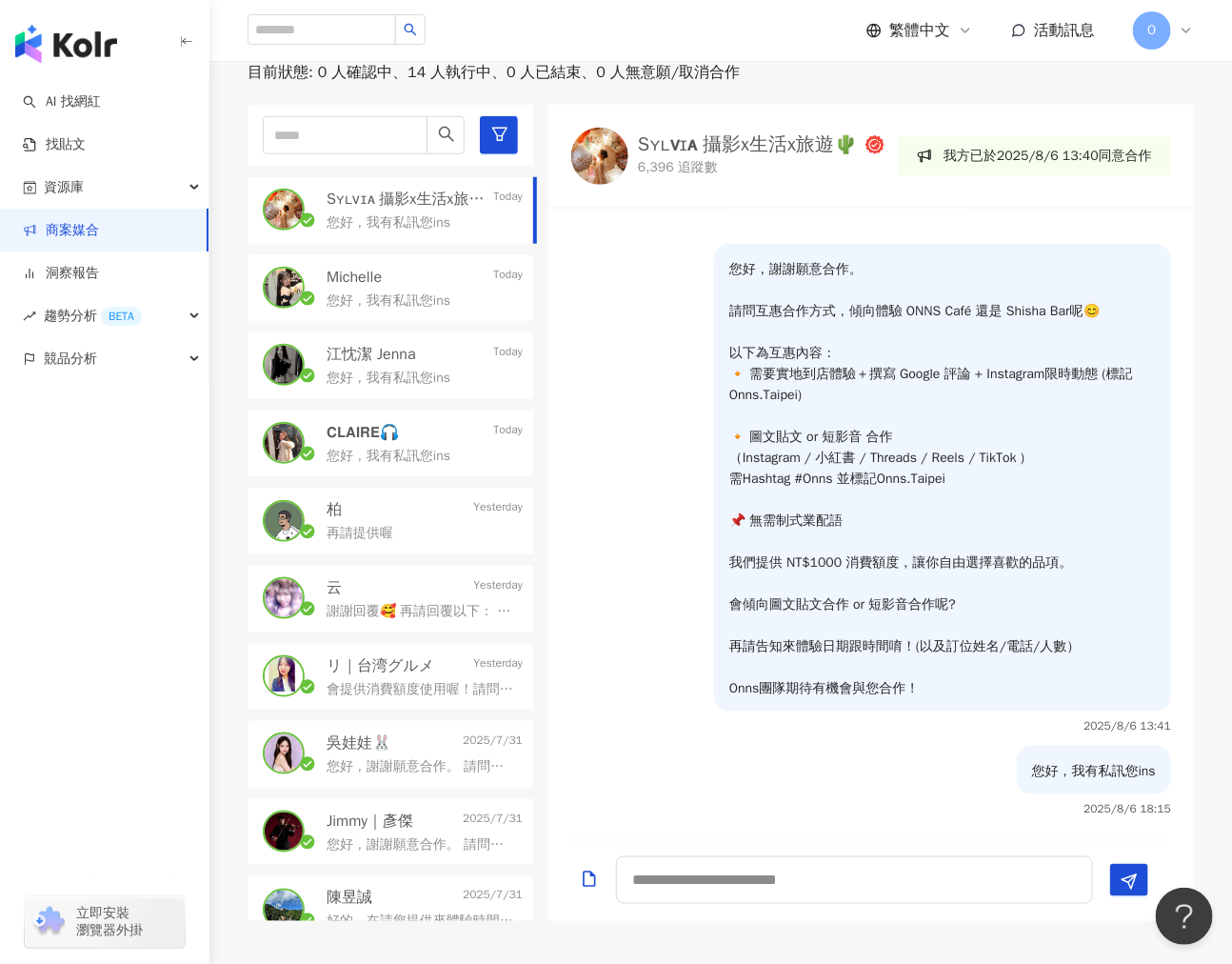 click on "Sʏʟᴠɪᴀ 攝影x生活x旅遊🌵 6,396 追蹤數" at bounding box center [761, 156] 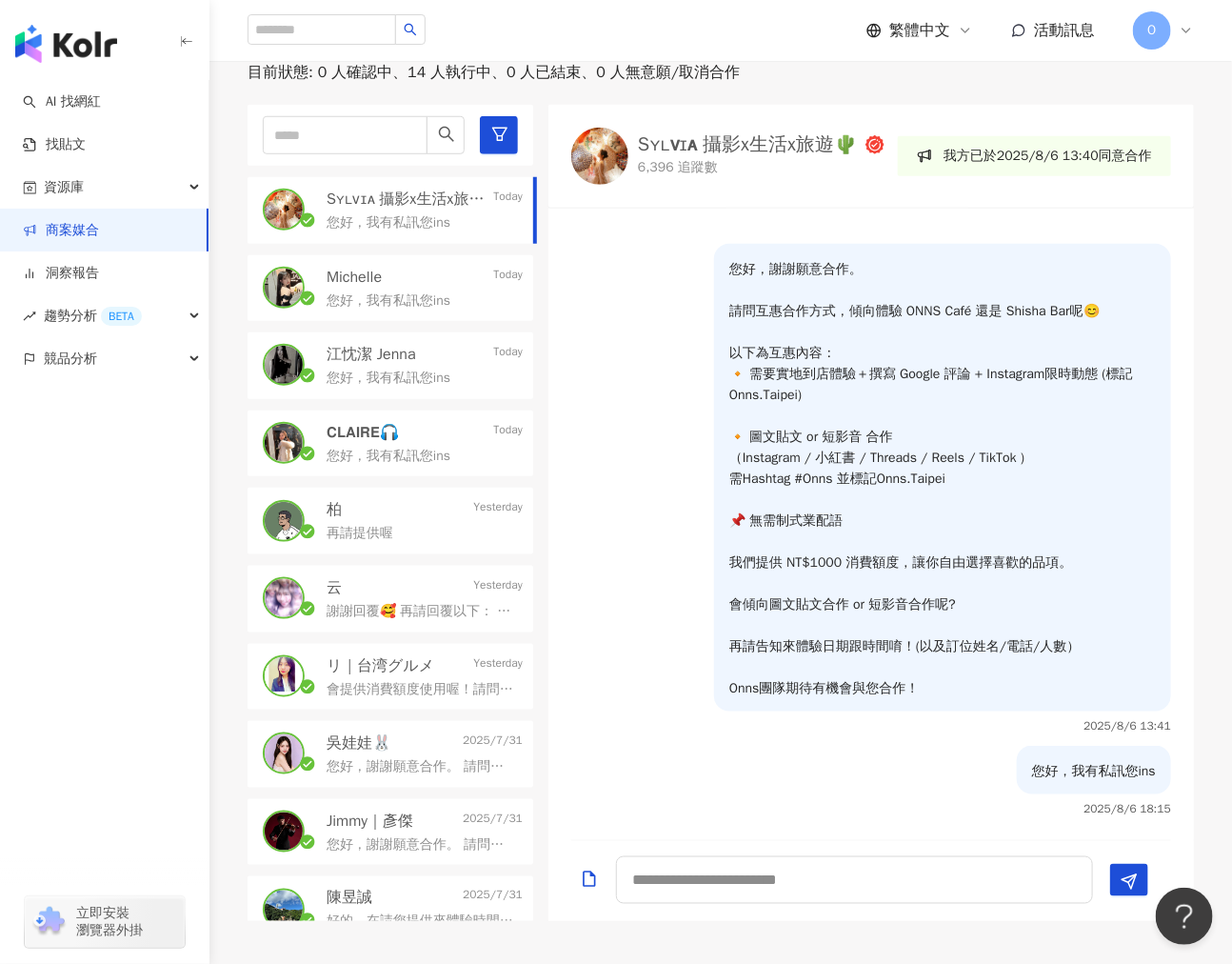 drag, startPoint x: 632, startPoint y: 335, endPoint x: 576, endPoint y: 225, distance: 123.43419 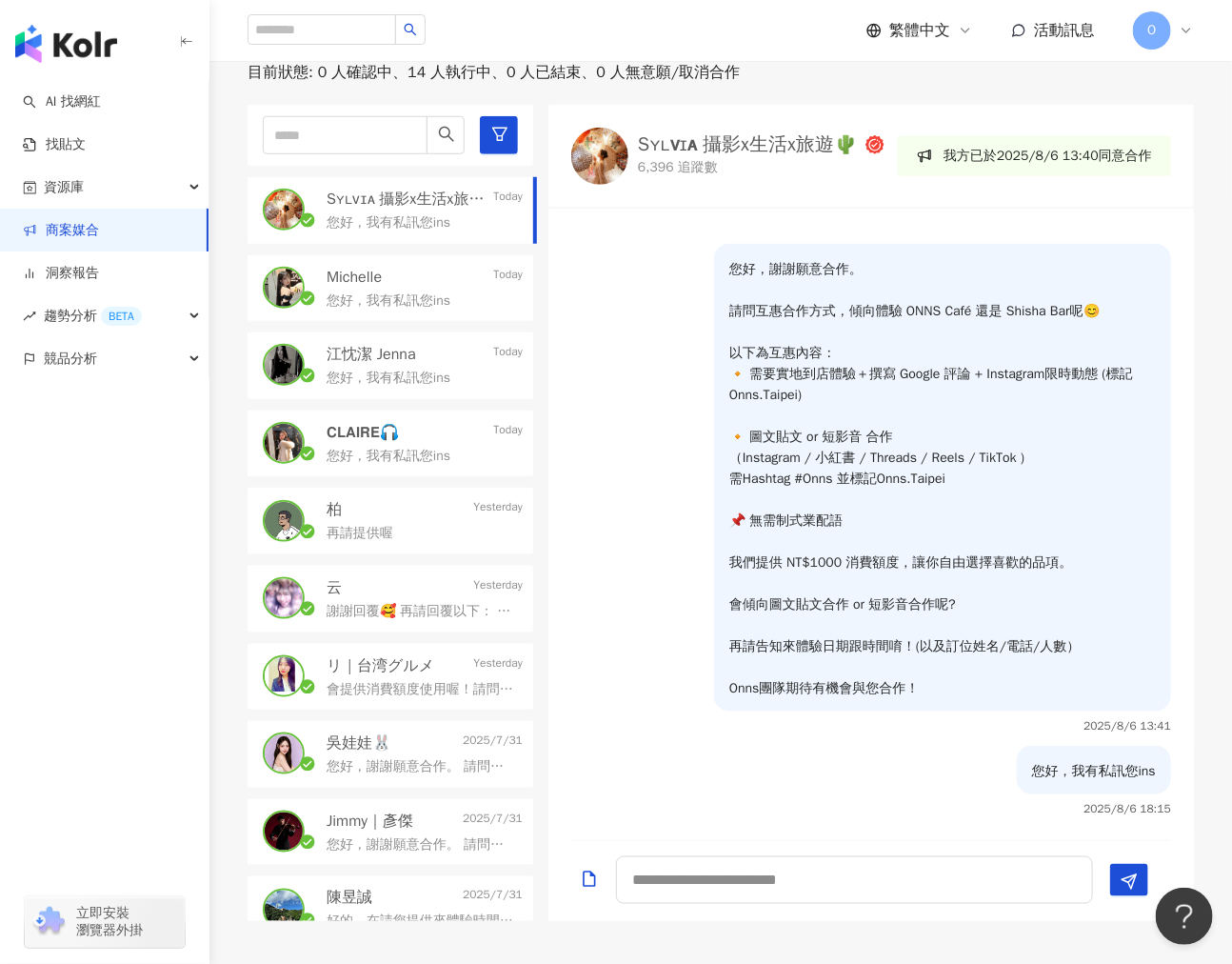 click on "您好，我有私訊您ins" at bounding box center [1094, 772] 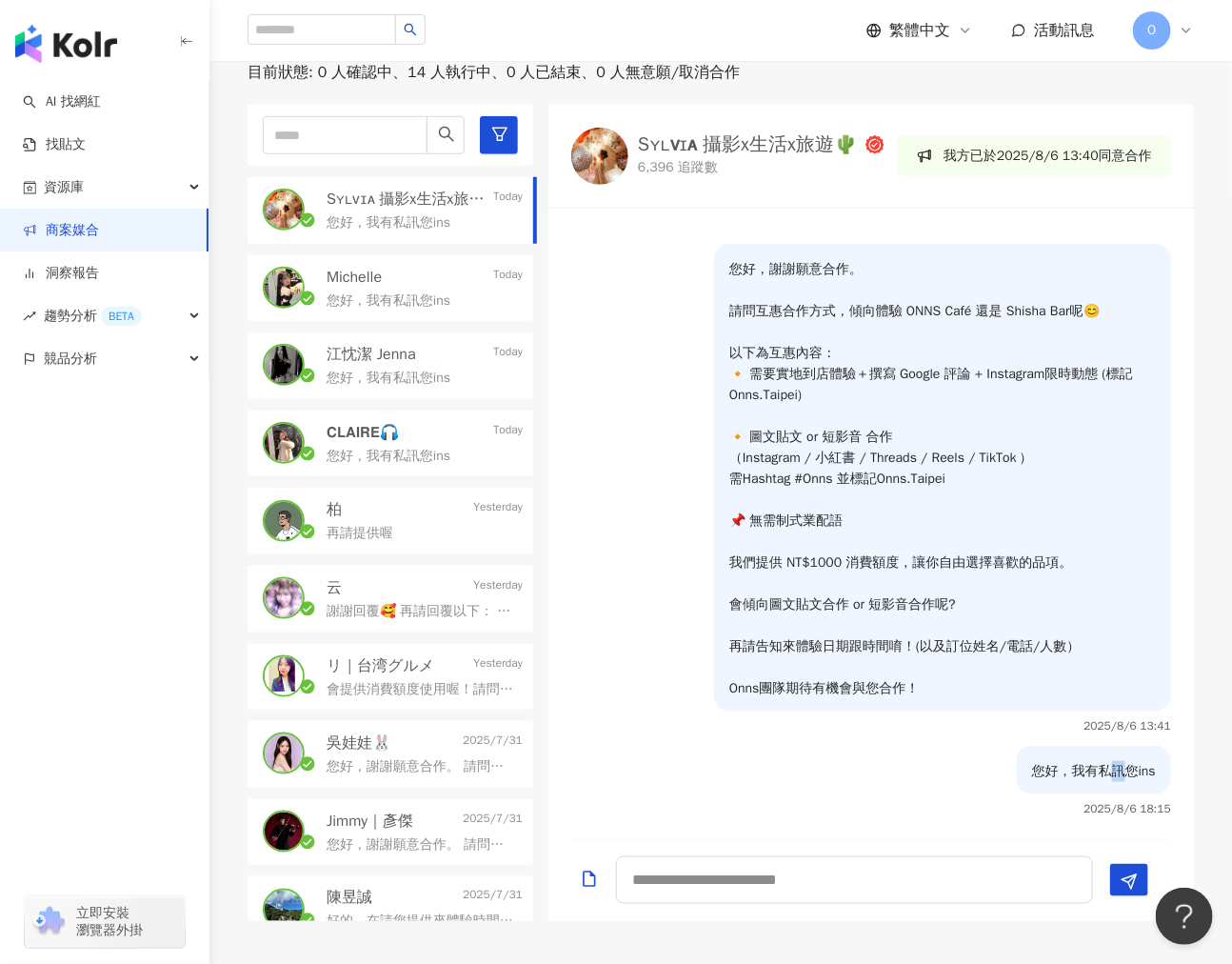 click on "您好，我有私訊您ins" at bounding box center [1094, 772] 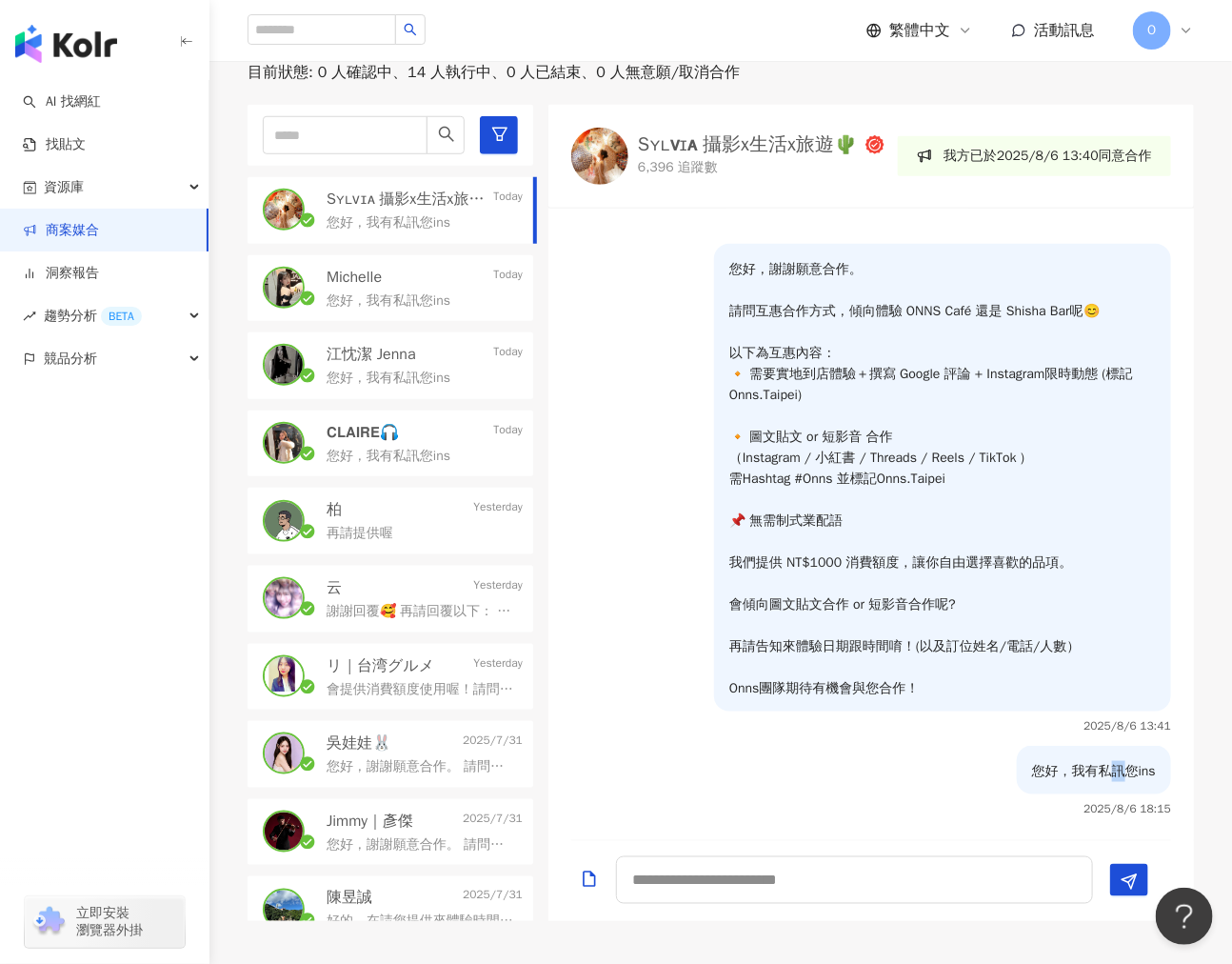 copy on "您好，我有私訊您ins" 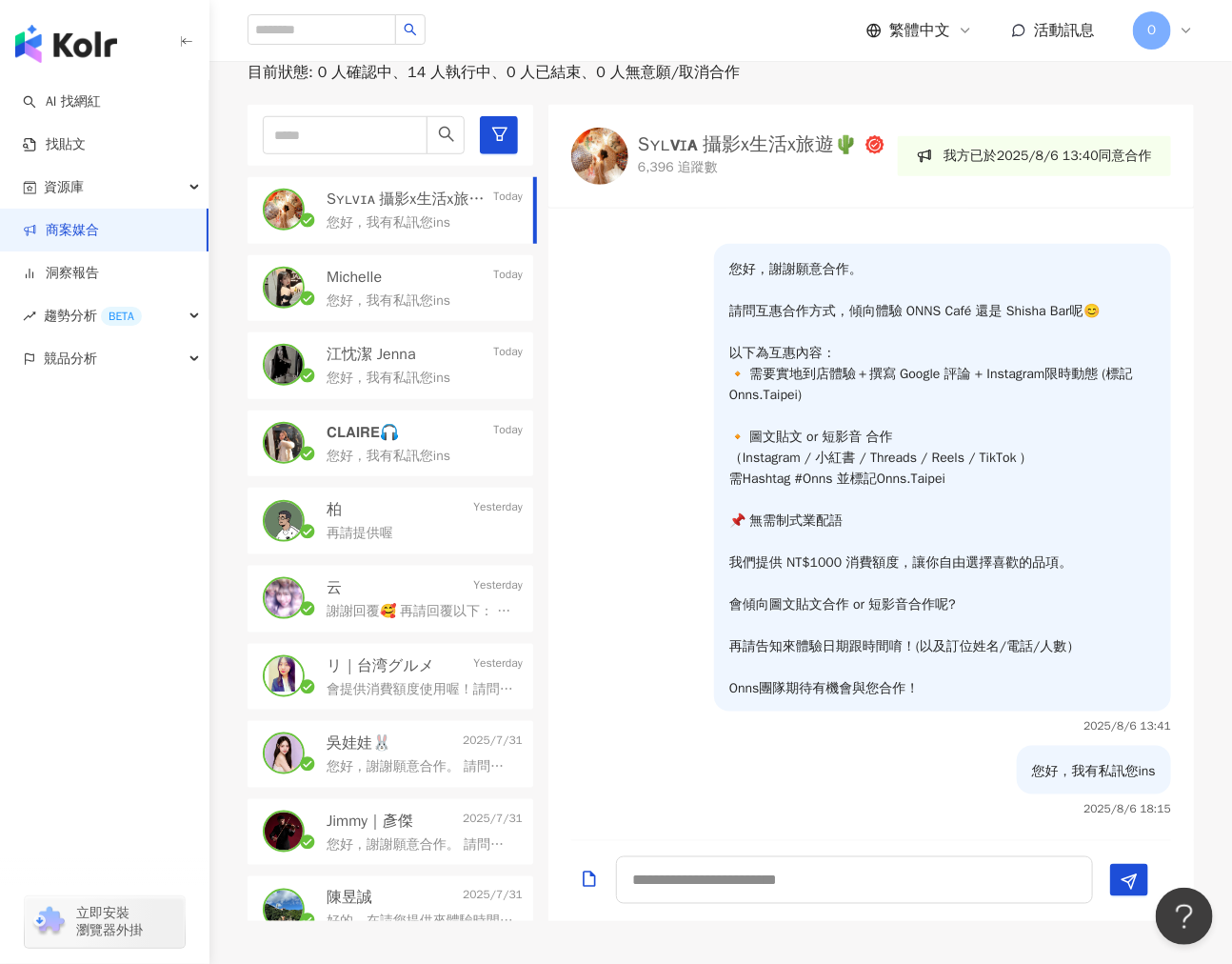 click on "柏 Yesterday" at bounding box center (425, 510) 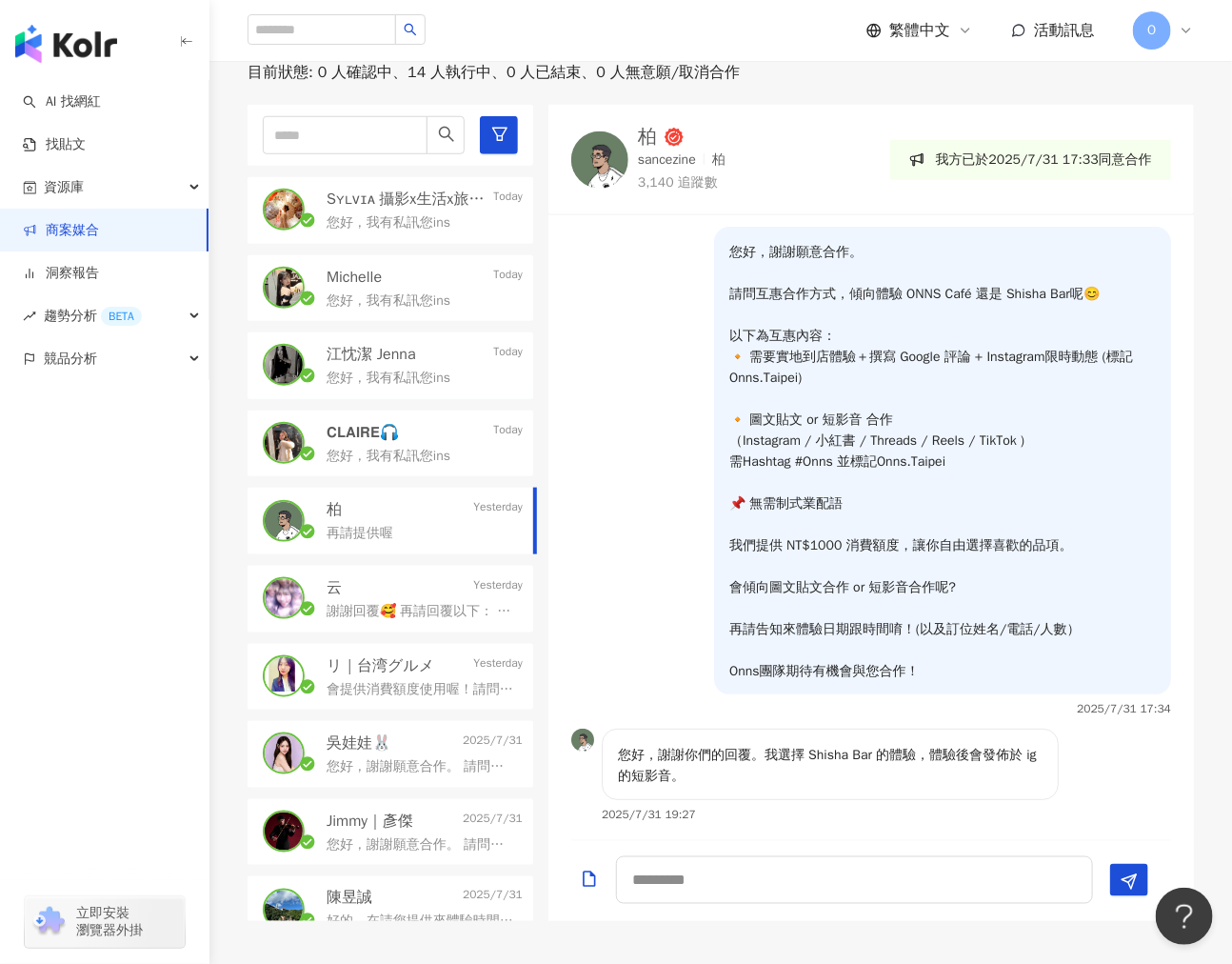 scroll, scrollTop: 255, scrollLeft: 0, axis: vertical 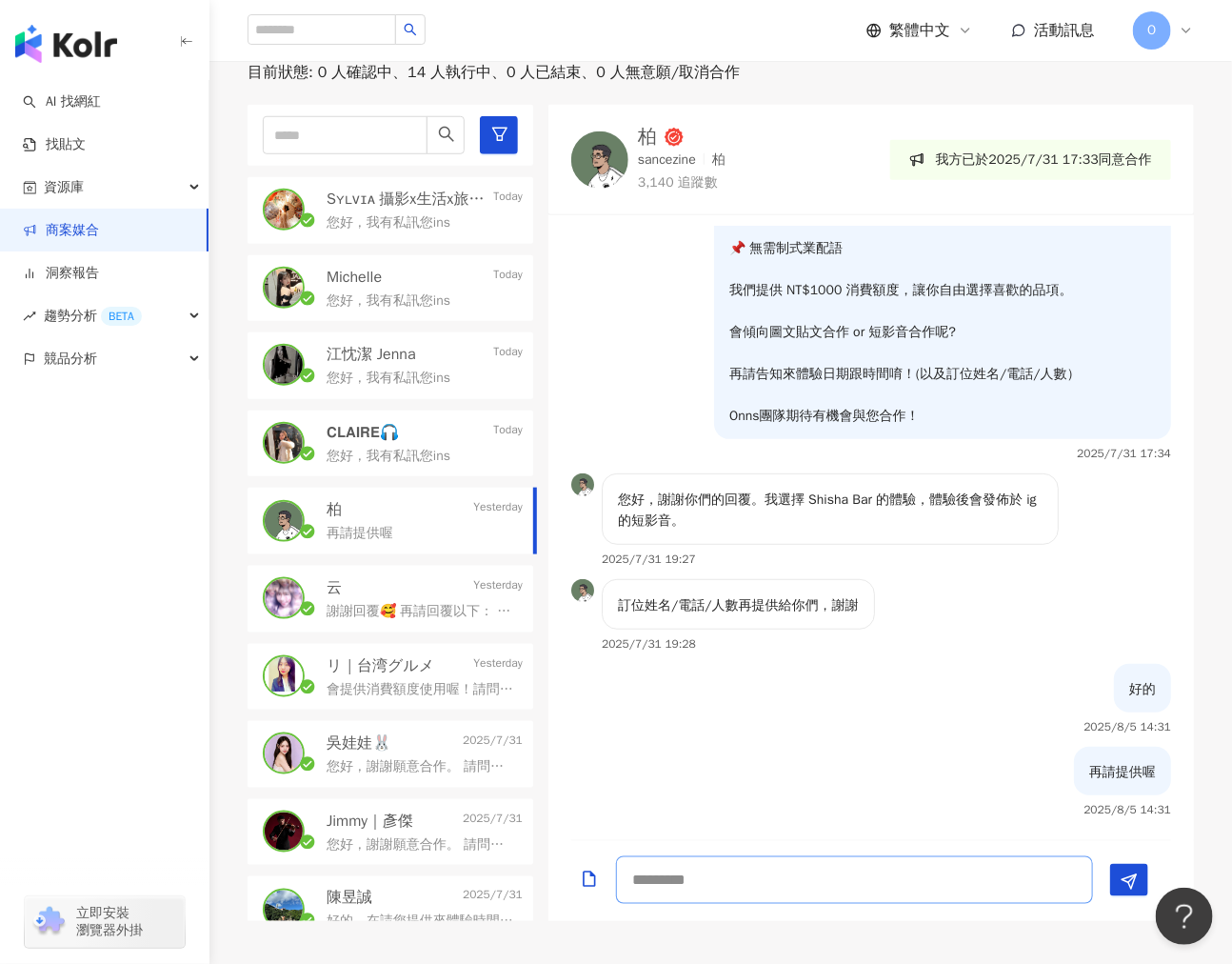 click at bounding box center (854, 880) 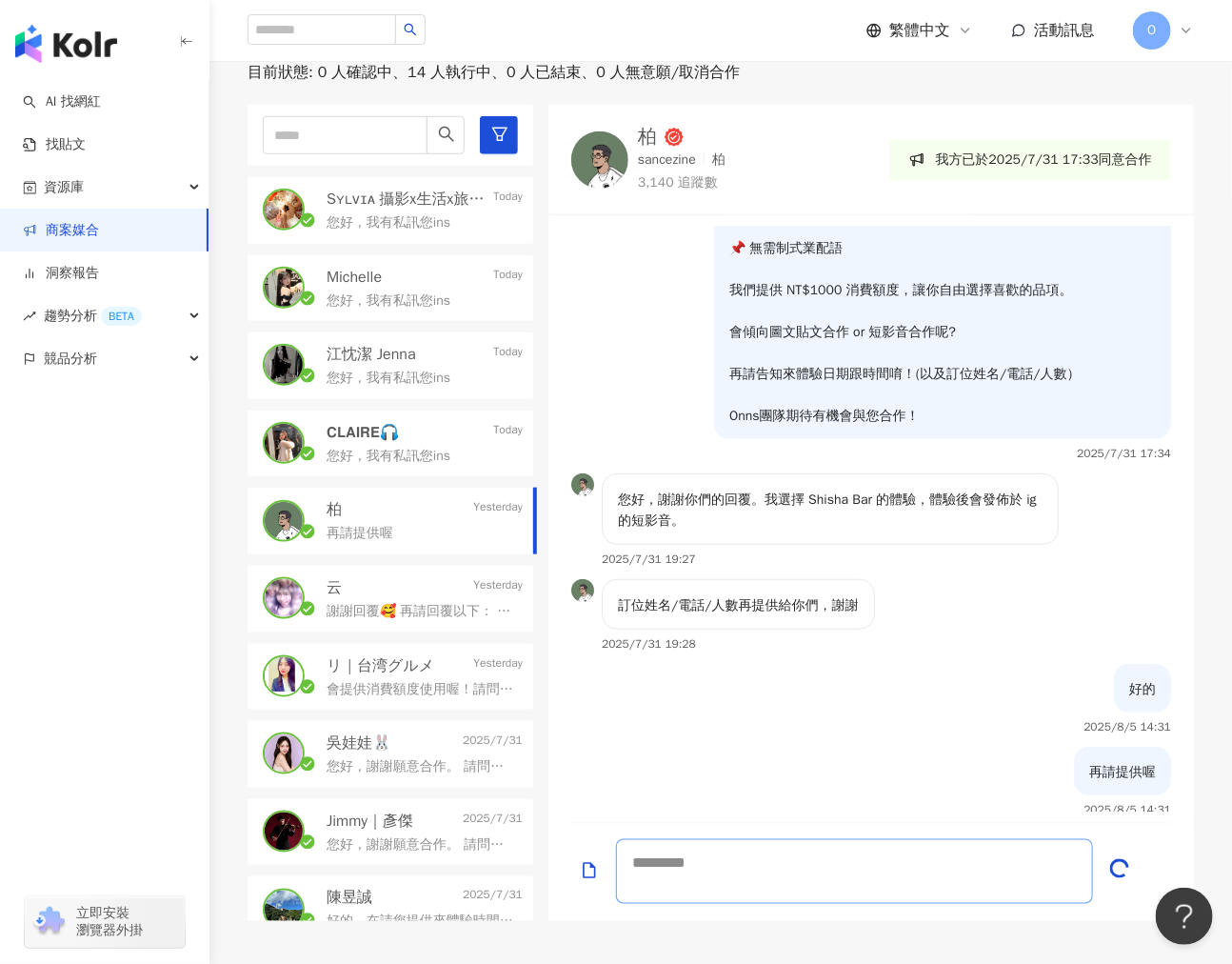 scroll, scrollTop: 0, scrollLeft: 0, axis: both 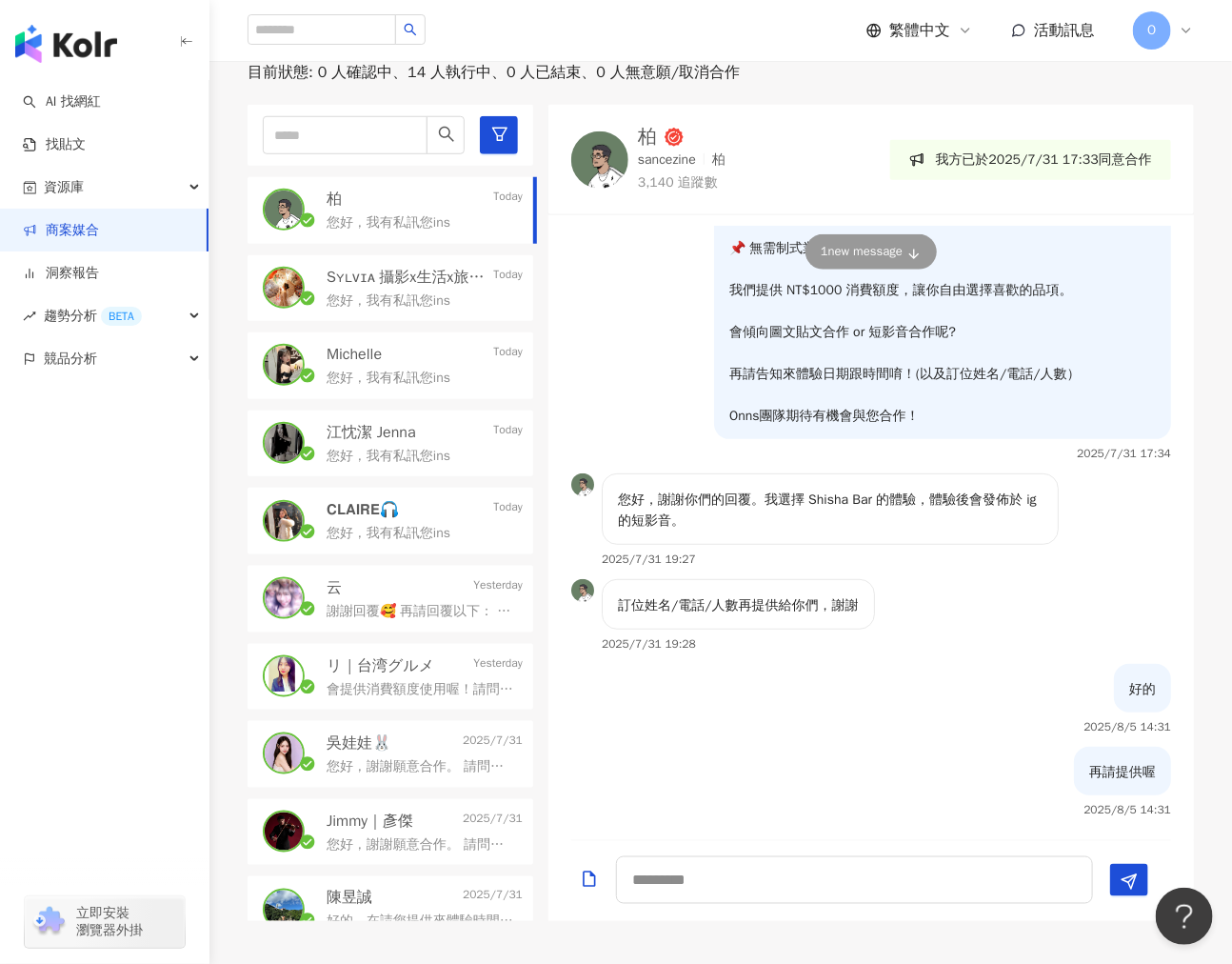 click at bounding box center [600, 160] 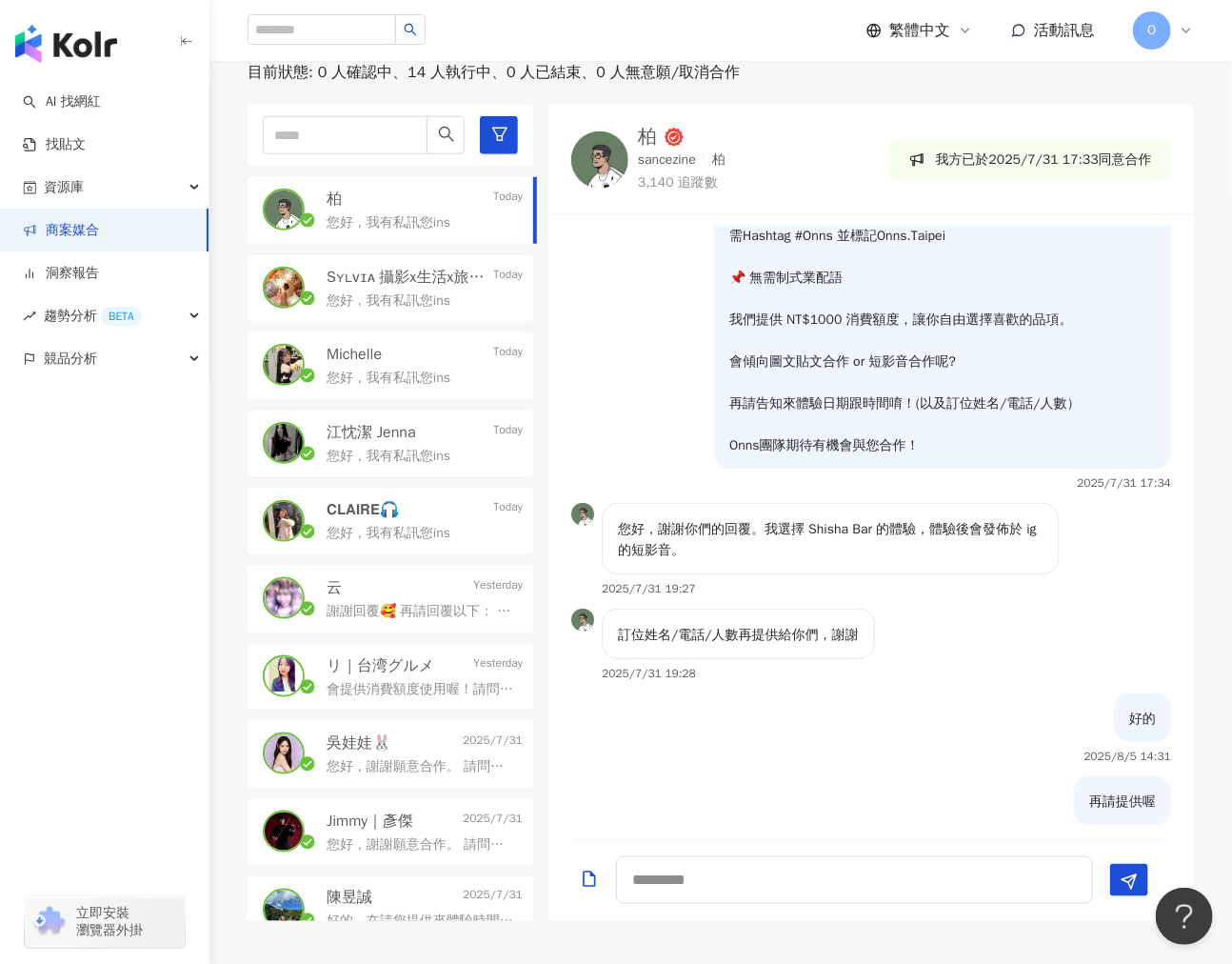 scroll, scrollTop: 338, scrollLeft: 0, axis: vertical 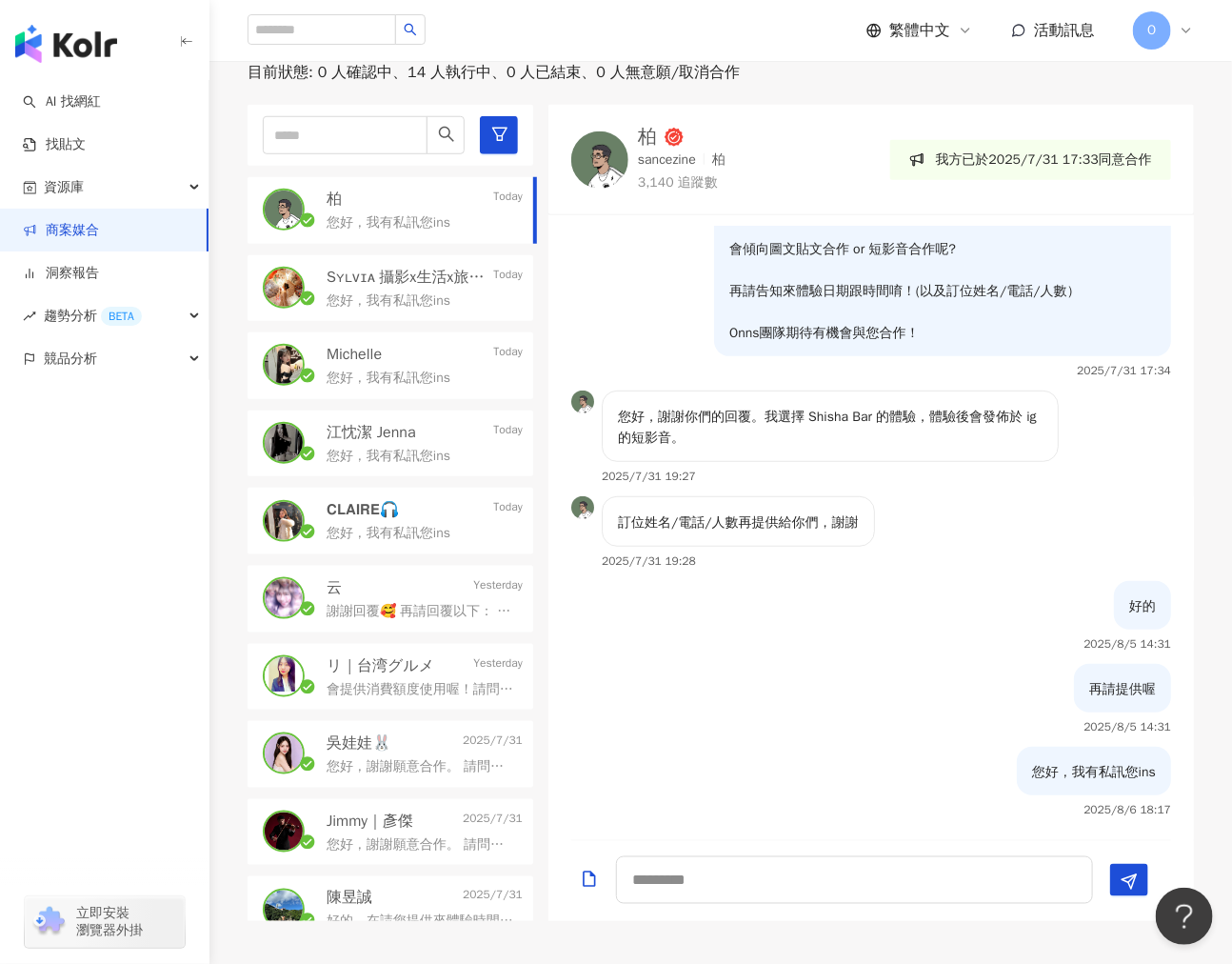 drag, startPoint x: 857, startPoint y: 645, endPoint x: 674, endPoint y: 502, distance: 232.2456 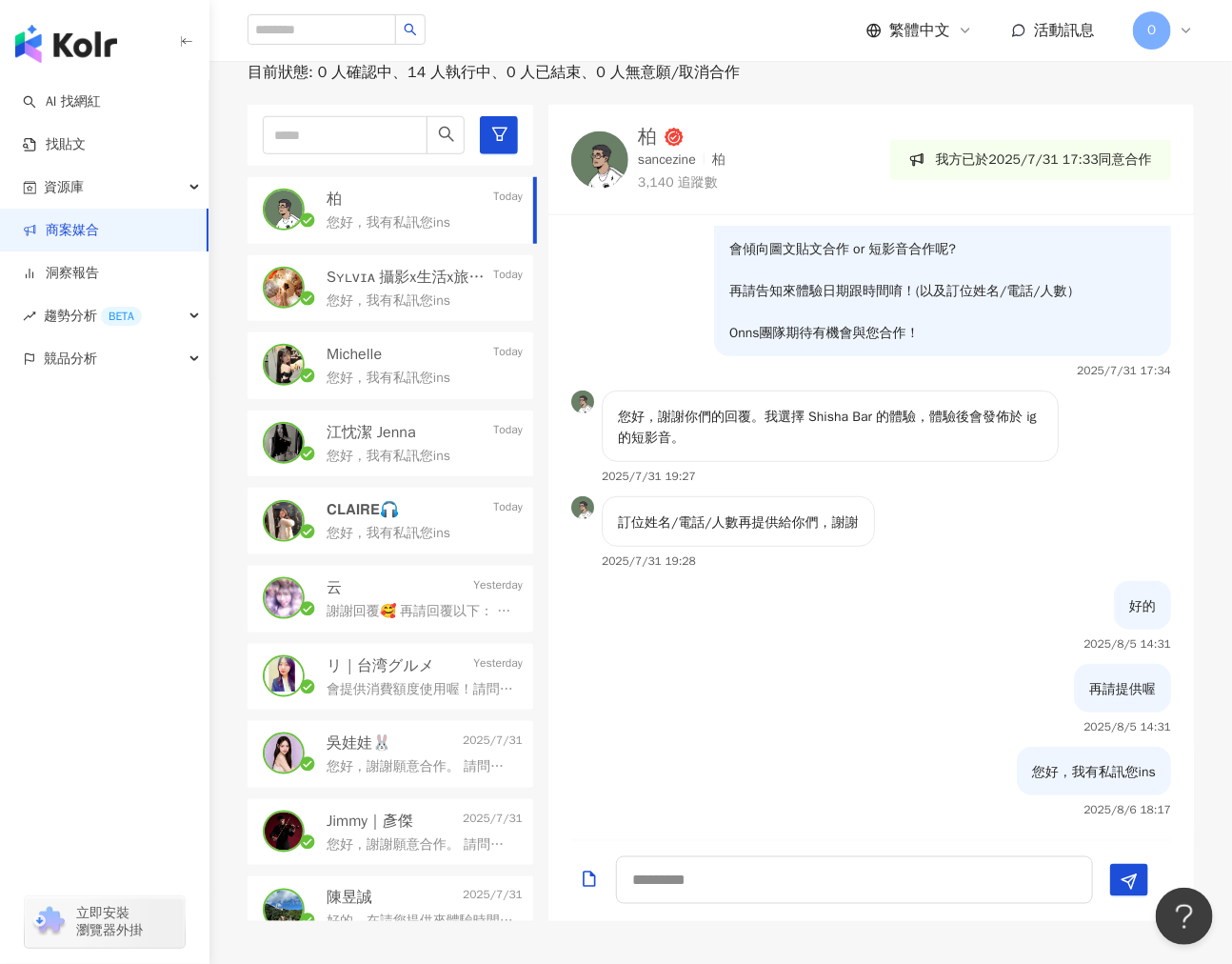 click on "您好，我有私訊您ins" at bounding box center (1094, 773) 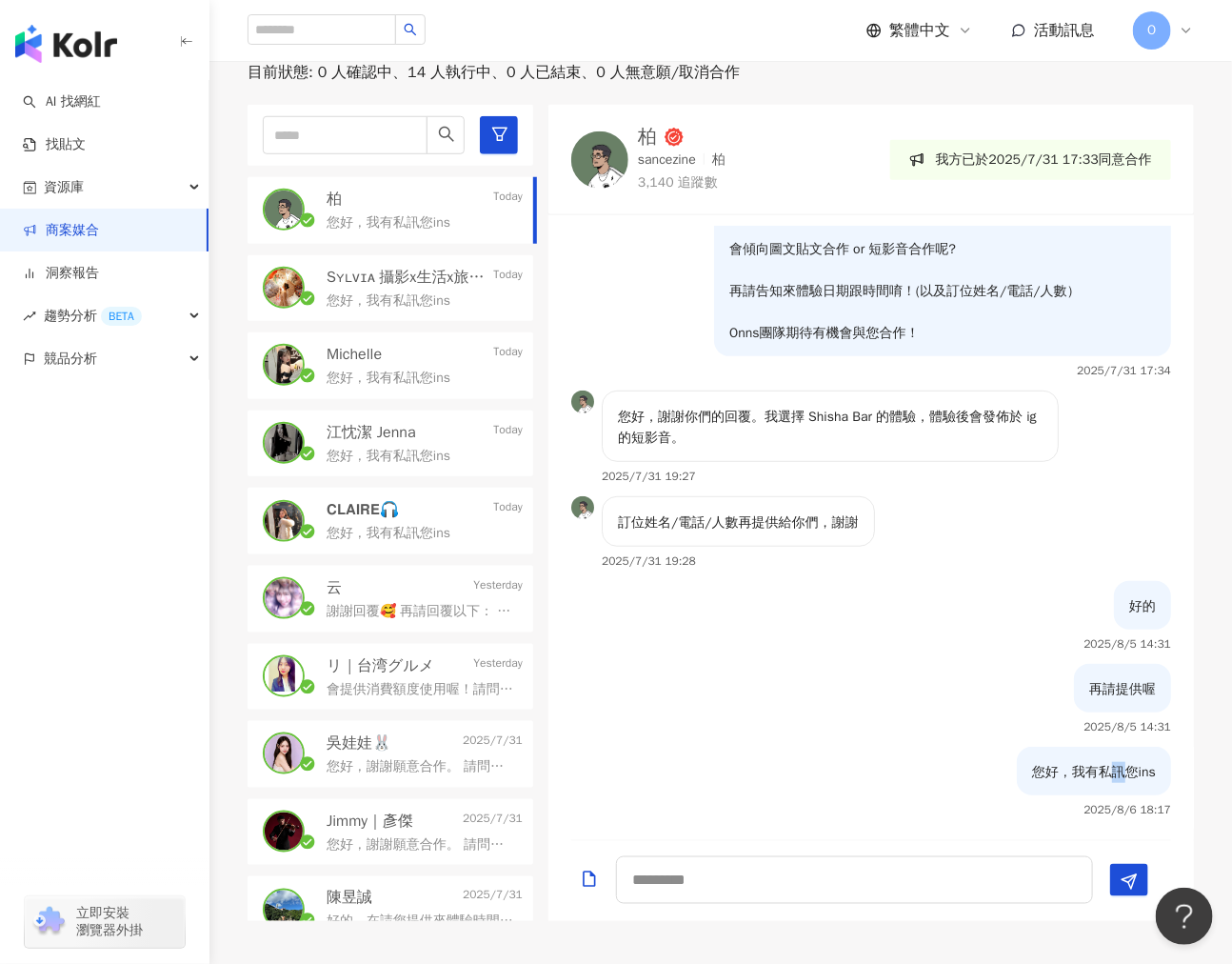 click on "您好，我有私訊您ins" at bounding box center [1094, 773] 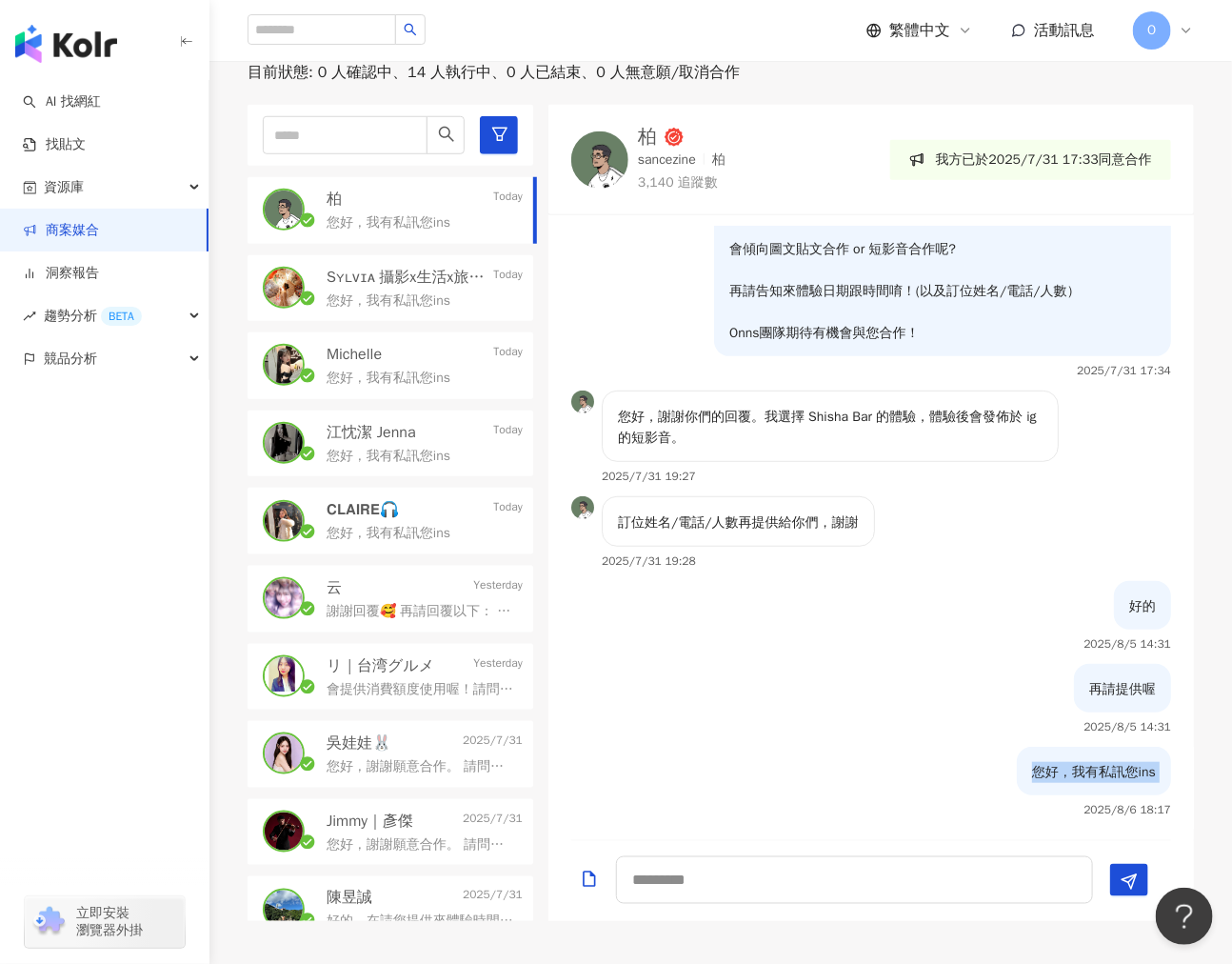 click on "您好，我有私訊您ins" at bounding box center [1094, 773] 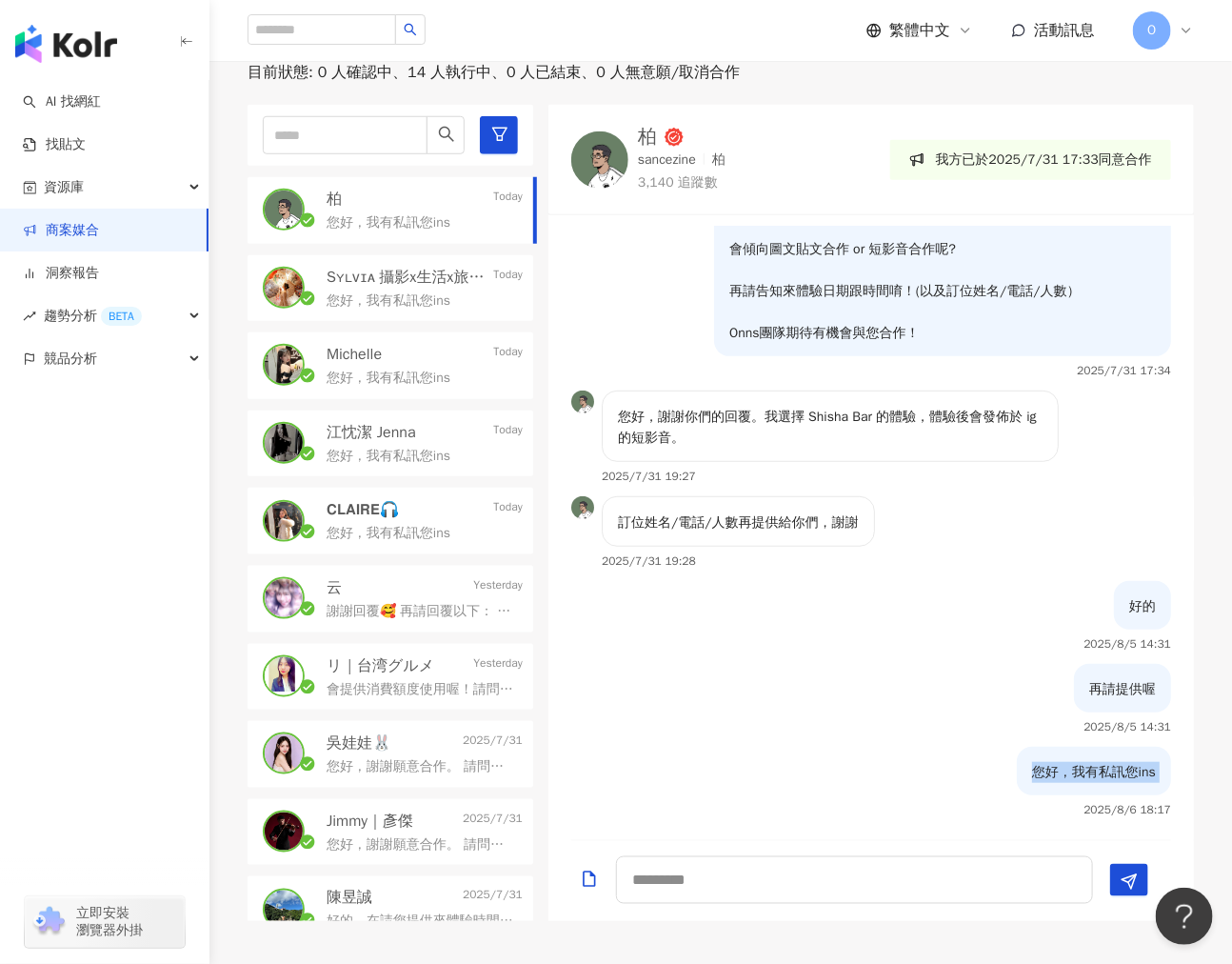 copy on "您好，我有私訊您ins" 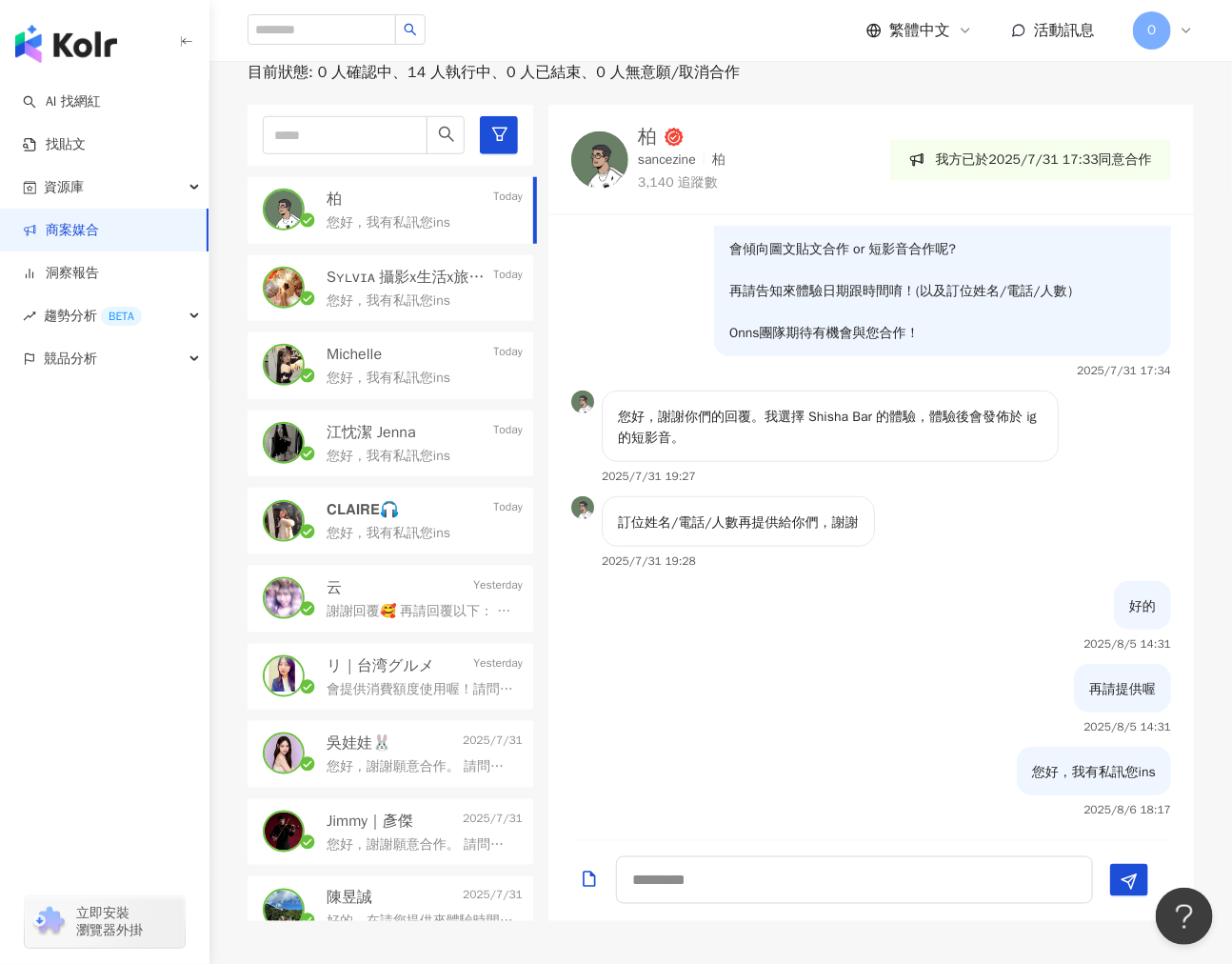 click on "云 Yesterday 謝謝回覆🥰 再請回覆以下：
來體驗日期、時間、訂位姓名、電話、人數" at bounding box center [390, 599] 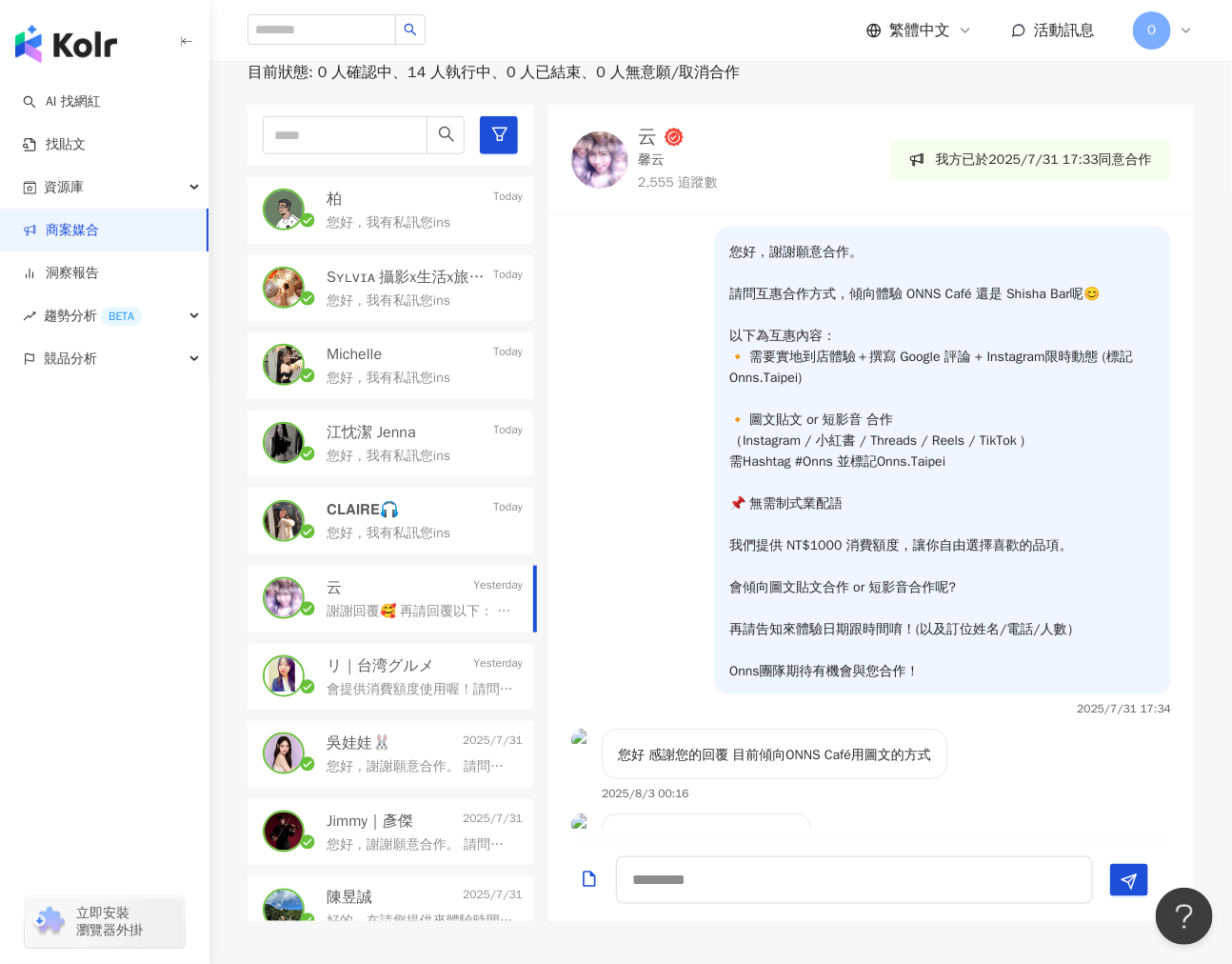 scroll, scrollTop: 173, scrollLeft: 0, axis: vertical 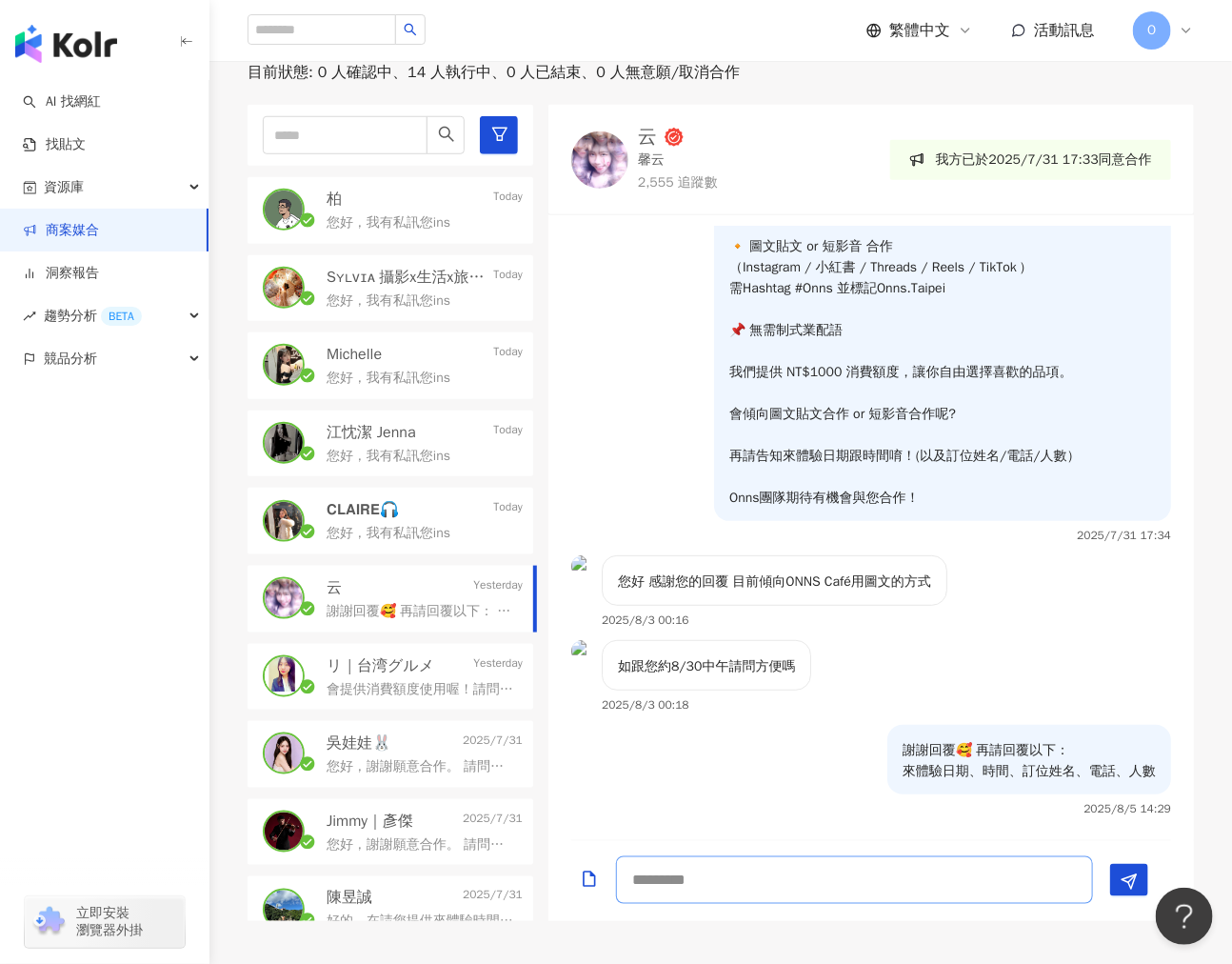 click at bounding box center [854, 880] 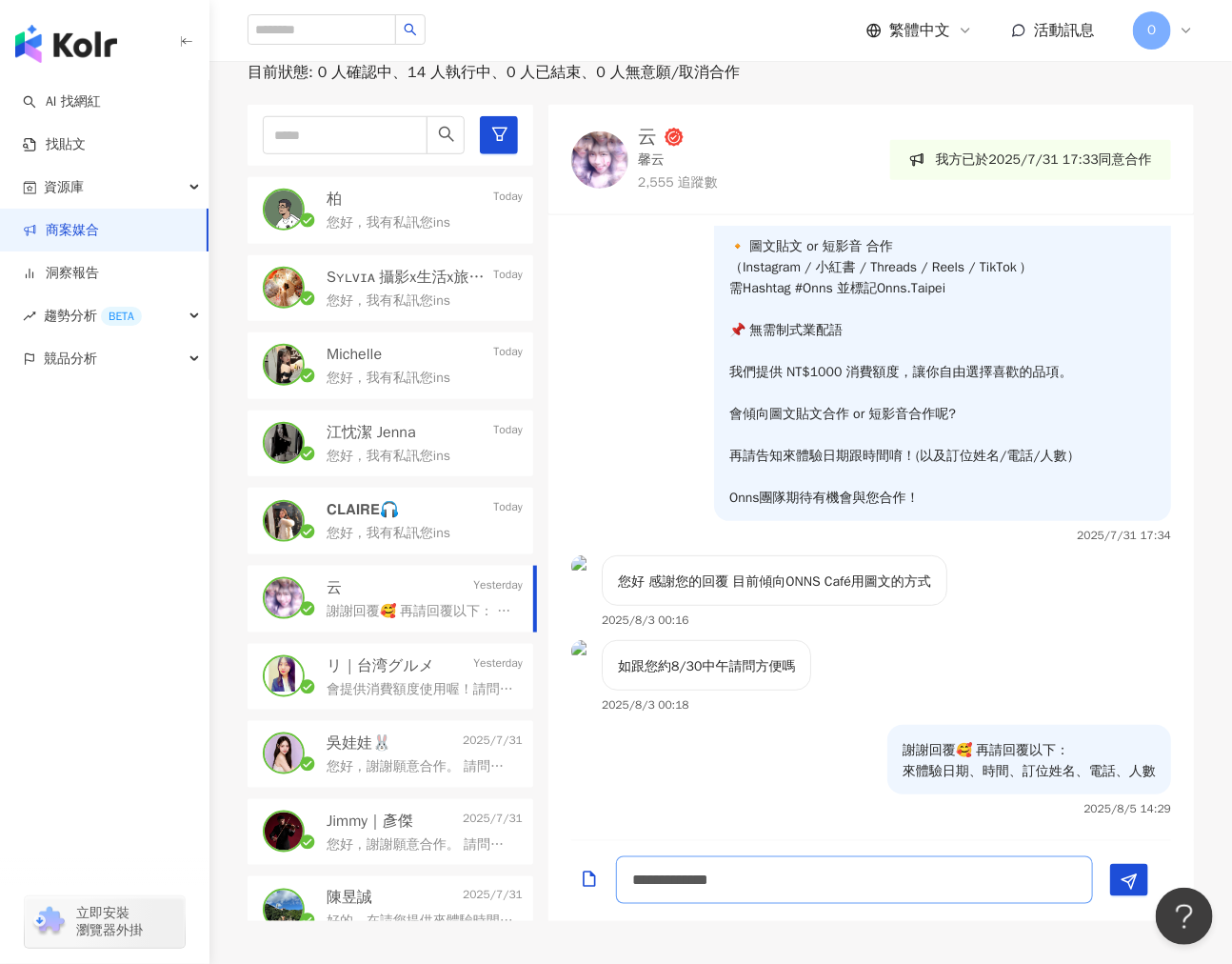 scroll, scrollTop: 2, scrollLeft: 0, axis: vertical 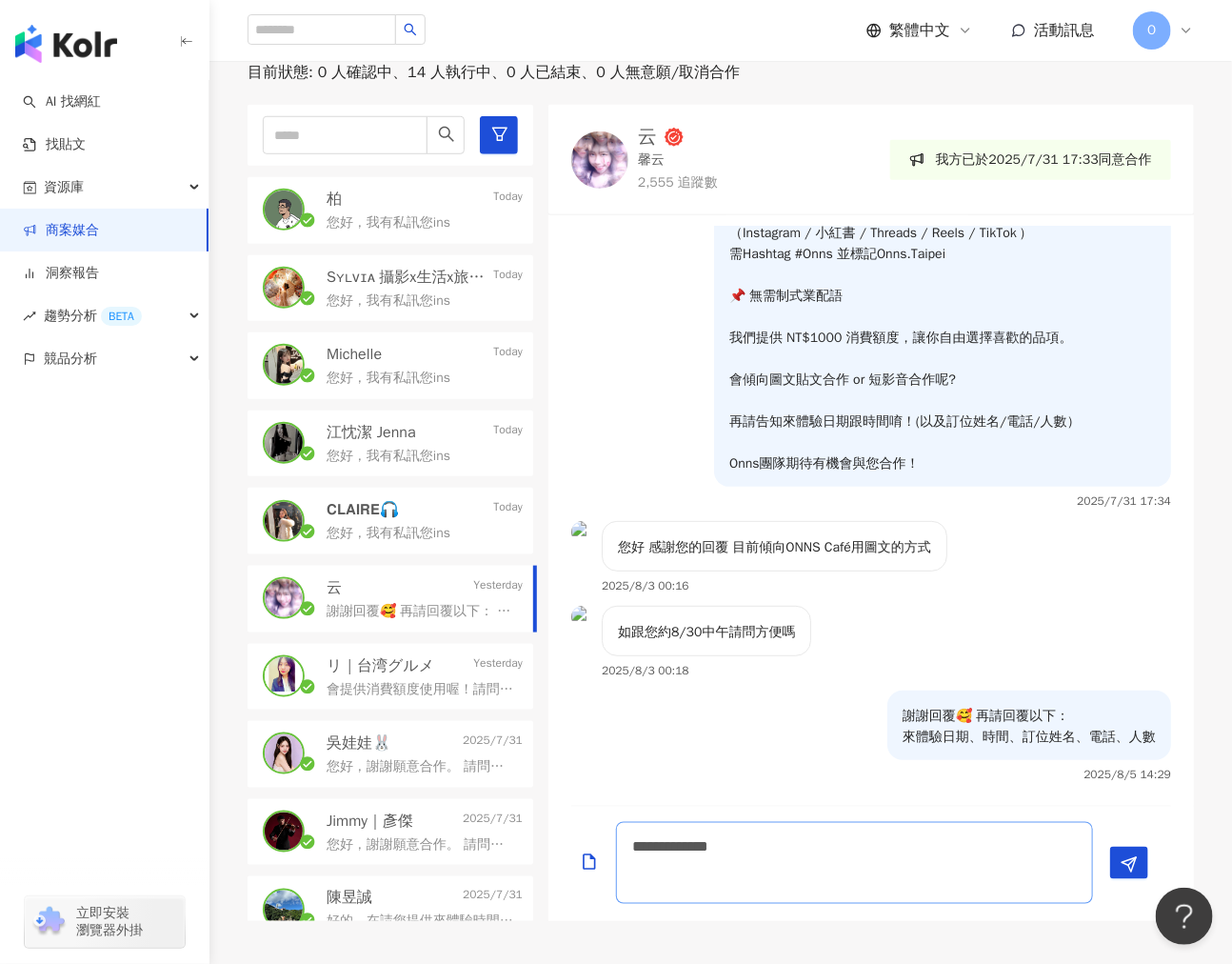type 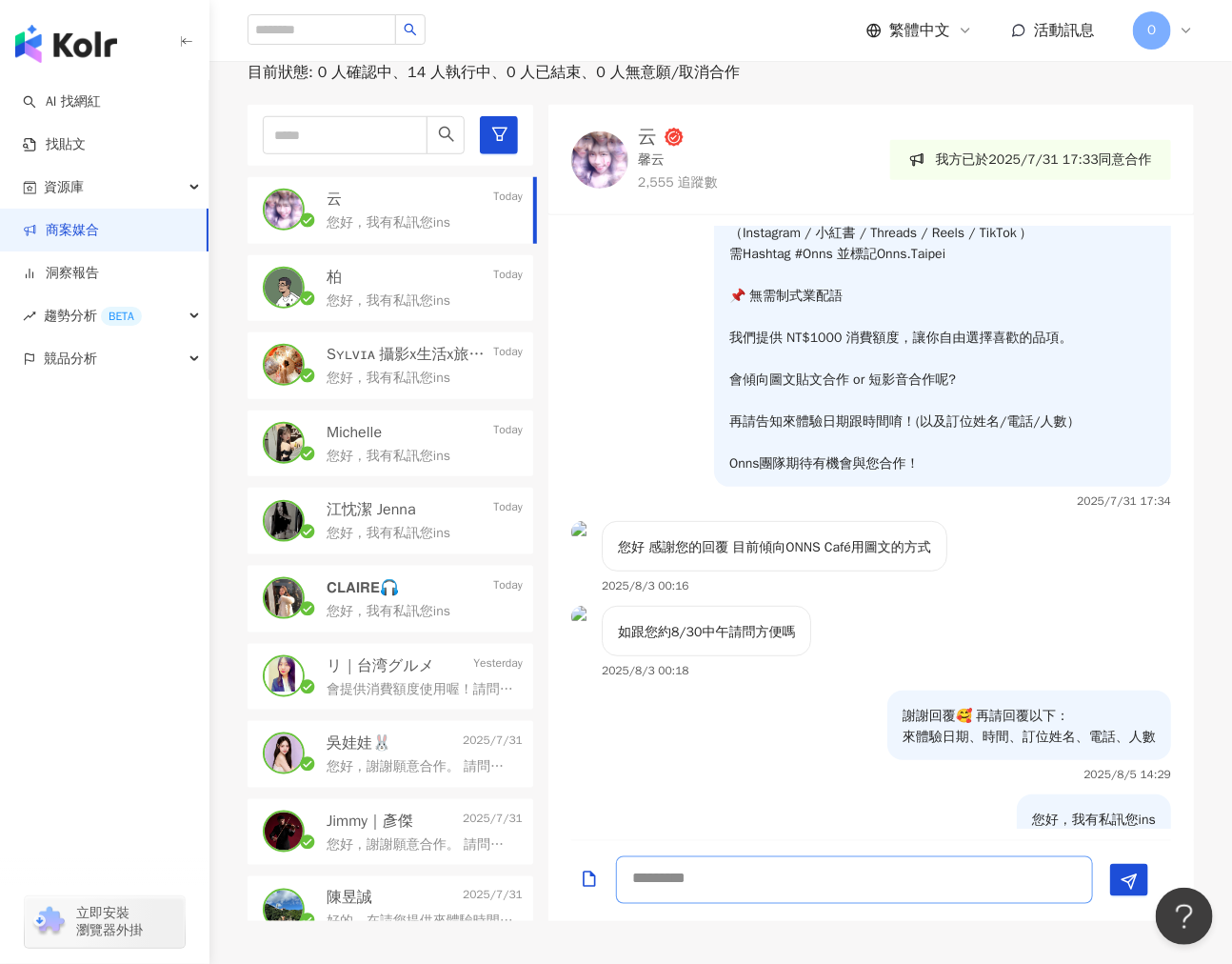 scroll, scrollTop: 0, scrollLeft: 0, axis: both 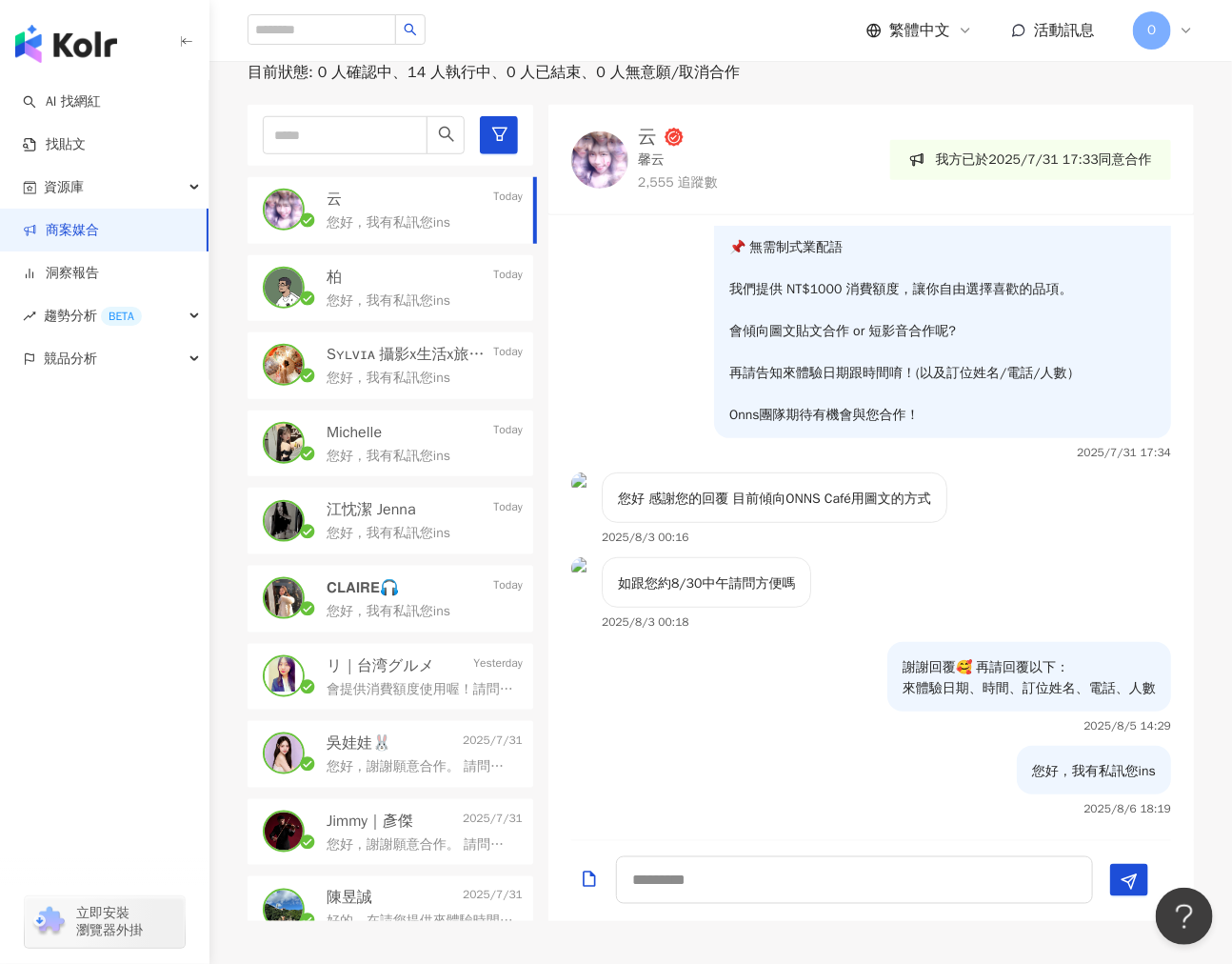 click at bounding box center (600, 160) 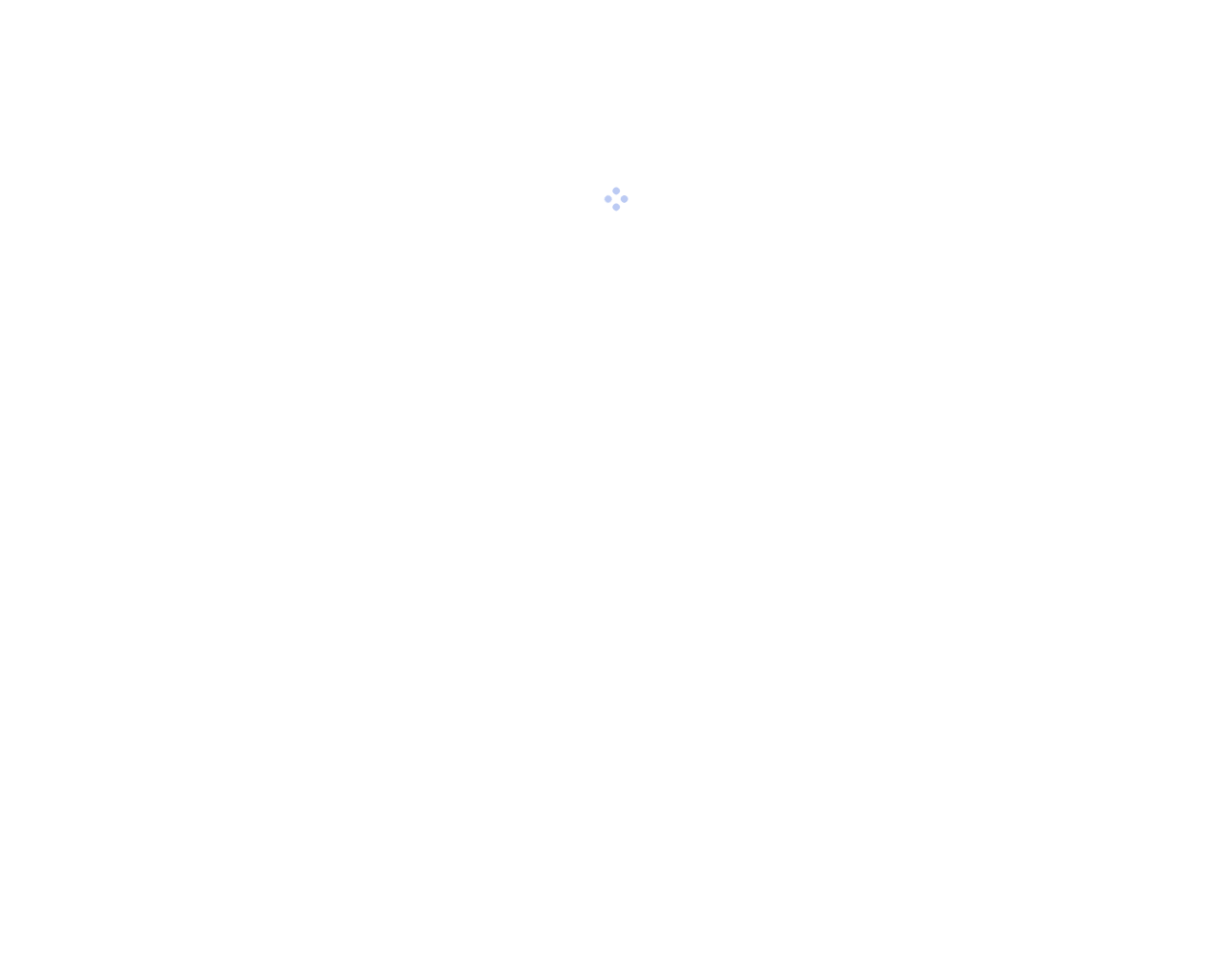 scroll, scrollTop: 0, scrollLeft: 0, axis: both 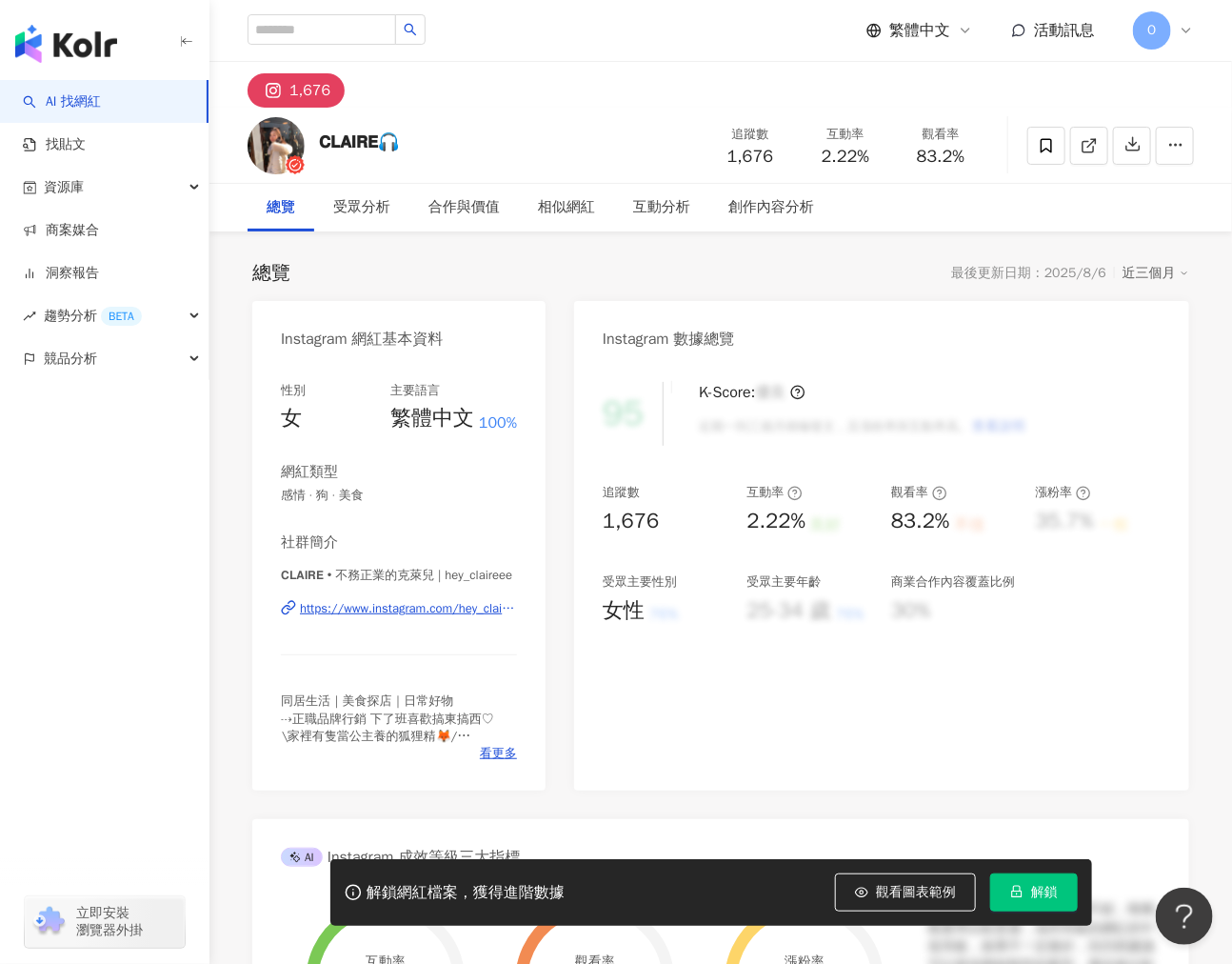 click on "1,676" at bounding box center [721, 85] 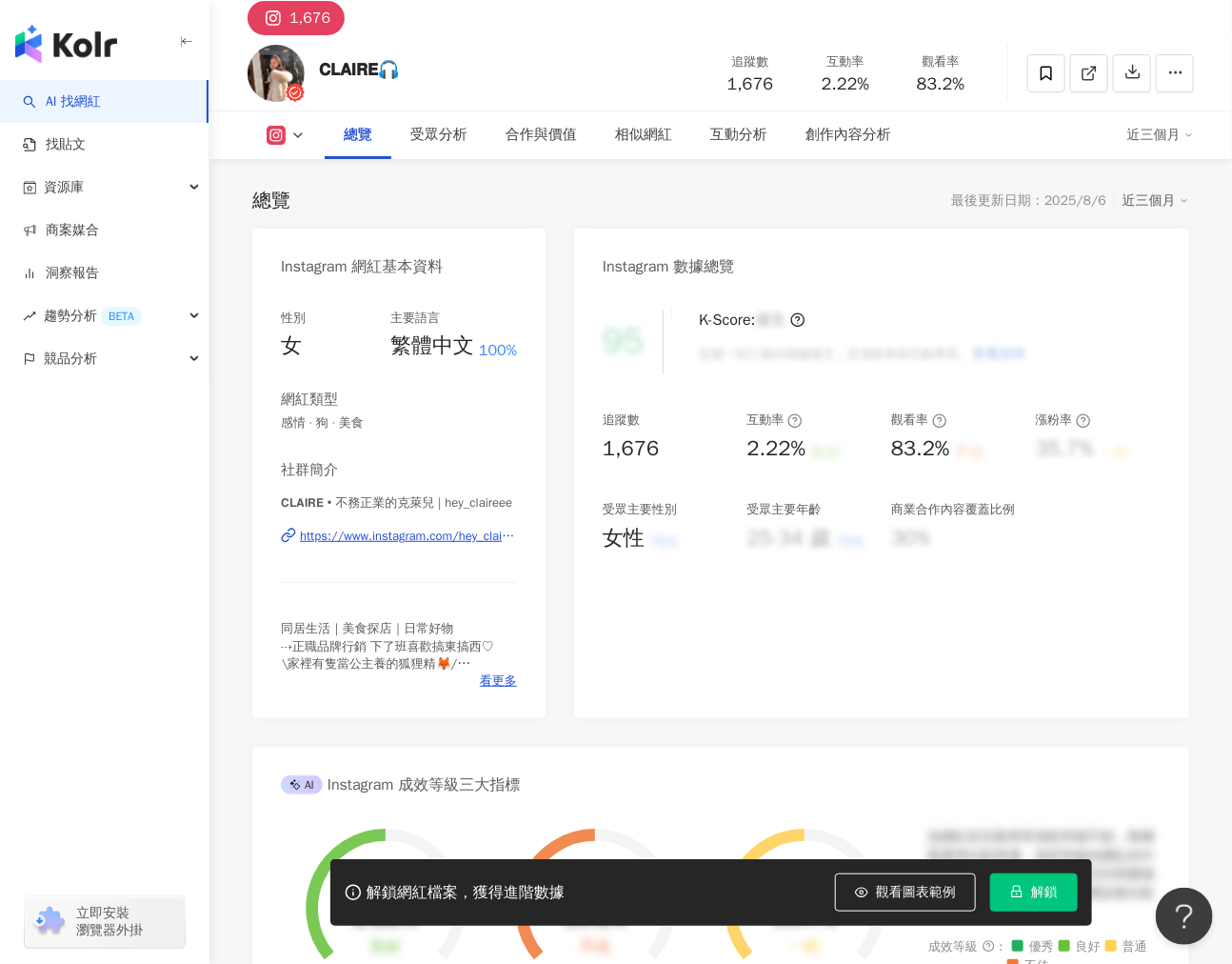 scroll, scrollTop: 106, scrollLeft: 0, axis: vertical 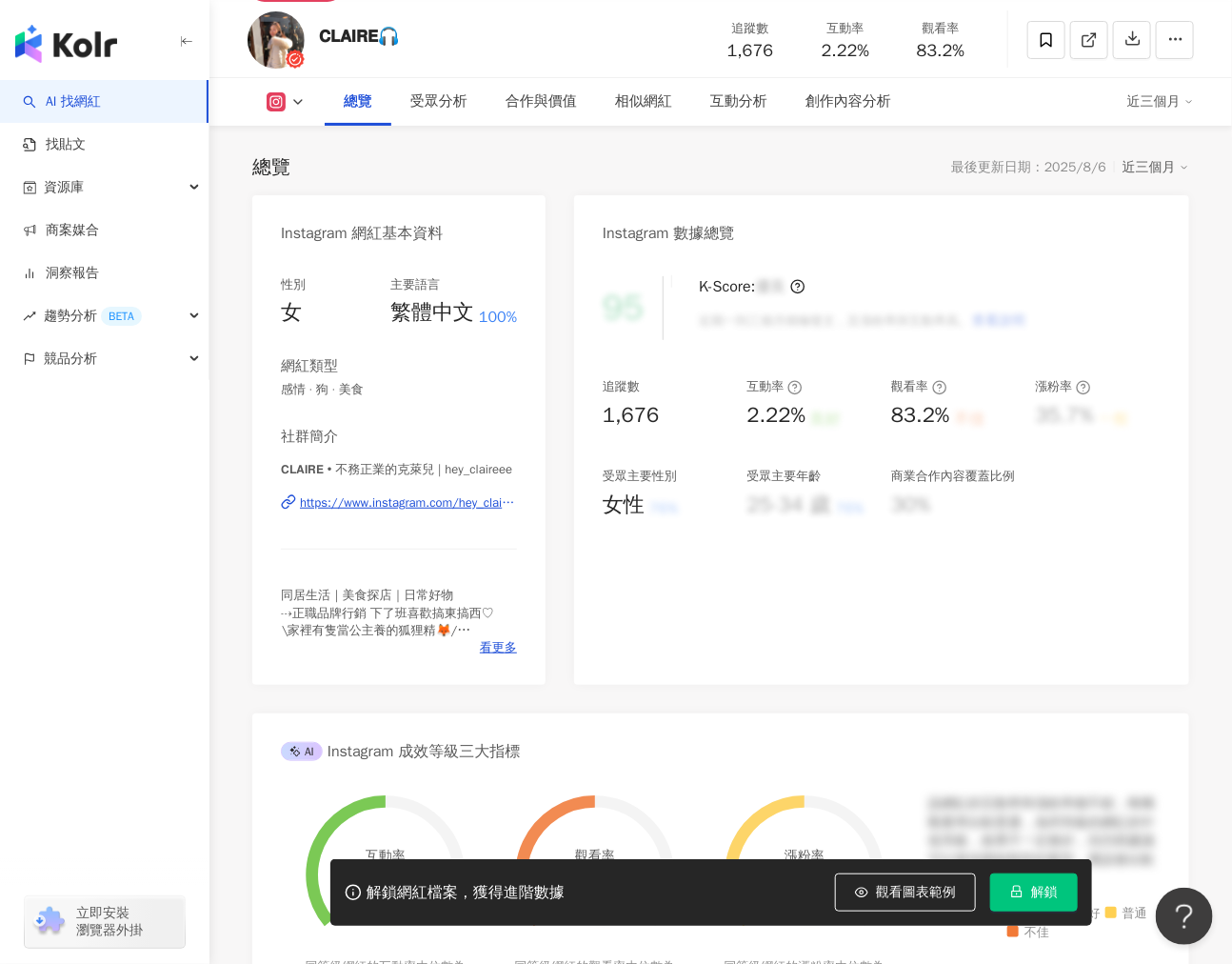 click on "https://www.instagram.com/hey_claireee/" at bounding box center [408, 503] 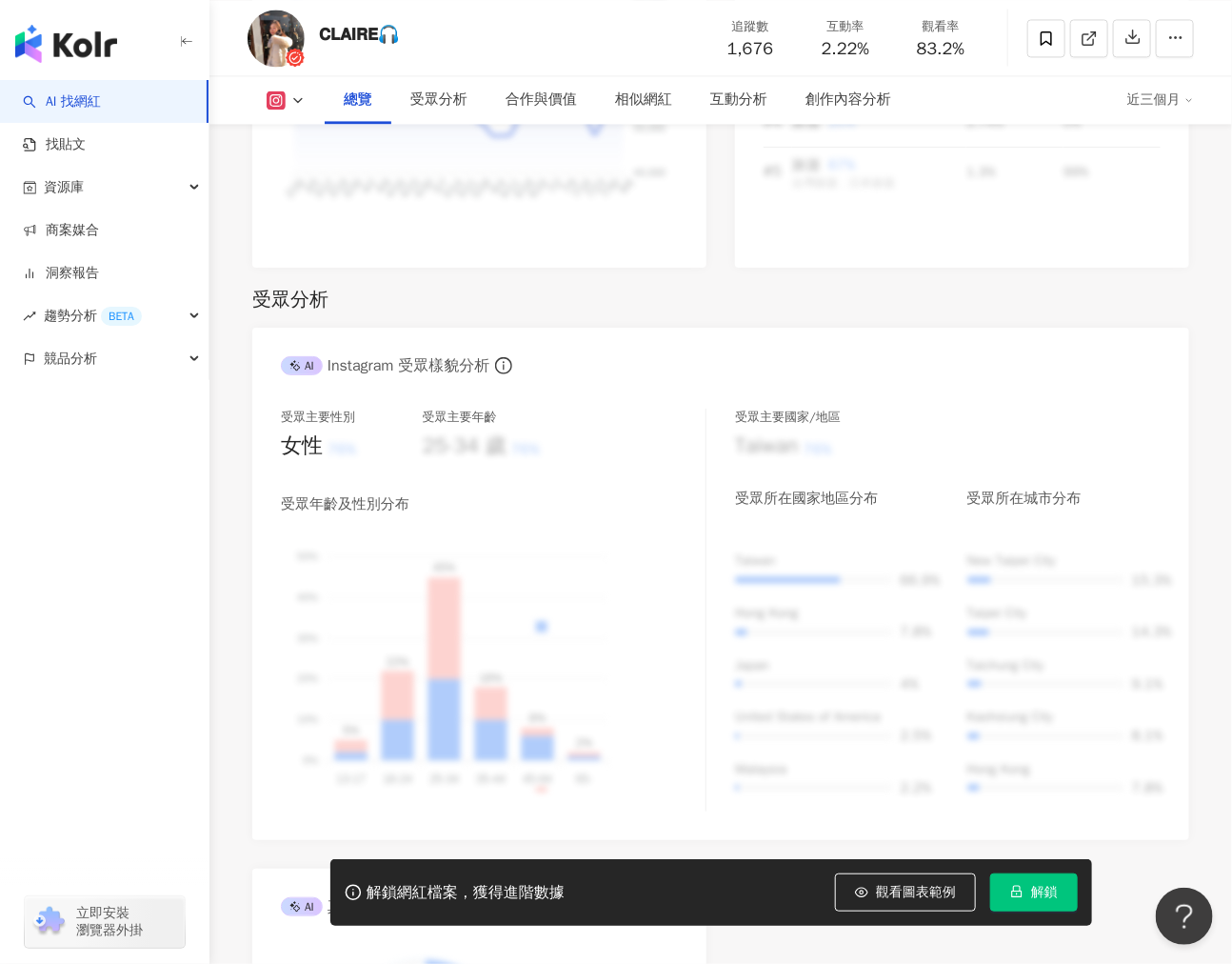 scroll, scrollTop: 1587, scrollLeft: 0, axis: vertical 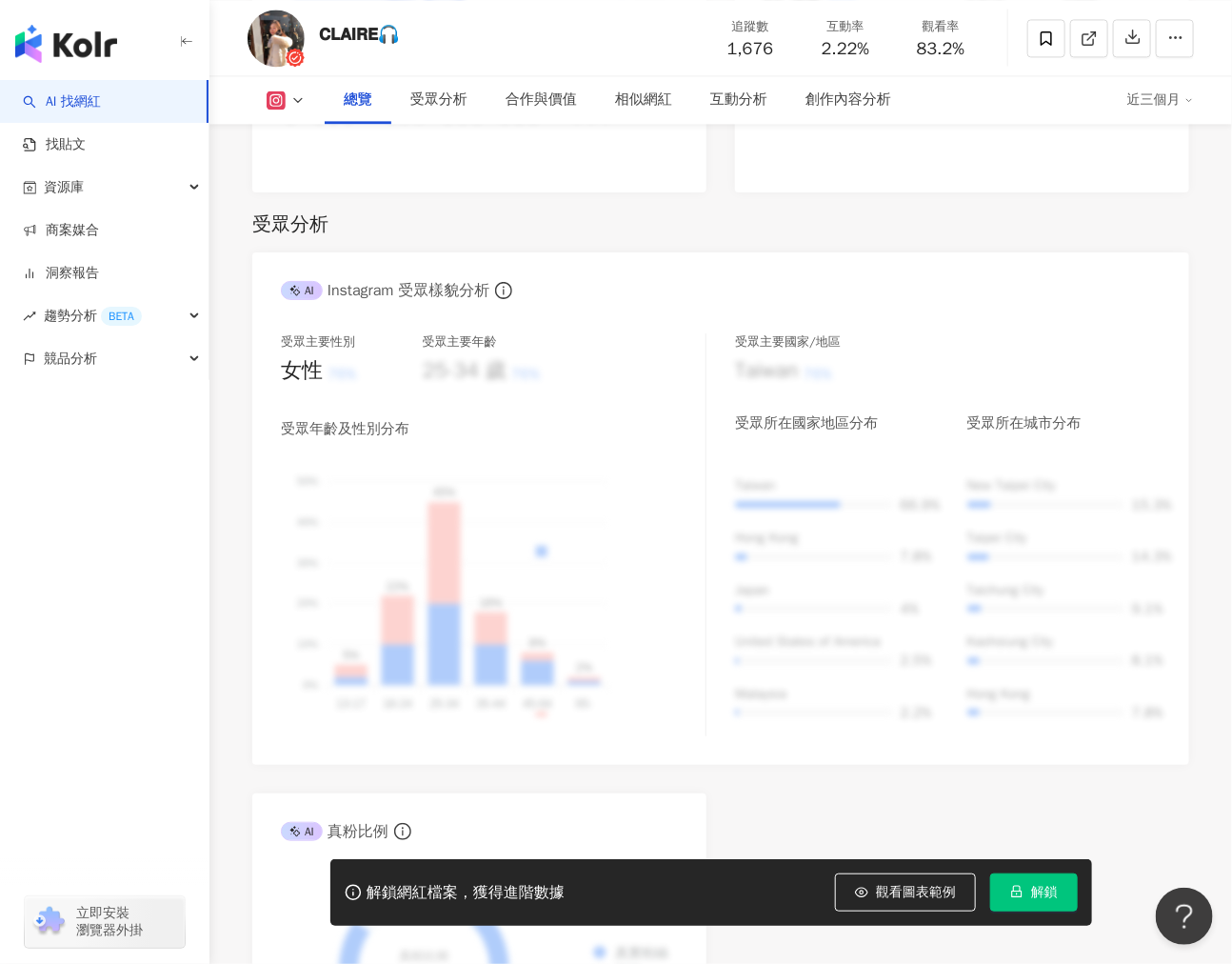 click on "受眾分析" at bounding box center (721, 225) 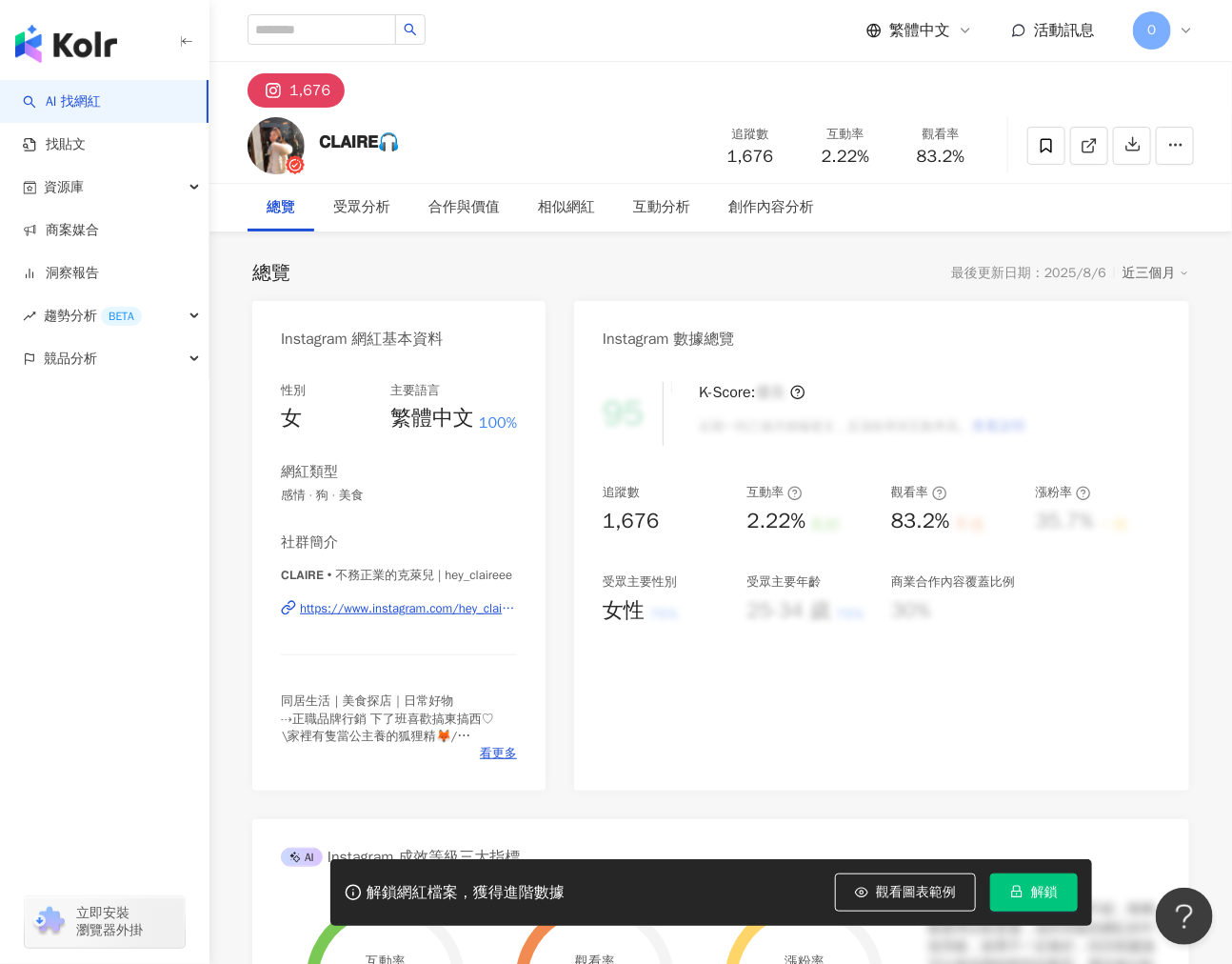 scroll, scrollTop: 423, scrollLeft: 0, axis: vertical 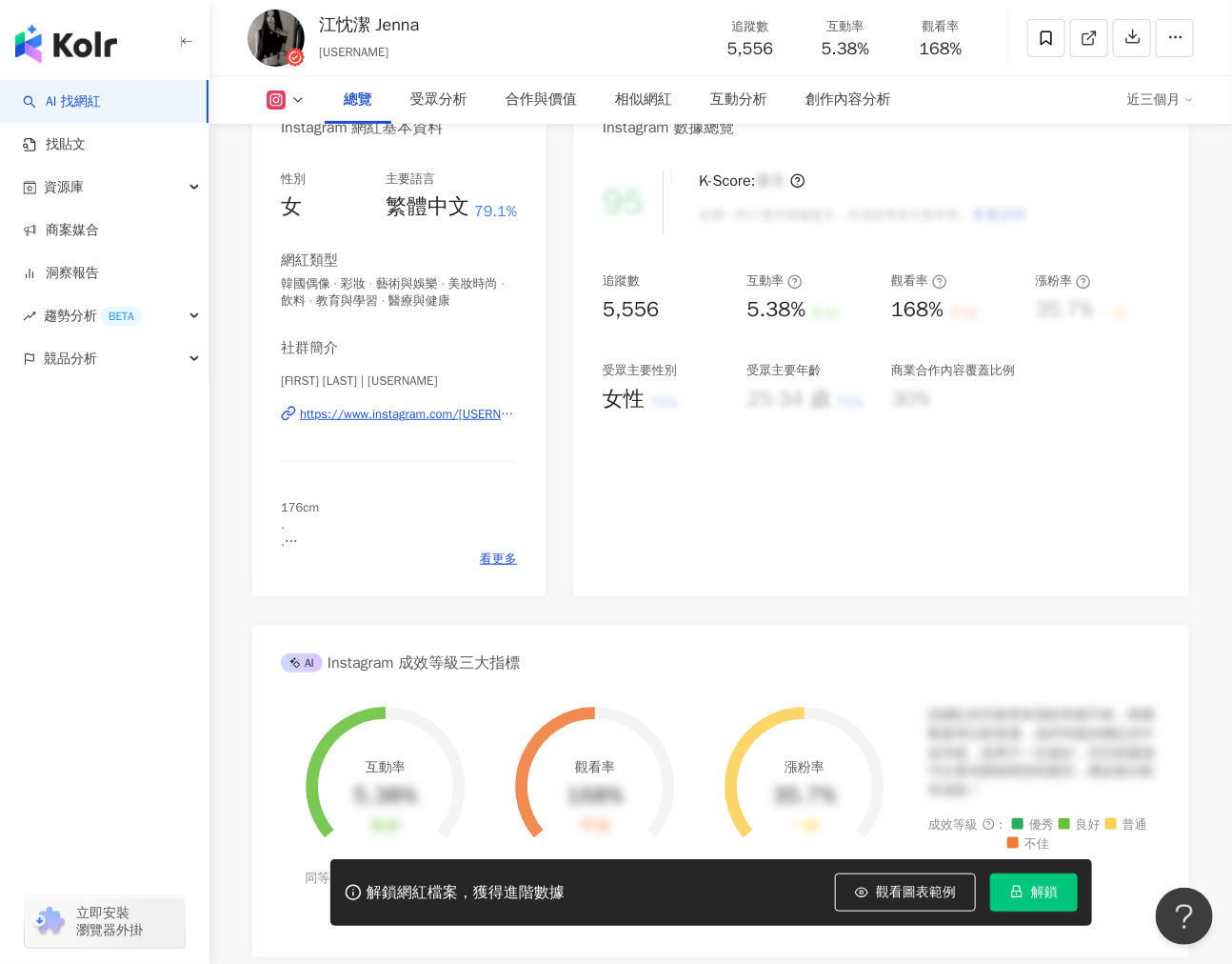 click on "https://www.instagram.com/jennaaa_0102/" at bounding box center [408, 414] 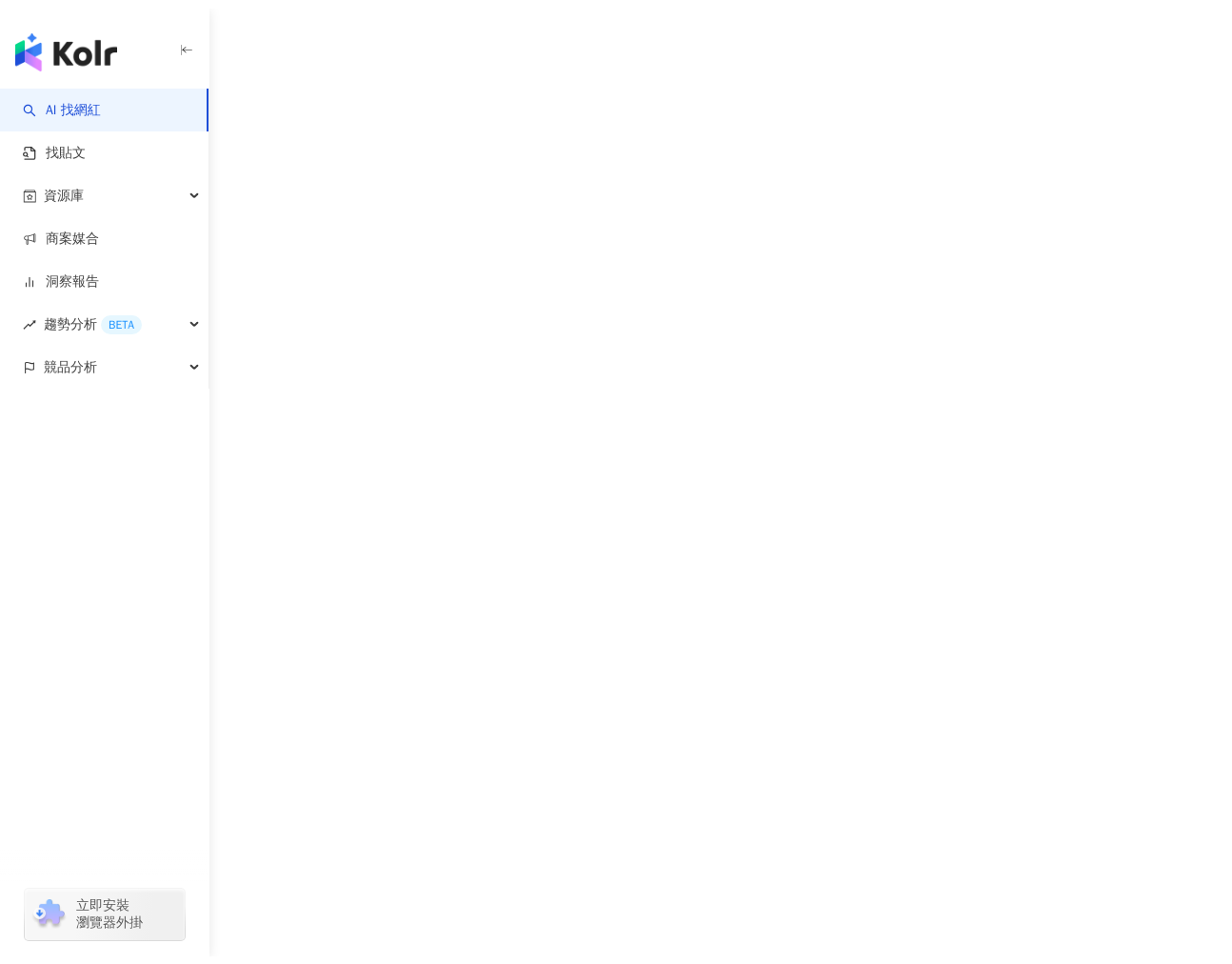scroll, scrollTop: 0, scrollLeft: 0, axis: both 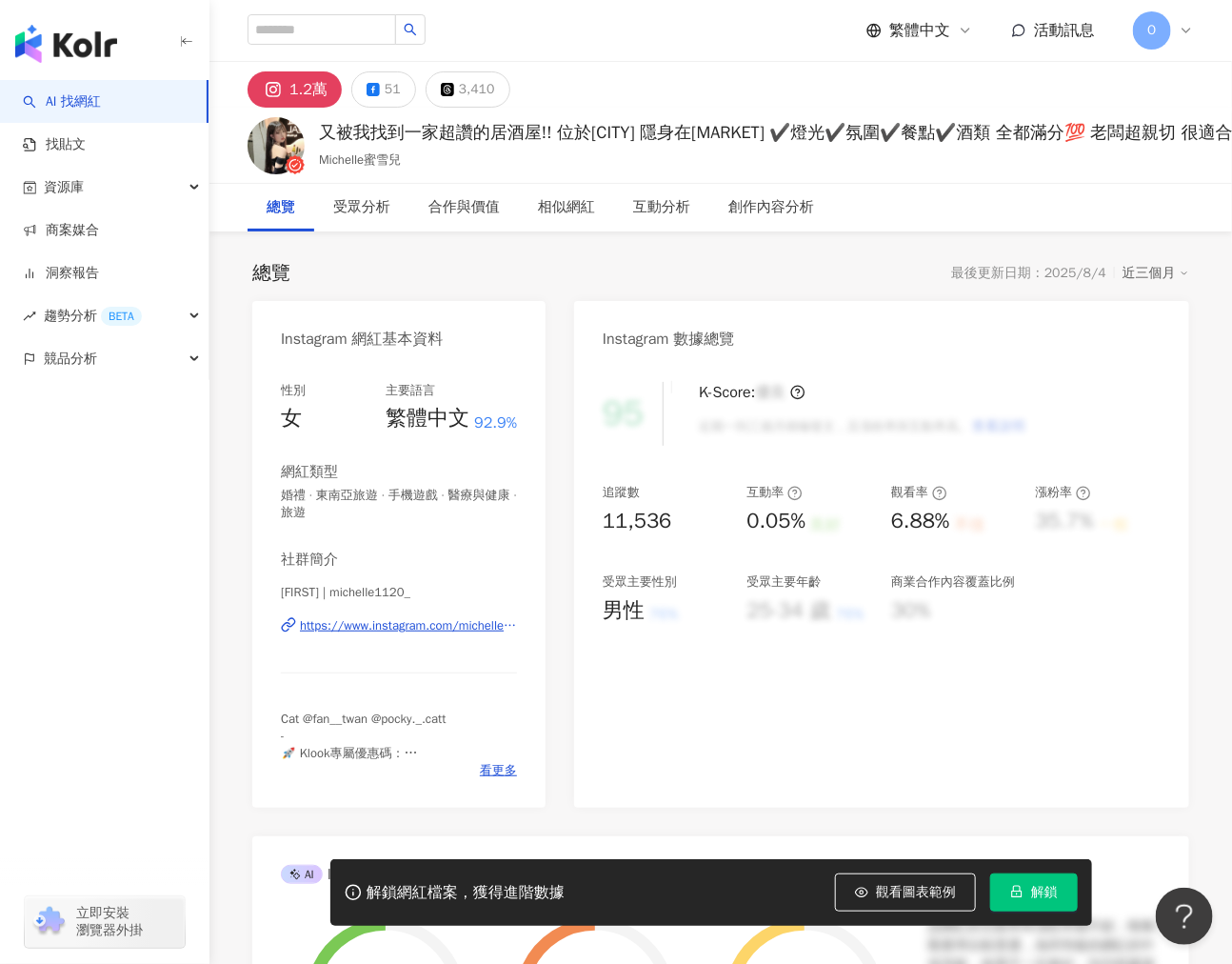 click on "https://www.instagram.com/michelle1120_/" at bounding box center [408, 626] 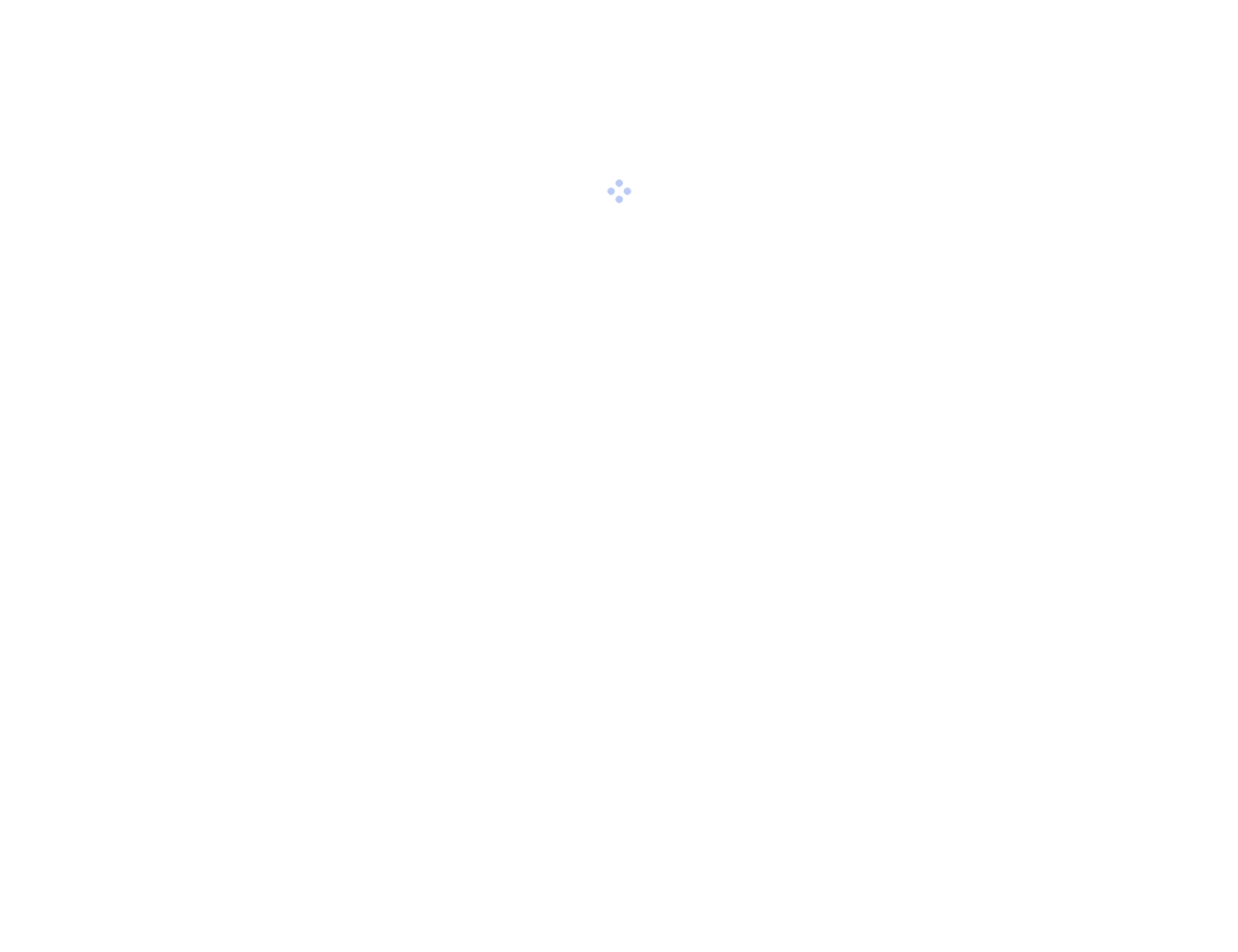 scroll, scrollTop: 0, scrollLeft: 0, axis: both 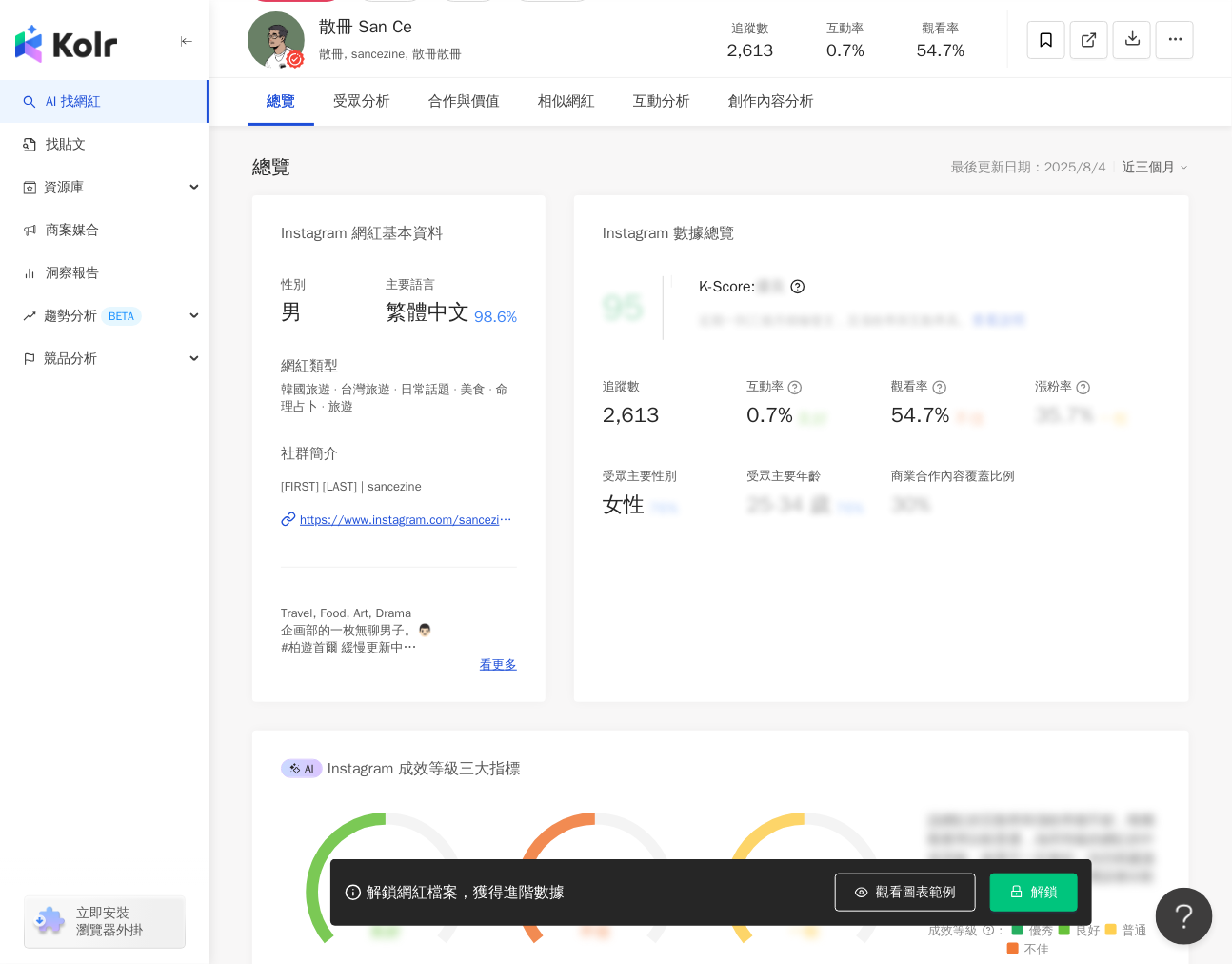 click on "https://www.instagram.com/sancezine/" at bounding box center (408, 520) 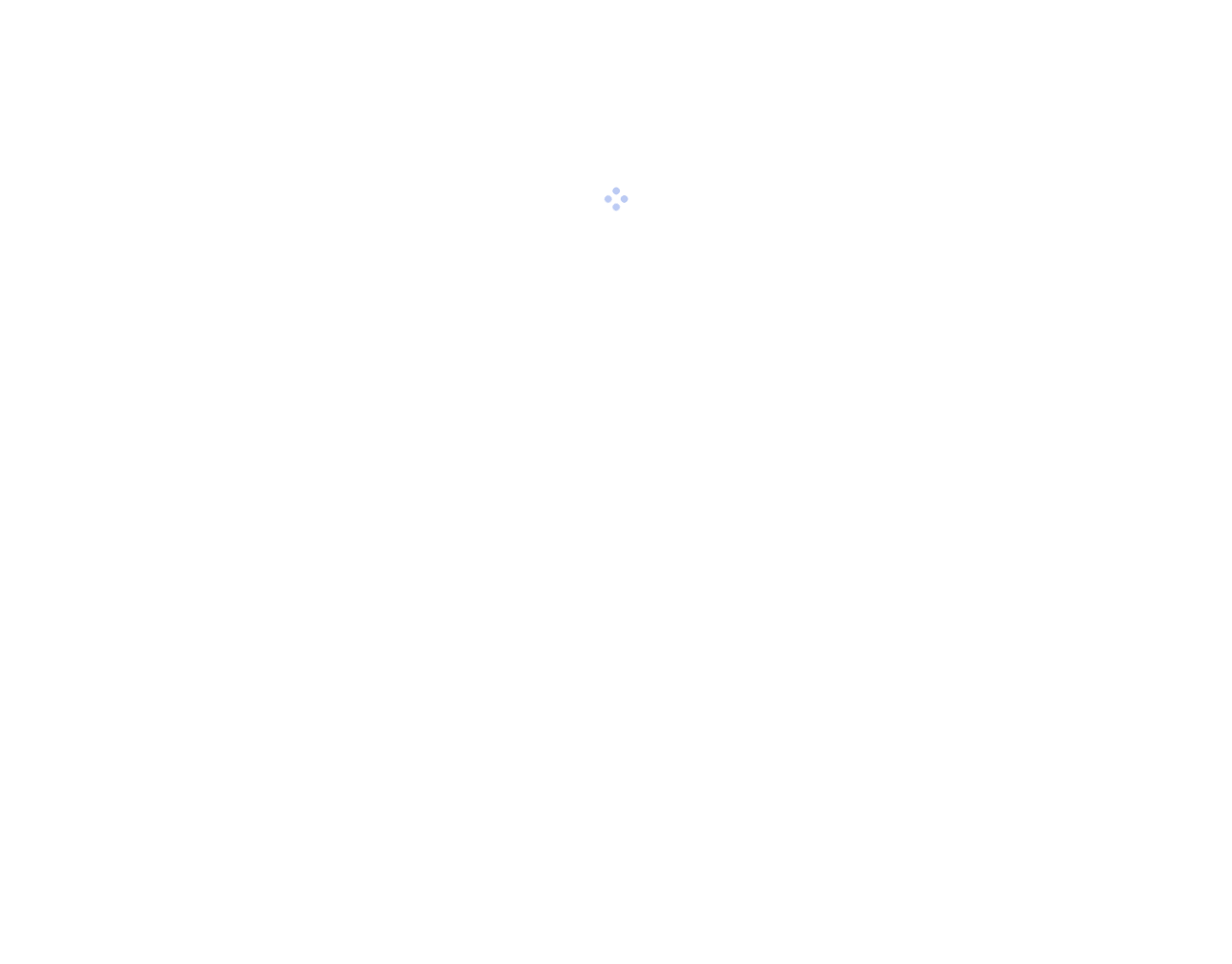 scroll, scrollTop: 0, scrollLeft: 0, axis: both 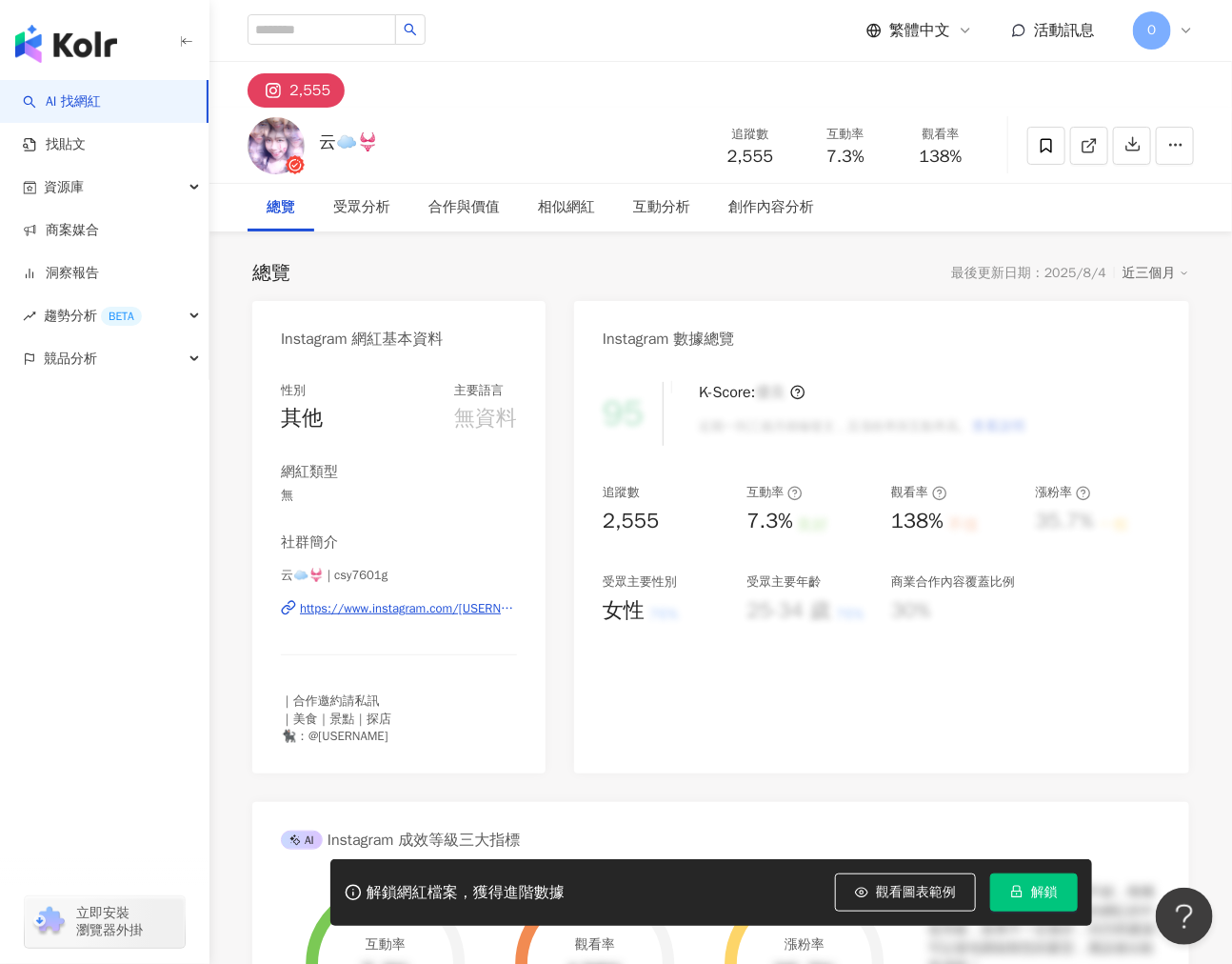 click on "https://www.instagram.com/[USERNAME]" at bounding box center (408, 609) 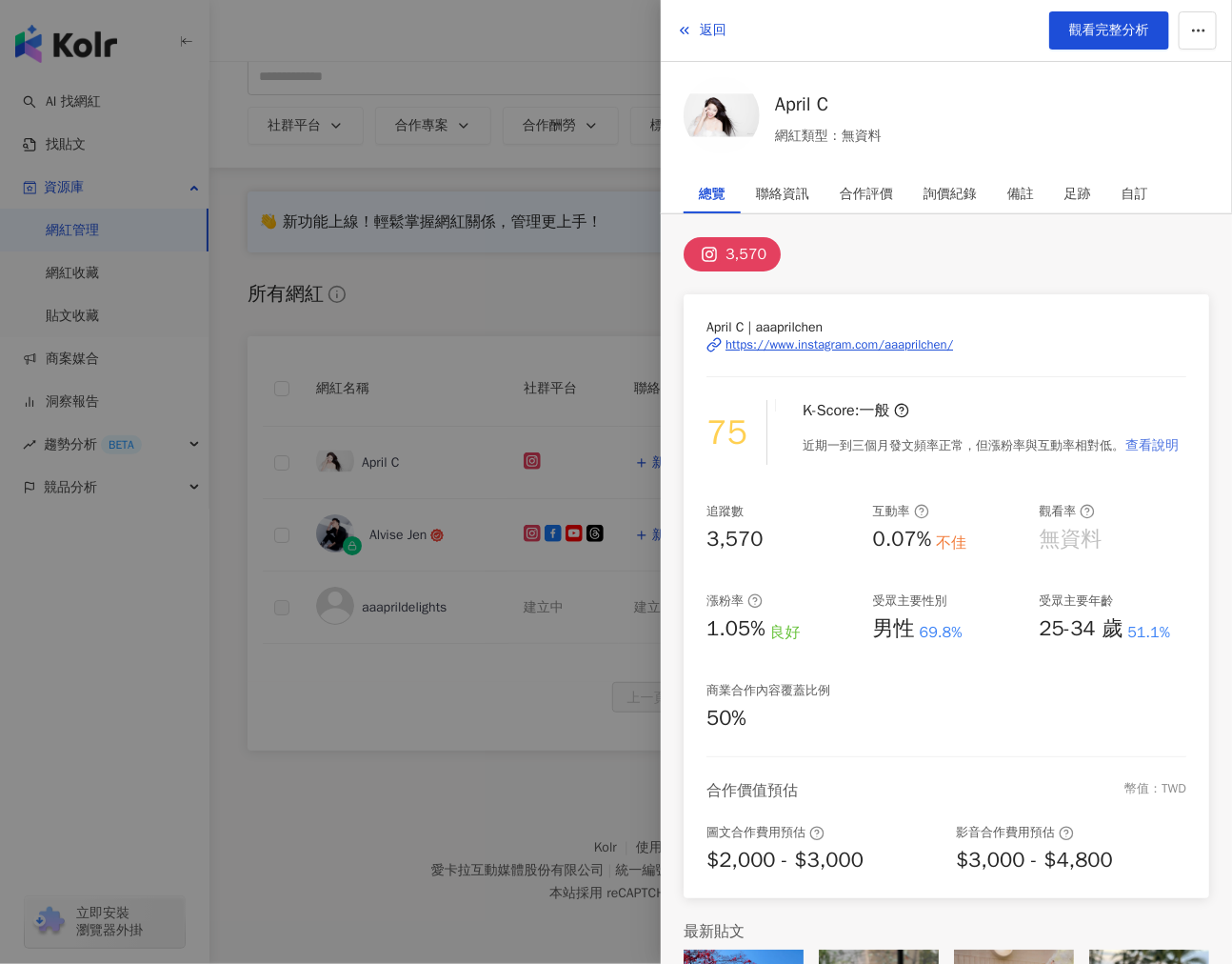 scroll, scrollTop: 0, scrollLeft: 0, axis: both 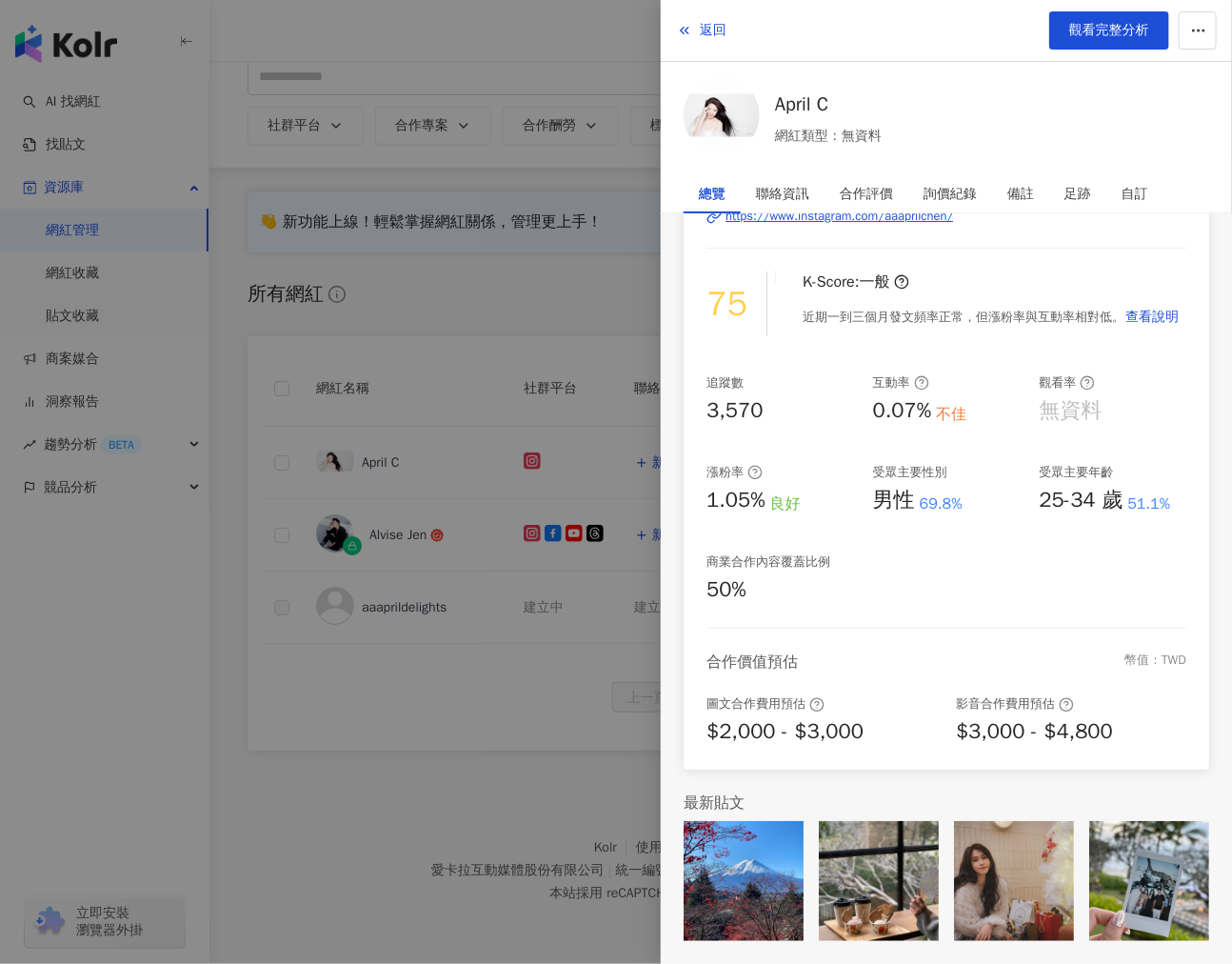 click at bounding box center [616, 482] 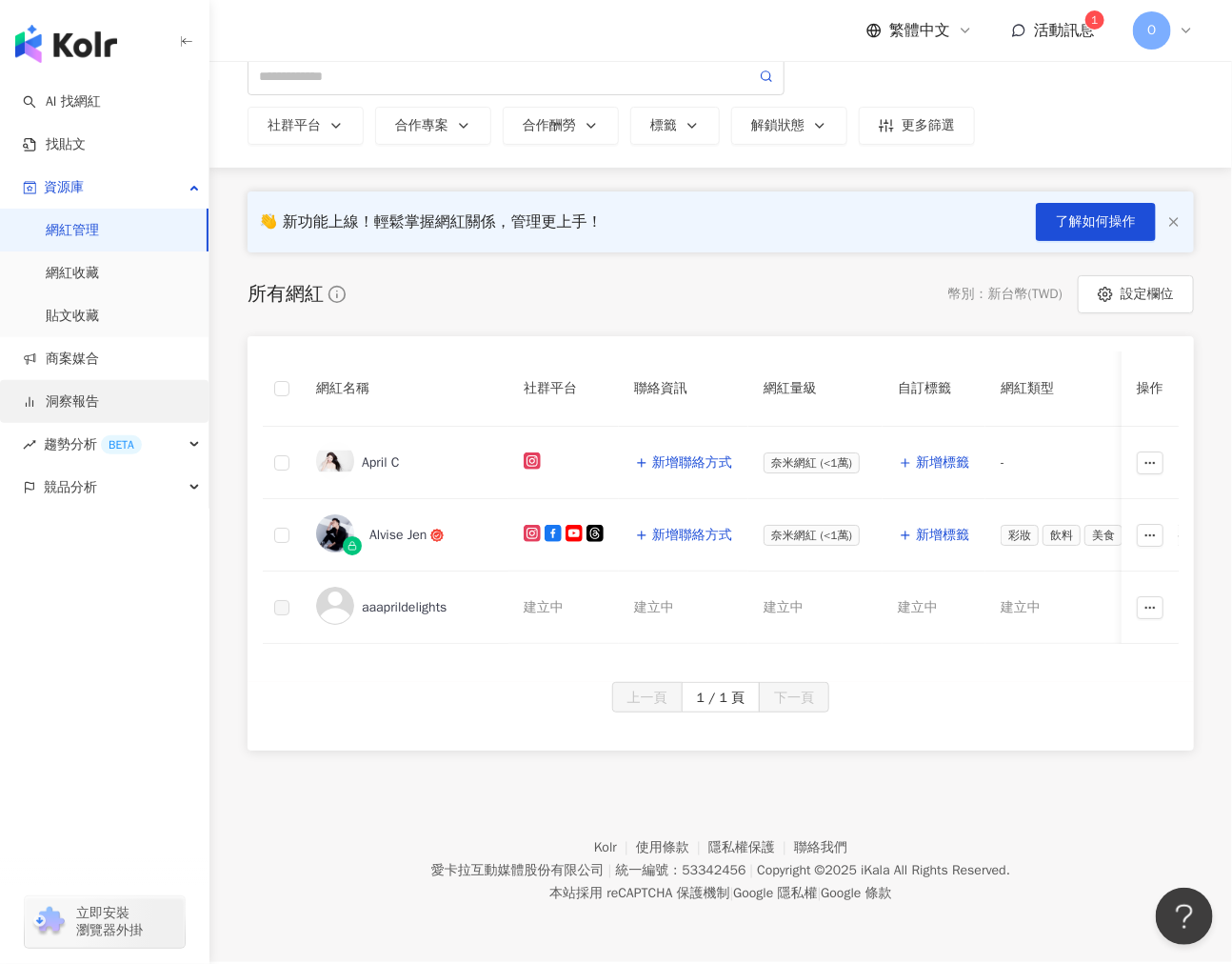 click on "洞察報告" at bounding box center (61, 402) 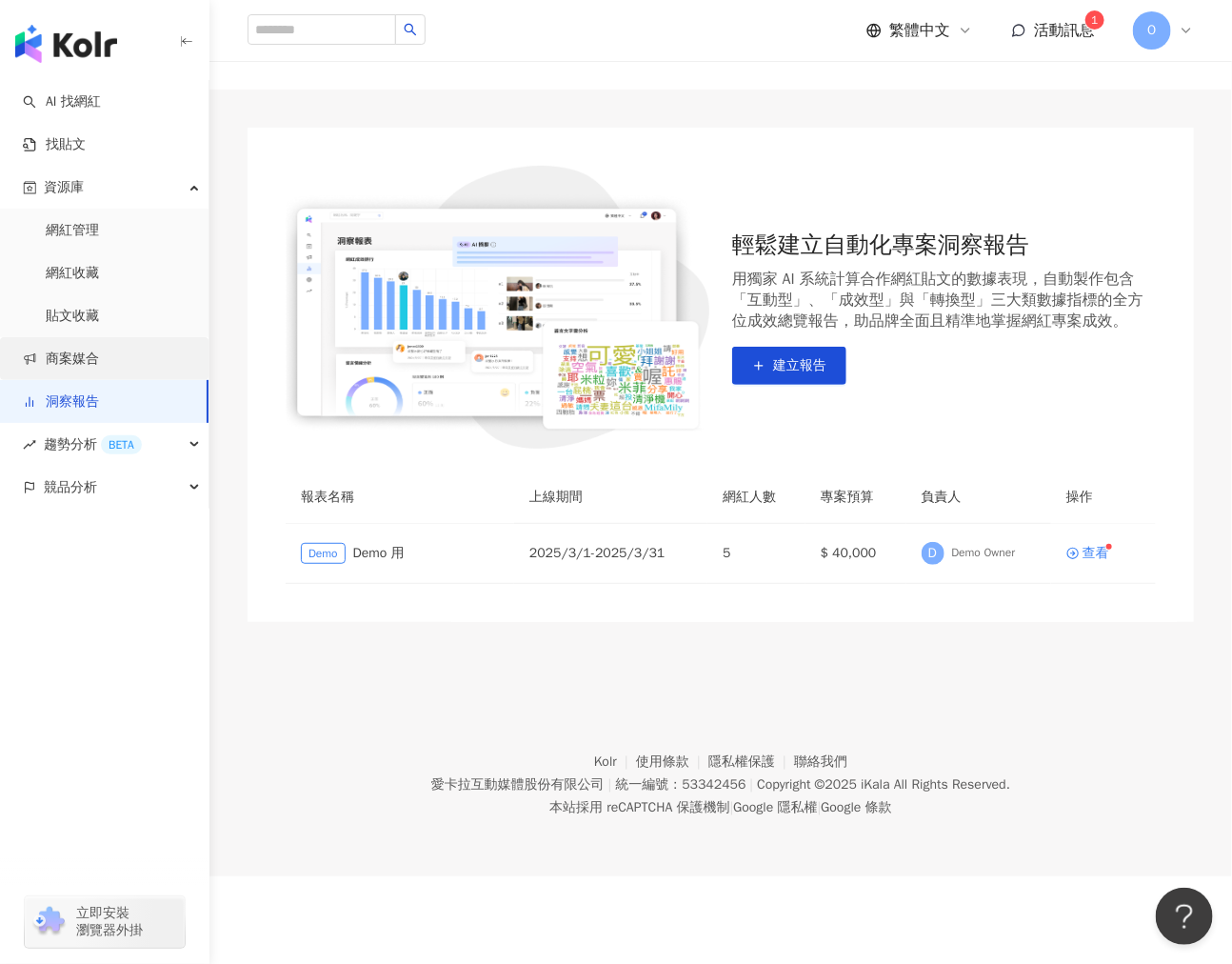 click on "商案媒合" at bounding box center (61, 359) 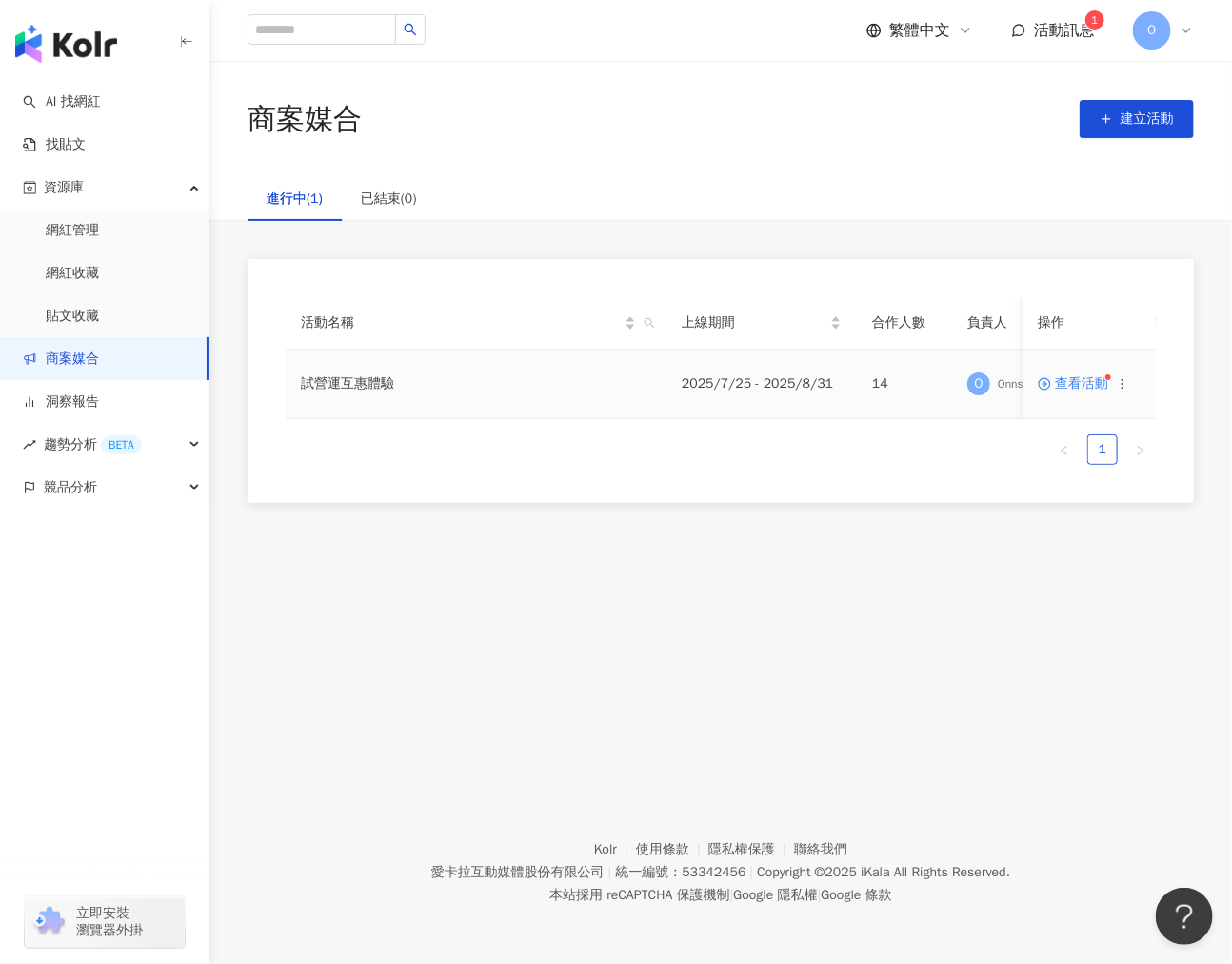 click on "查看活動" at bounding box center (1073, 384) 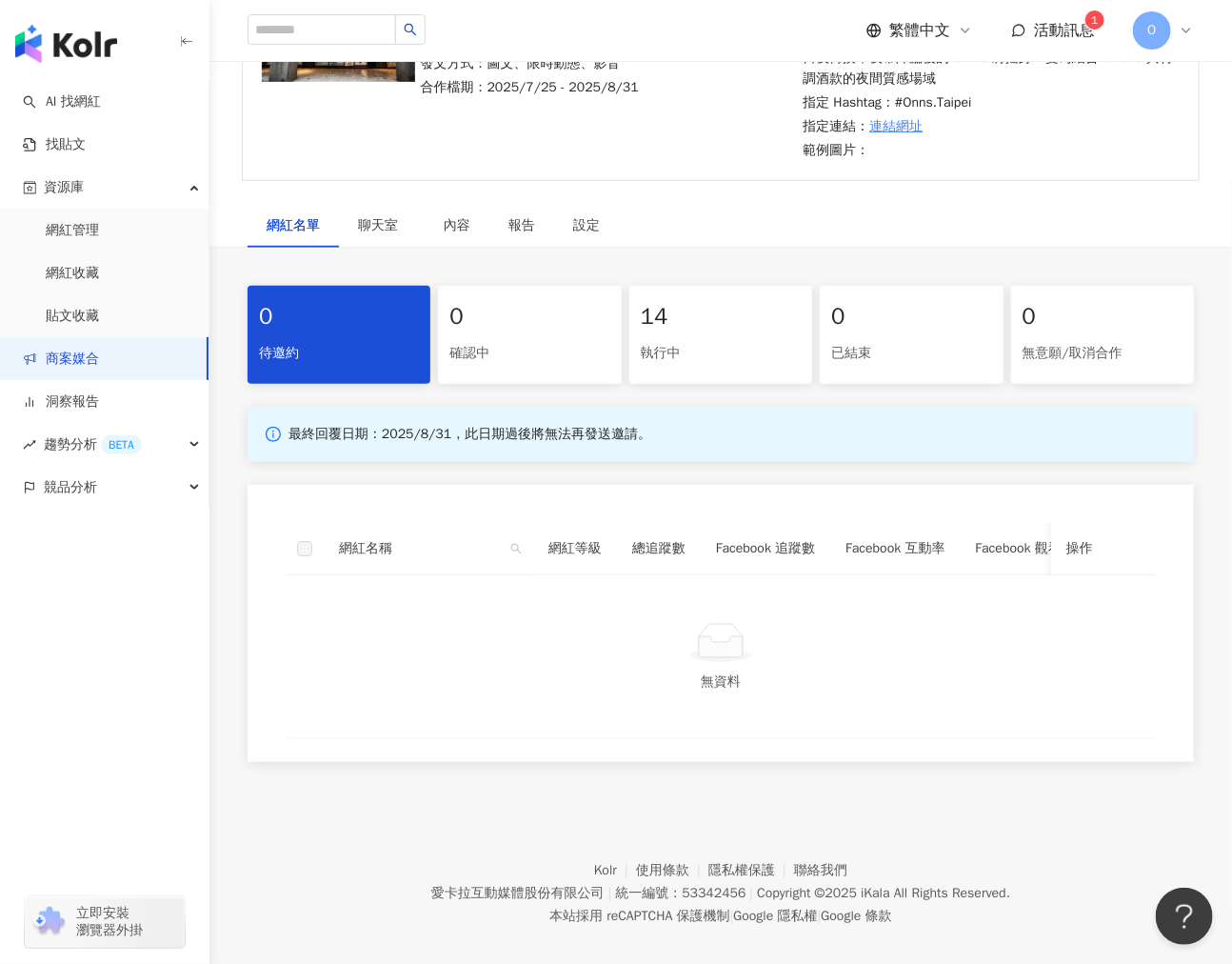 scroll, scrollTop: 317, scrollLeft: 0, axis: vertical 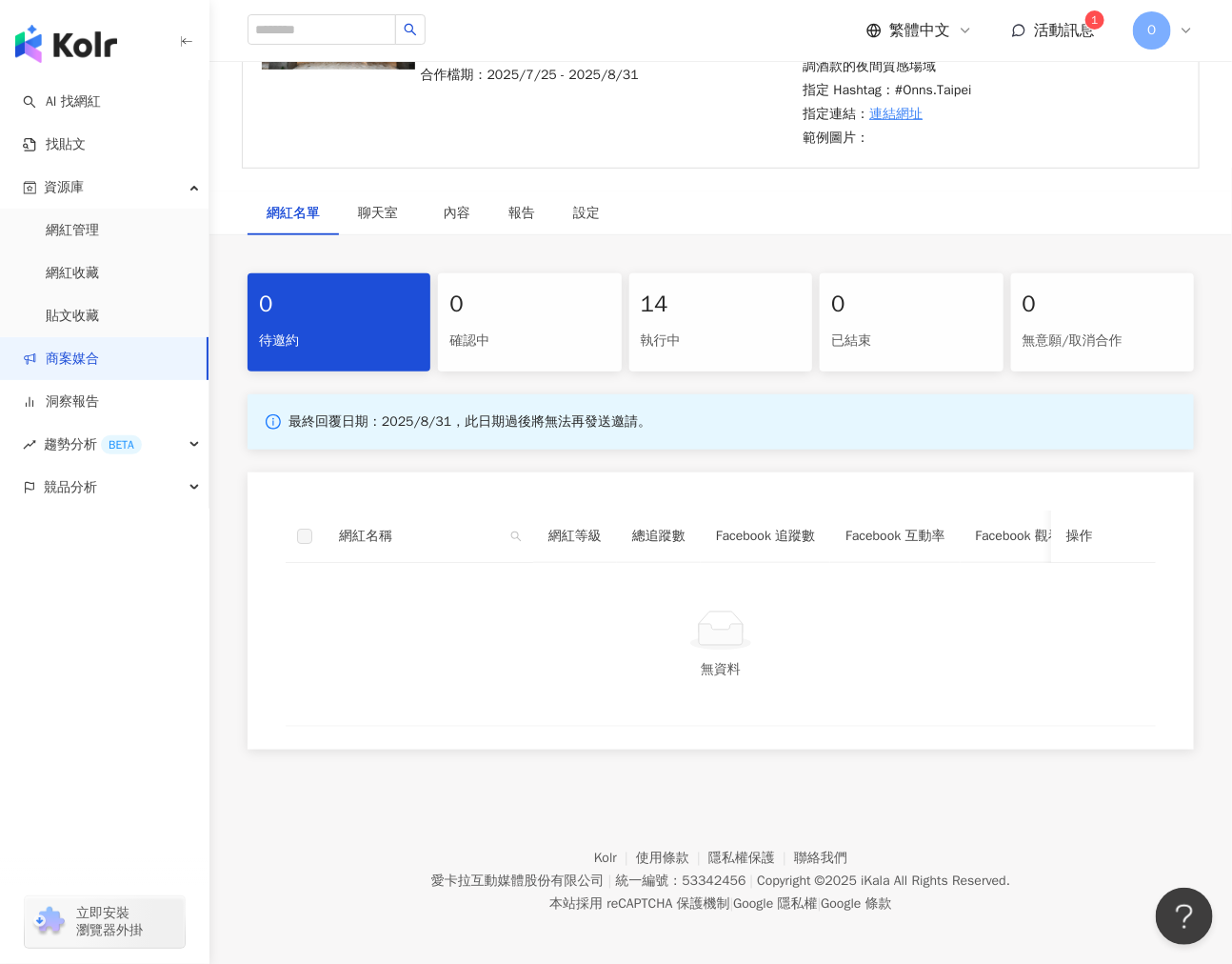 click on "執行中" at bounding box center (721, 341) 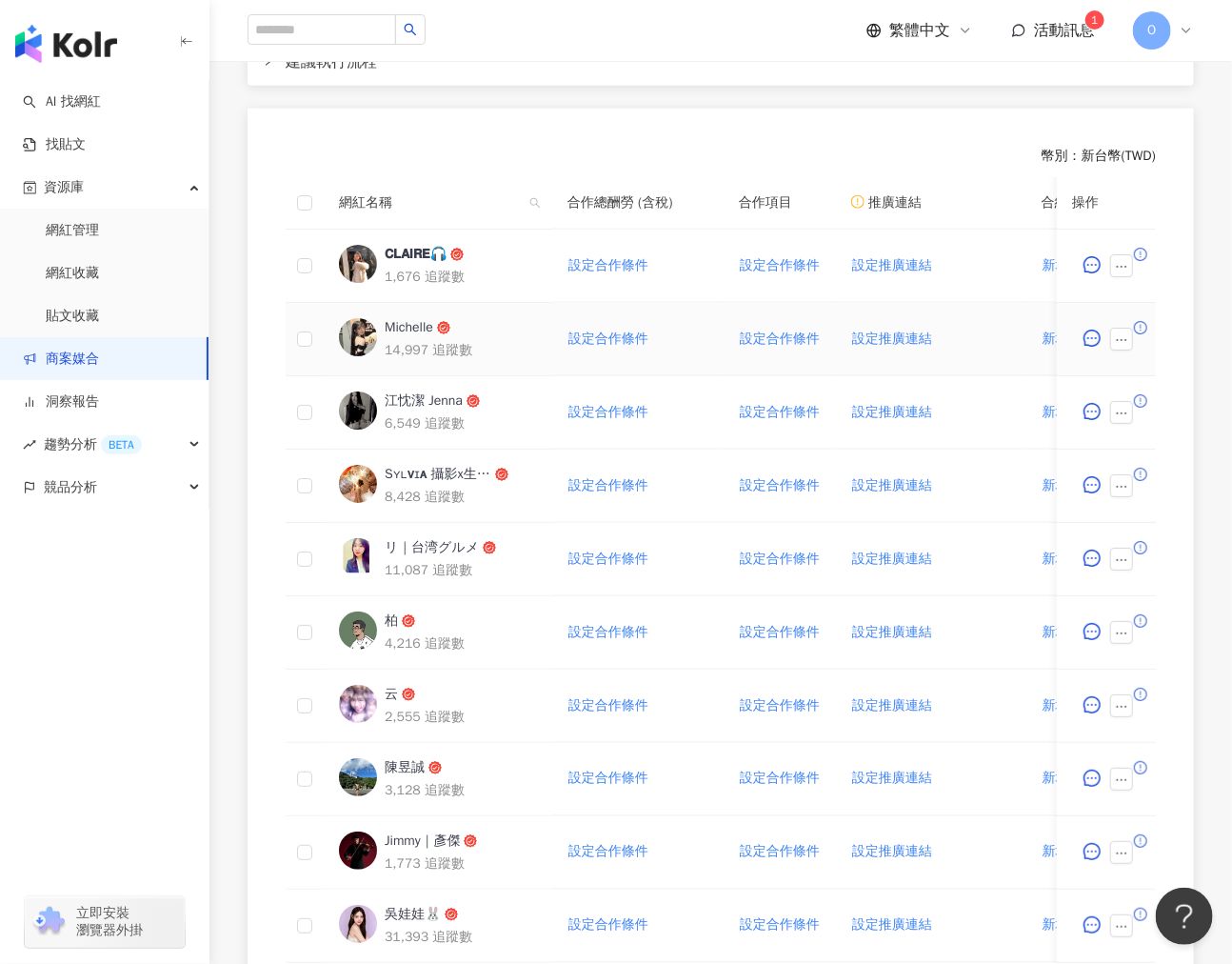 scroll, scrollTop: 634, scrollLeft: 0, axis: vertical 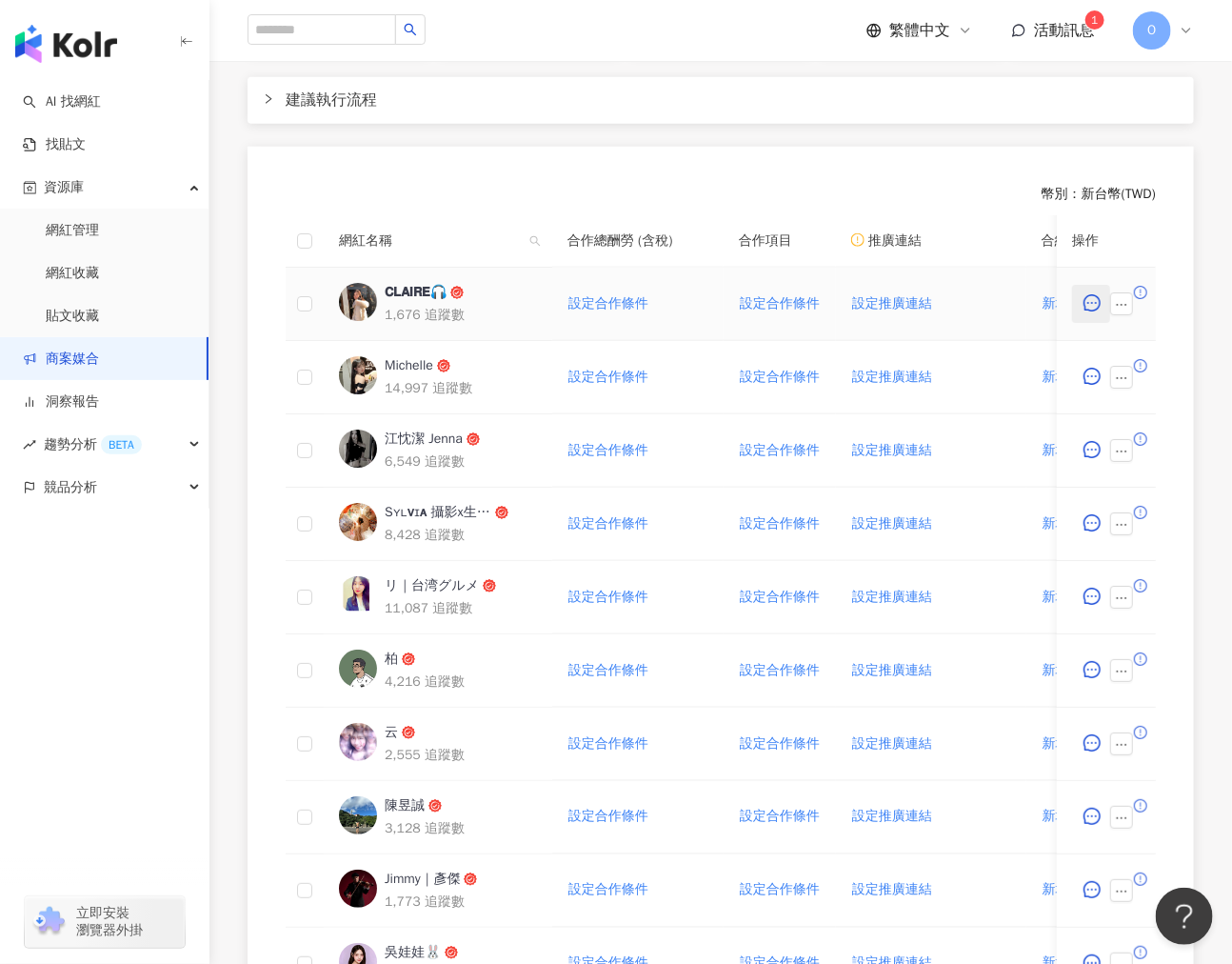 click 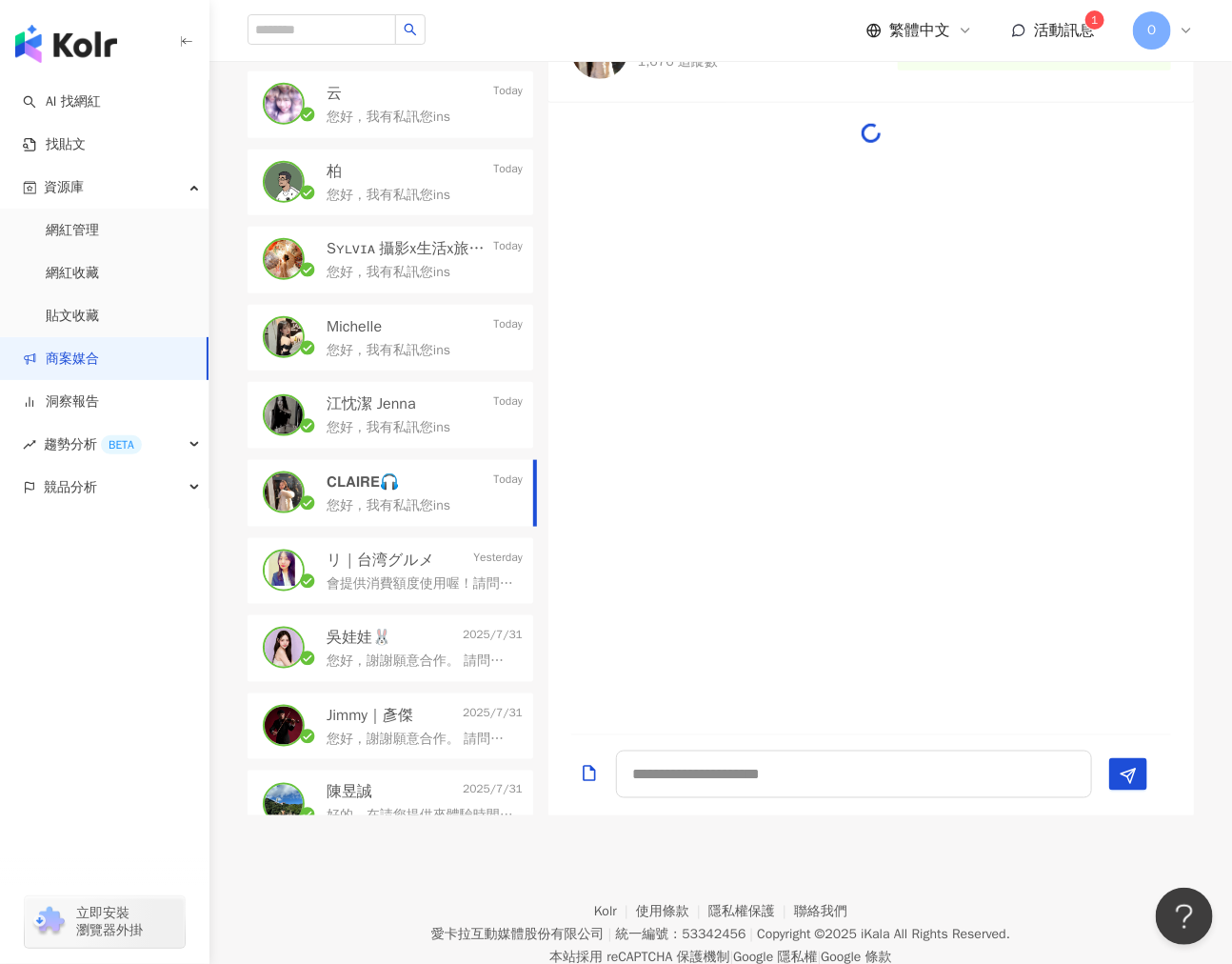 scroll, scrollTop: 341, scrollLeft: 0, axis: vertical 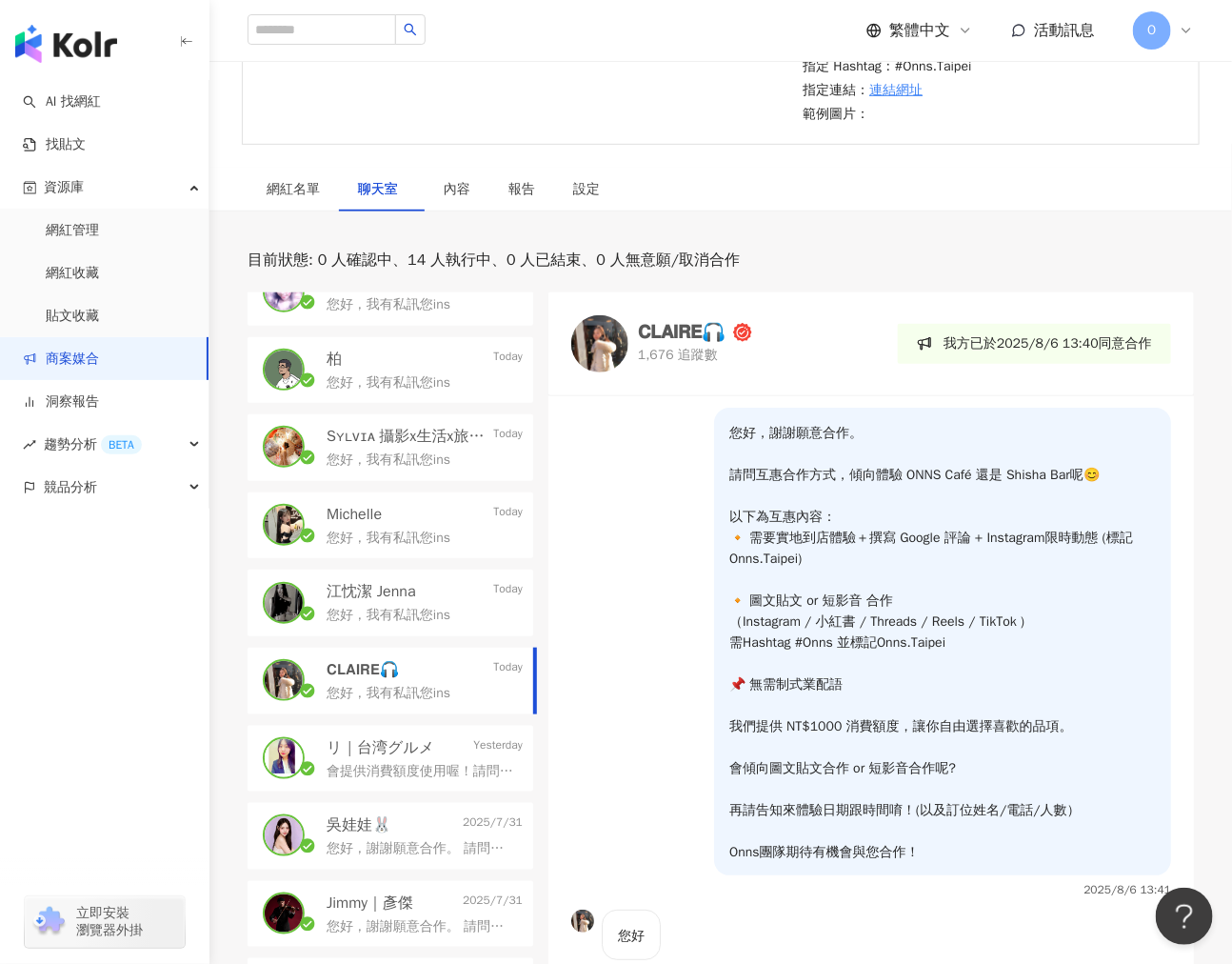 click on "您好，我有私訊您ins" at bounding box center [388, 305] 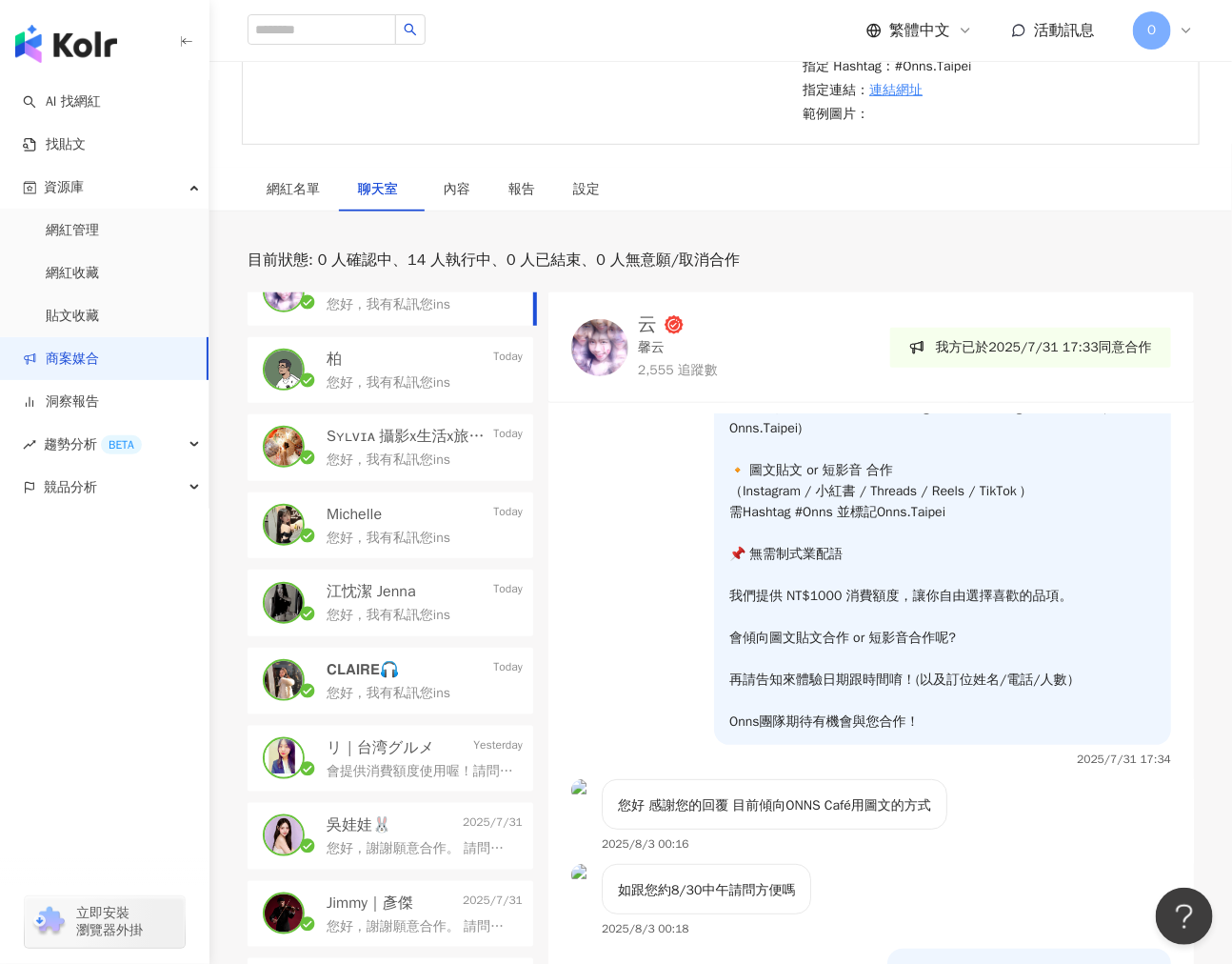 scroll, scrollTop: 277, scrollLeft: 0, axis: vertical 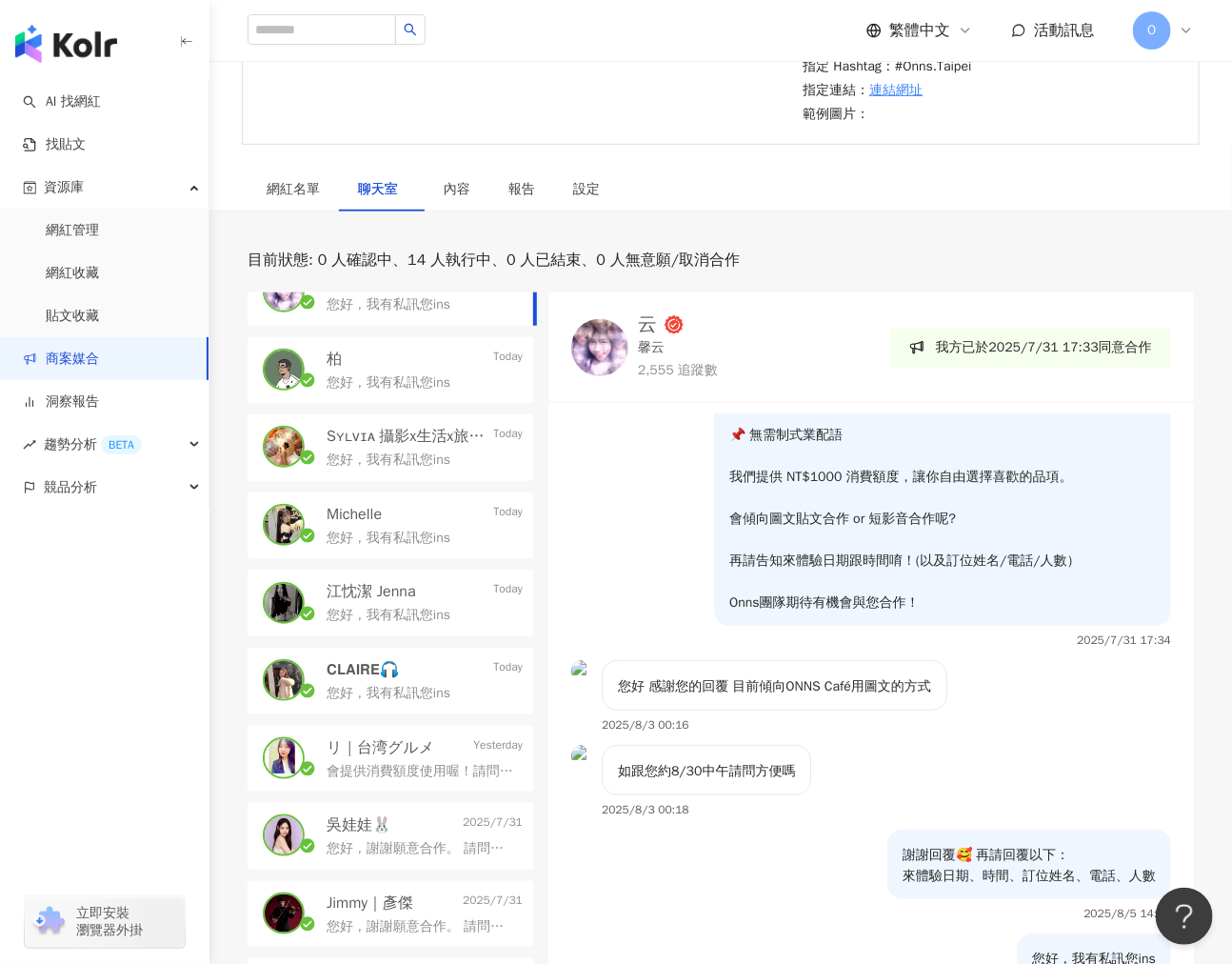click on "您好，我有私訊您ins" at bounding box center (1094, 959) 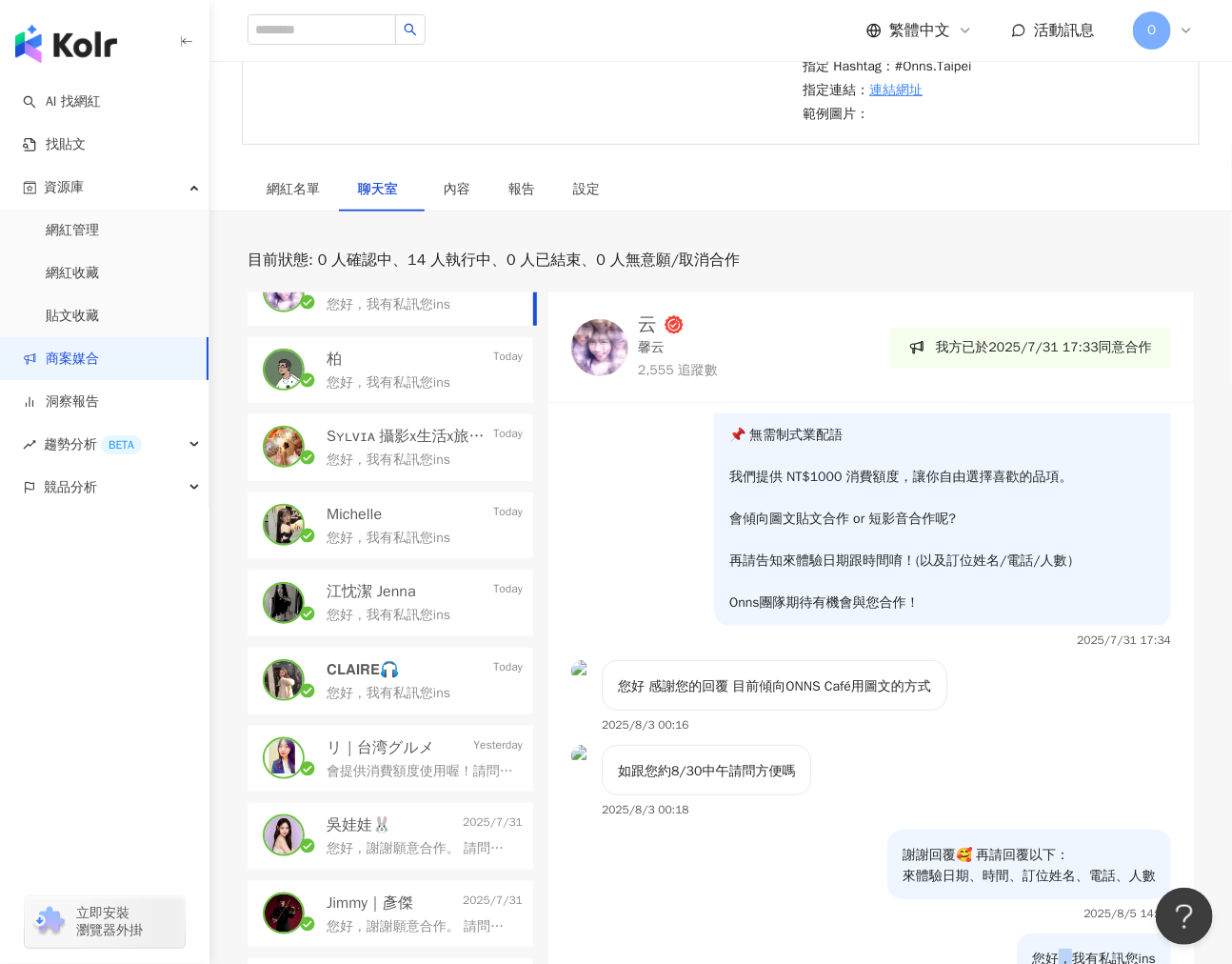 click on "您好，我有私訊您ins" at bounding box center (1094, 959) 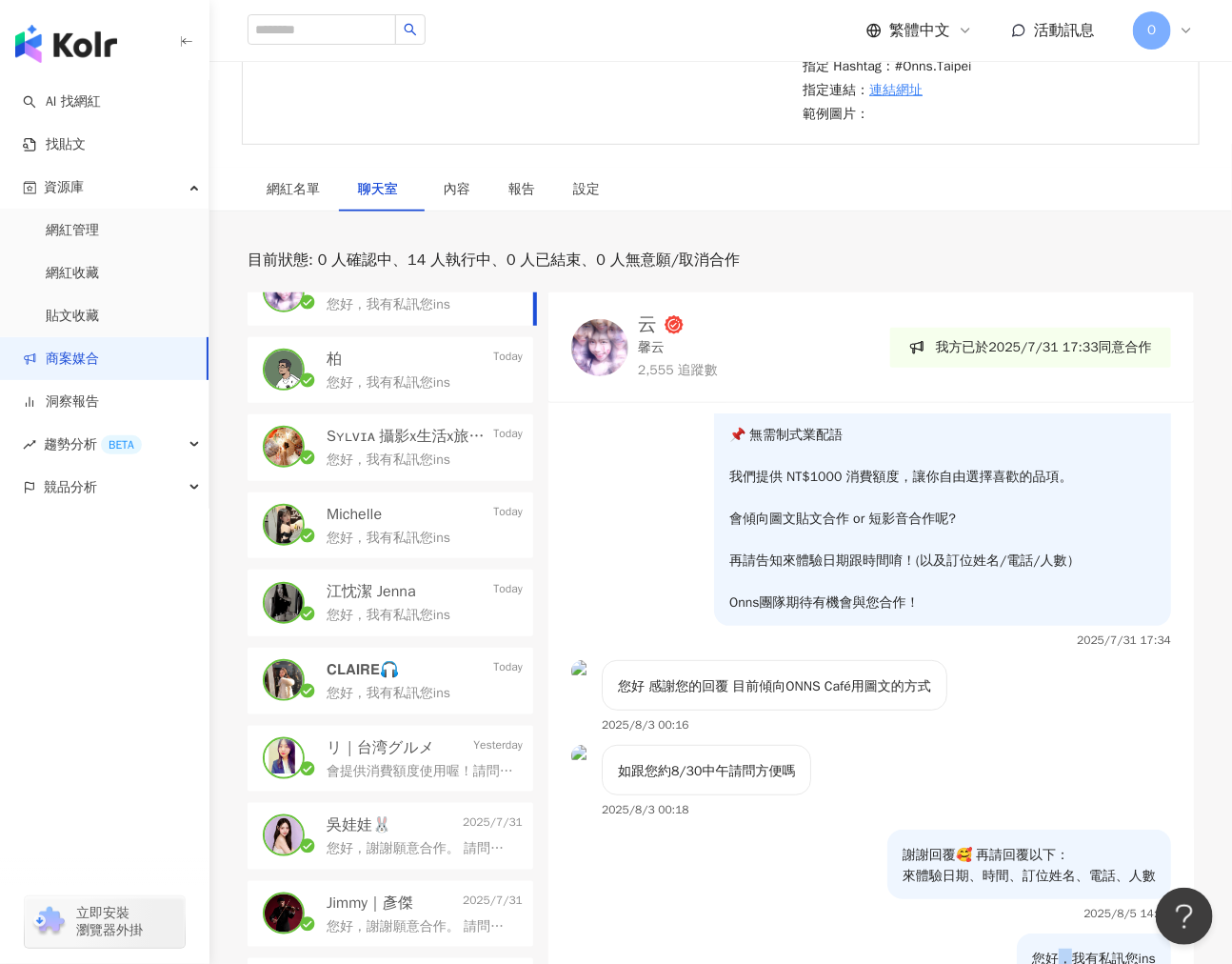 copy on "您好，我有私訊您ins" 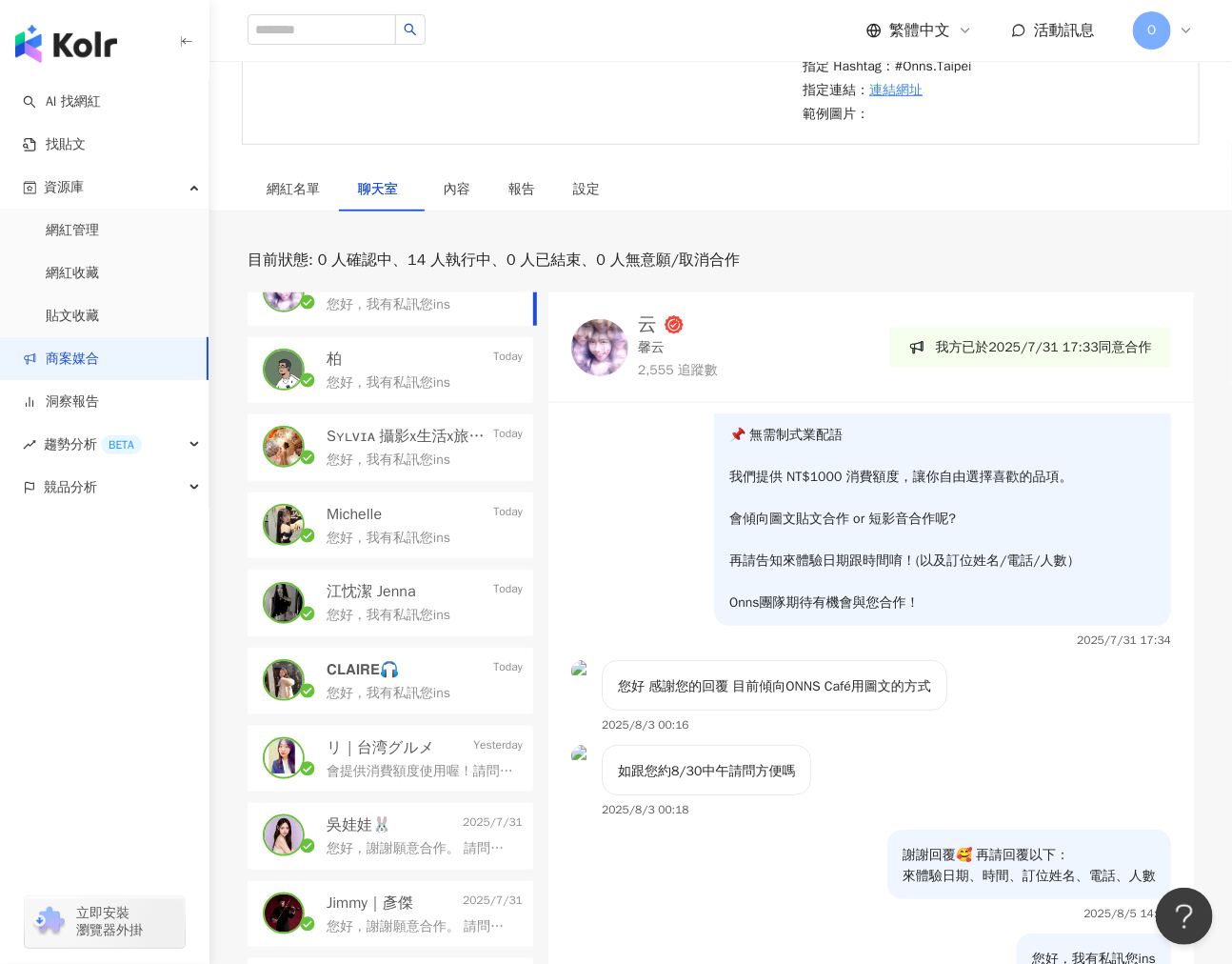 click on "𝗖𝗟𝗔𝗜𝗥𝗘🎧 Today" at bounding box center [425, 670] 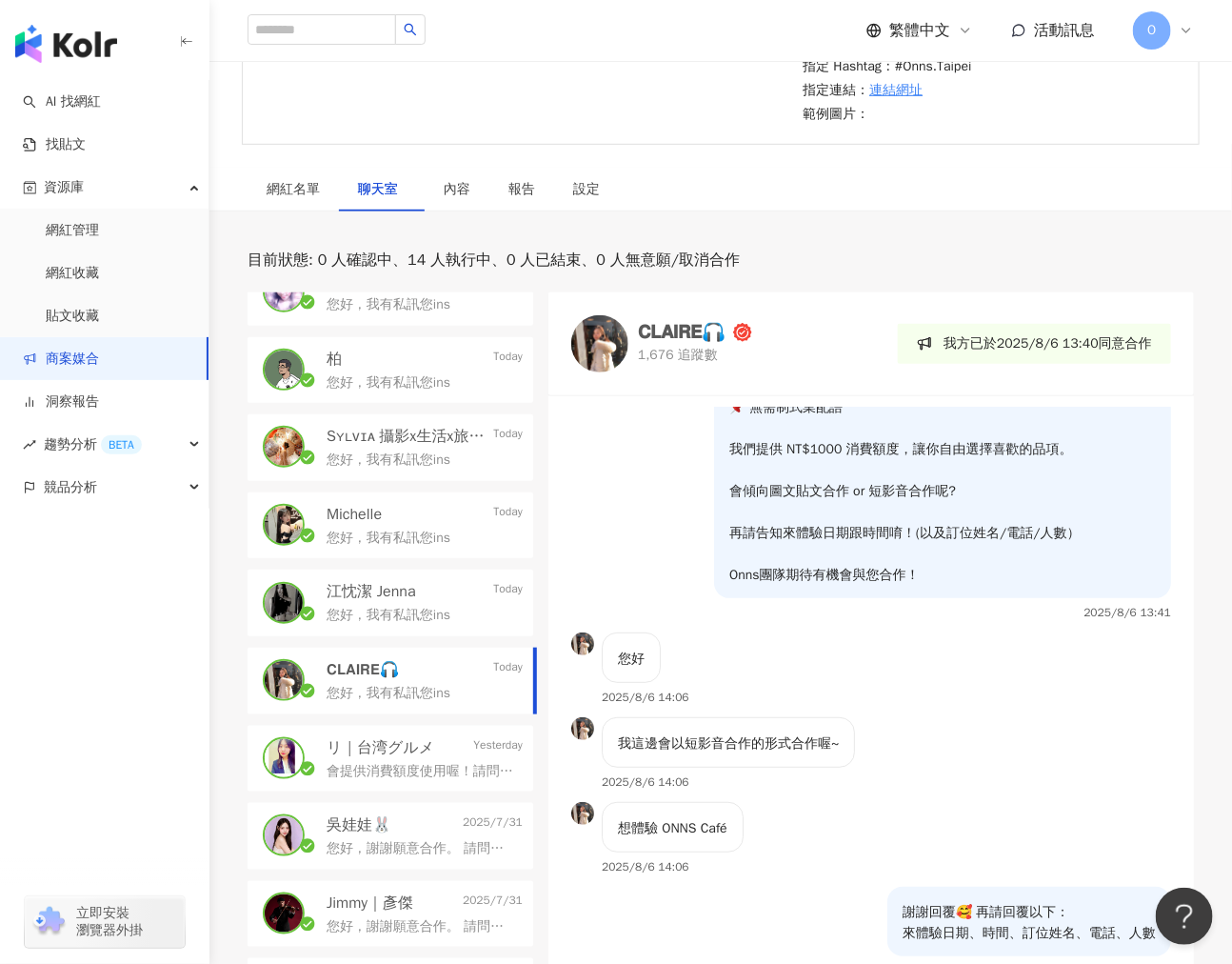 scroll, scrollTop: 271, scrollLeft: 0, axis: vertical 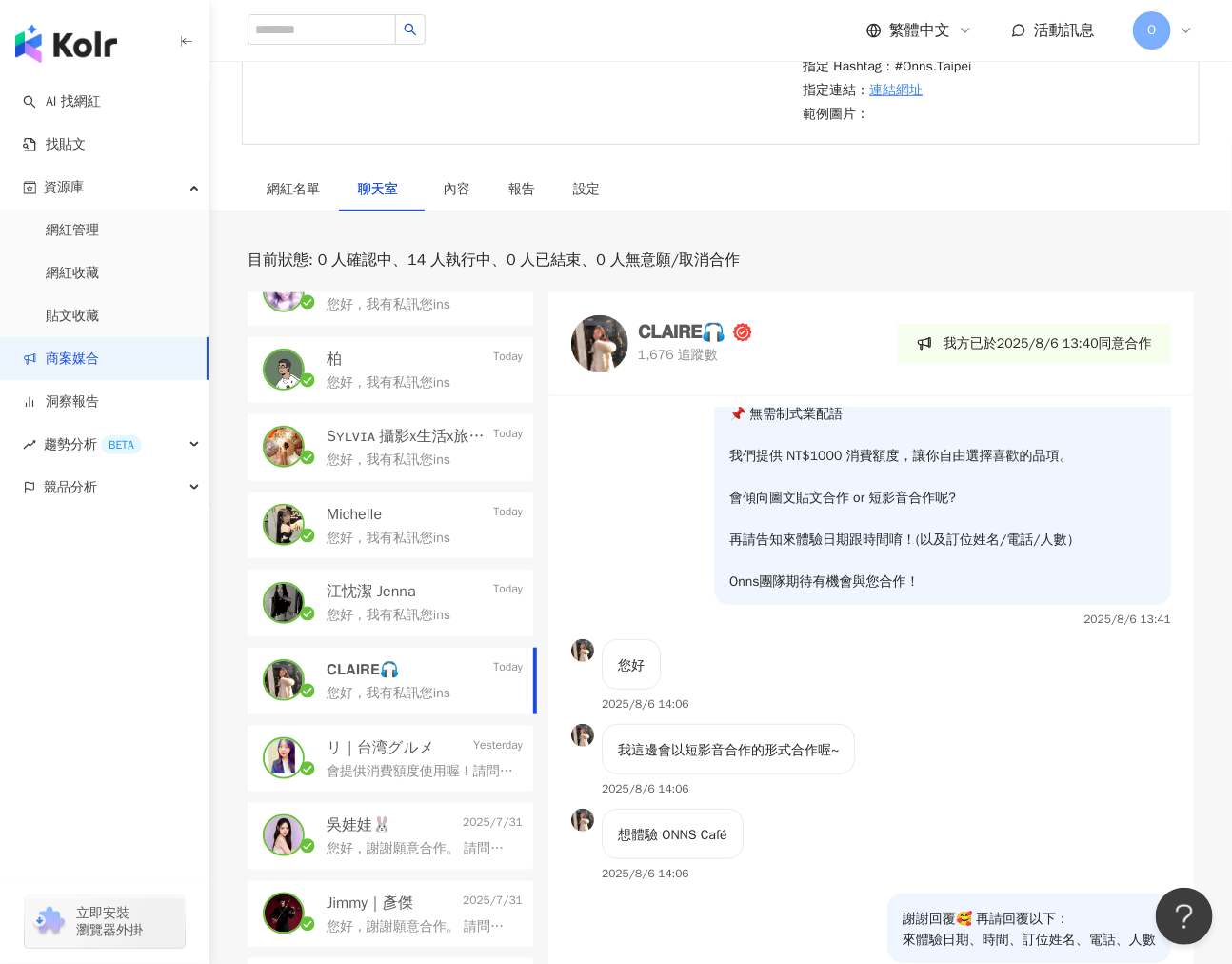 click on "リ｜台湾グルメ" at bounding box center [380, 748] 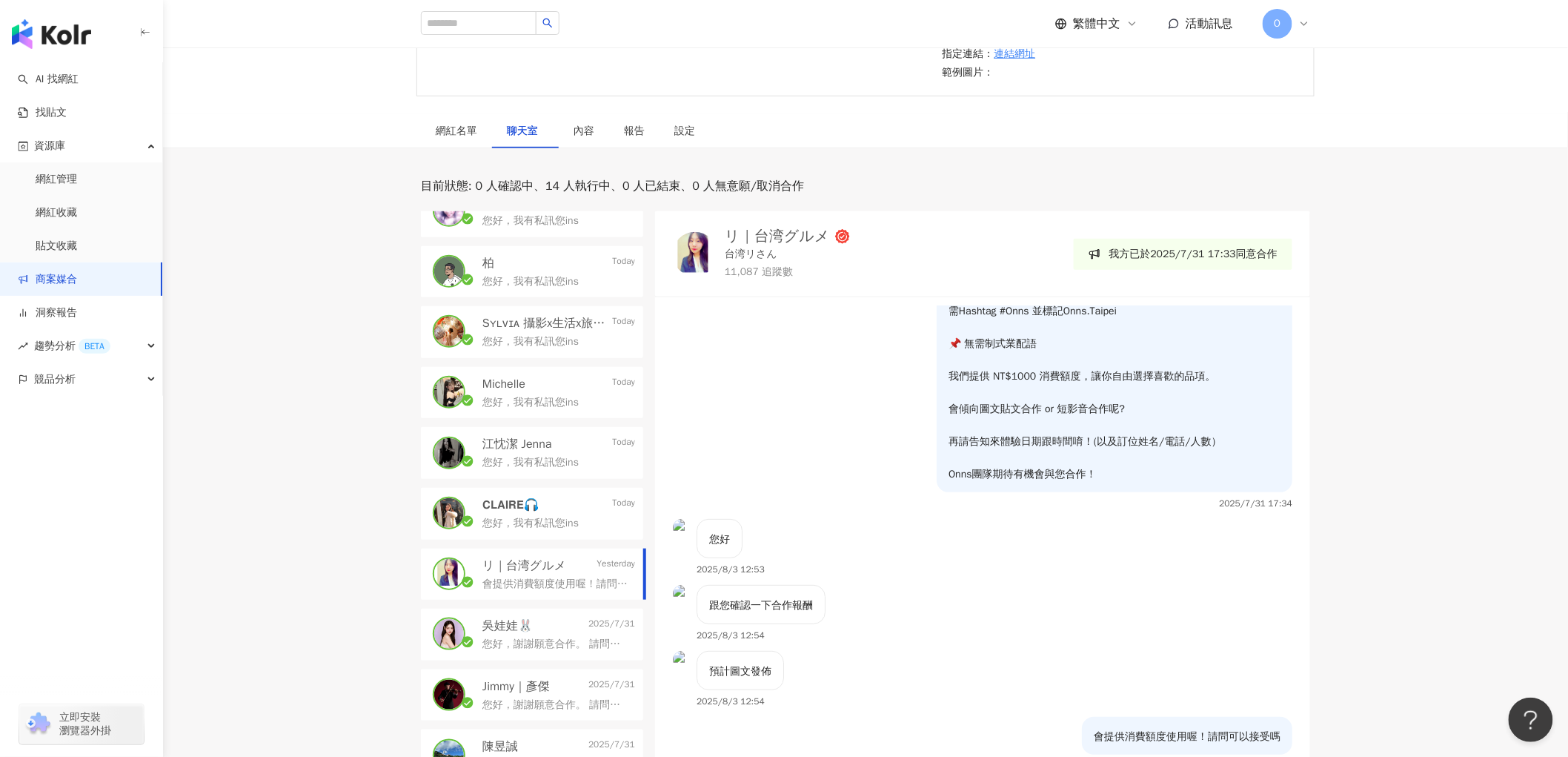 scroll, scrollTop: 178, scrollLeft: 0, axis: vertical 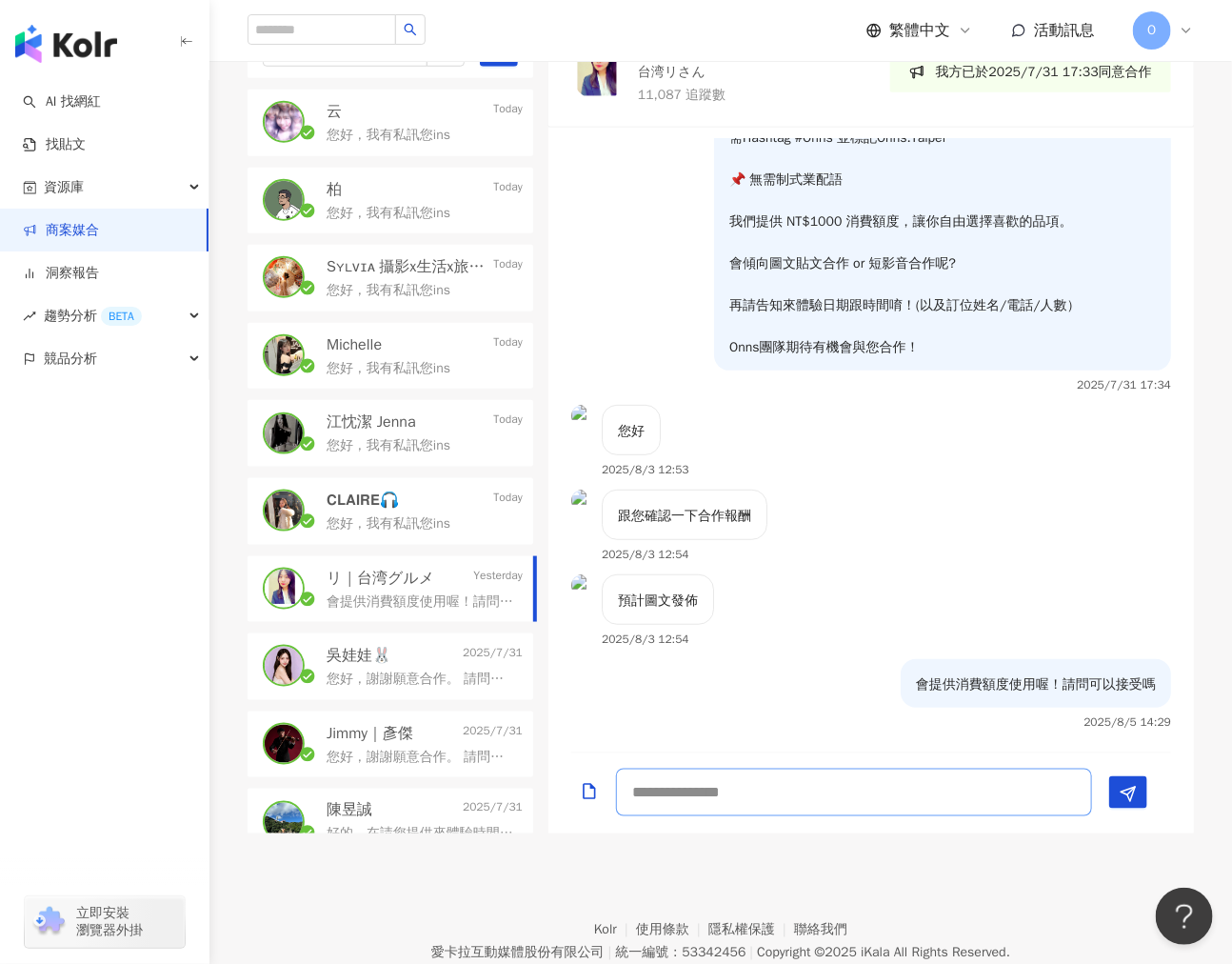 click at bounding box center (854, 793) 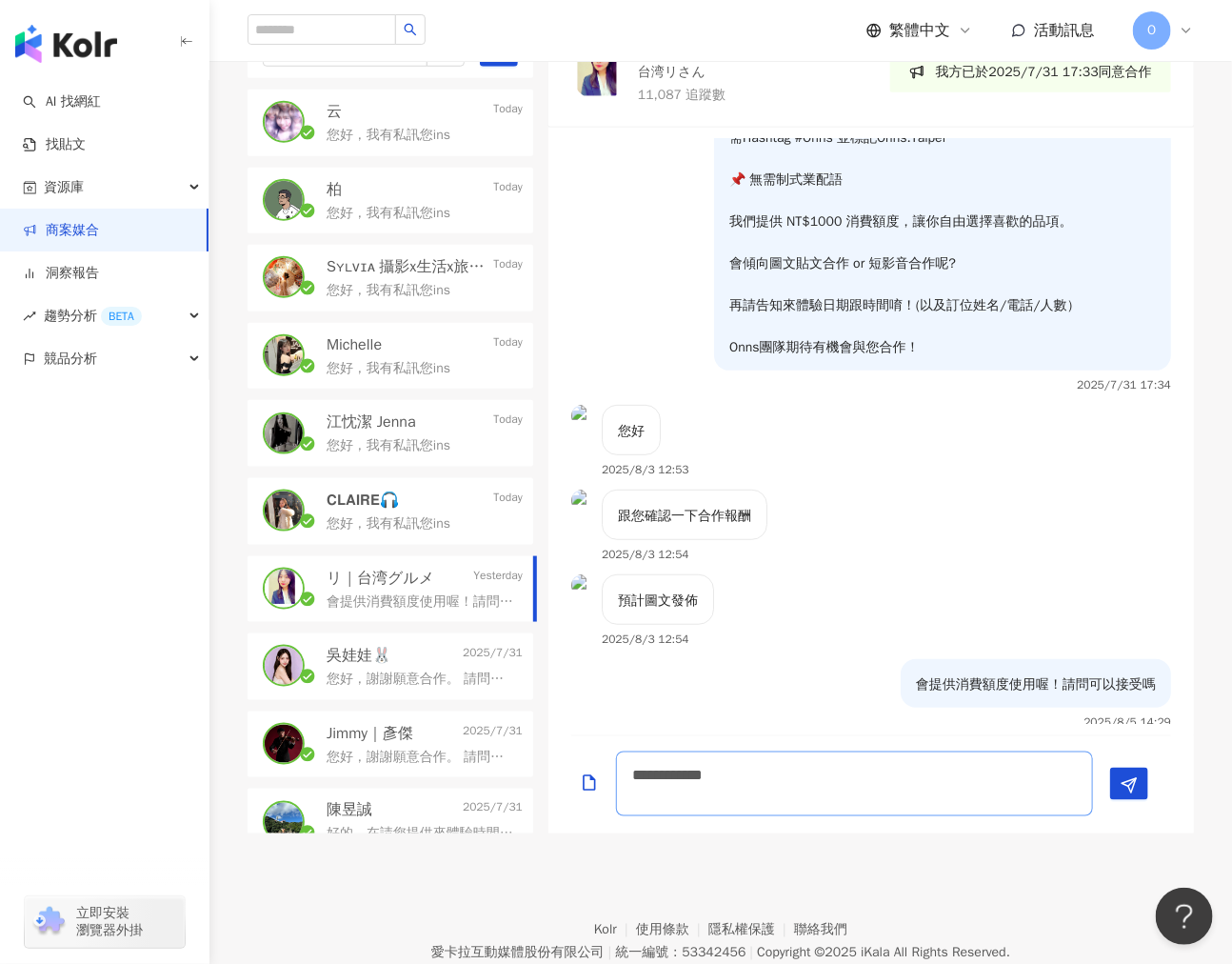 scroll, scrollTop: 2, scrollLeft: 0, axis: vertical 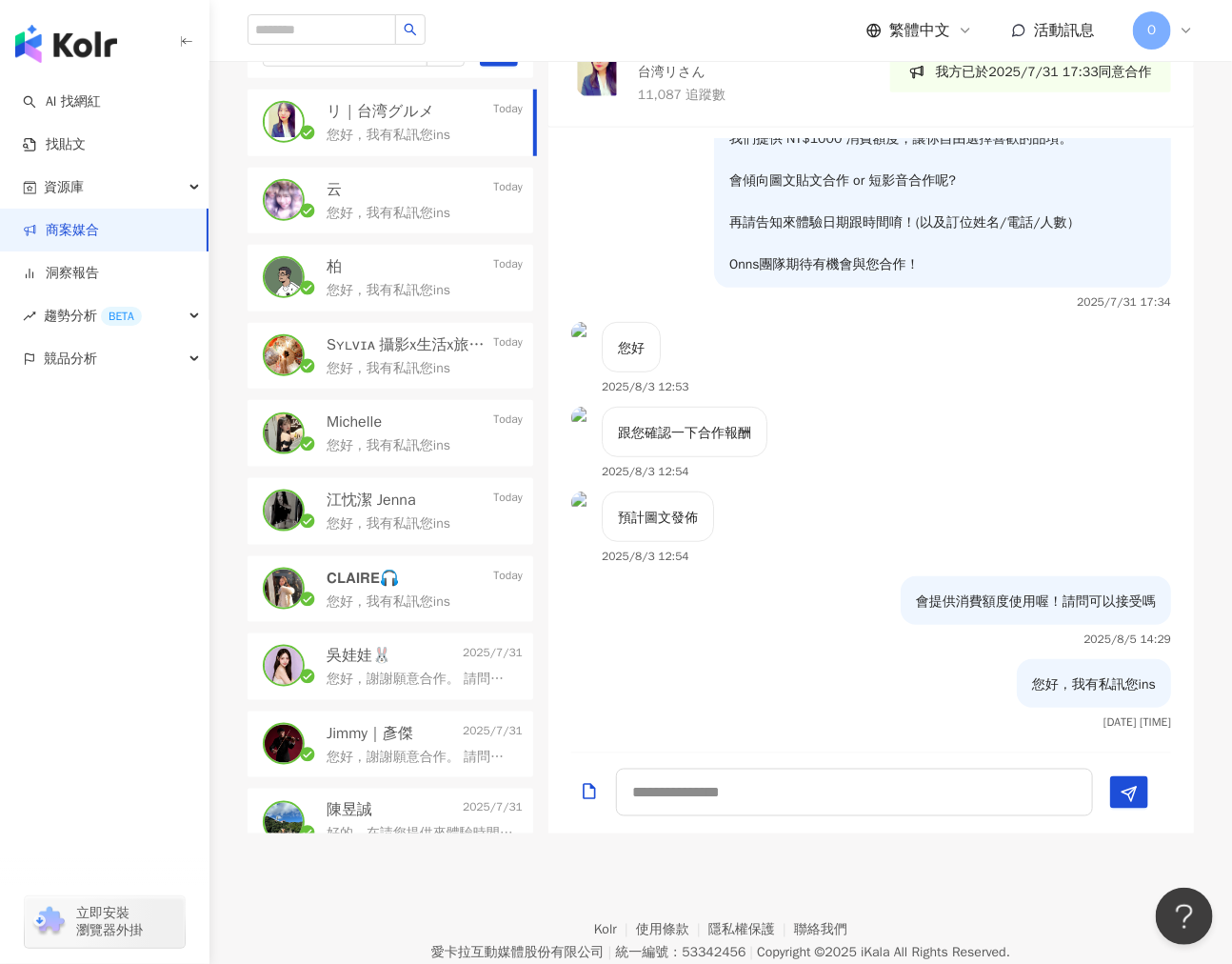 click on "台湾リさん" at bounding box center [671, 72] 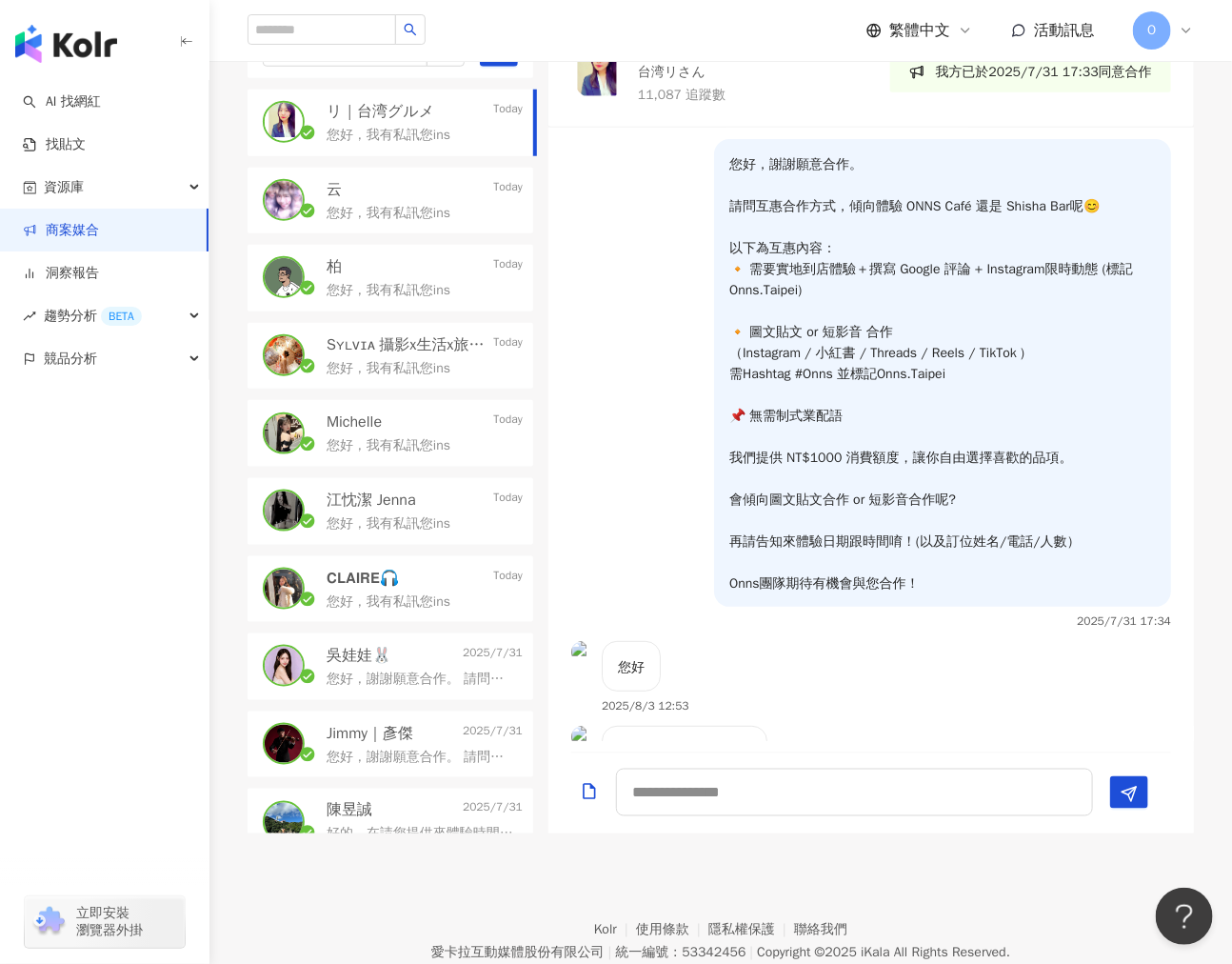 scroll, scrollTop: 319, scrollLeft: 0, axis: vertical 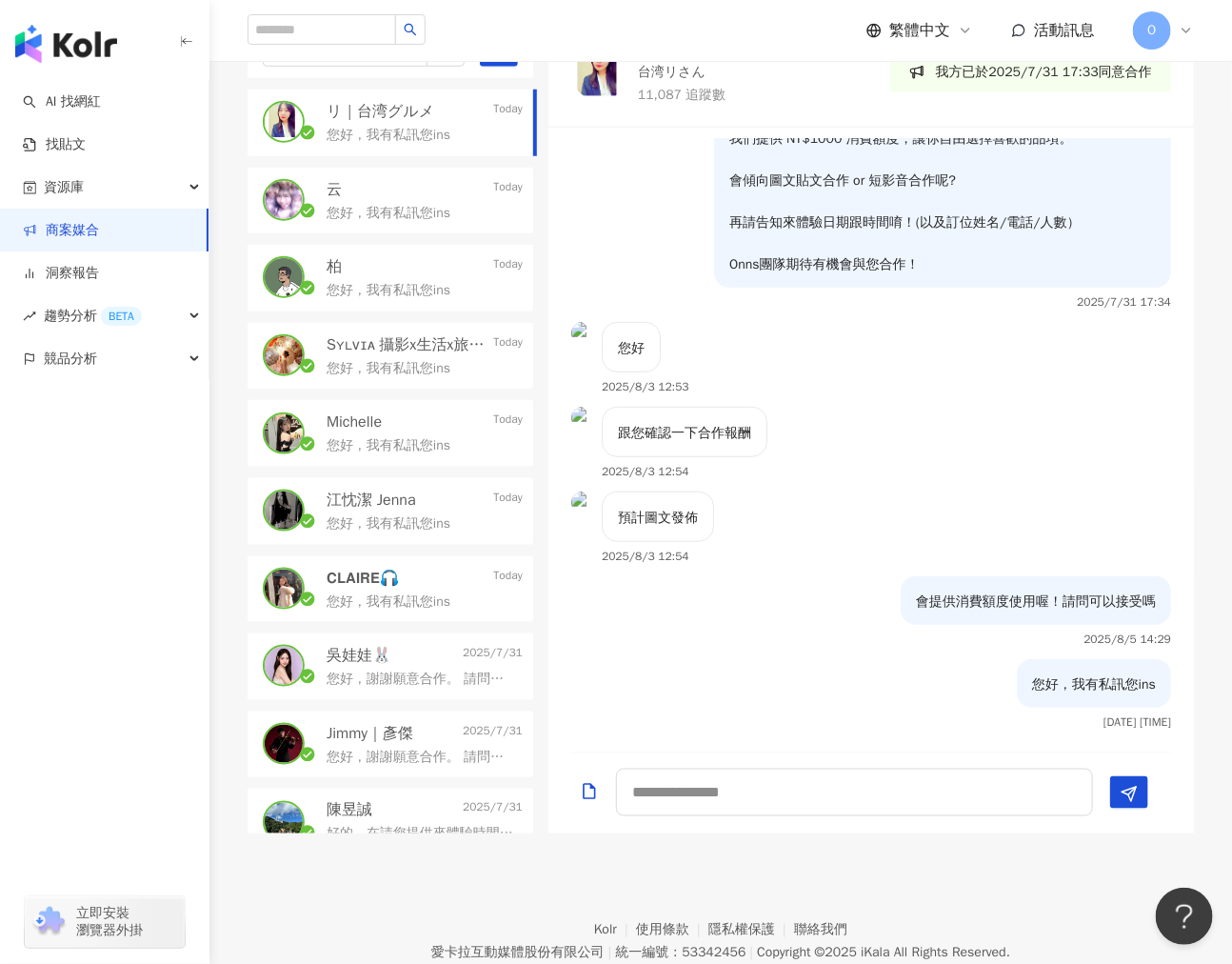 click on "預計圖文發佈 2025/8/3 12:54" at bounding box center [871, 533] 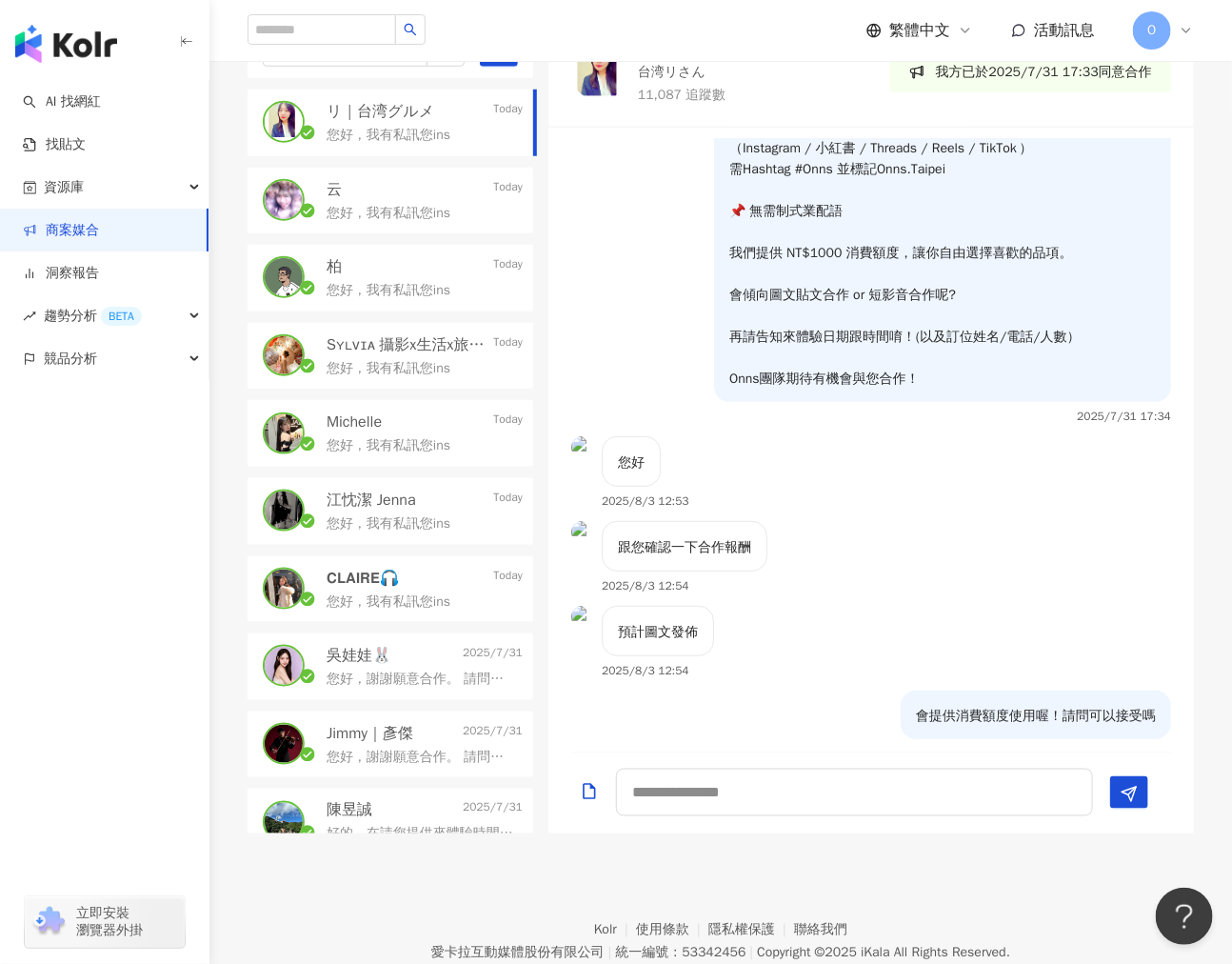 scroll, scrollTop: 319, scrollLeft: 0, axis: vertical 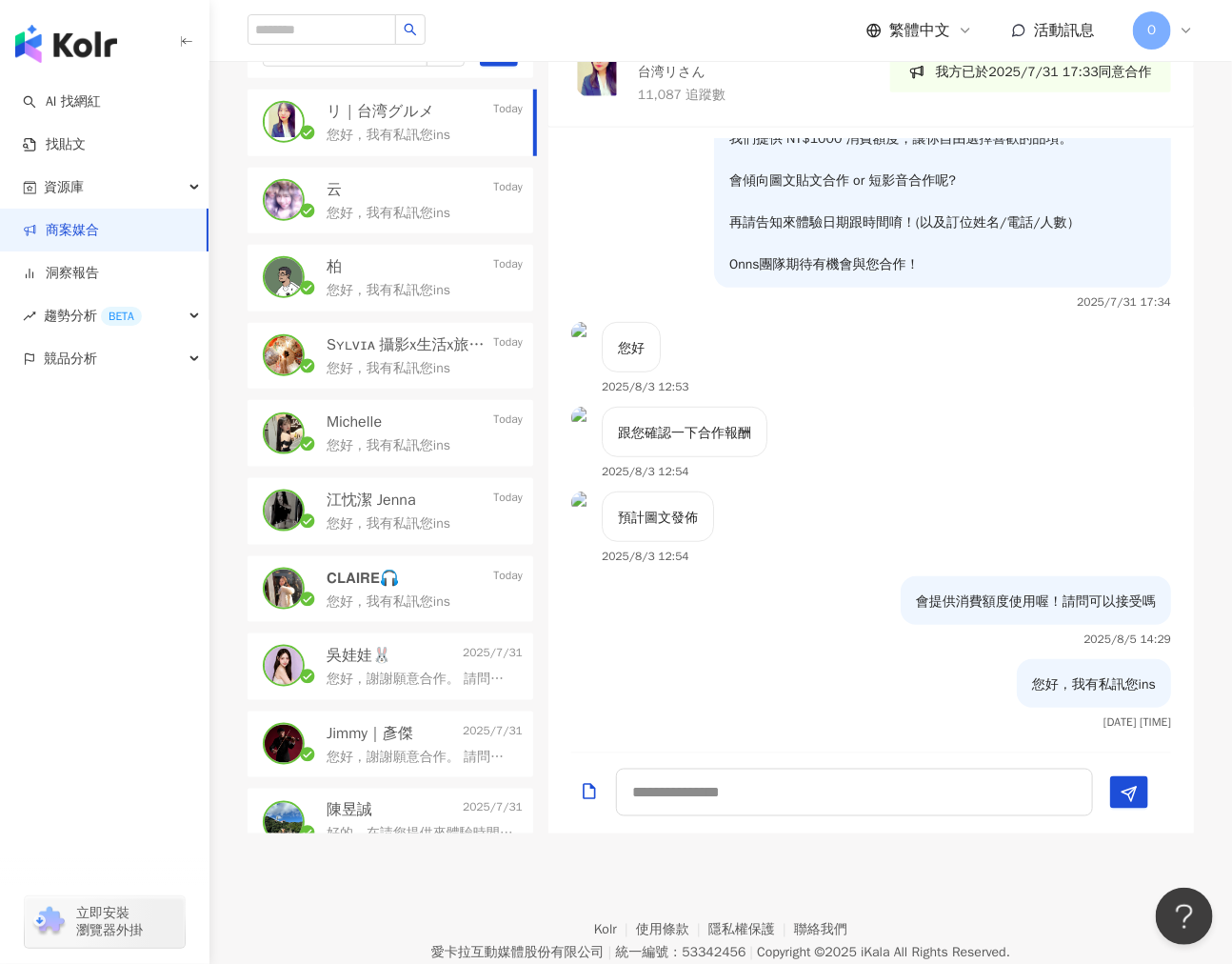 click on "跟您確認一下合作報酬 2025/8/3 12:54" at bounding box center (871, 449) 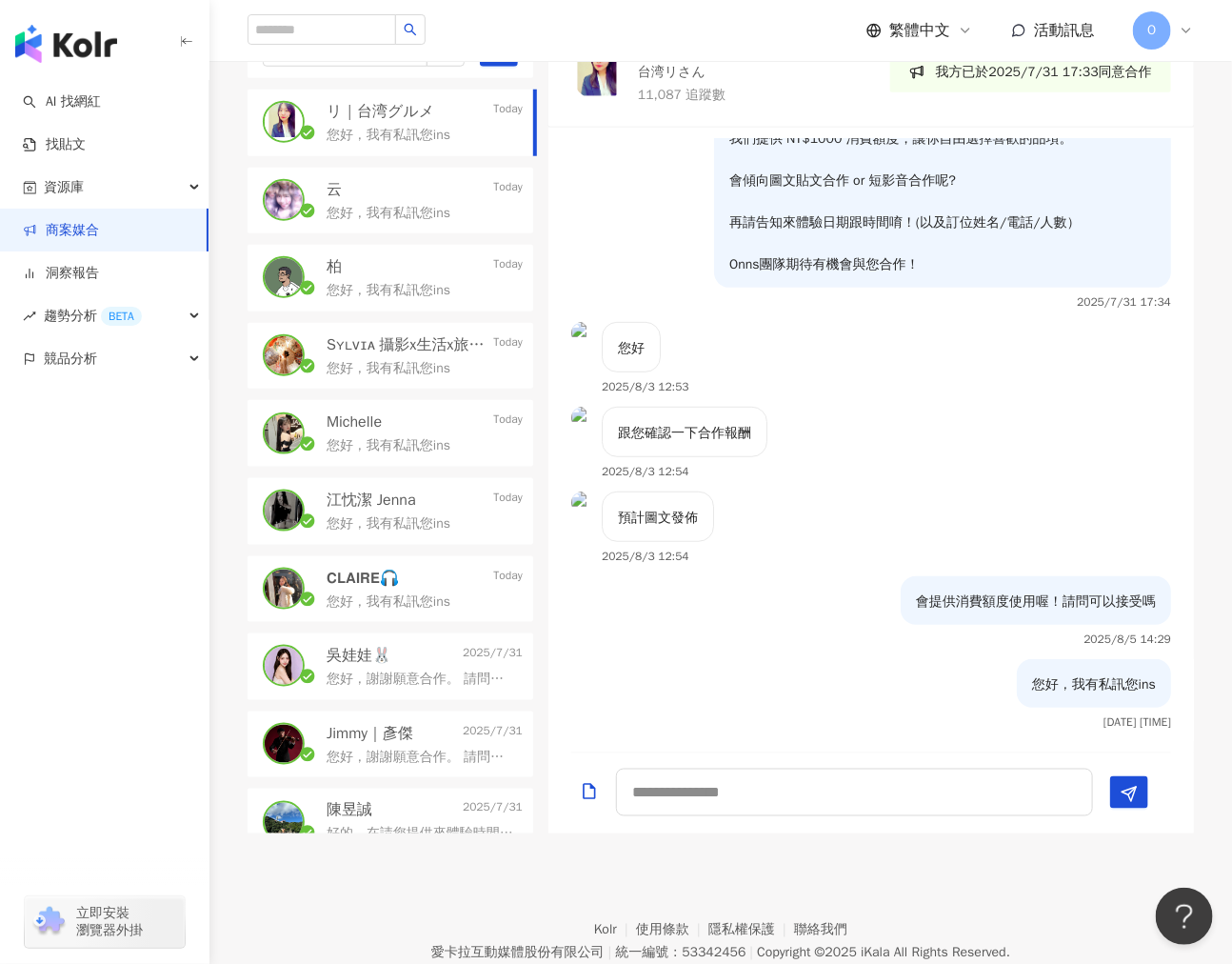 click on "您好，我有私訊您ins" at bounding box center (1094, 685) 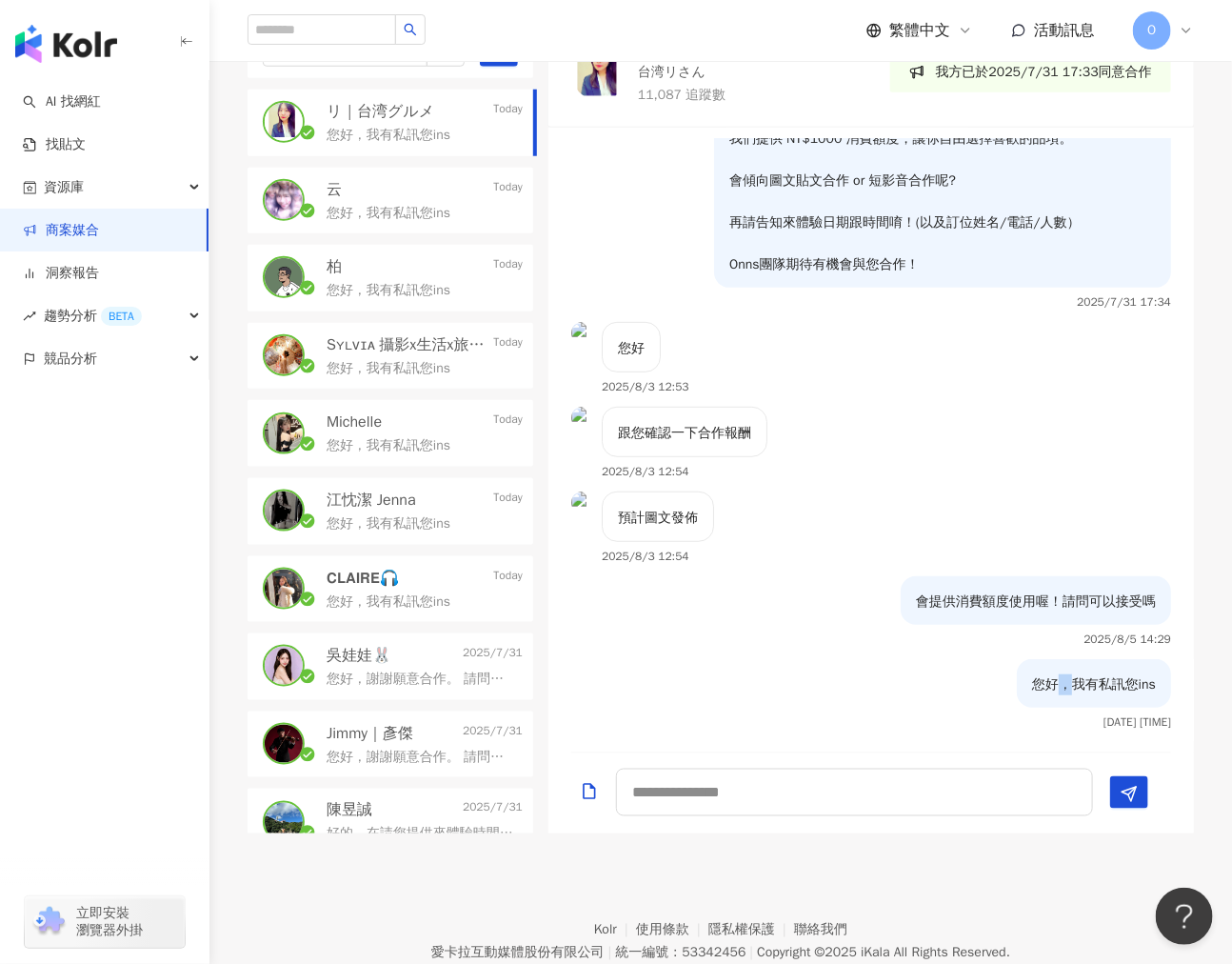 click on "您好，我有私訊您ins" at bounding box center [1094, 685] 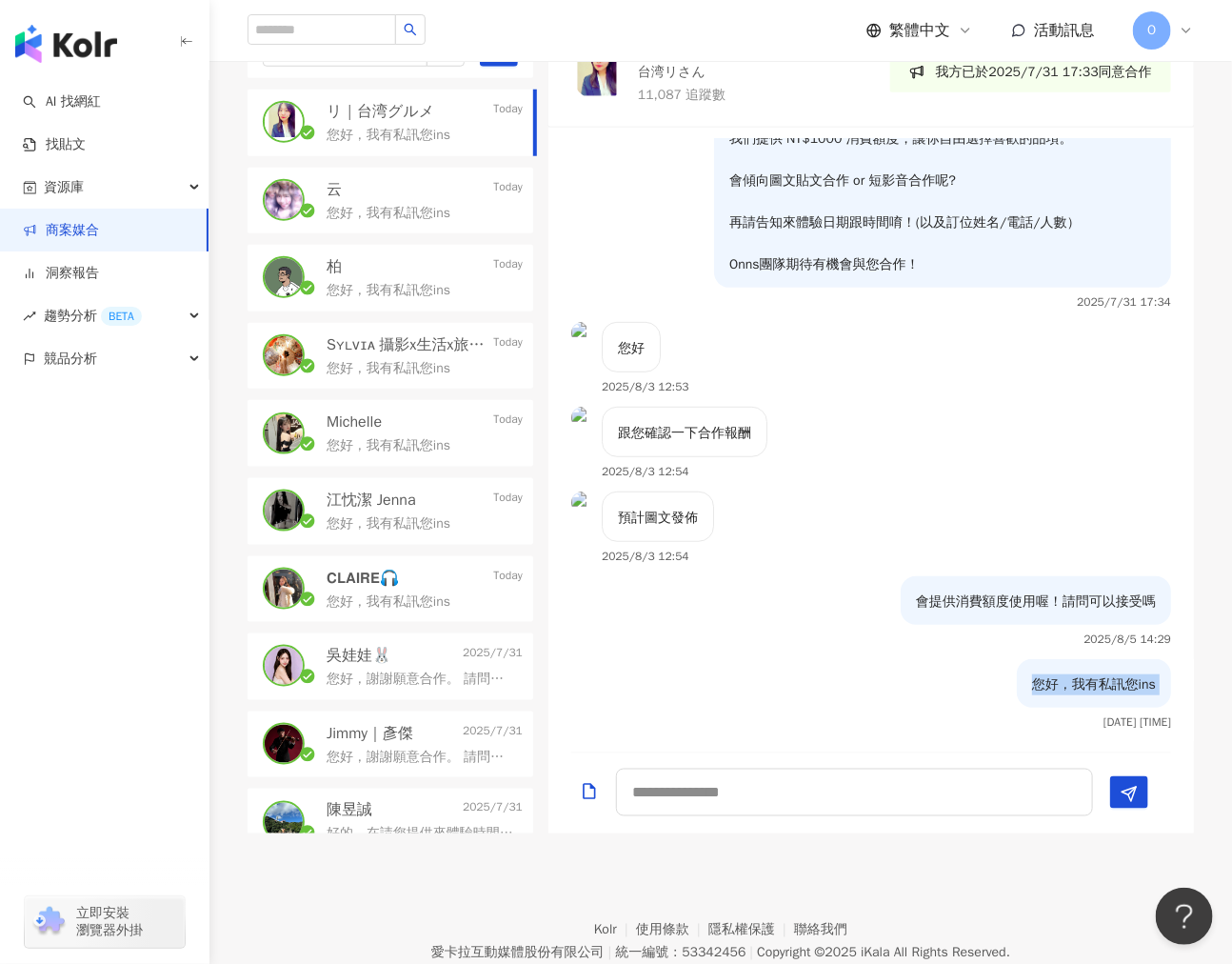 click on "您好，我有私訊您ins" at bounding box center [1094, 685] 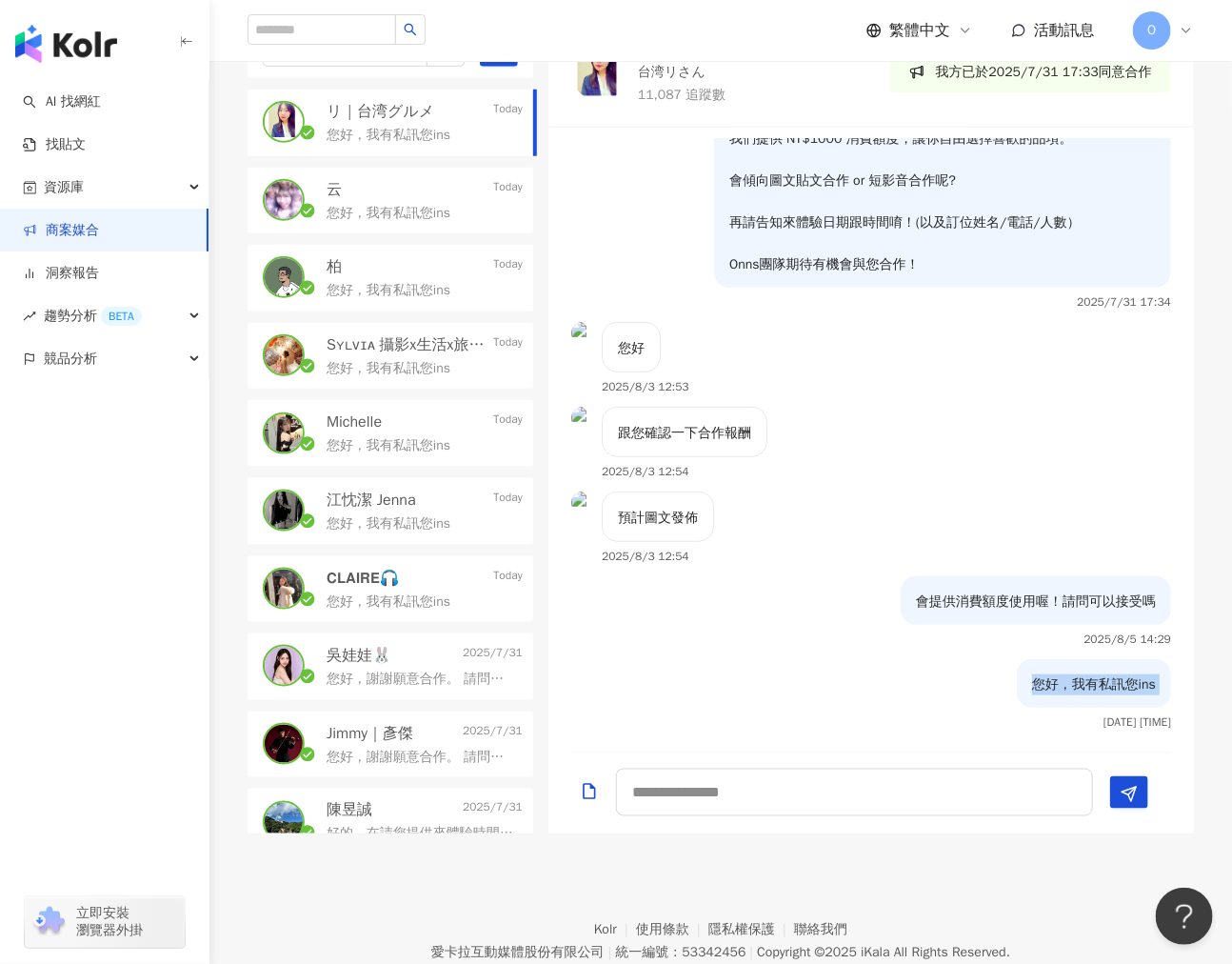 click on "您好，謝謝願意合作。
請問互惠合作方式，傾向體驗 ONNS Café 還是 Shisha Bar呢😊
以下為互惠內容：
🔸 需要實地到店體驗＋撰寫 Google 評論 + Instagram限時動態 (標記Onns.Taipei)
🔸 圖文貼文 or 短影音 合作
（Instagram / 小紅書 / Threads / Reels / TikTok )
需Hashtag #Onns 並標記Onns.Taipei
📌 無需制式業配語
我們提供 NT$1000 消費額度，讓你自由選擇喜歡的品項。
會傾向圖文貼文合作 or 短影音合作呢?
再請告知來體驗日期跟時間唷！(以及訂位姓名/電話/人數）
Onns團隊期待有機會與您合作！" at bounding box center (421, 679) 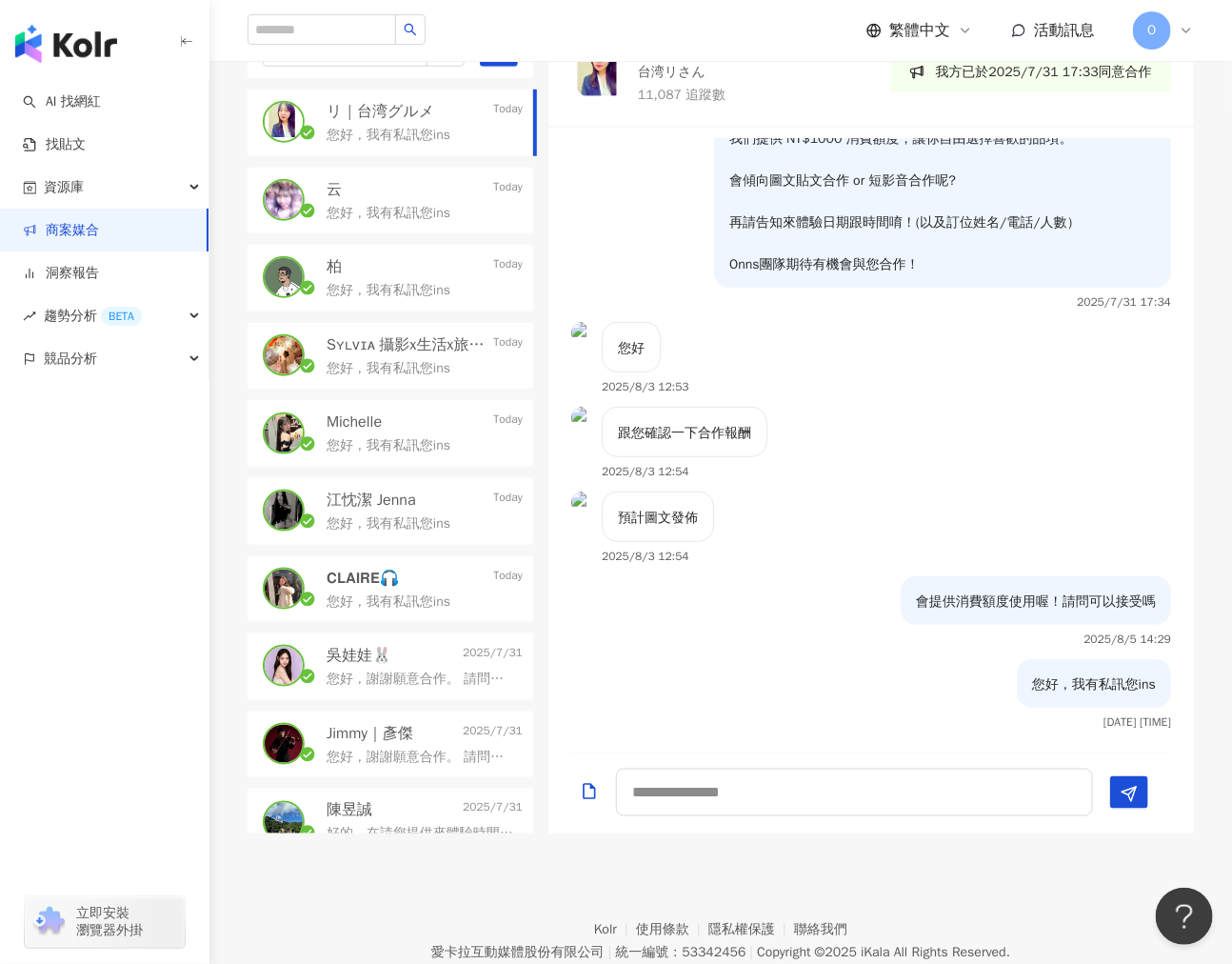 scroll, scrollTop: 0, scrollLeft: 0, axis: both 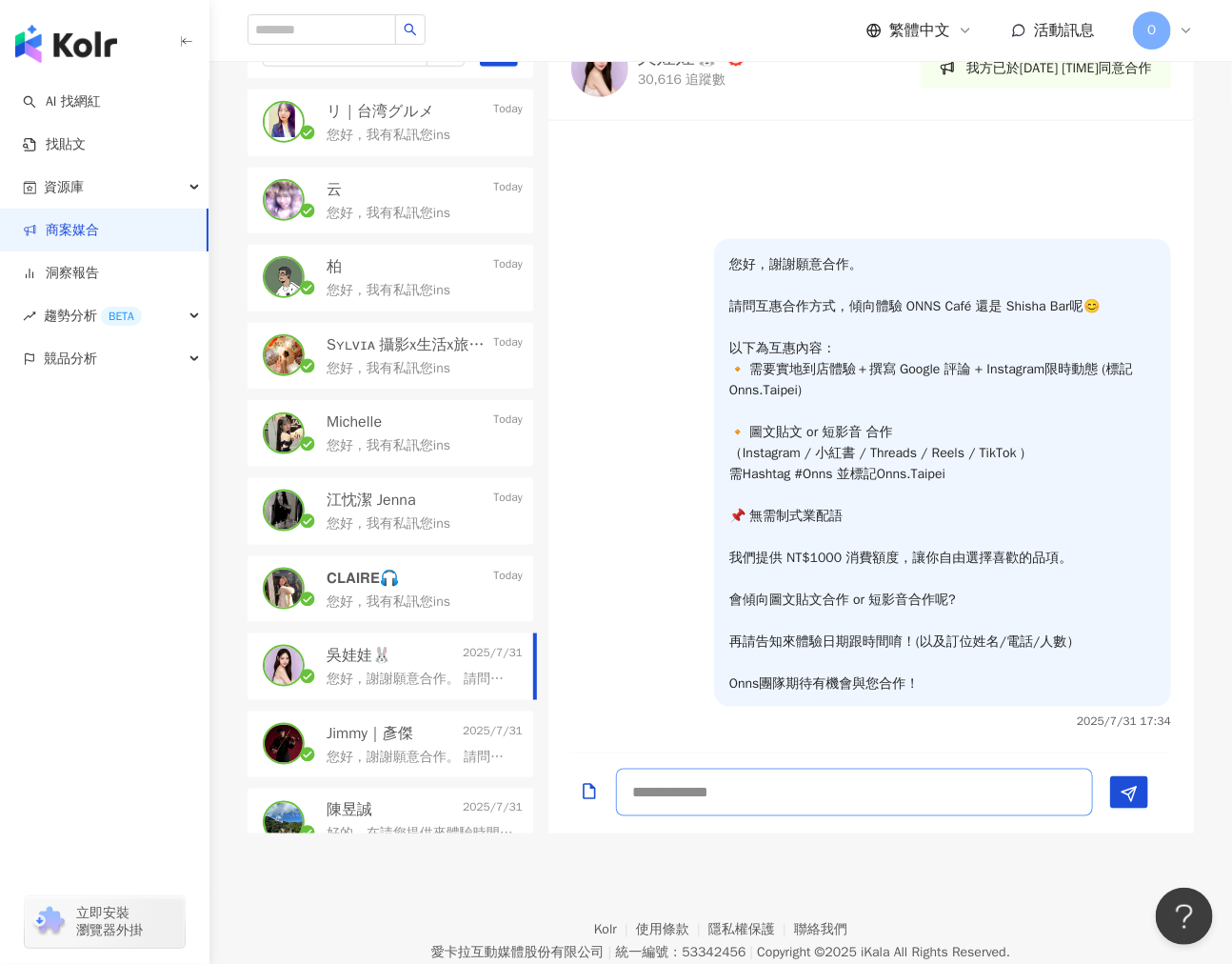 click at bounding box center [854, 793] 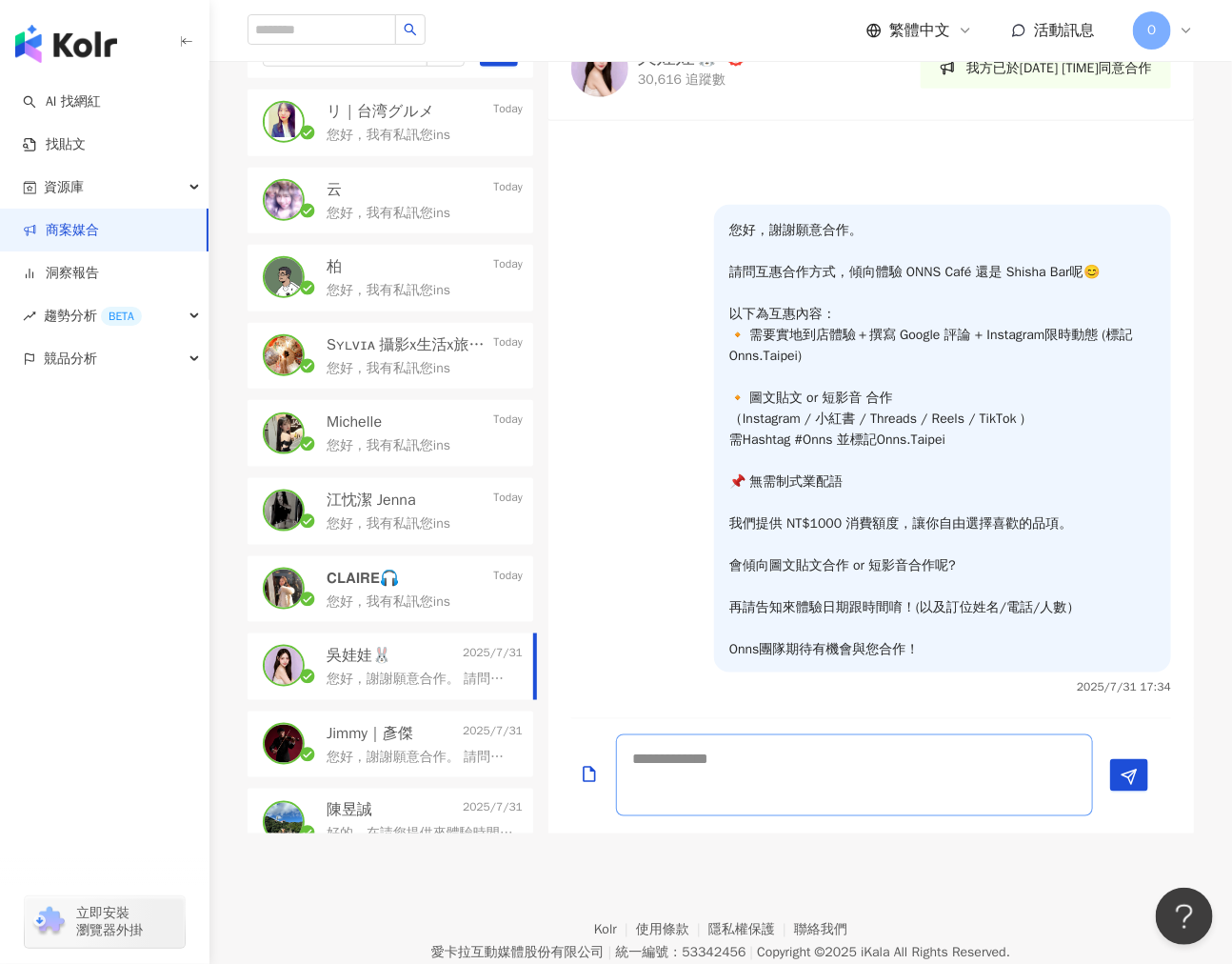 scroll, scrollTop: 0, scrollLeft: 0, axis: both 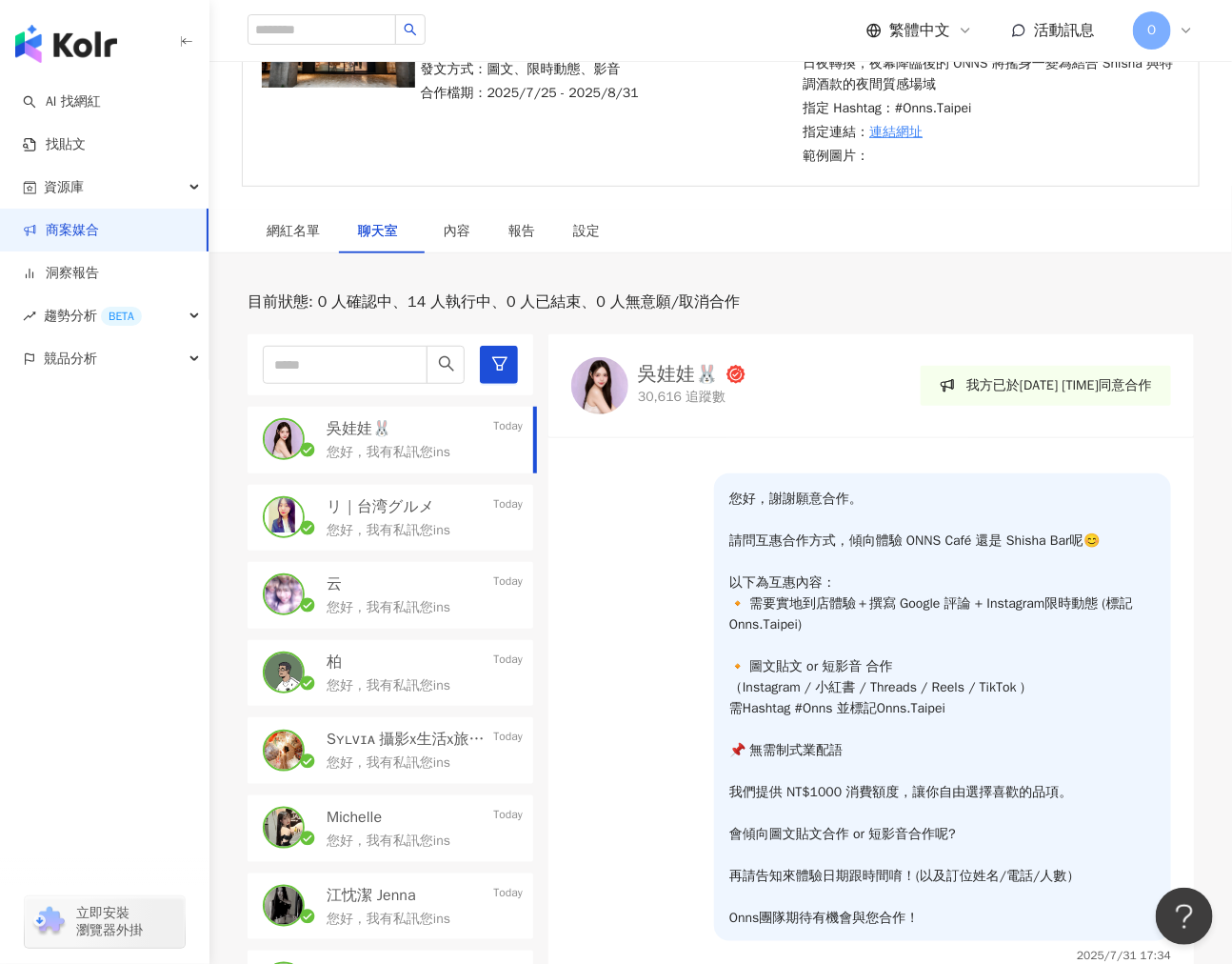click on "吳娃娃🐰" at bounding box center (678, 374) 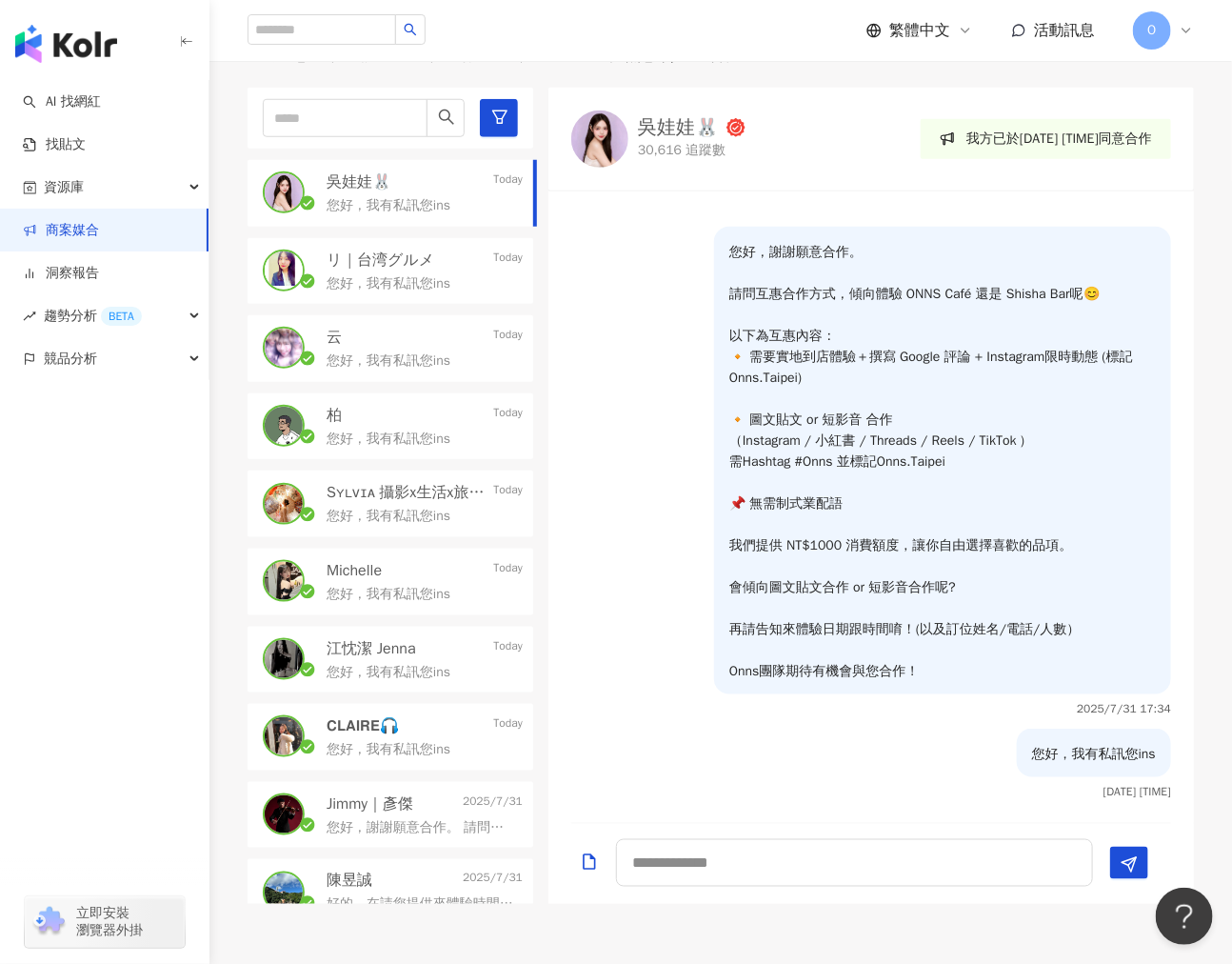 scroll, scrollTop: 697, scrollLeft: 0, axis: vertical 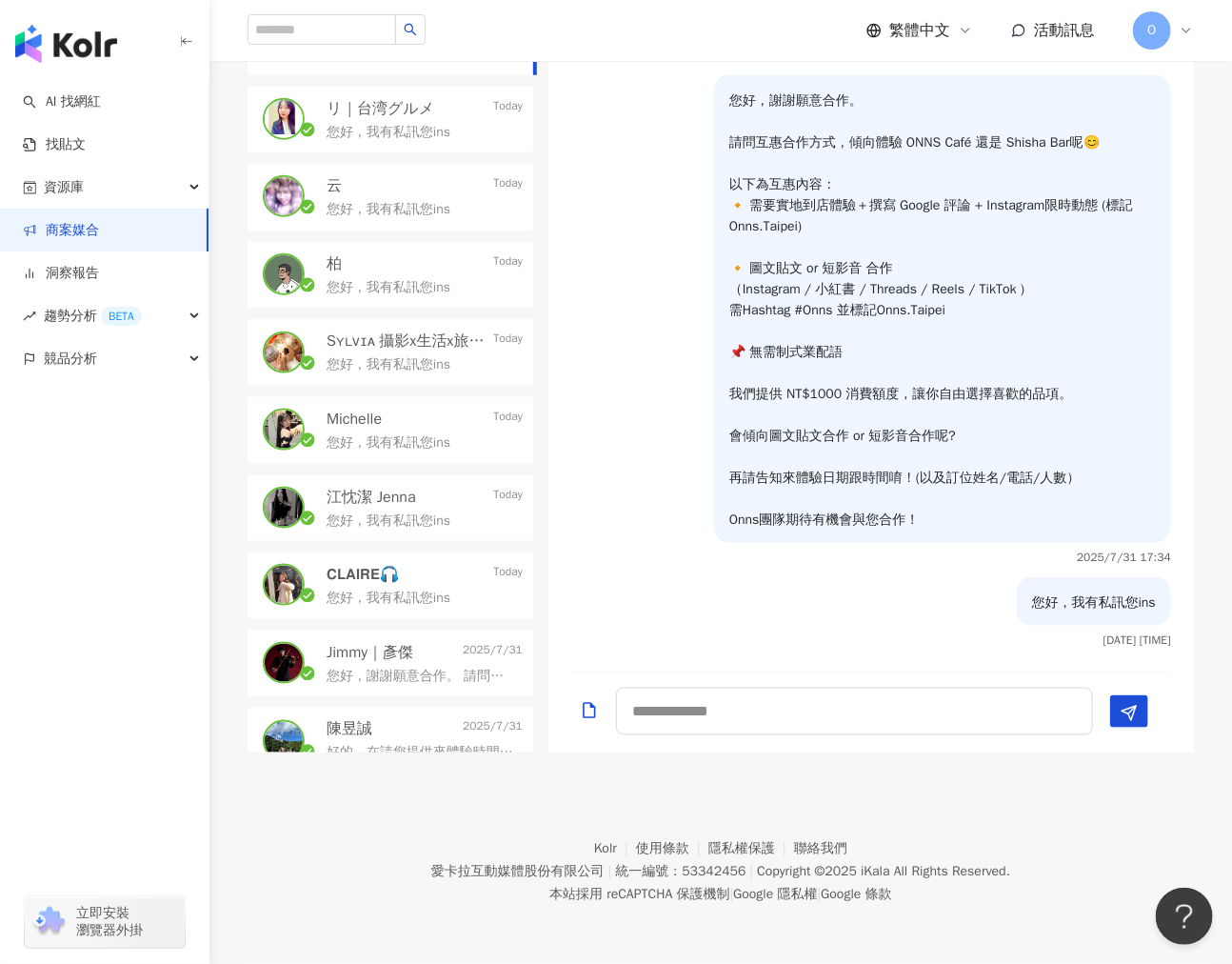 click on "您好，謝謝願意合作。
請問互惠合作方式，傾向體驗 ONNS Café 還是 Shisha Bar呢😊
以下為互惠內容：
🔸 需要實地到店體驗＋撰寫 Google 評論 + Instagram限時動態 (標記Onns.Taipei)
🔸 圖文貼文 or 短影音 合作
（Instagram / 小紅書 / Threads / Reels / TikTok )
需Hashtag #Onns 並標記Onns.Taipei
📌 無需制式業配語
我們提供 NT$1000 消費額度，讓你自由選擇喜歡的品項。
會傾向圖文貼文合作 or 短影音合作呢?
再請告知來體驗日期跟時間唷！(以及訂位姓名/電話/人數）
Onns團隊期待有機會與您合作！ 2025/7/31 17:34" at bounding box center [871, 326] 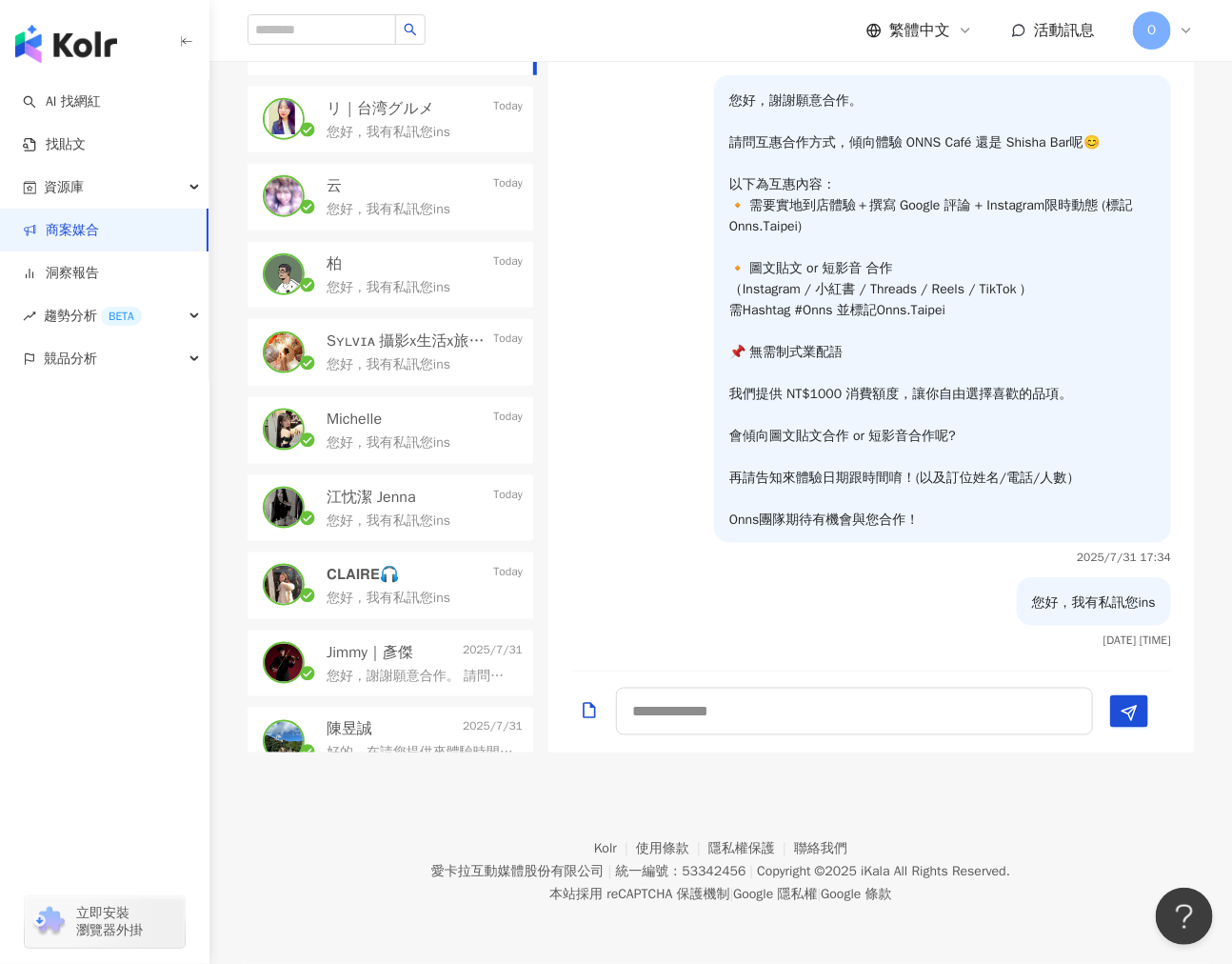 click on "您好，我有私訊您ins" at bounding box center (1094, 603) 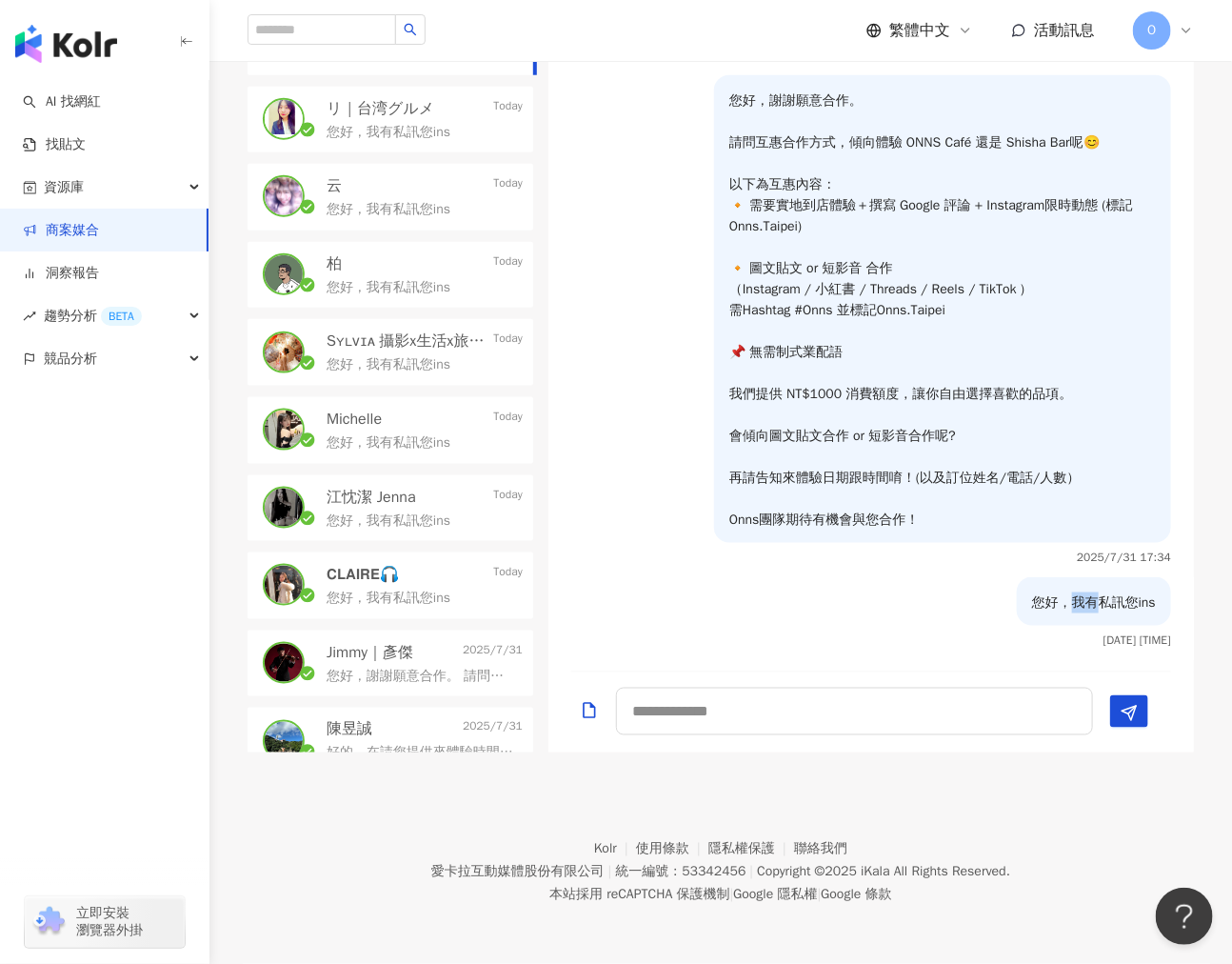 click on "您好，我有私訊您ins" at bounding box center (1094, 603) 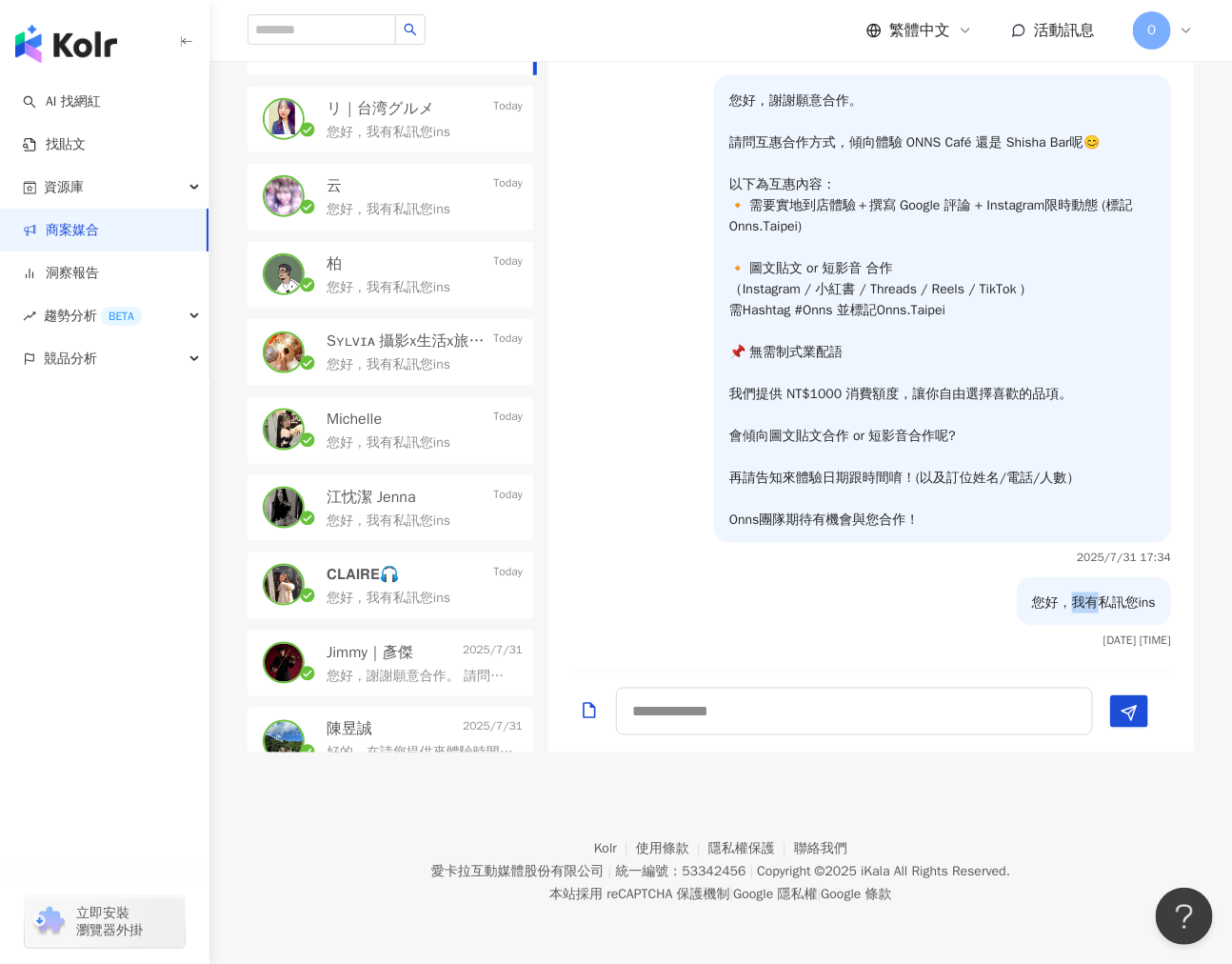 copy on "您好，我有私訊您ins" 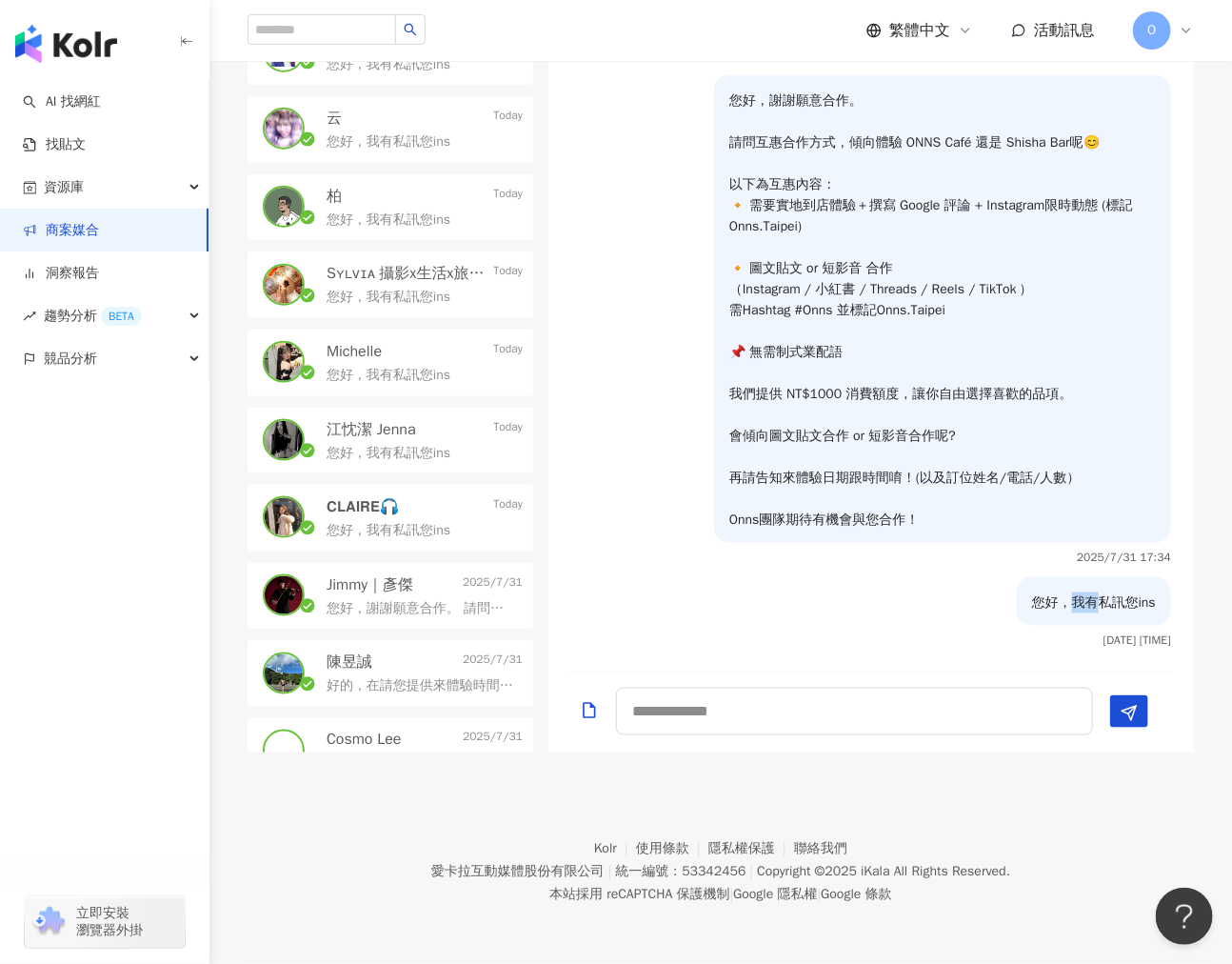 scroll, scrollTop: 106, scrollLeft: 0, axis: vertical 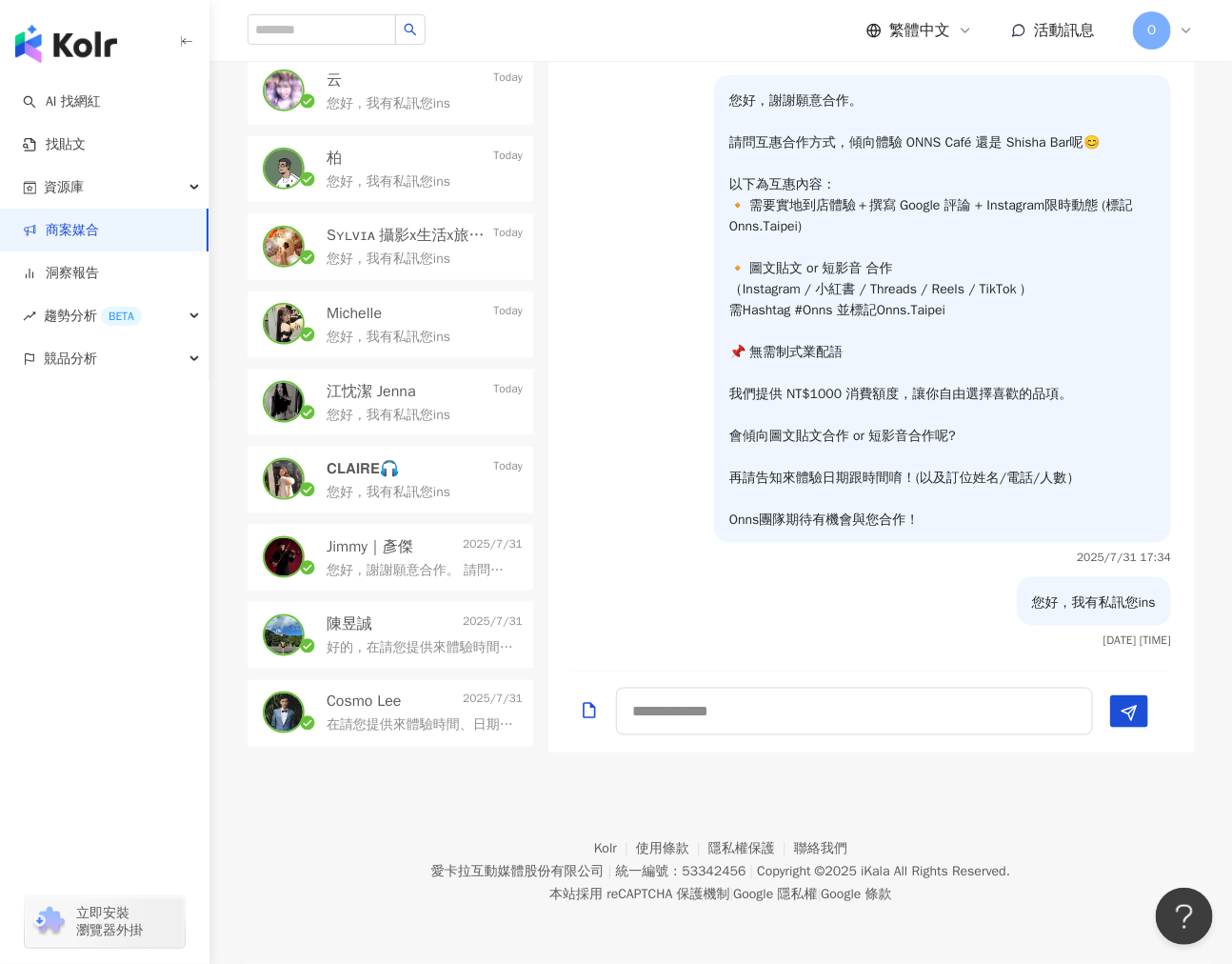 click on "Jimmy｜彥傑 2025/7/31" at bounding box center (425, 547) 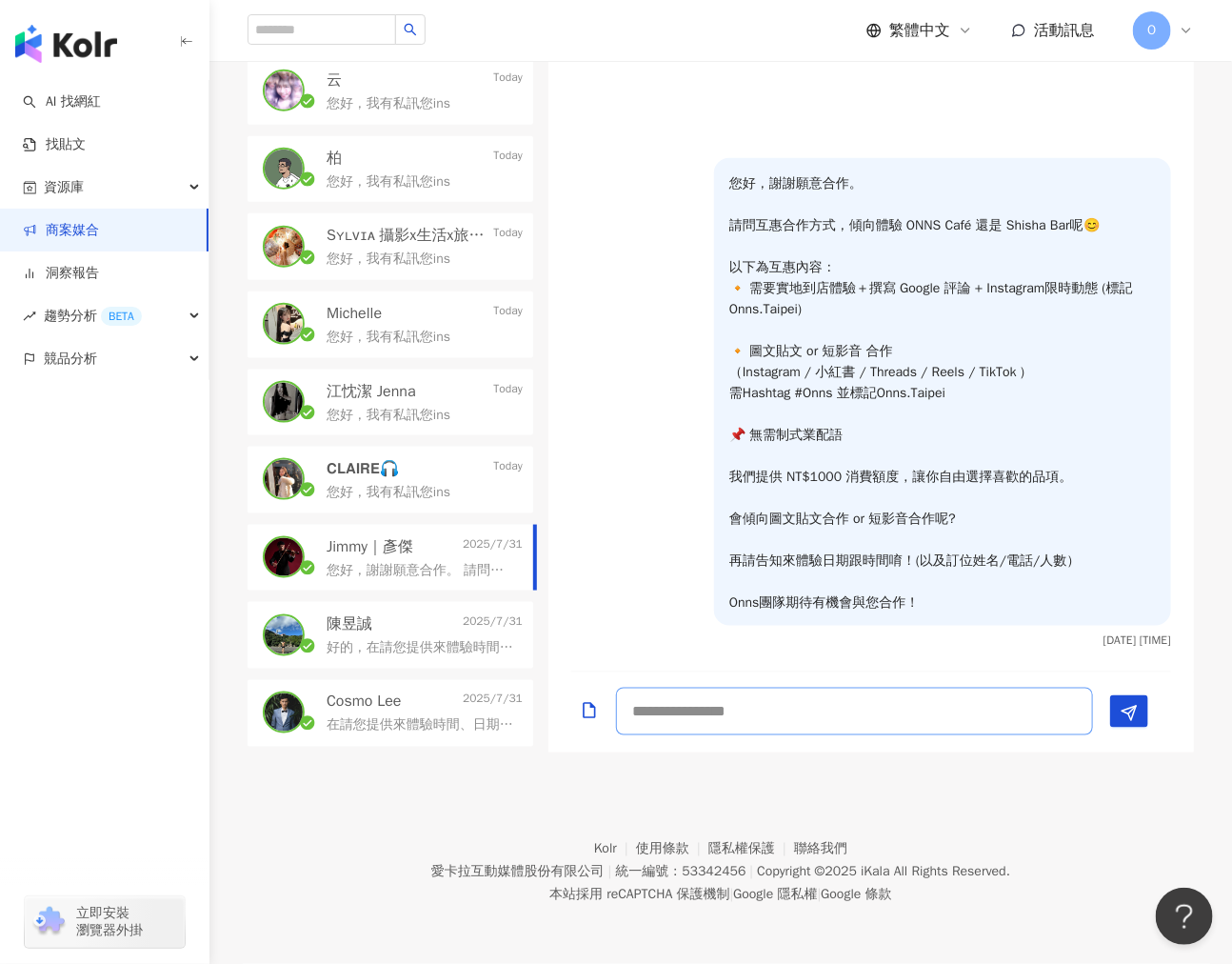 click at bounding box center (854, 712) 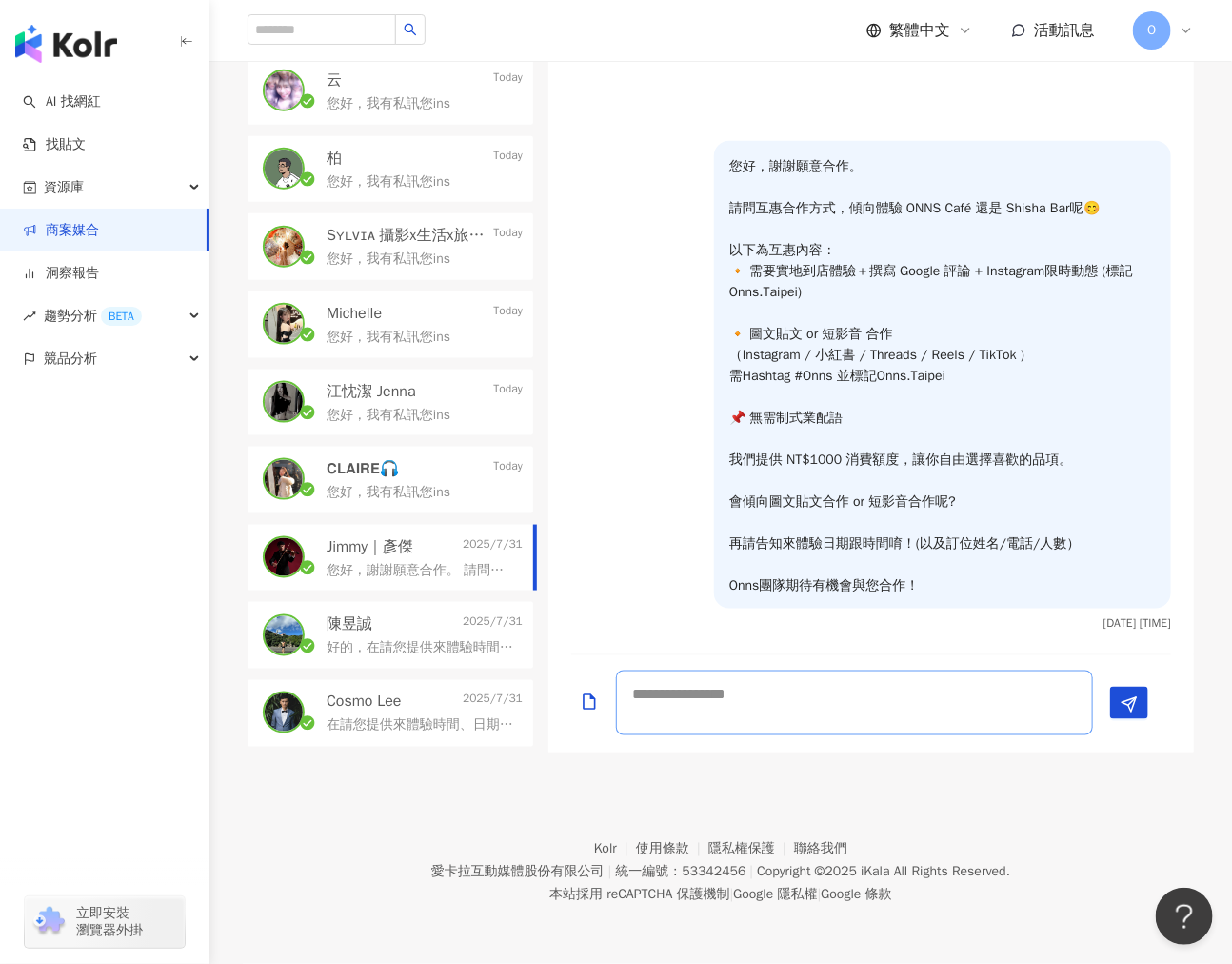 scroll, scrollTop: 0, scrollLeft: 0, axis: both 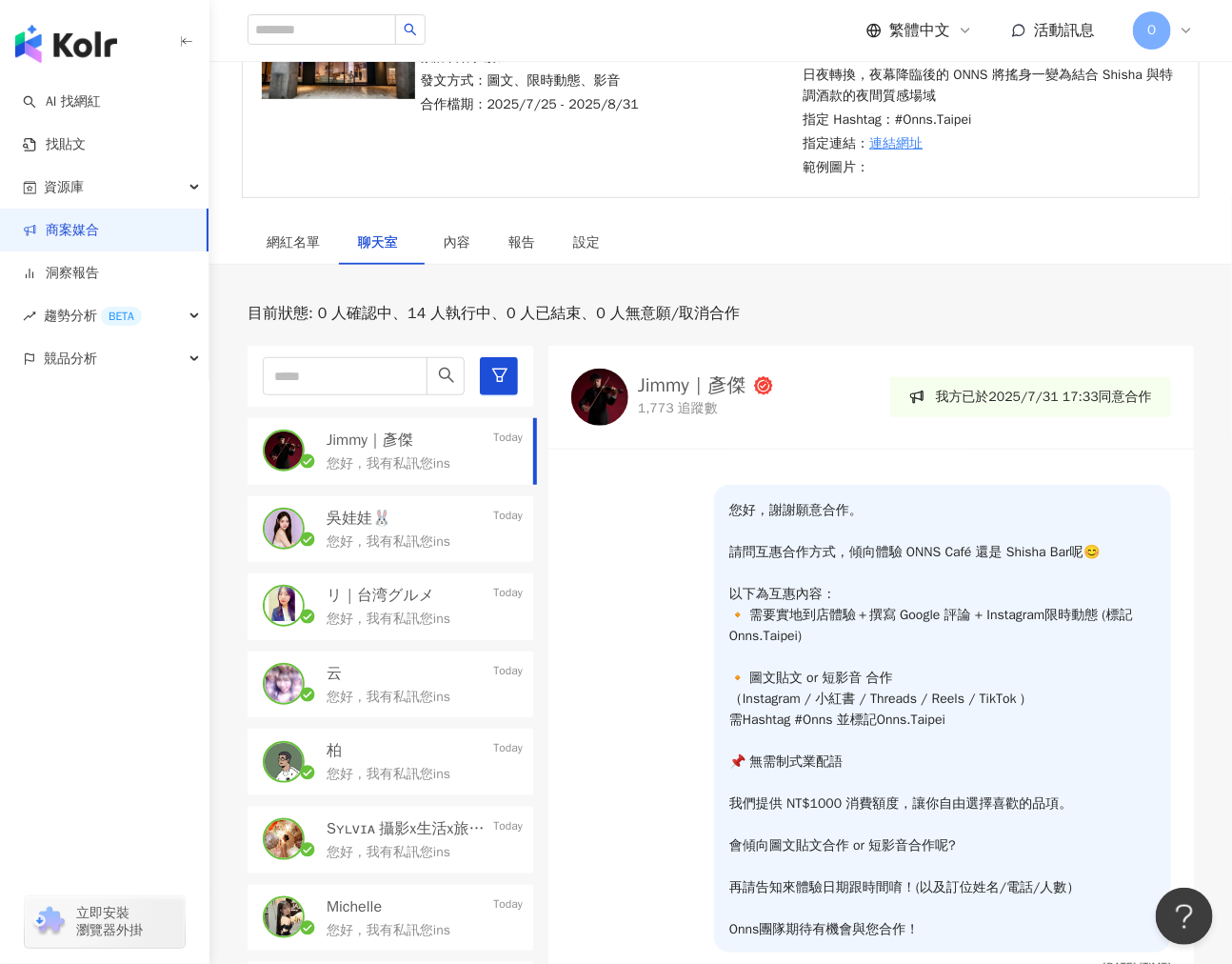 click on "Jimmy｜彥傑" at bounding box center (692, 386) 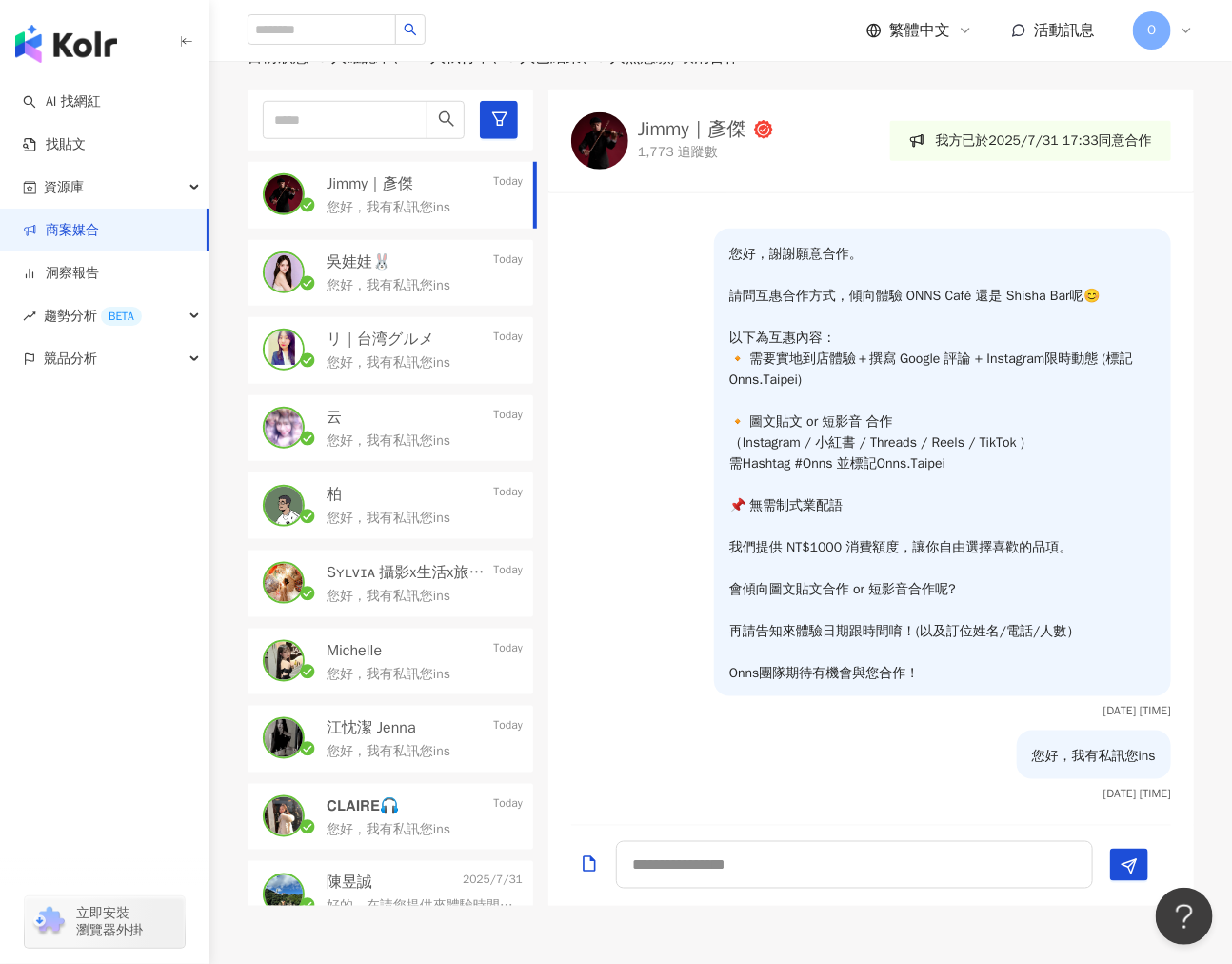 scroll, scrollTop: 486, scrollLeft: 0, axis: vertical 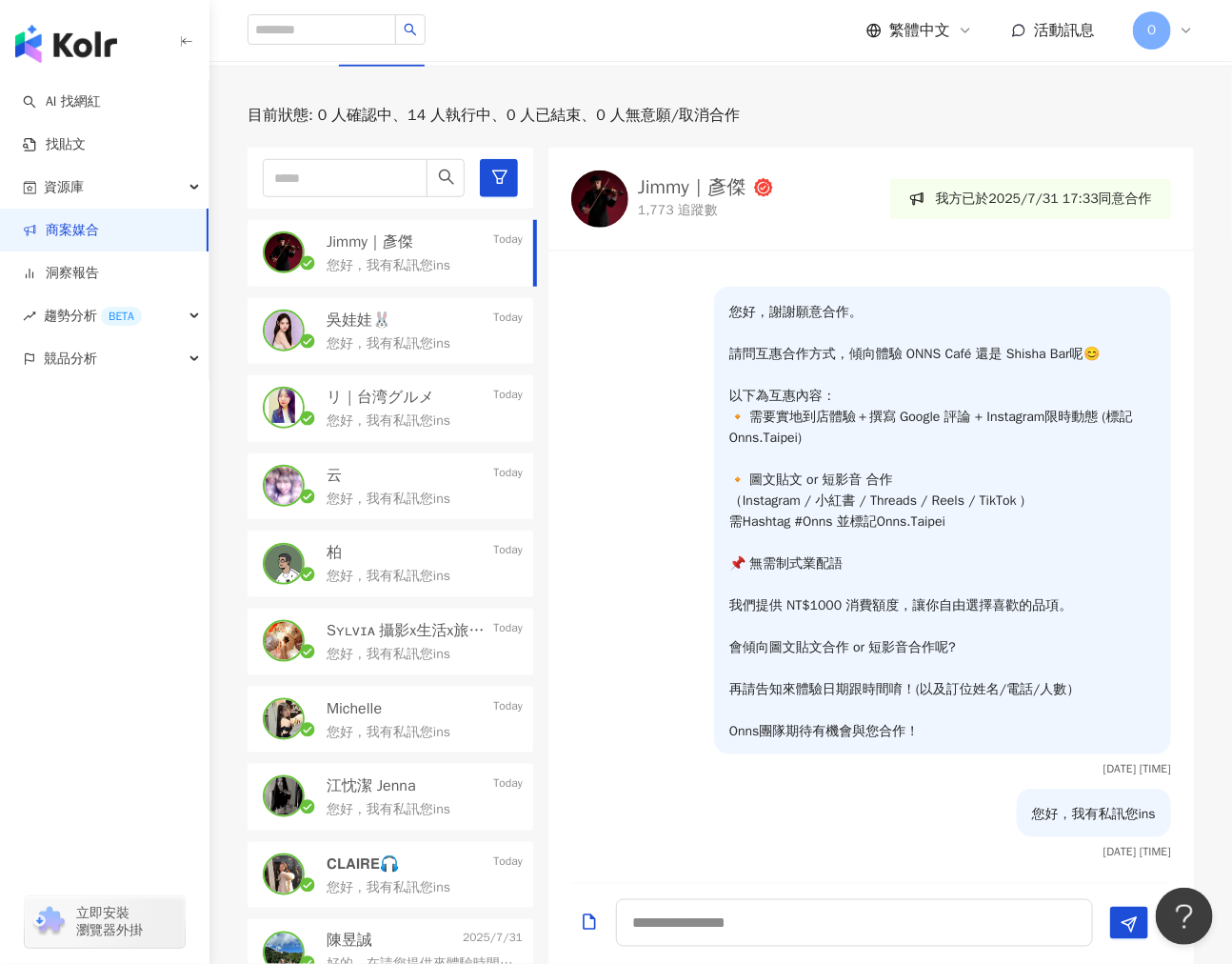 click on "您好，我有私訊您ins" at bounding box center [1094, 814] 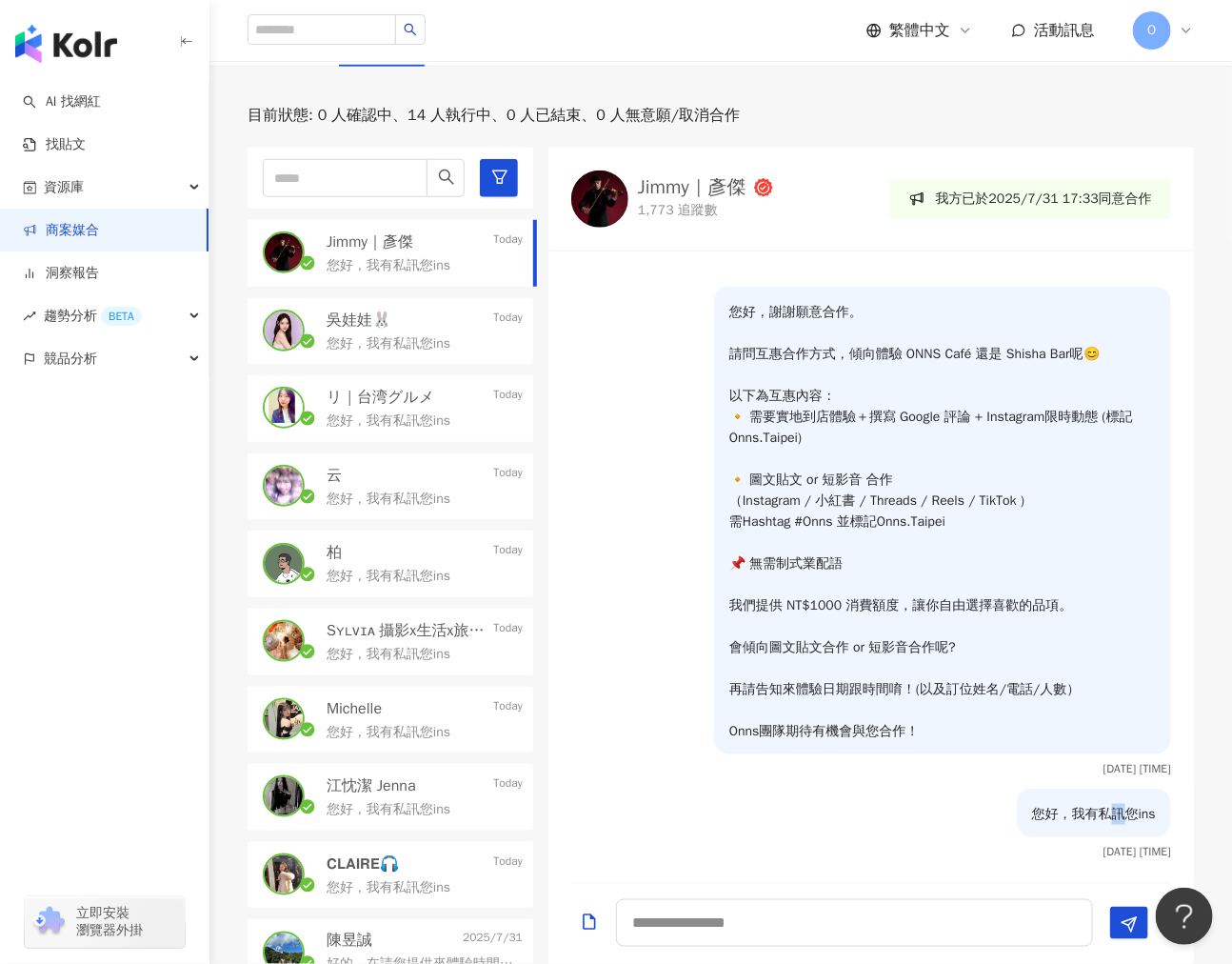 click on "您好，我有私訊您ins" at bounding box center (1094, 814) 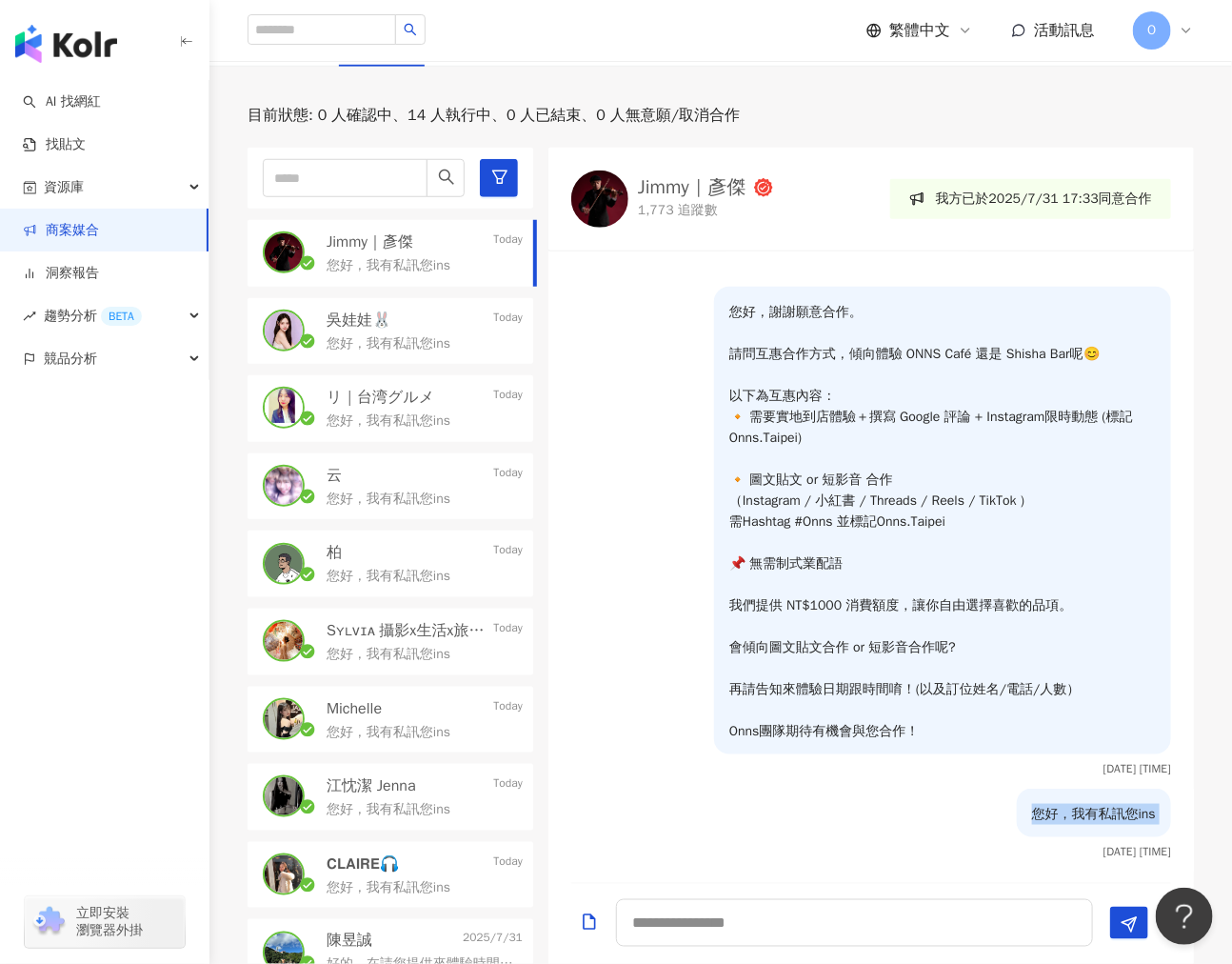 click on "您好，我有私訊您ins" at bounding box center [1094, 814] 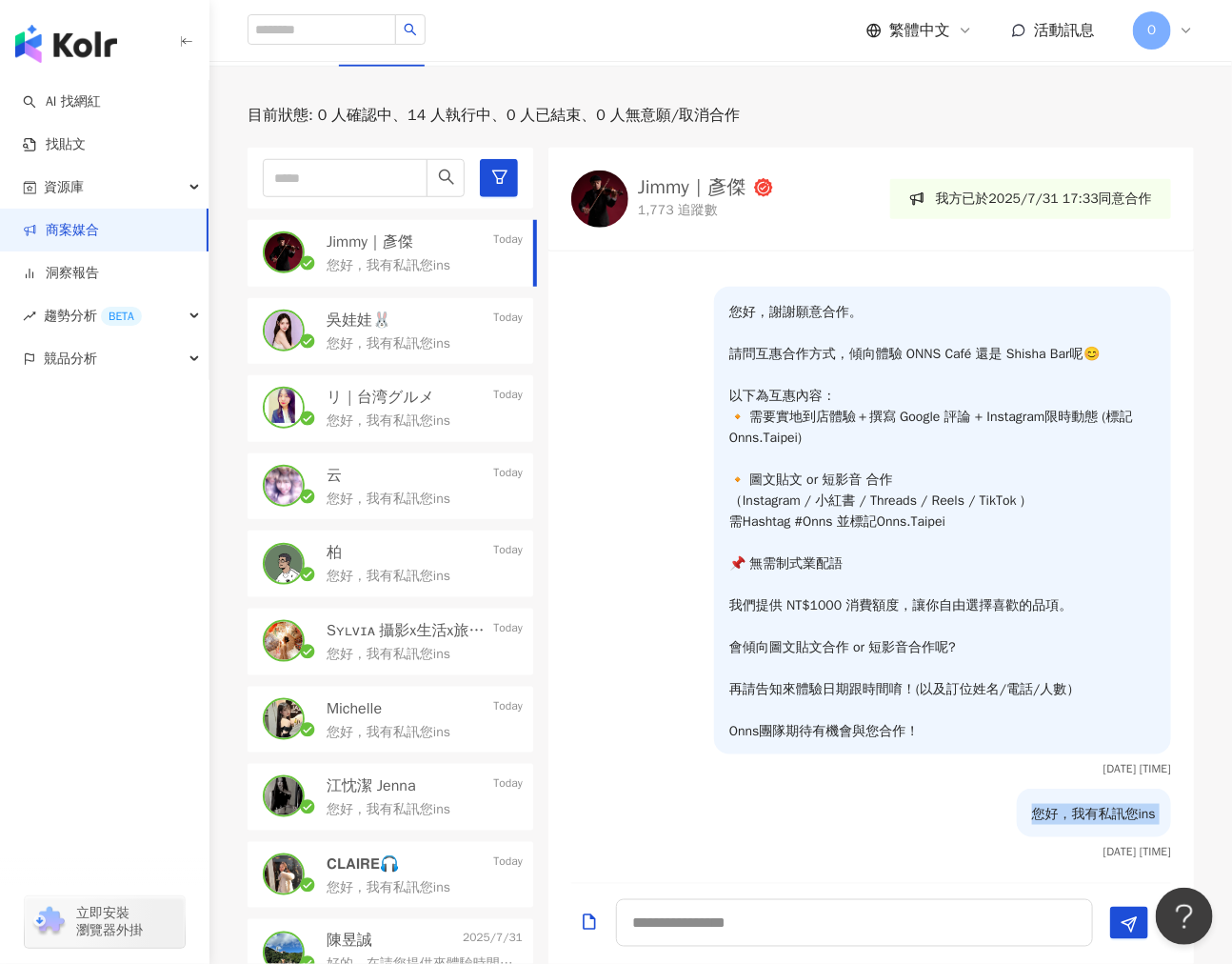 copy on "您好，我有私訊您ins" 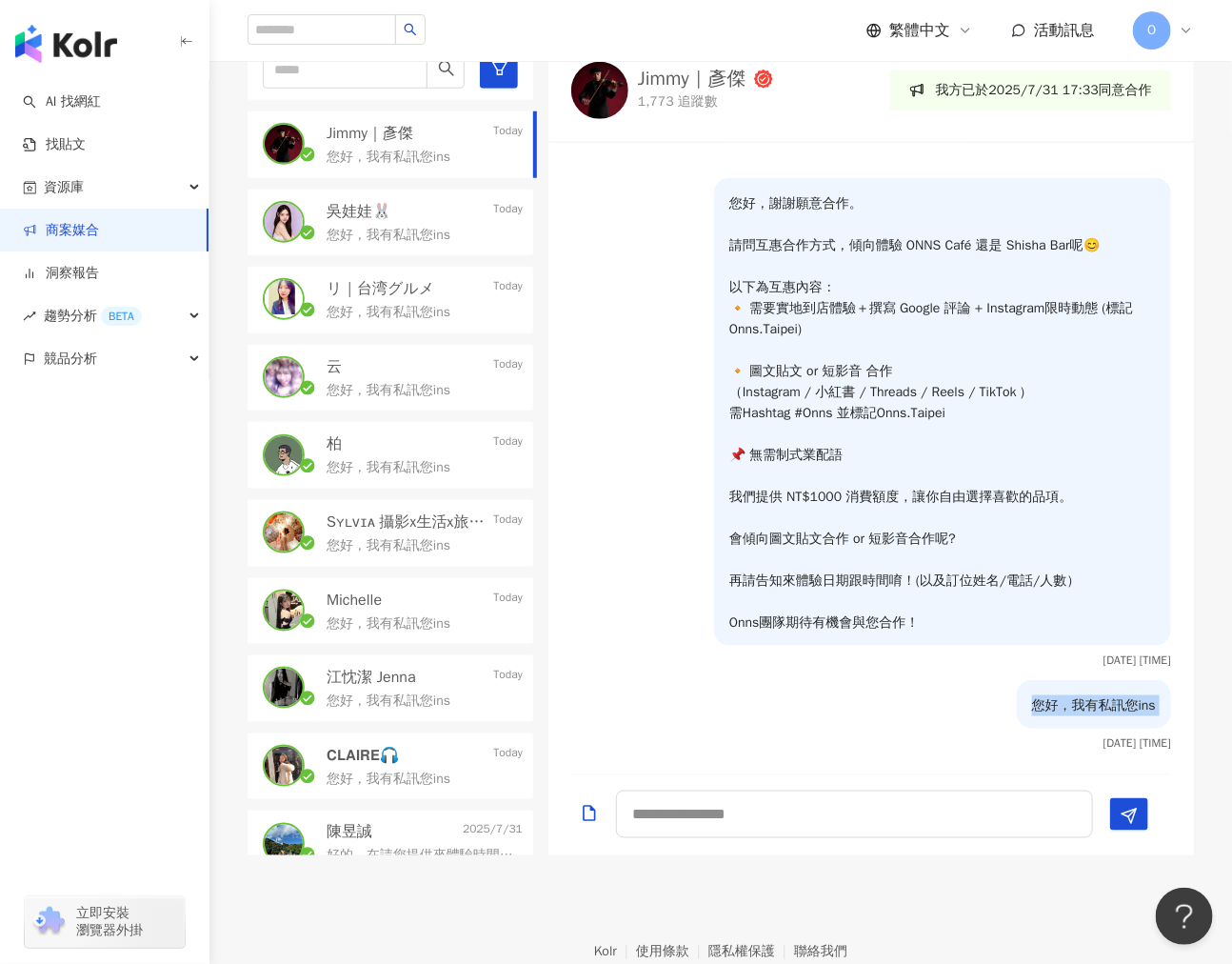 scroll, scrollTop: 697, scrollLeft: 0, axis: vertical 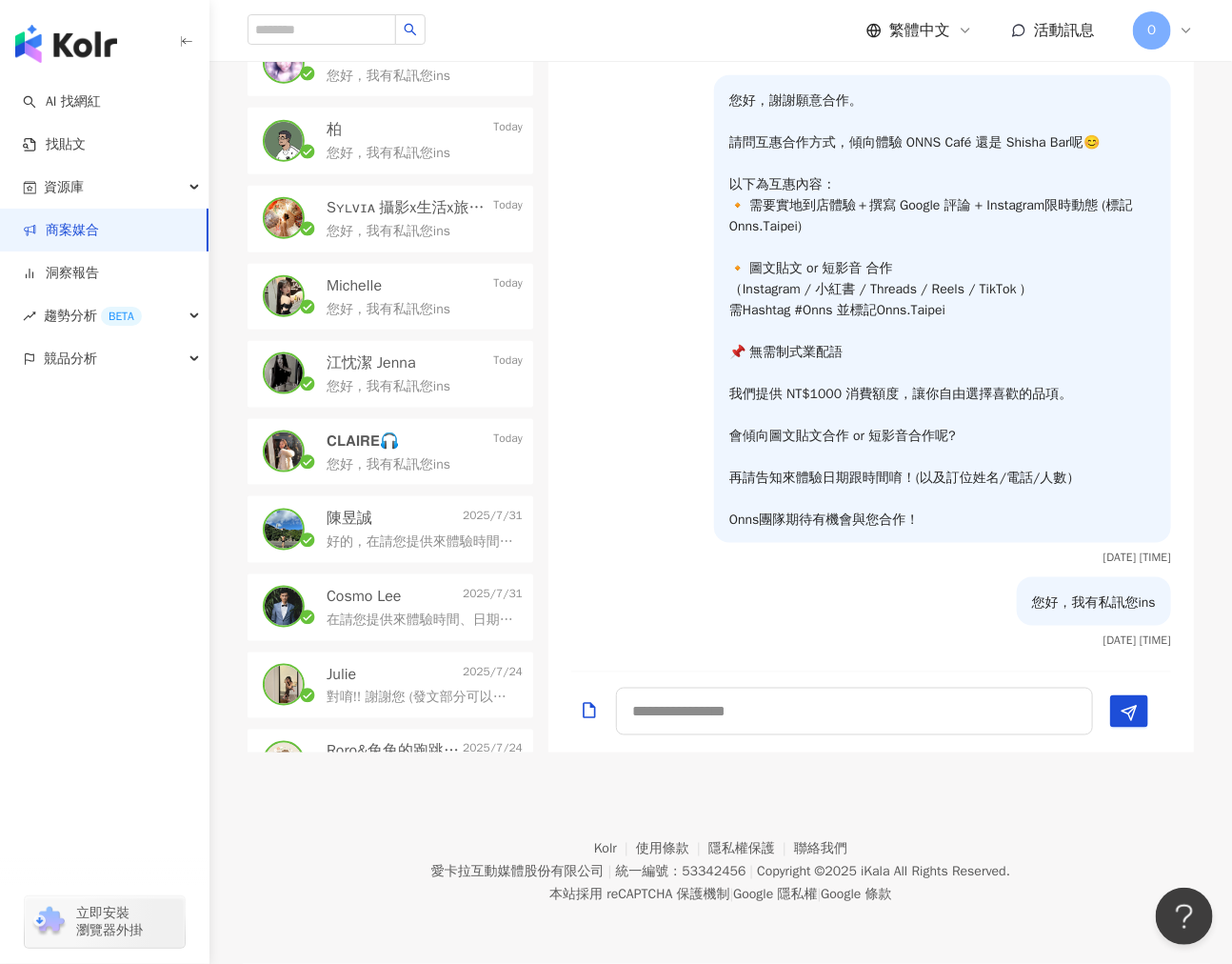 click on "好的，在請您提供來體驗時間、日期、姓名、電話，幫您做預約喔！目前8/1預約滿了，謝謝您" at bounding box center (421, 542) 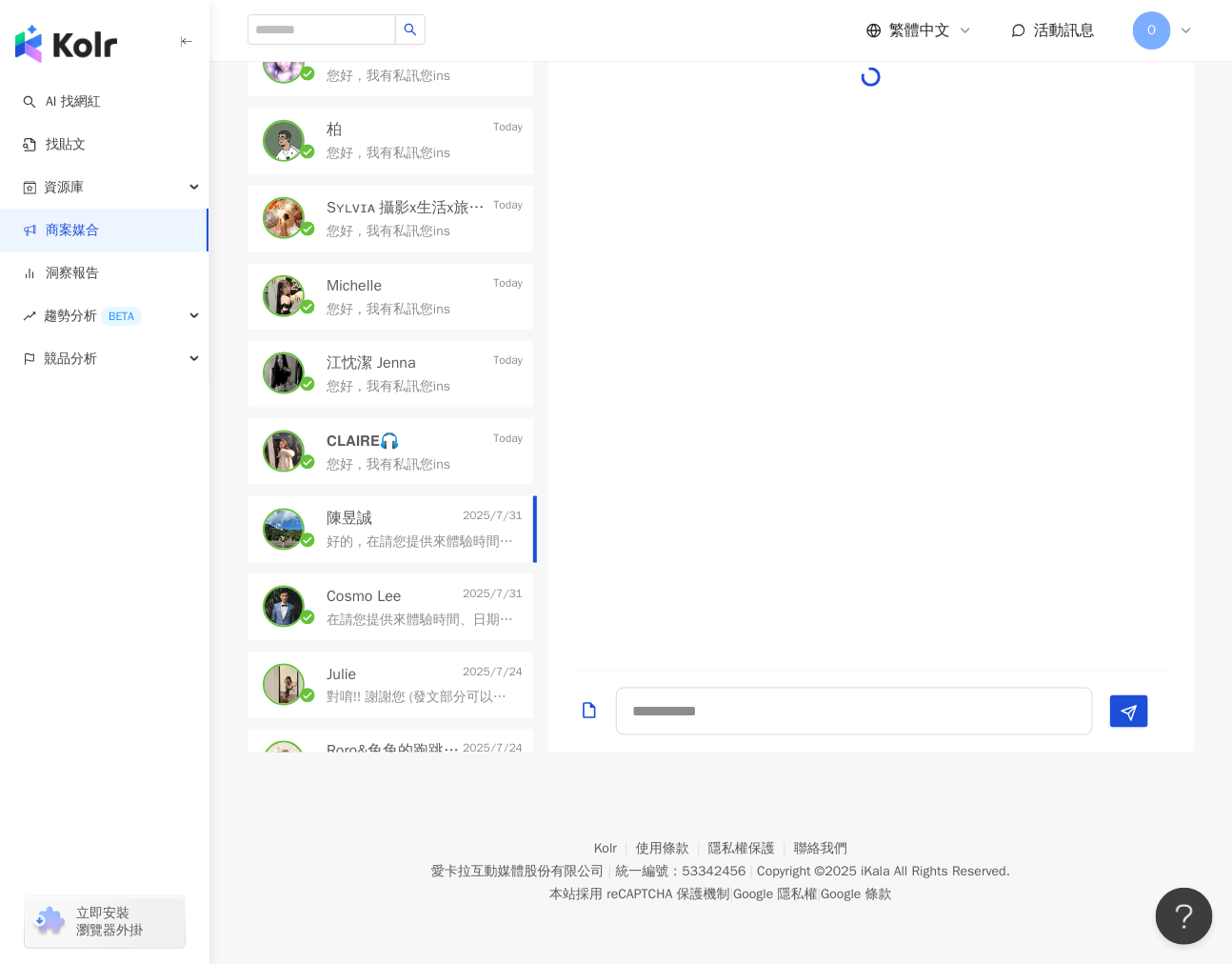 scroll, scrollTop: 423, scrollLeft: 0, axis: vertical 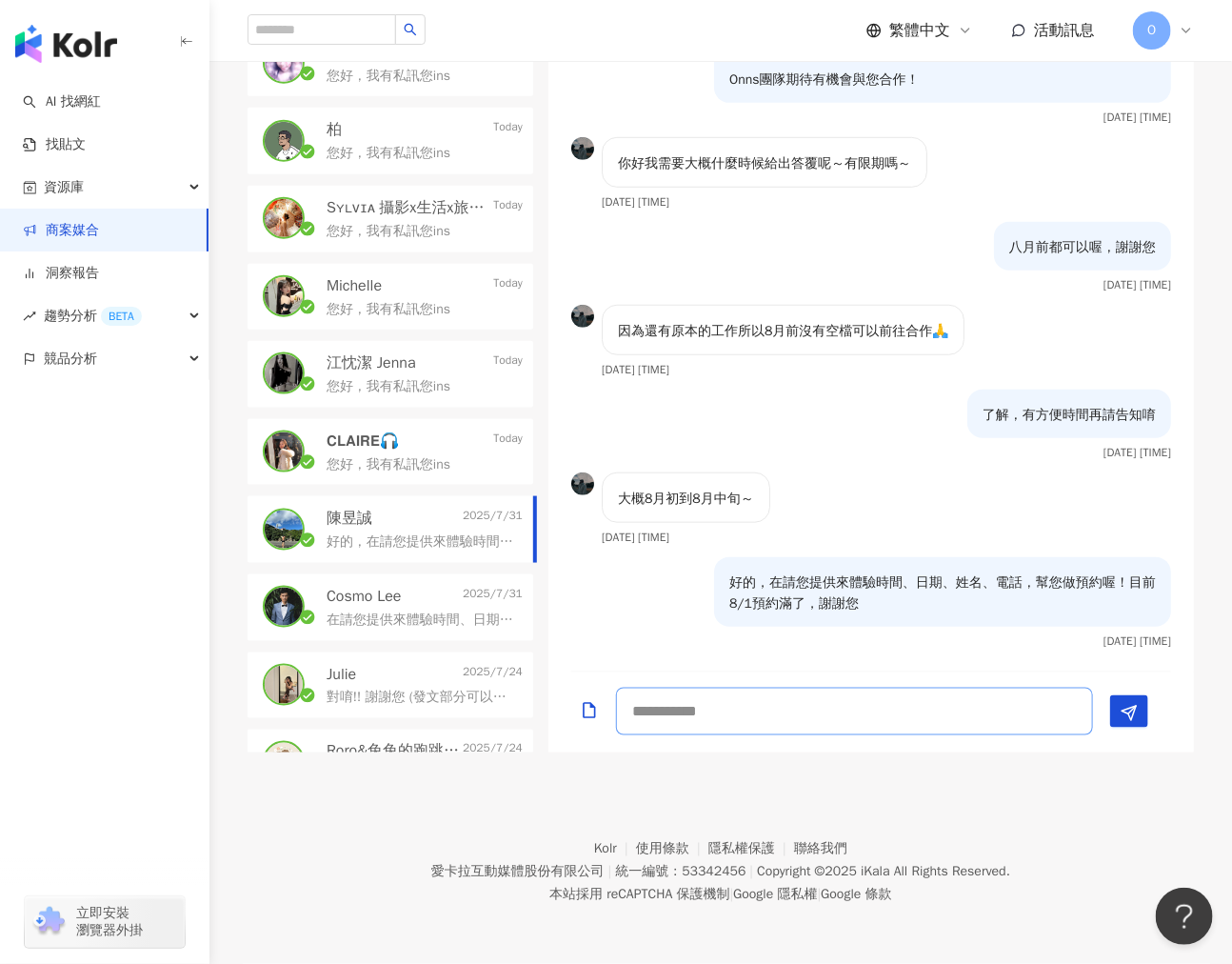 click at bounding box center (854, 712) 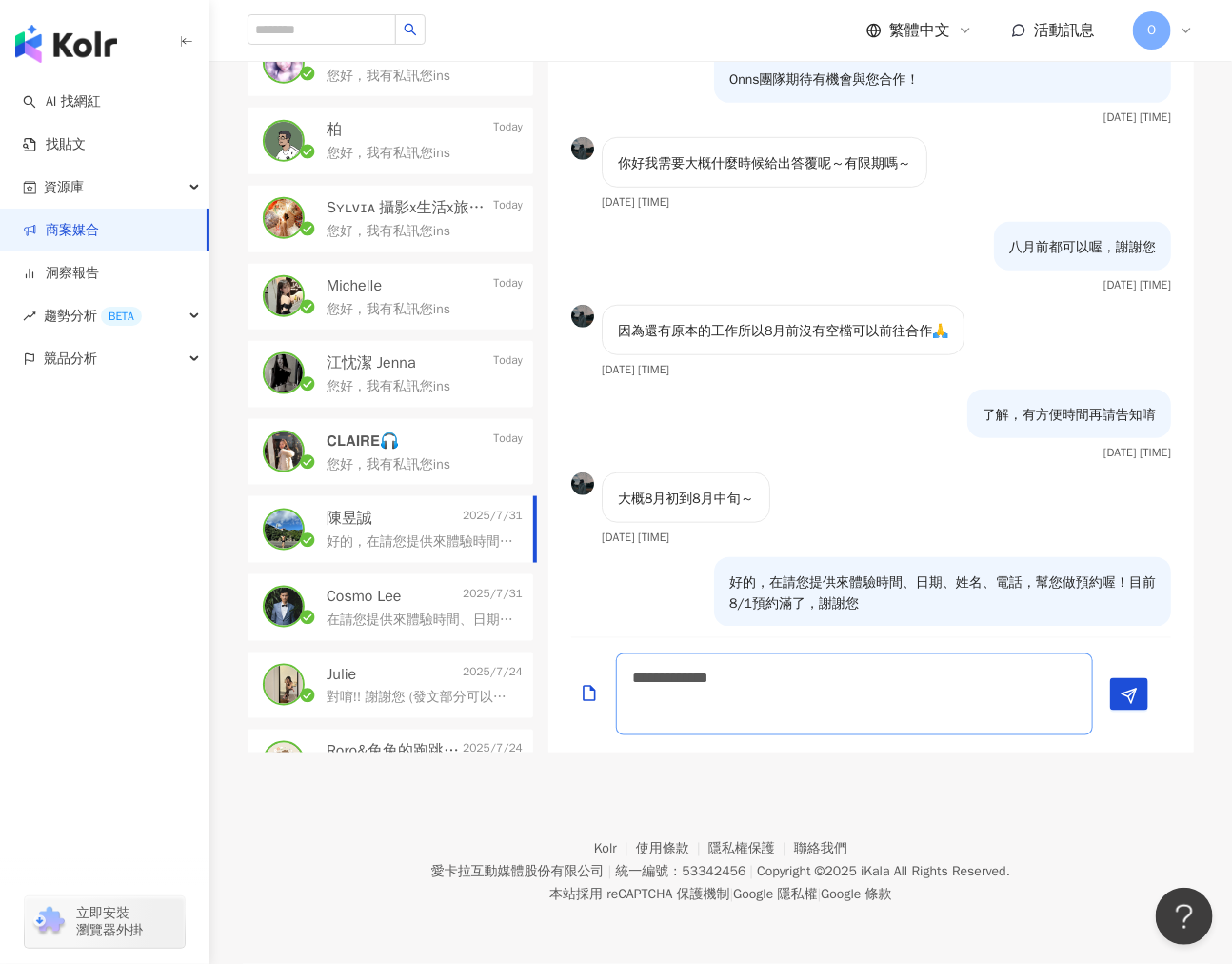 scroll, scrollTop: 2, scrollLeft: 0, axis: vertical 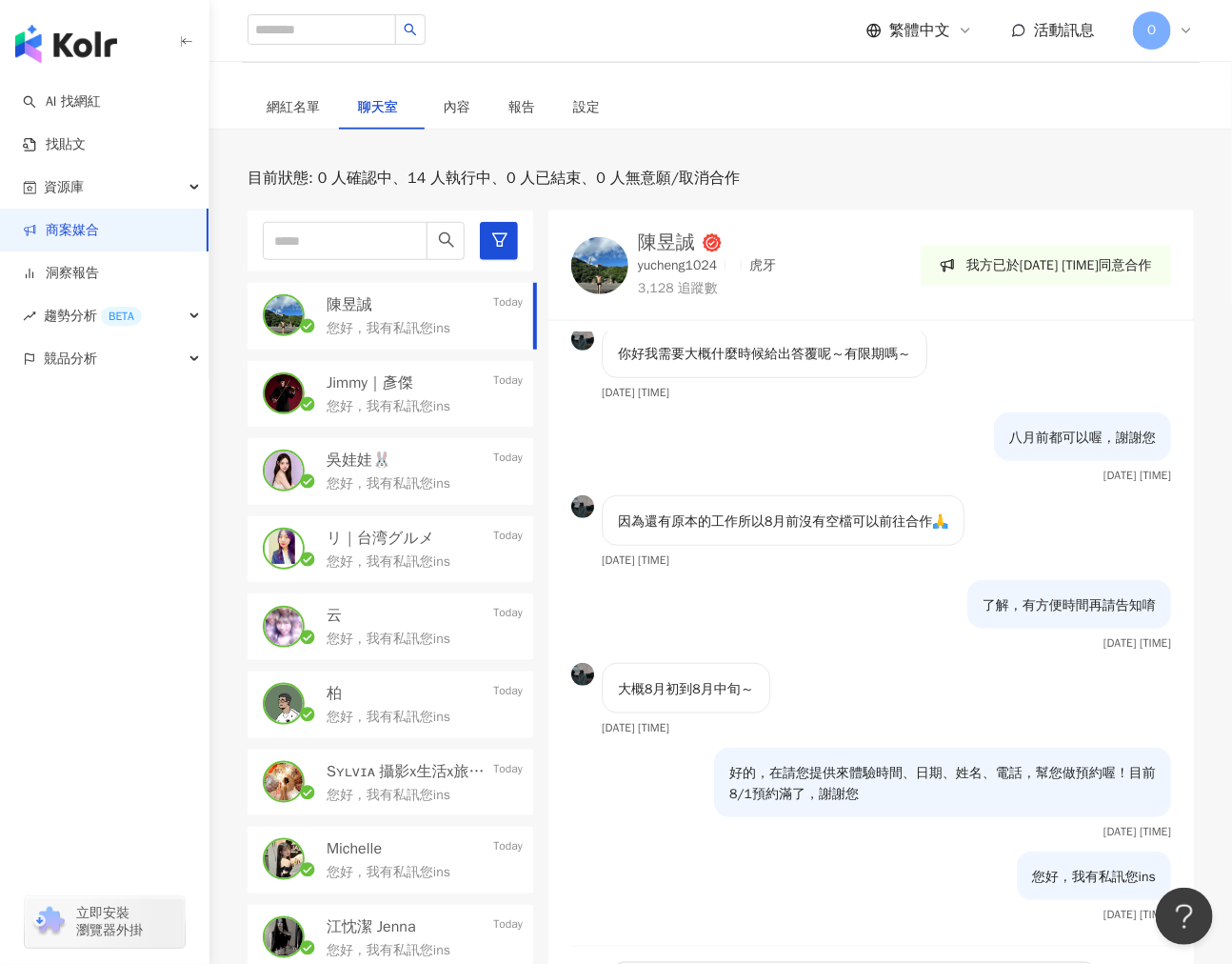 click on "陳昱誠" at bounding box center (666, 243) 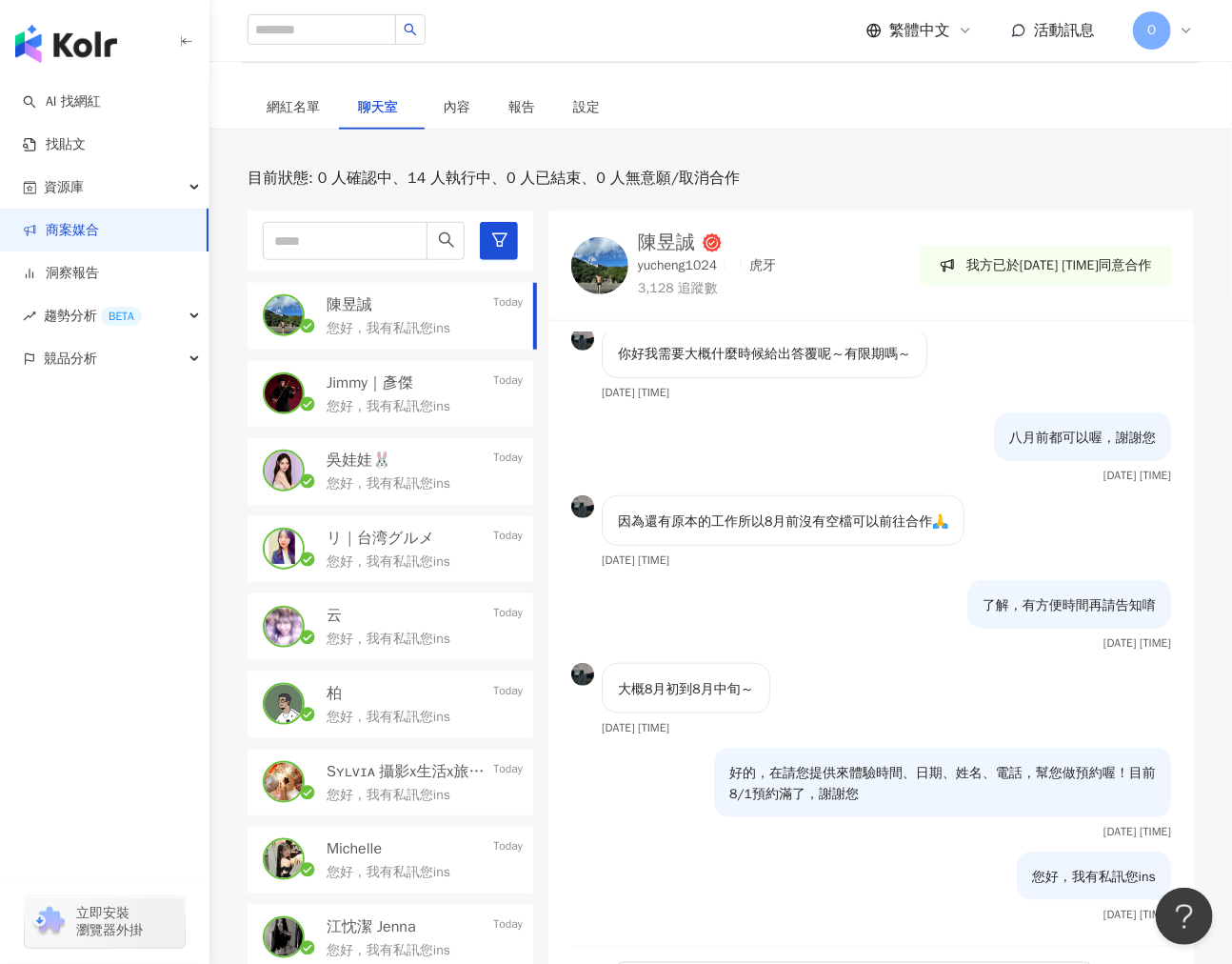 click on "您好，我有私訊您ins" at bounding box center (1094, 877) 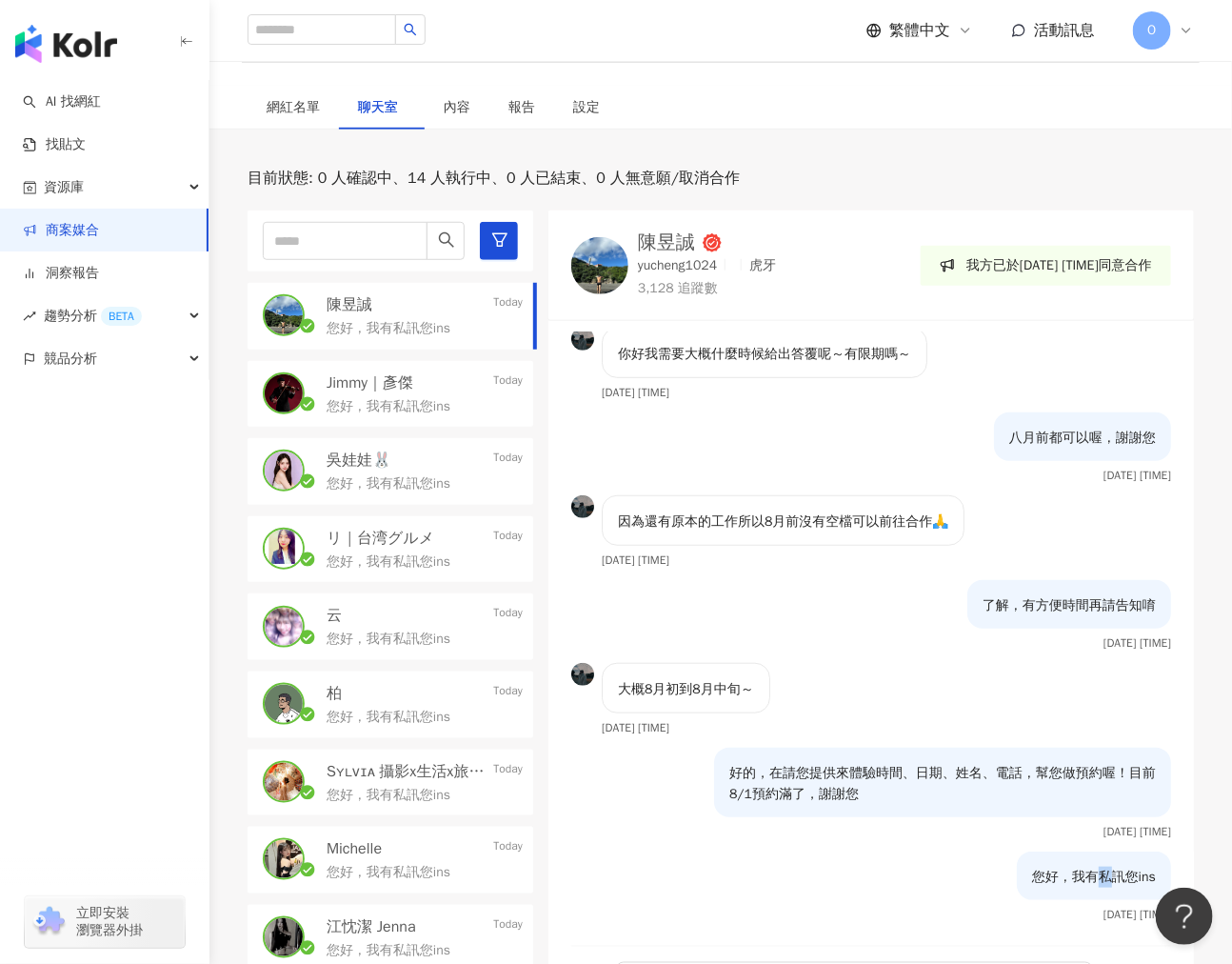click on "您好，我有私訊您ins" at bounding box center [1094, 877] 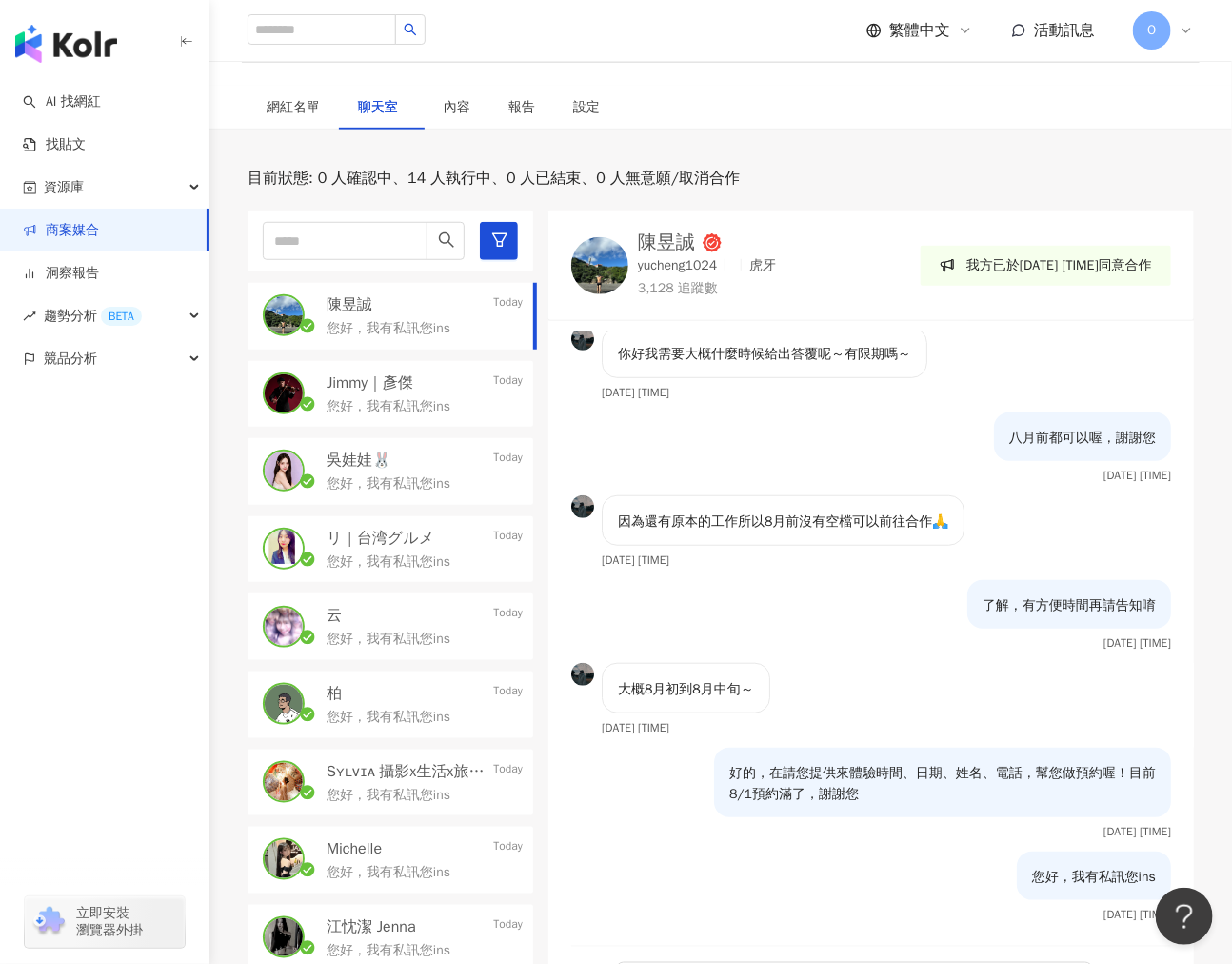 click on "大概8月初到8月中旬～" at bounding box center (686, 690) 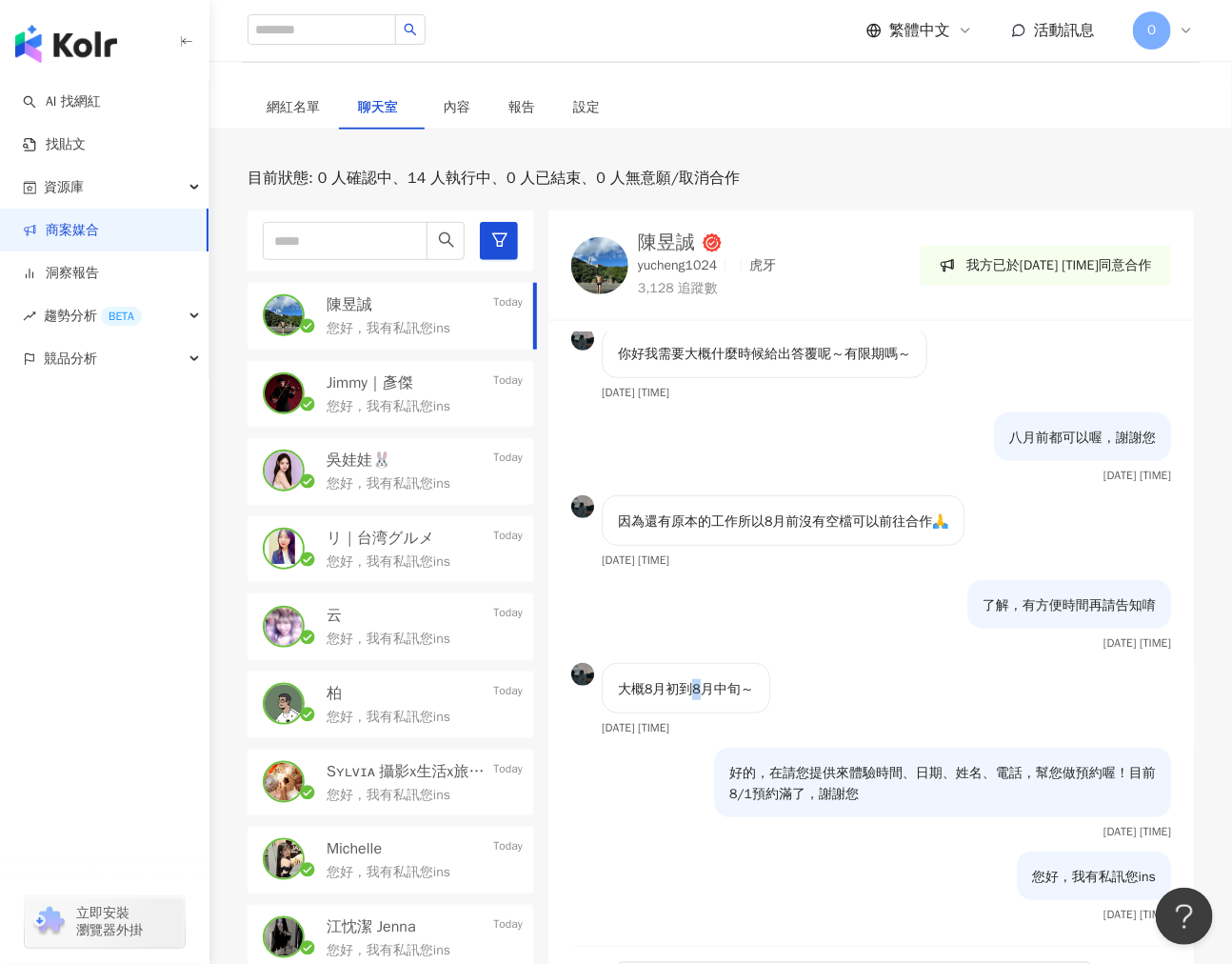 click on "大概8月初到8月中旬～" at bounding box center [686, 690] 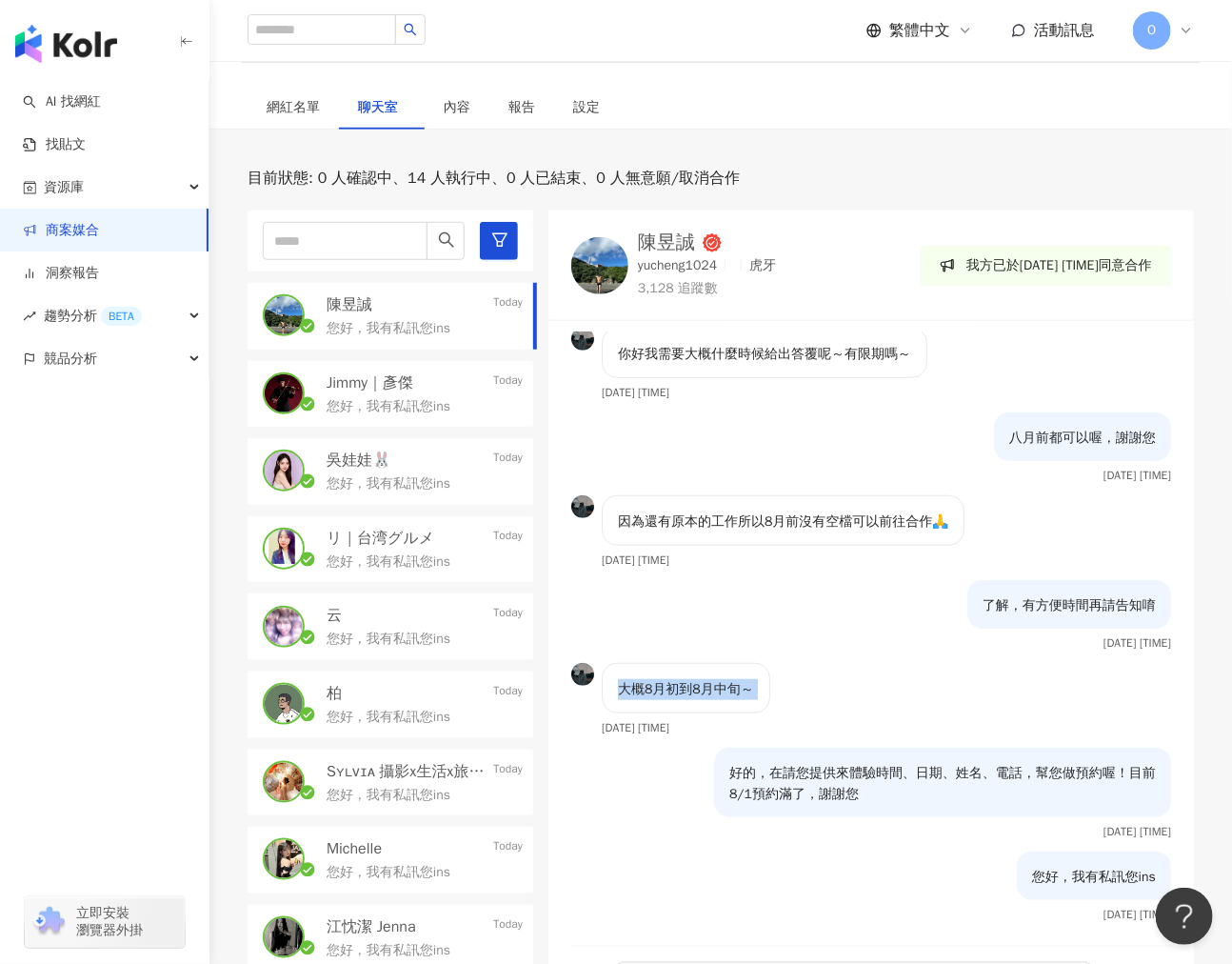 click on "大概8月初到8月中旬～" at bounding box center (686, 690) 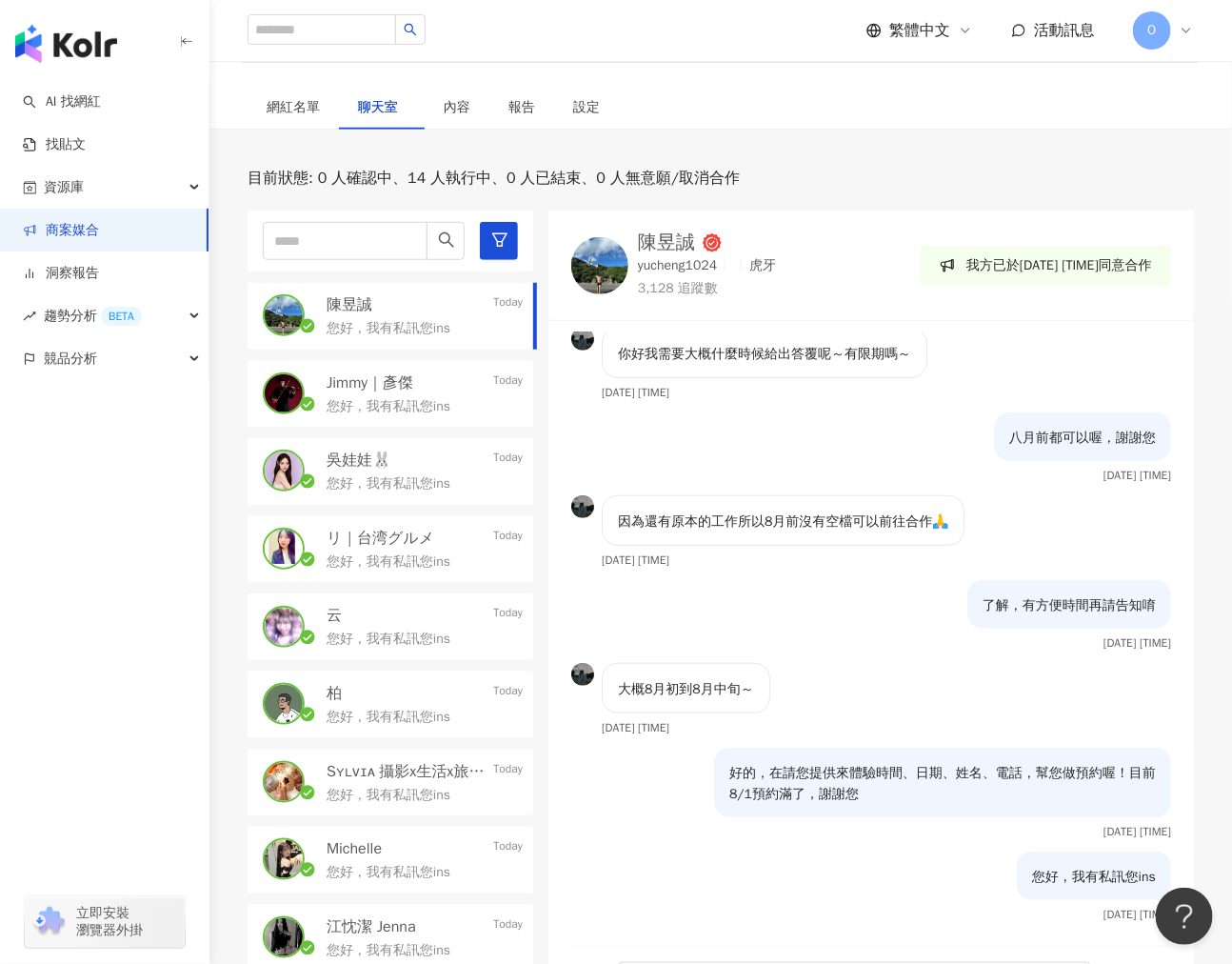 click on "好的，在請您提供來體驗時間、日期、姓名、電話，幫您做預約喔！目前8/1預約滿了，謝謝您" at bounding box center [943, 784] 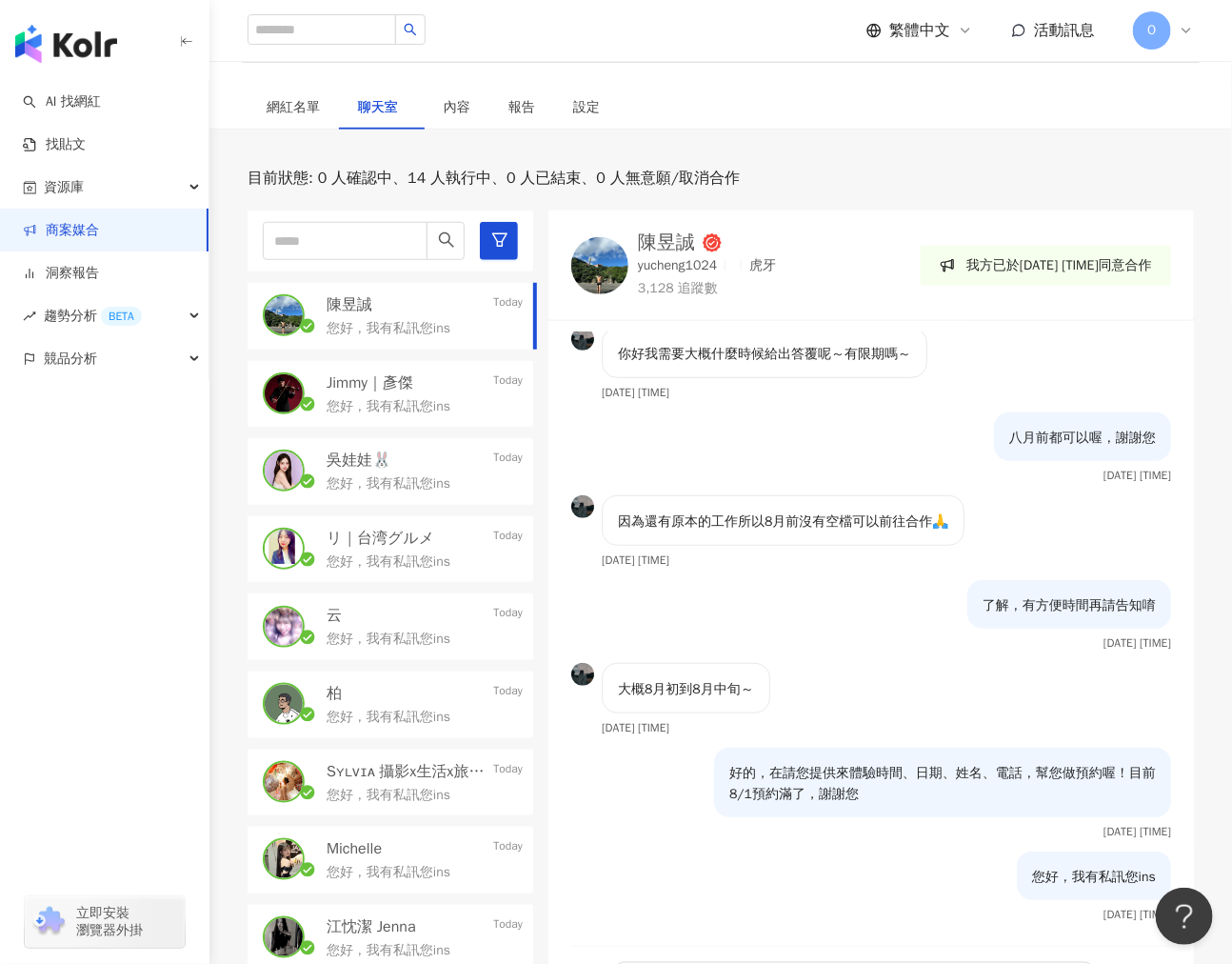 click on "您好，我有私訊您ins" at bounding box center (1094, 877) 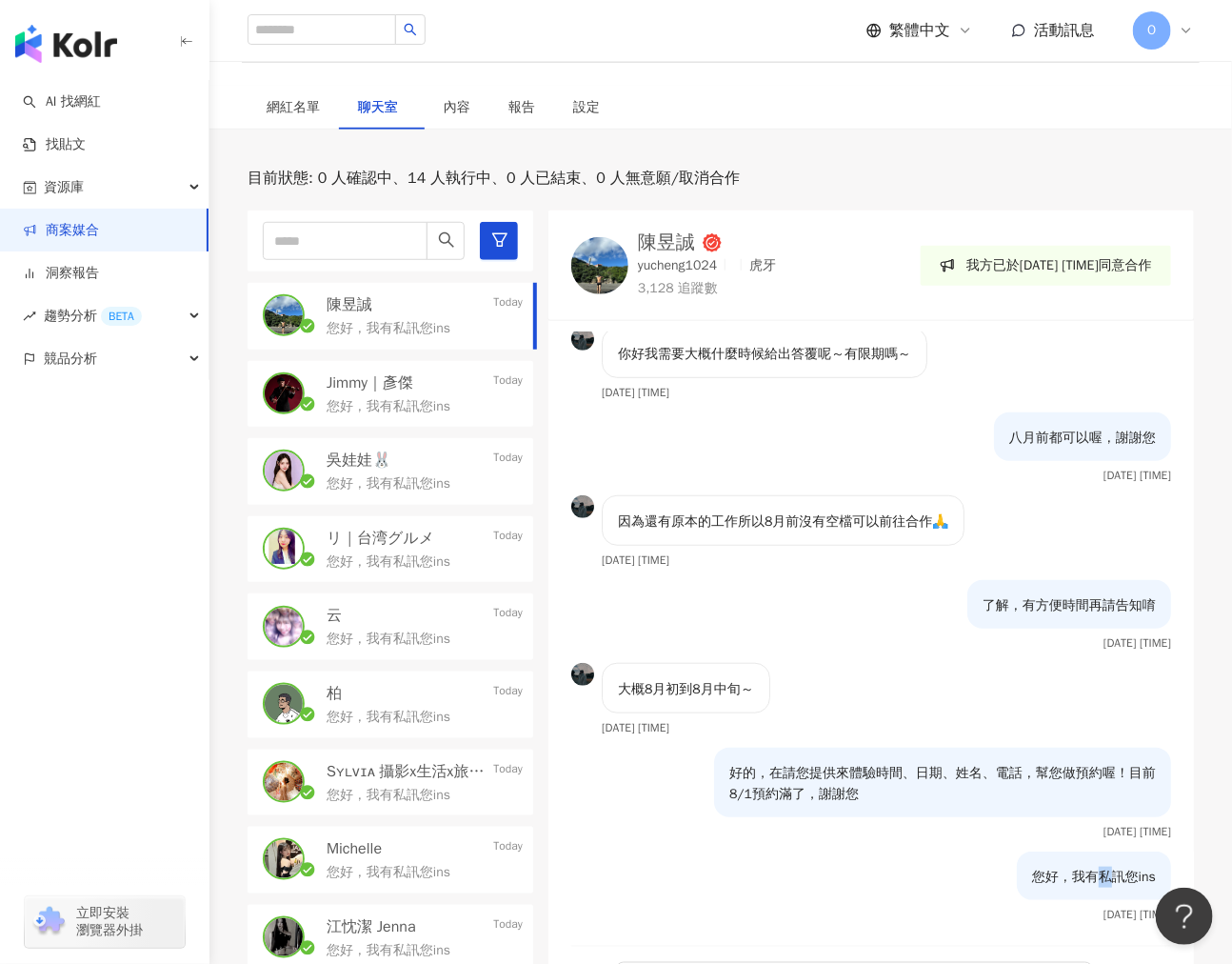 click on "您好，我有私訊您ins" at bounding box center (1094, 877) 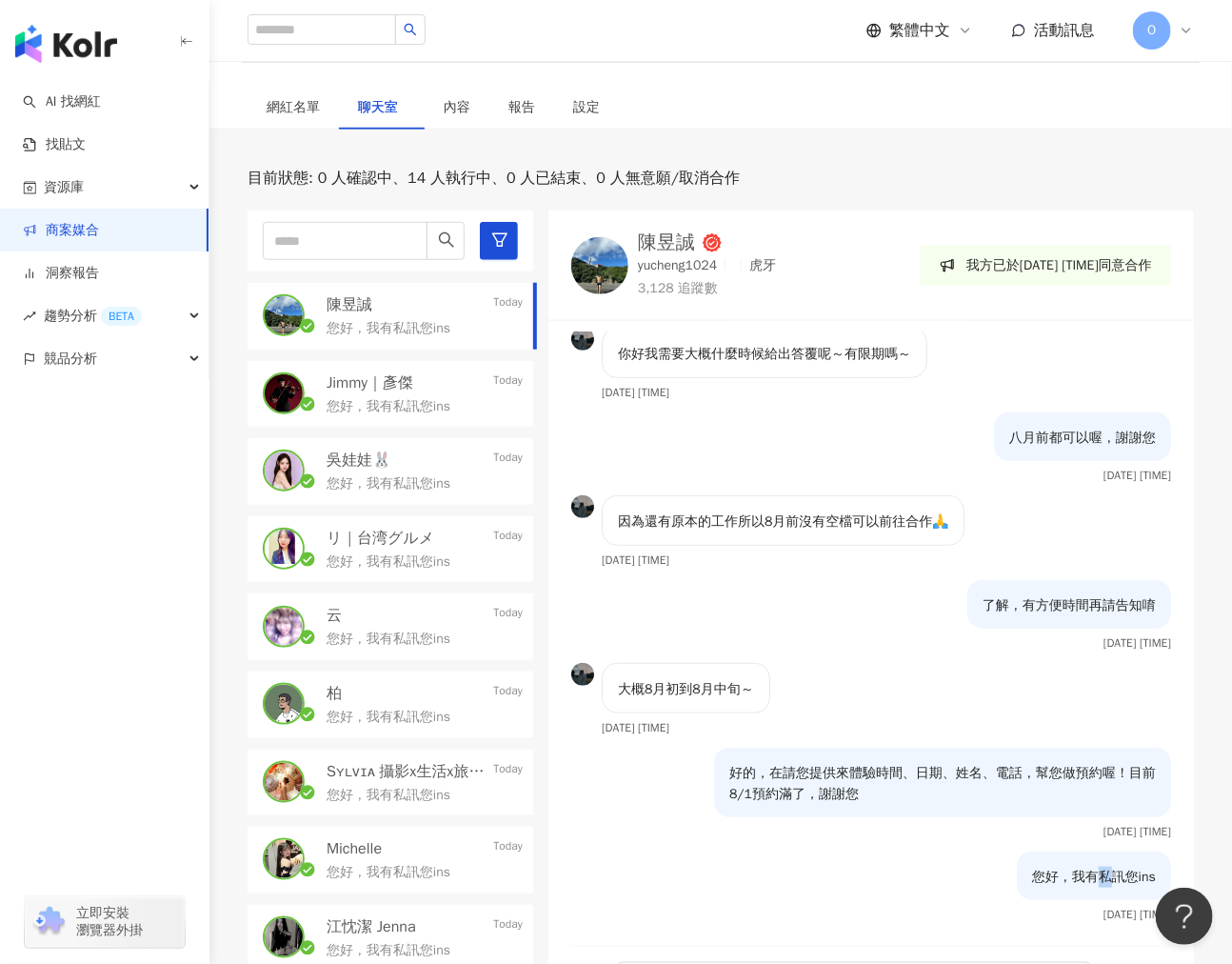 copy on "您好，我有私訊您ins" 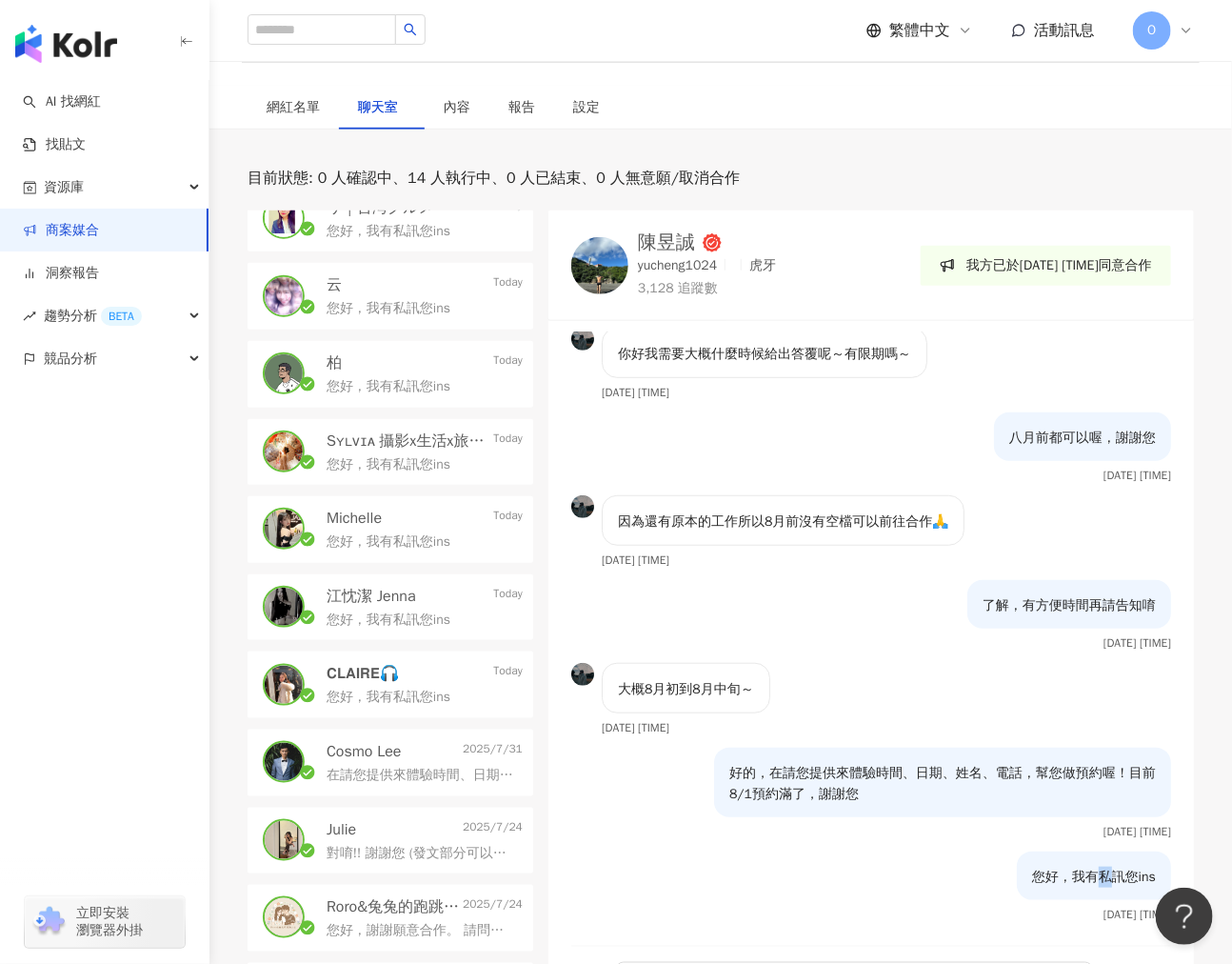 scroll, scrollTop: 331, scrollLeft: 0, axis: vertical 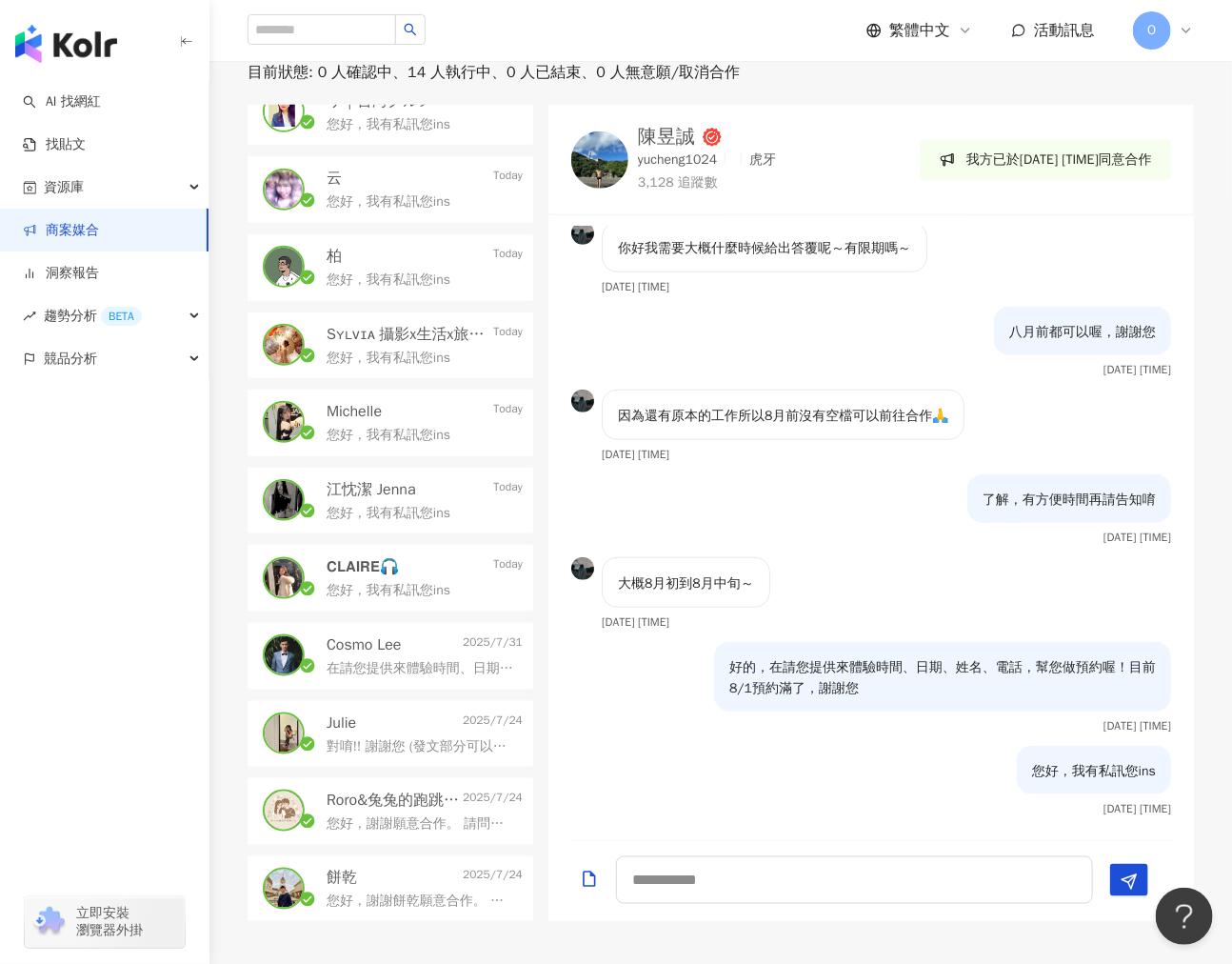 click on "在請您提供來體驗時間、日期、姓名、電話，幫您做預約喔！目前8/1預約滿了，謝謝您" at bounding box center (425, 667) 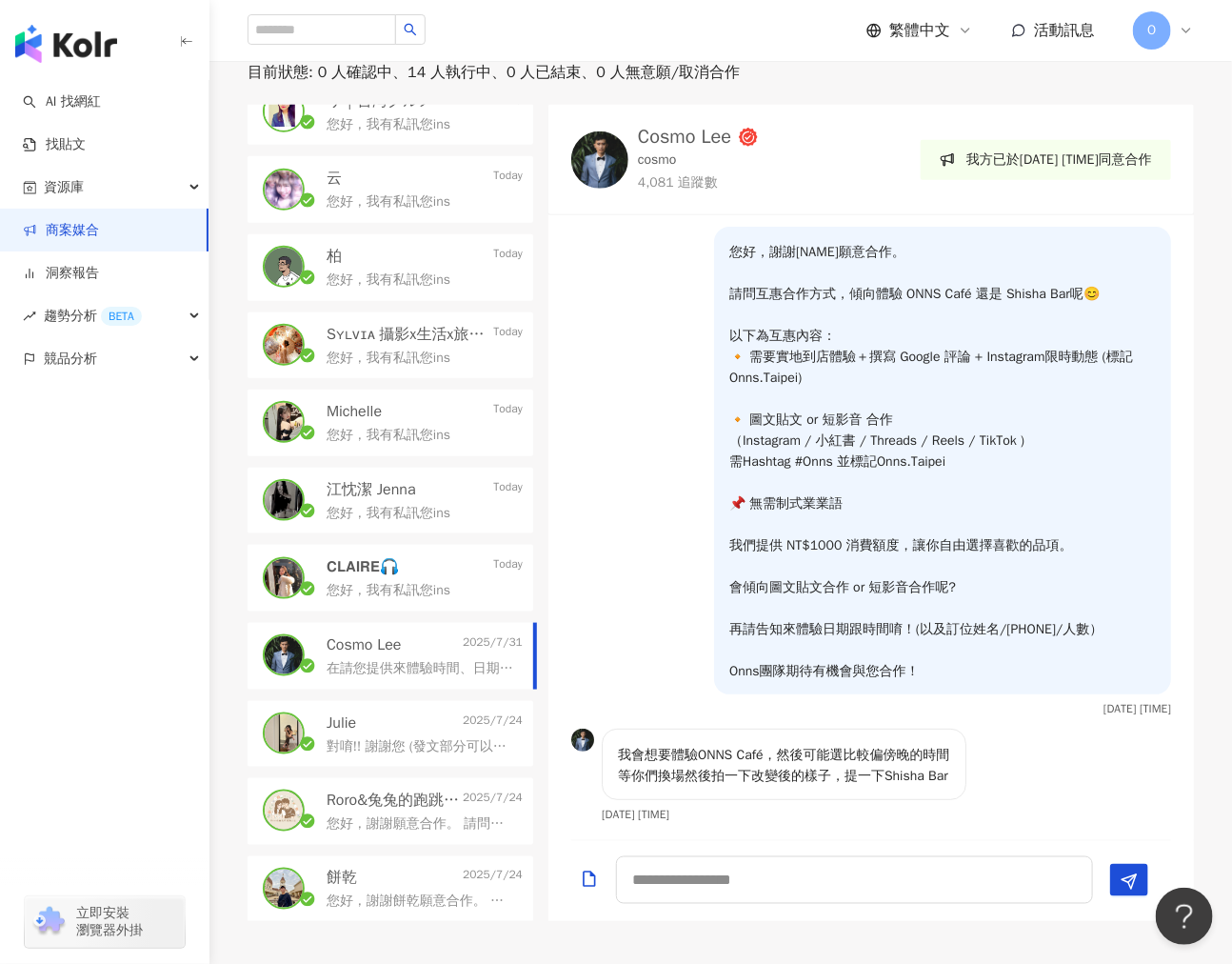scroll, scrollTop: 362, scrollLeft: 0, axis: vertical 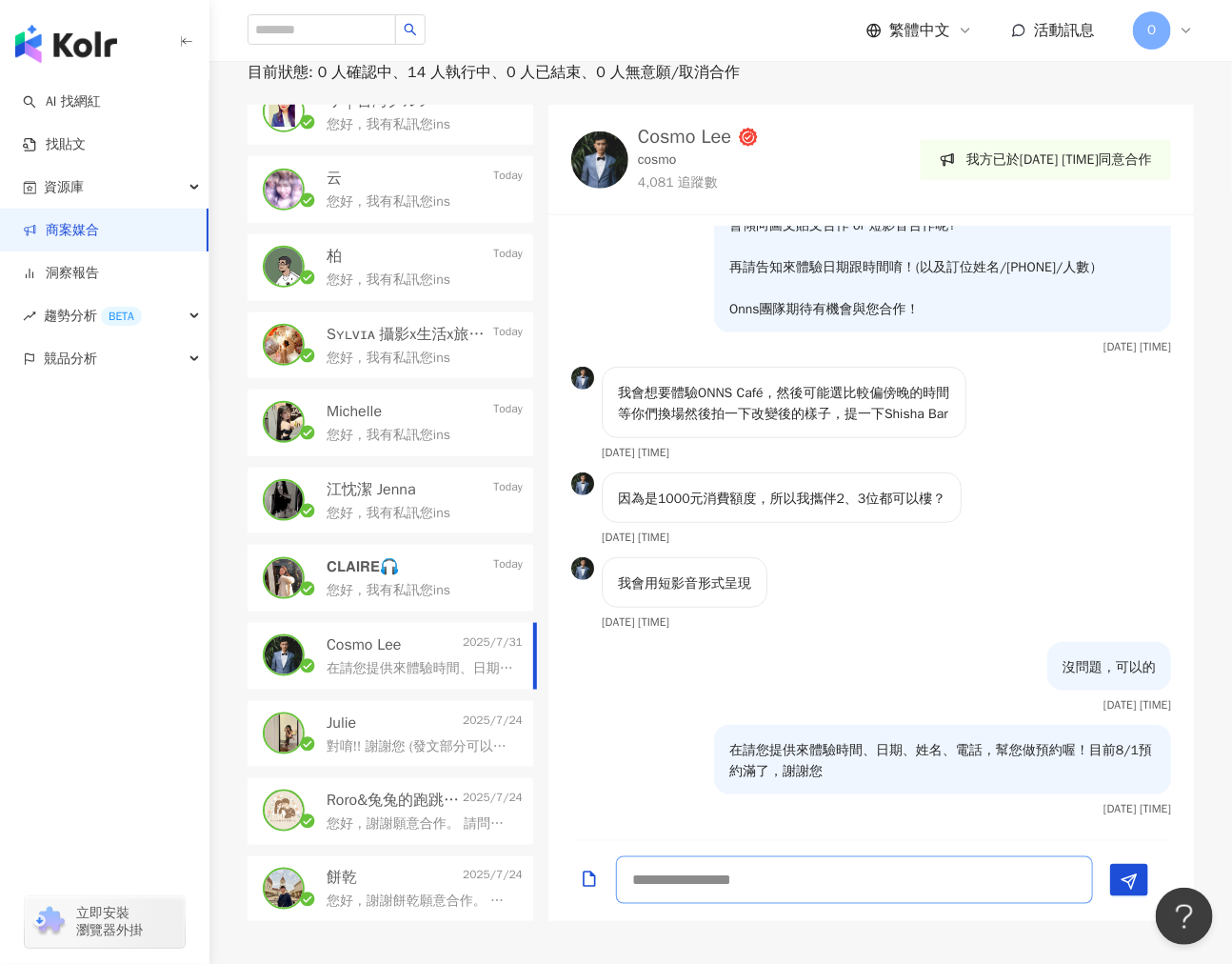 click at bounding box center [854, 880] 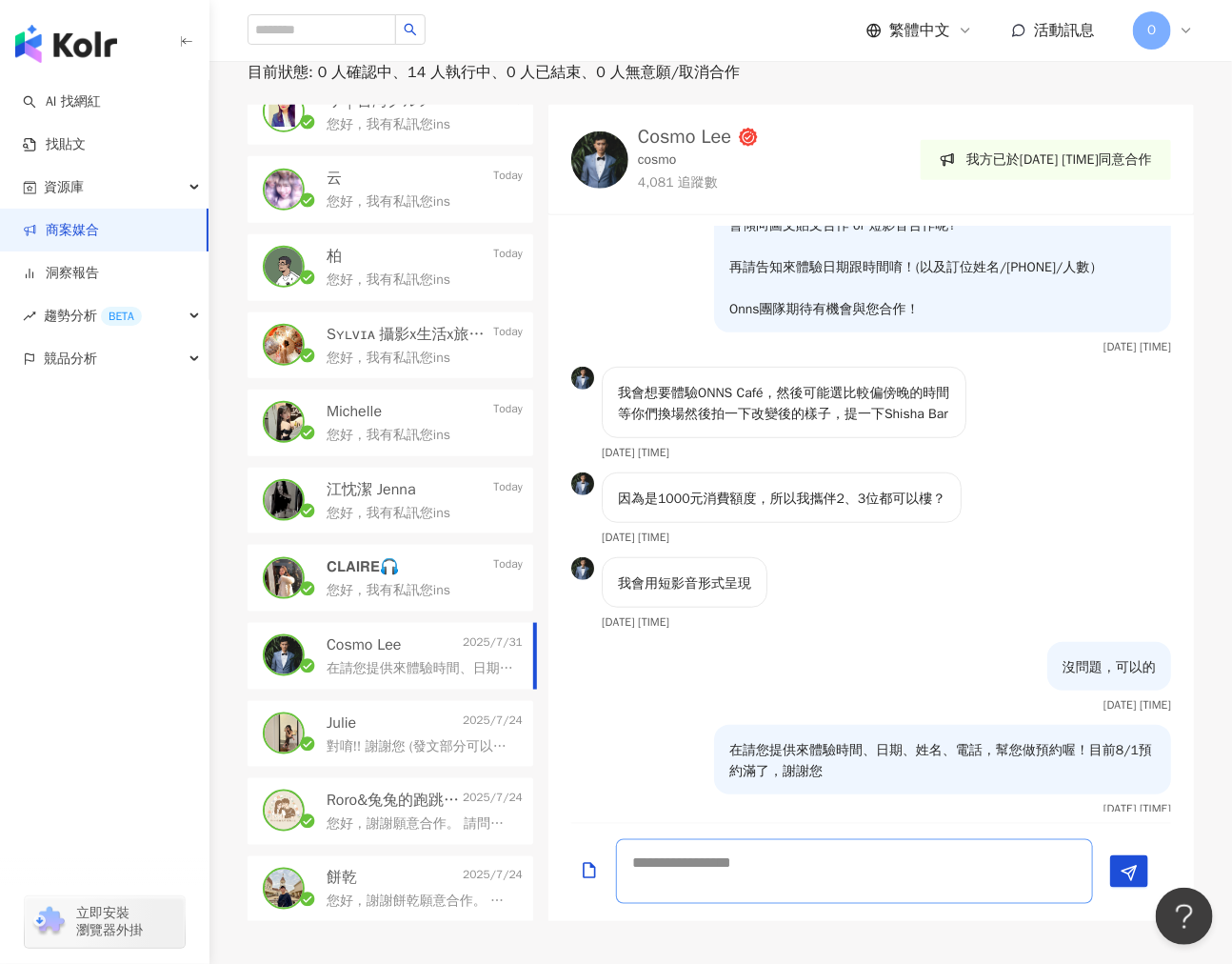 scroll, scrollTop: 0, scrollLeft: 0, axis: both 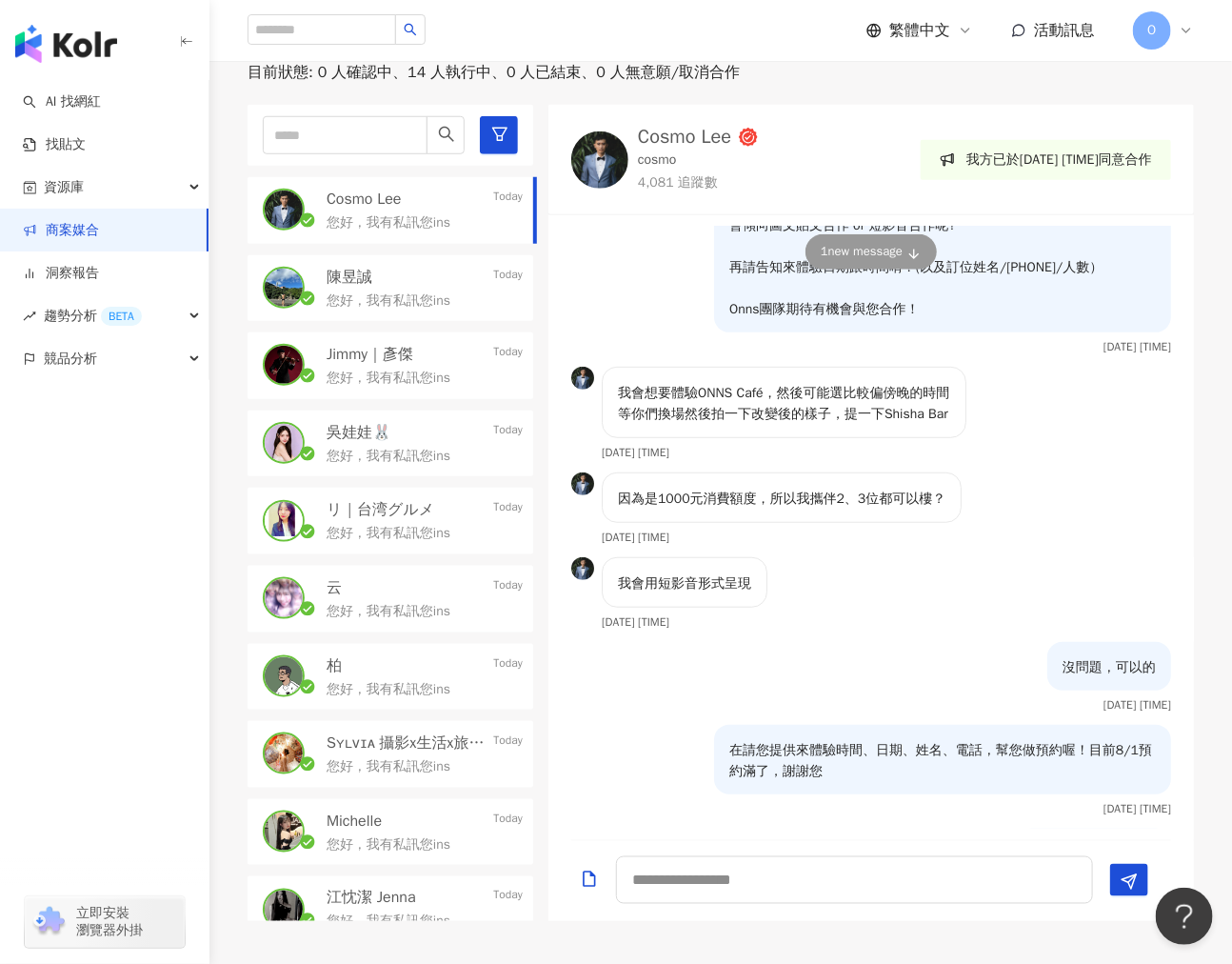 click on "我會用短影音形式呈現 2025/7/29 14:43" at bounding box center [685, 592] 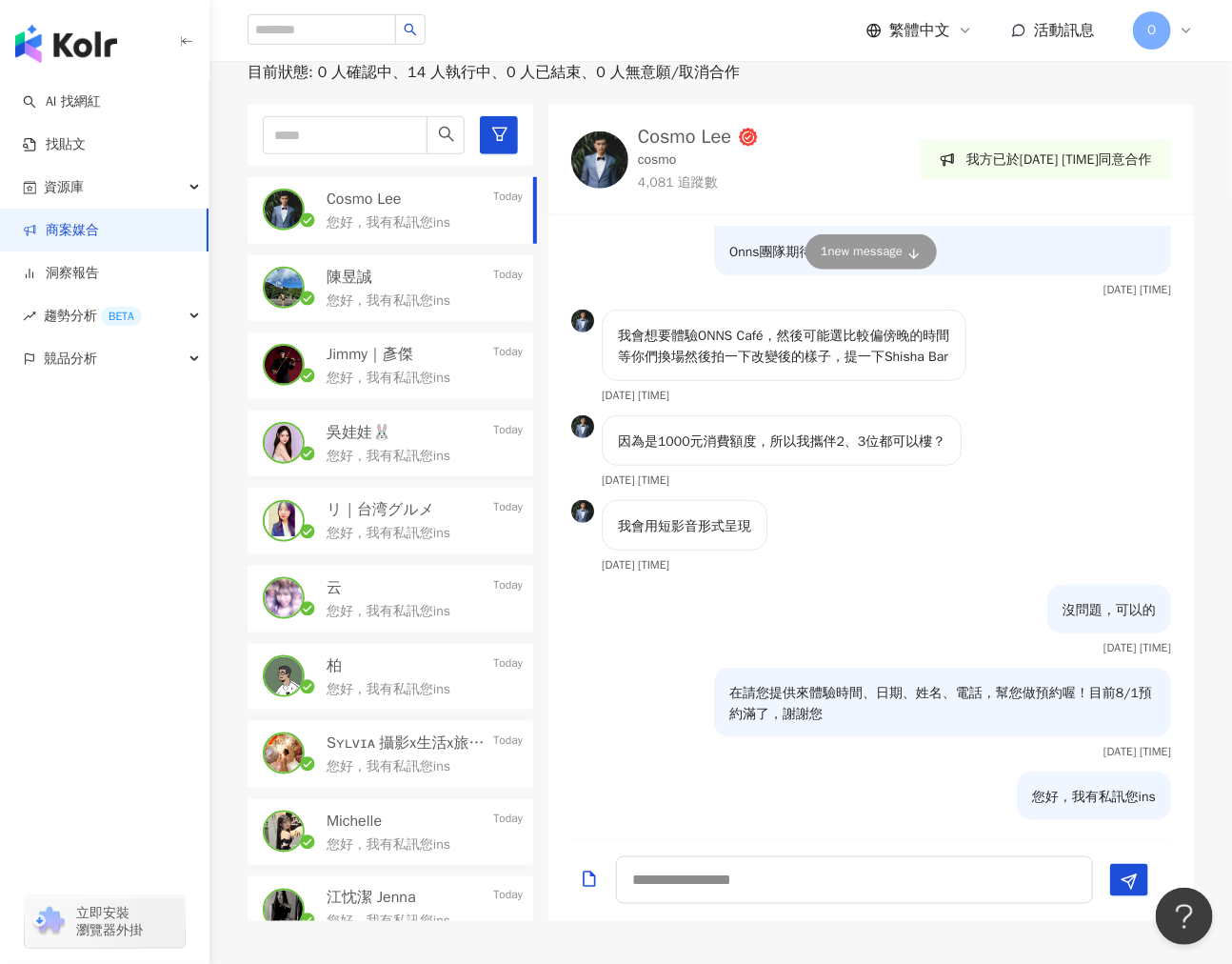 scroll, scrollTop: 444, scrollLeft: 0, axis: vertical 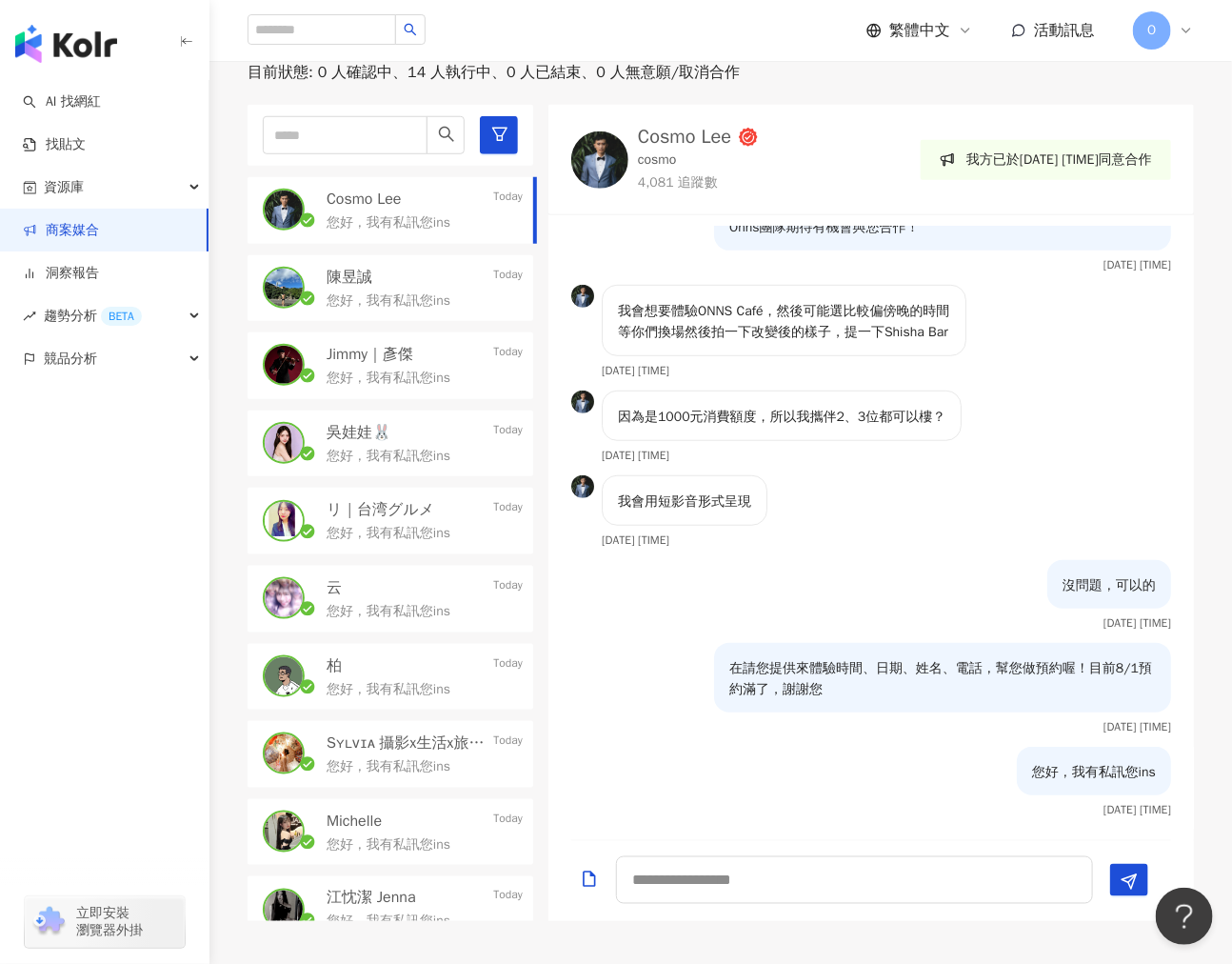 click on "您好，我有私訊您ins" at bounding box center [1094, 773] 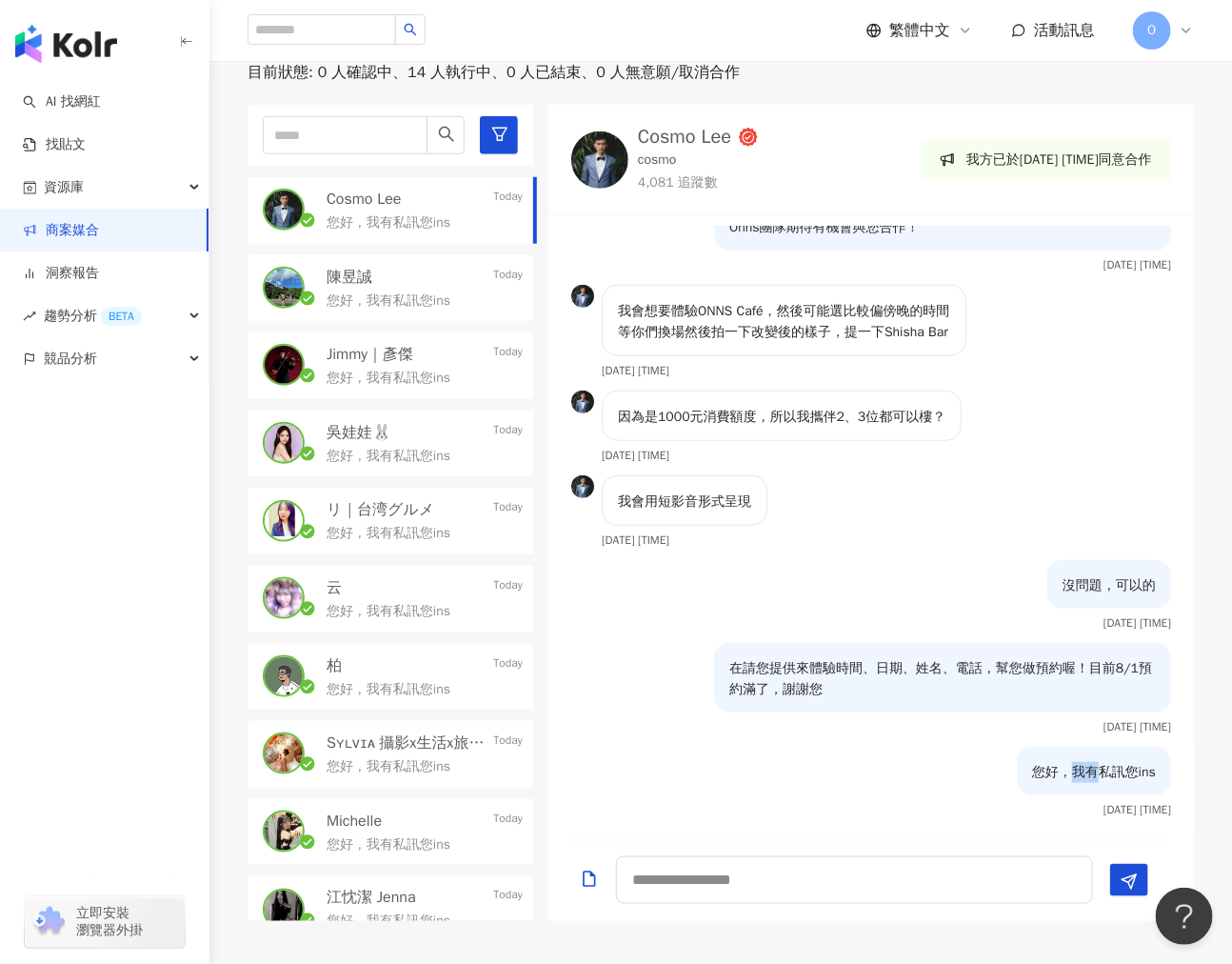 click on "您好，我有私訊您ins" at bounding box center (1094, 773) 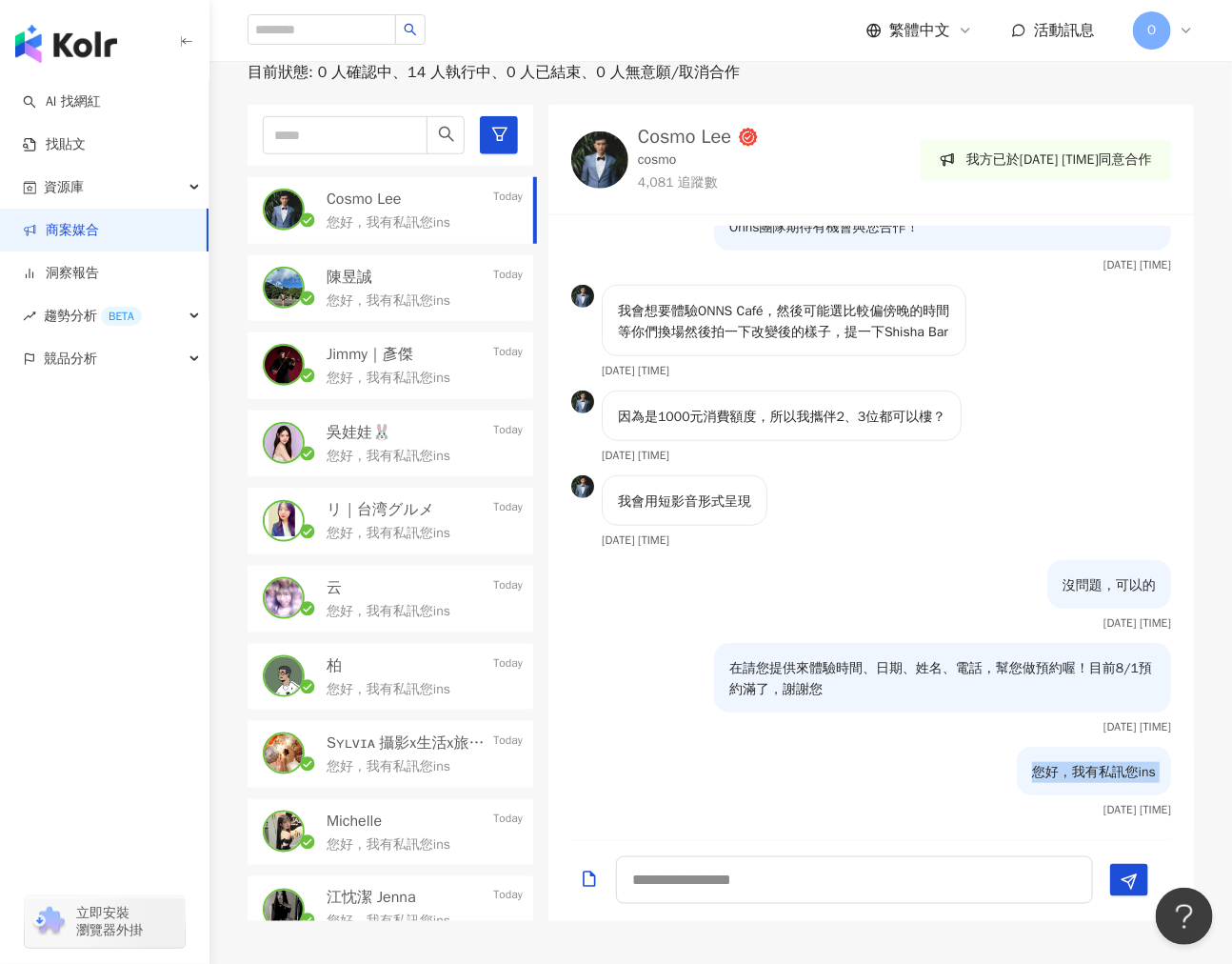 click on "您好，我有私訊您ins" at bounding box center [1094, 773] 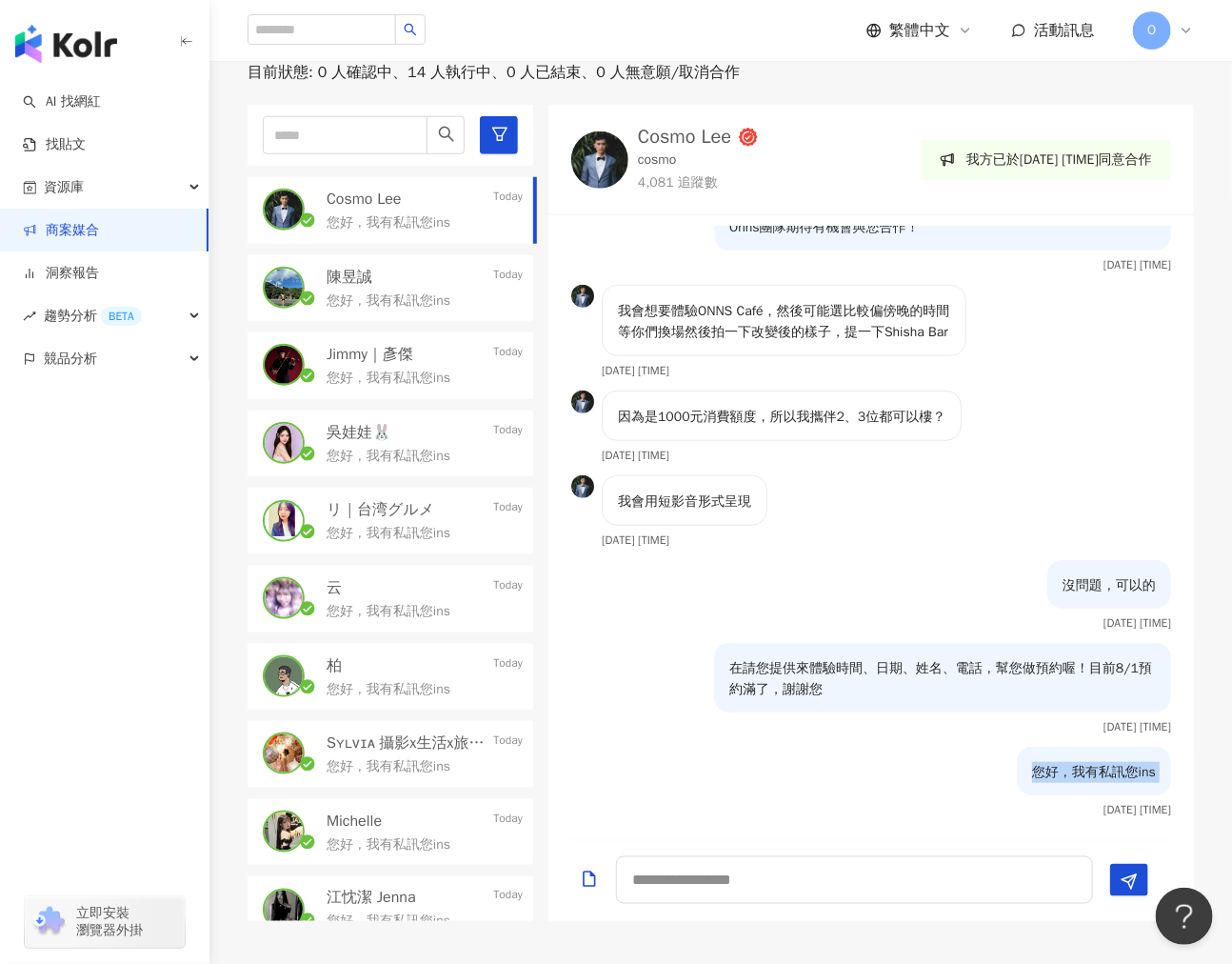 copy on "您好，我有私訊您ins" 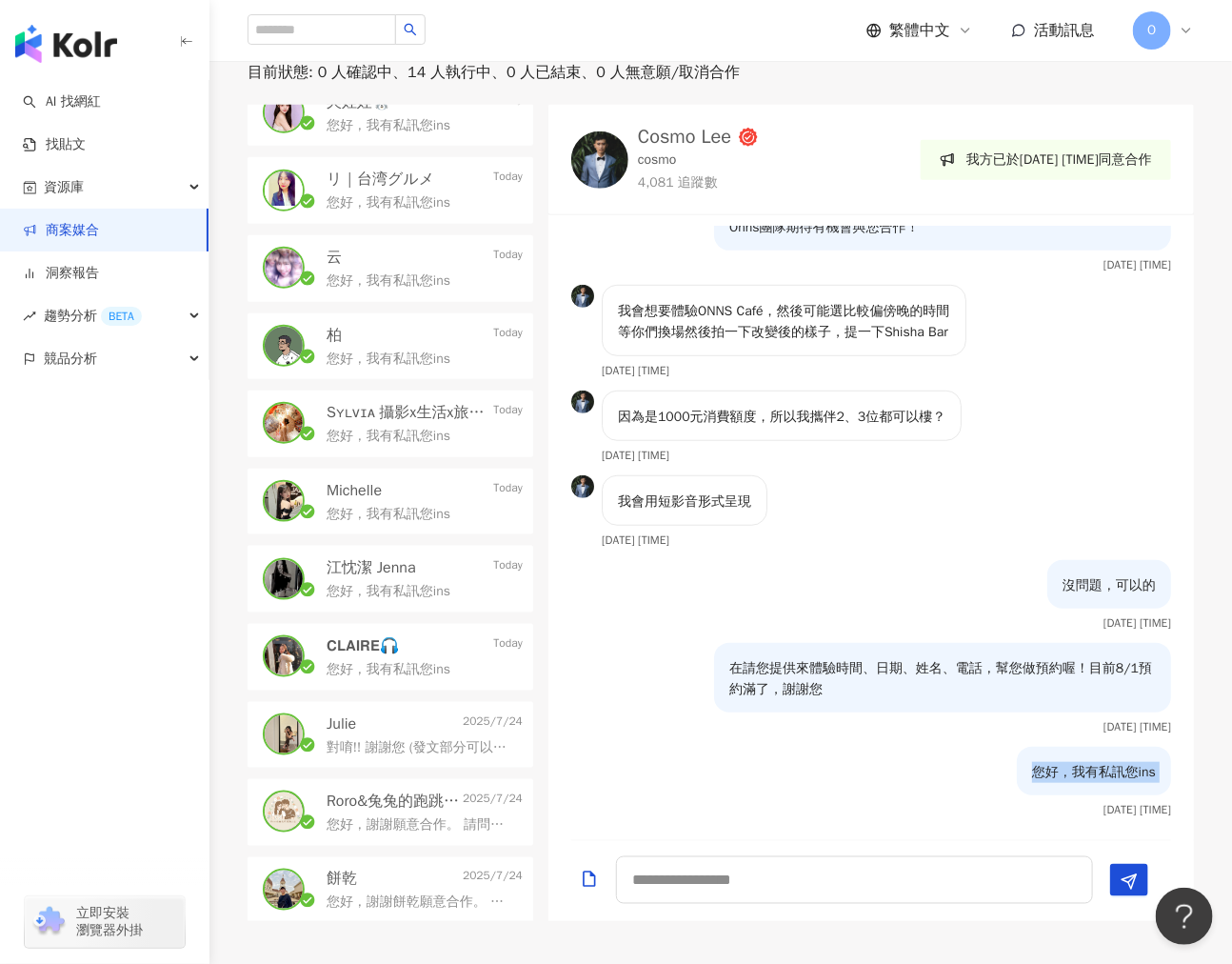 scroll, scrollTop: 331, scrollLeft: 0, axis: vertical 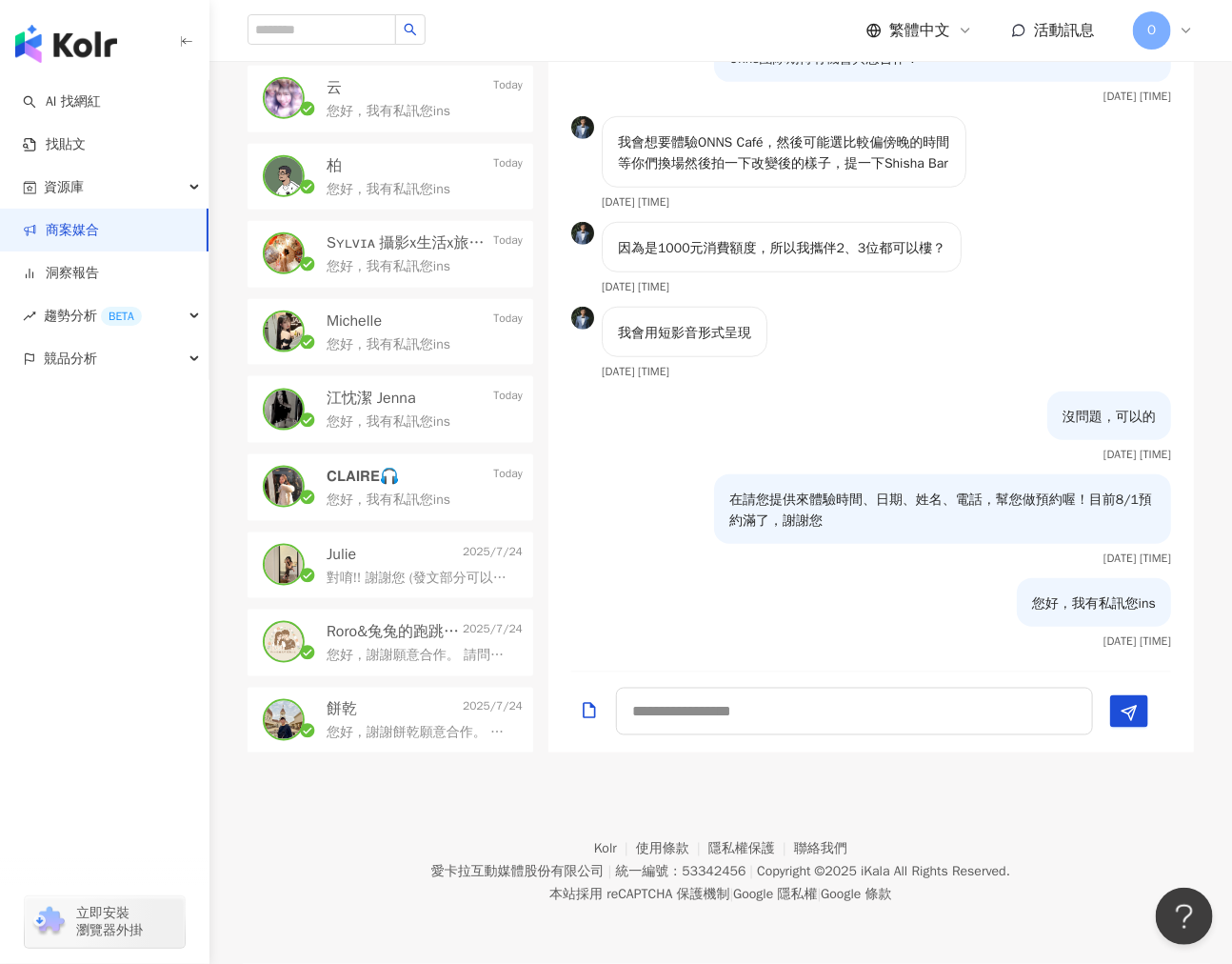 click on "對唷!! 謝謝您 (發文部分可以選擇貼圖或是短影音)" at bounding box center [421, 578] 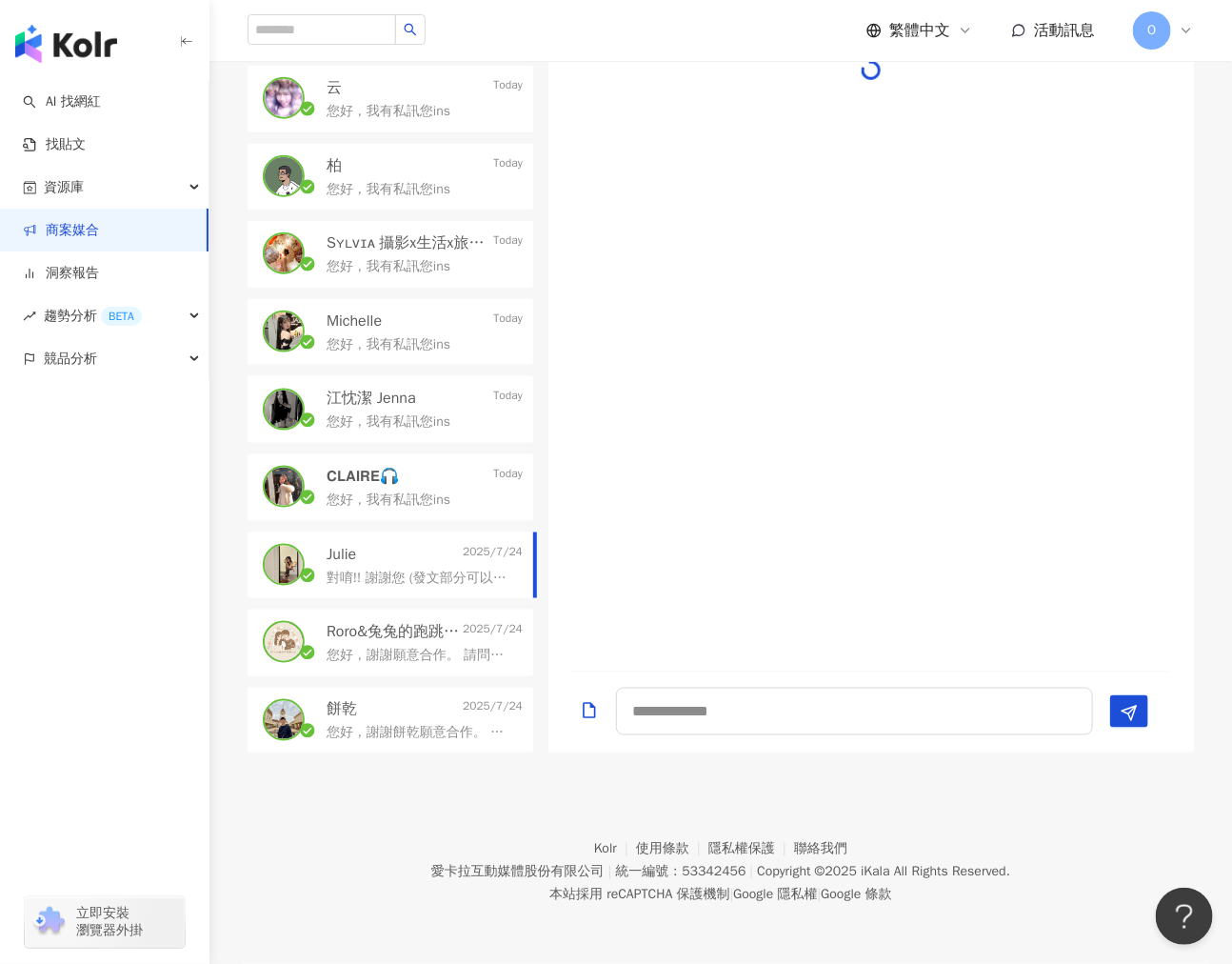 scroll, scrollTop: 61, scrollLeft: 0, axis: vertical 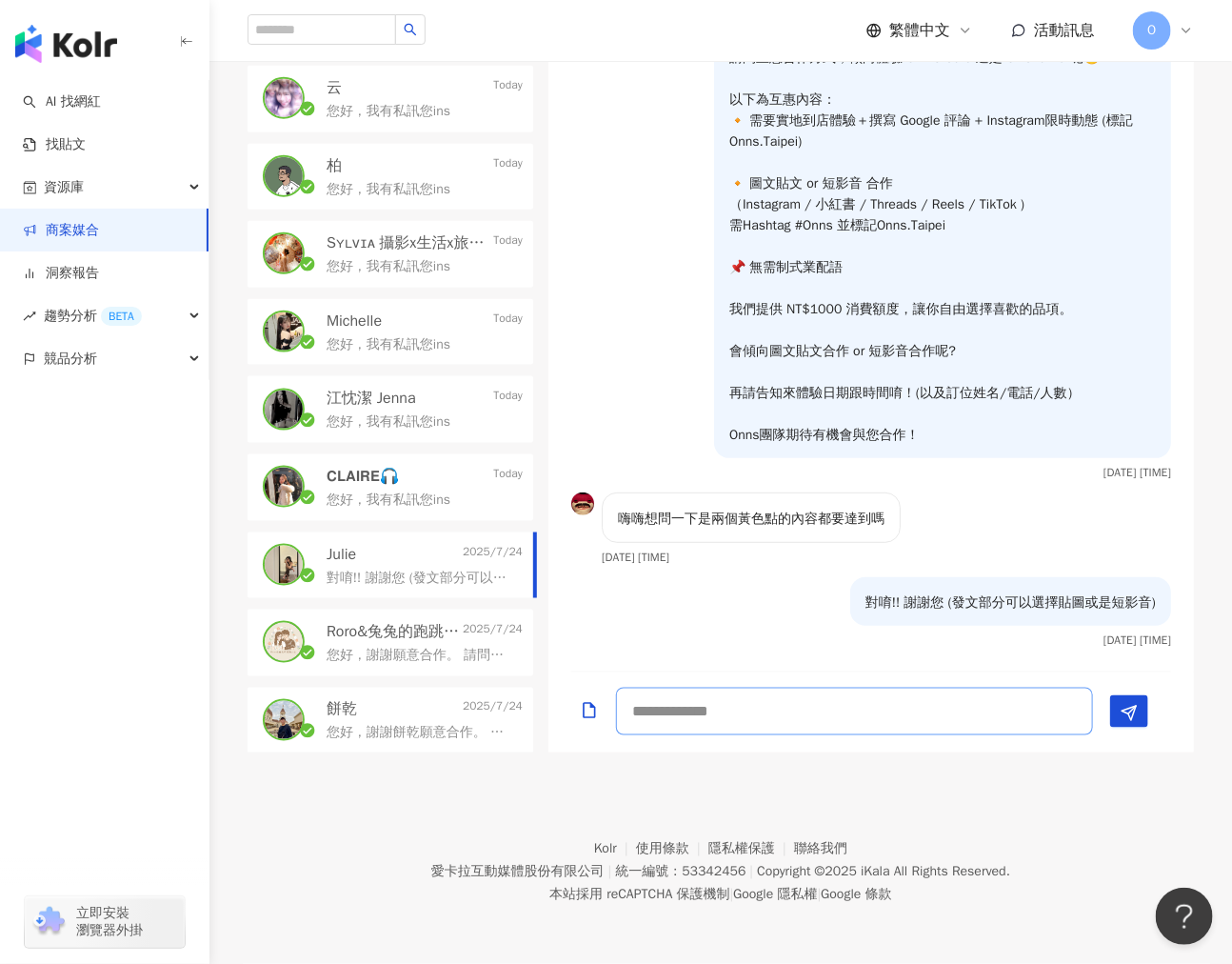 click at bounding box center (854, 712) 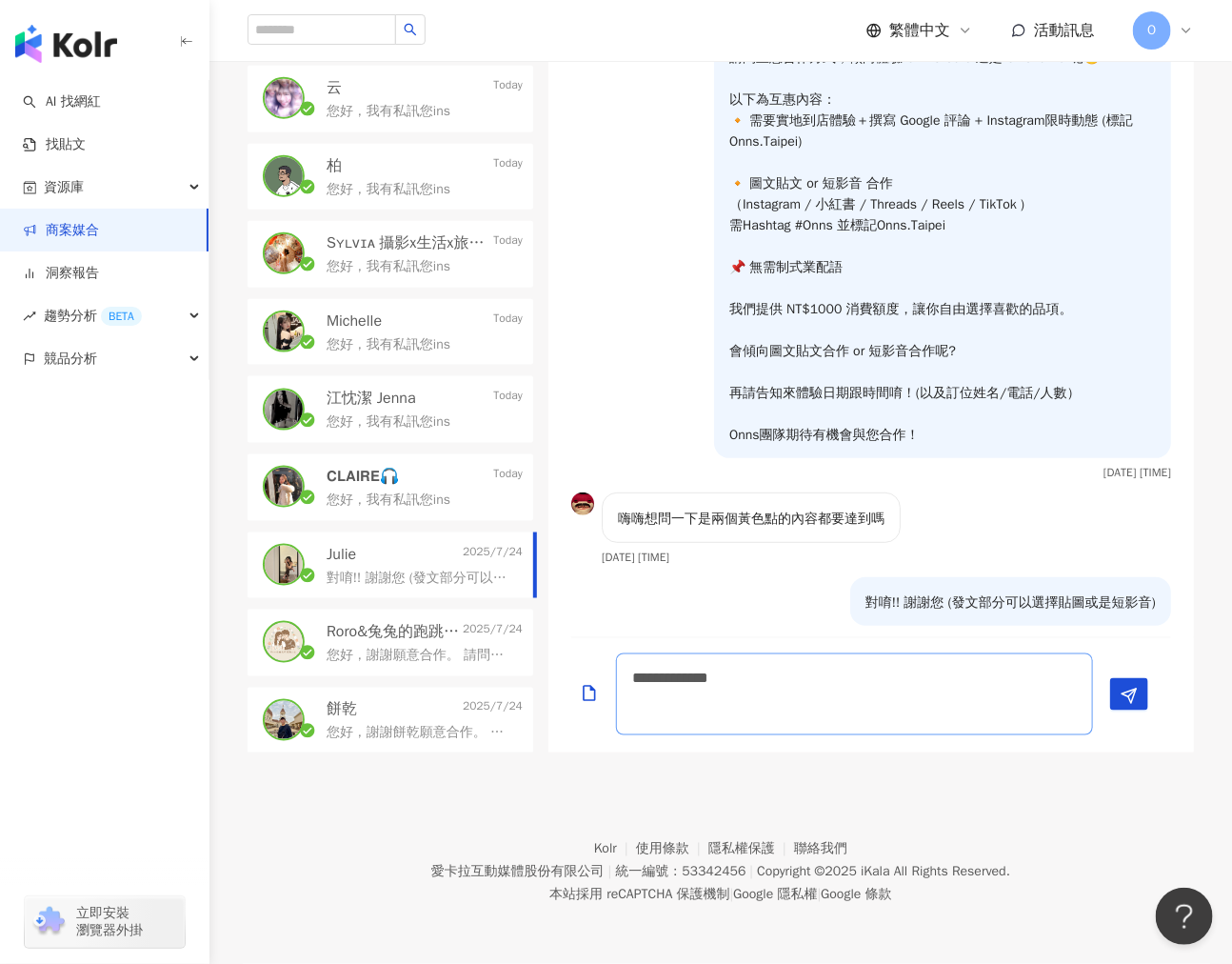 scroll, scrollTop: 2, scrollLeft: 0, axis: vertical 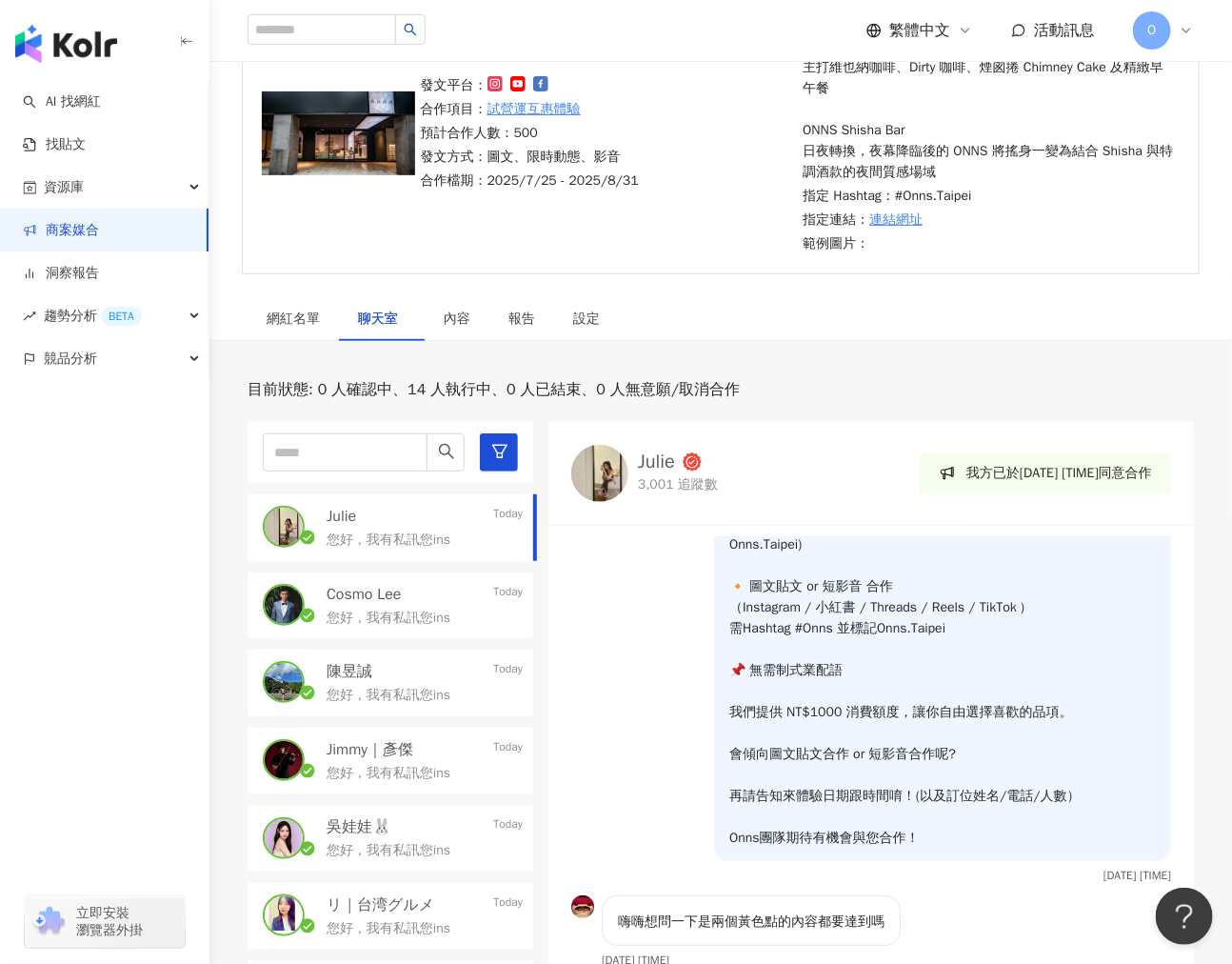 click on "Julie" at bounding box center (656, 462) 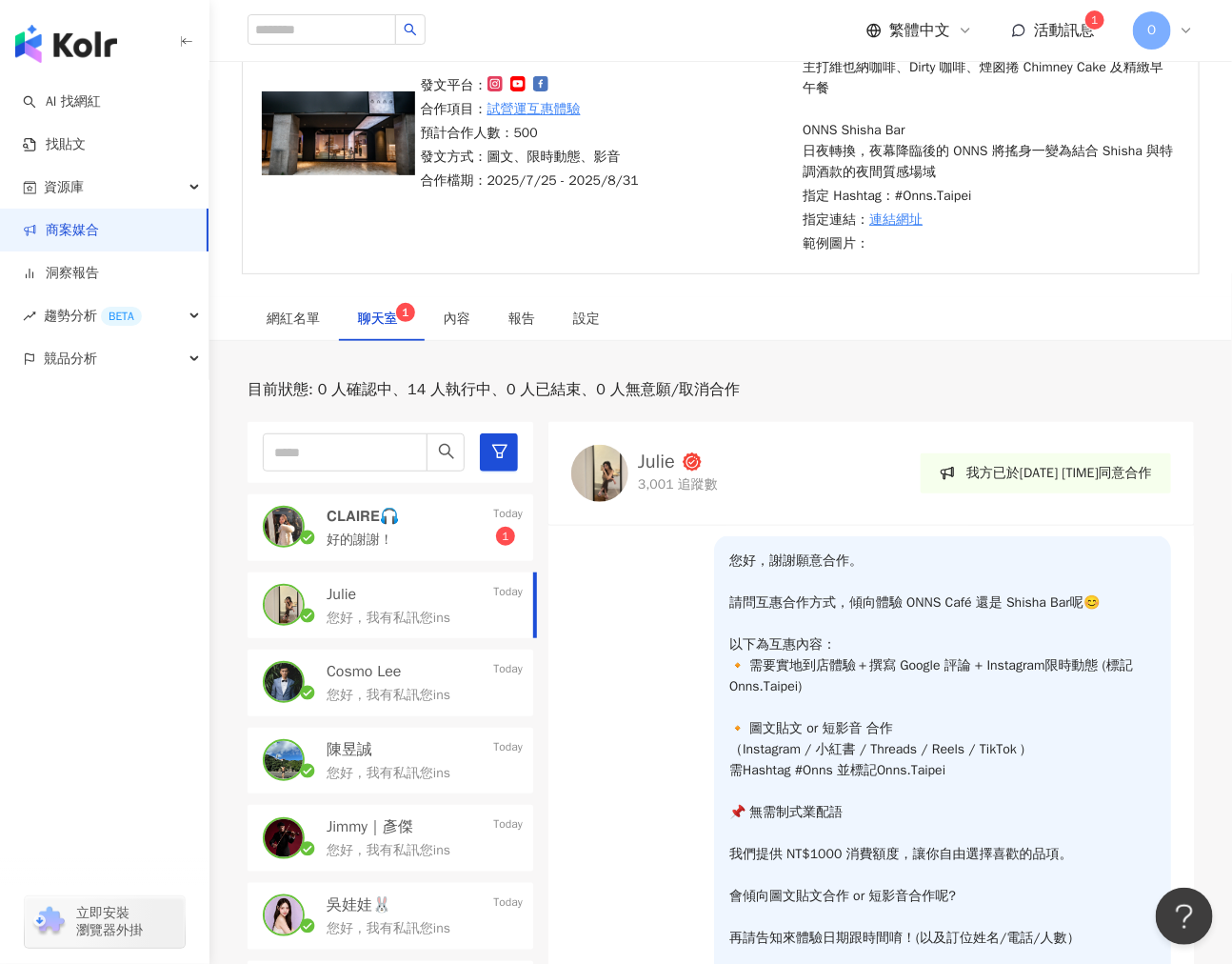 scroll, scrollTop: 0, scrollLeft: 0, axis: both 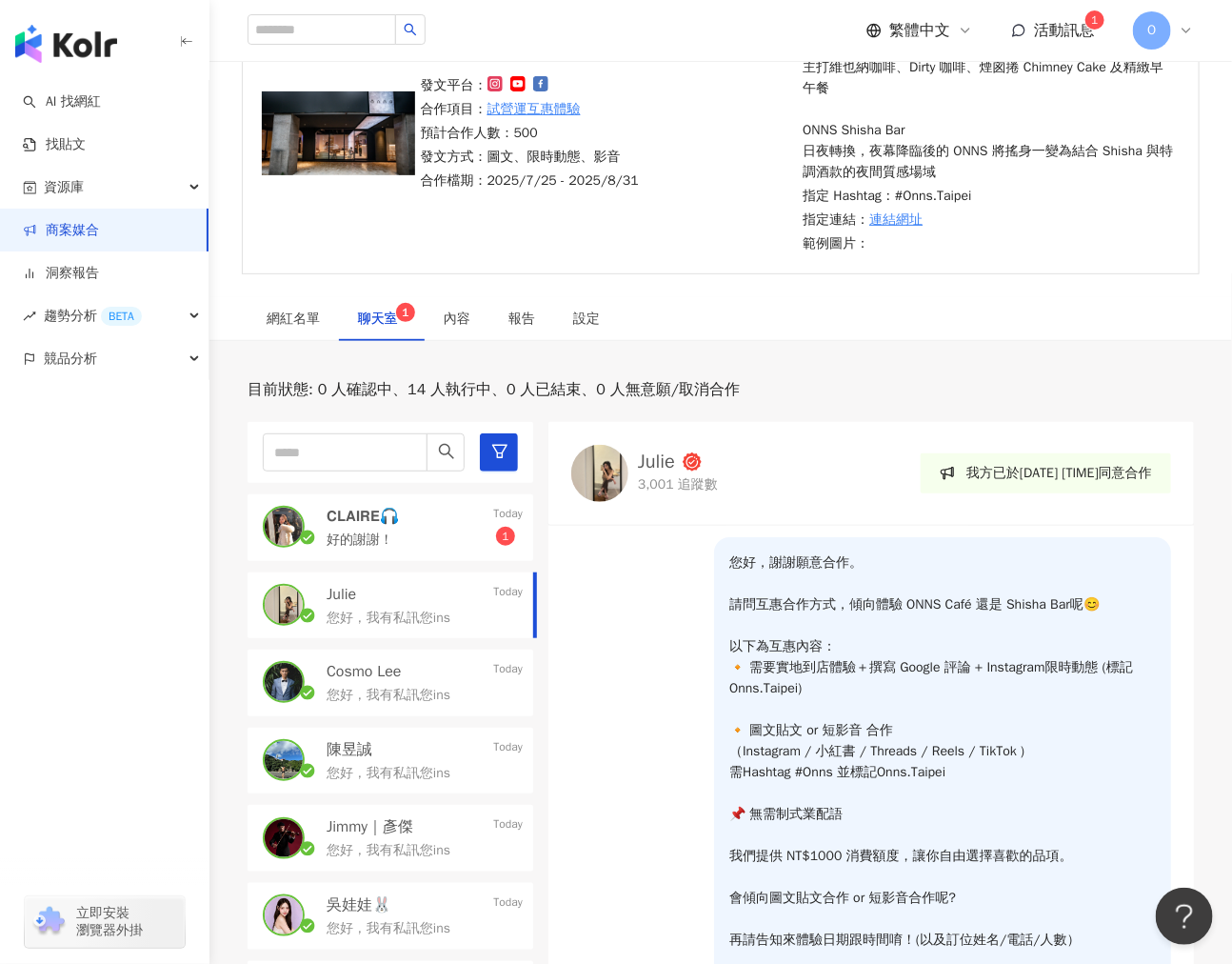 click on "網紅名單 聊天室 1 內容 報告 設定" at bounding box center [721, 319] 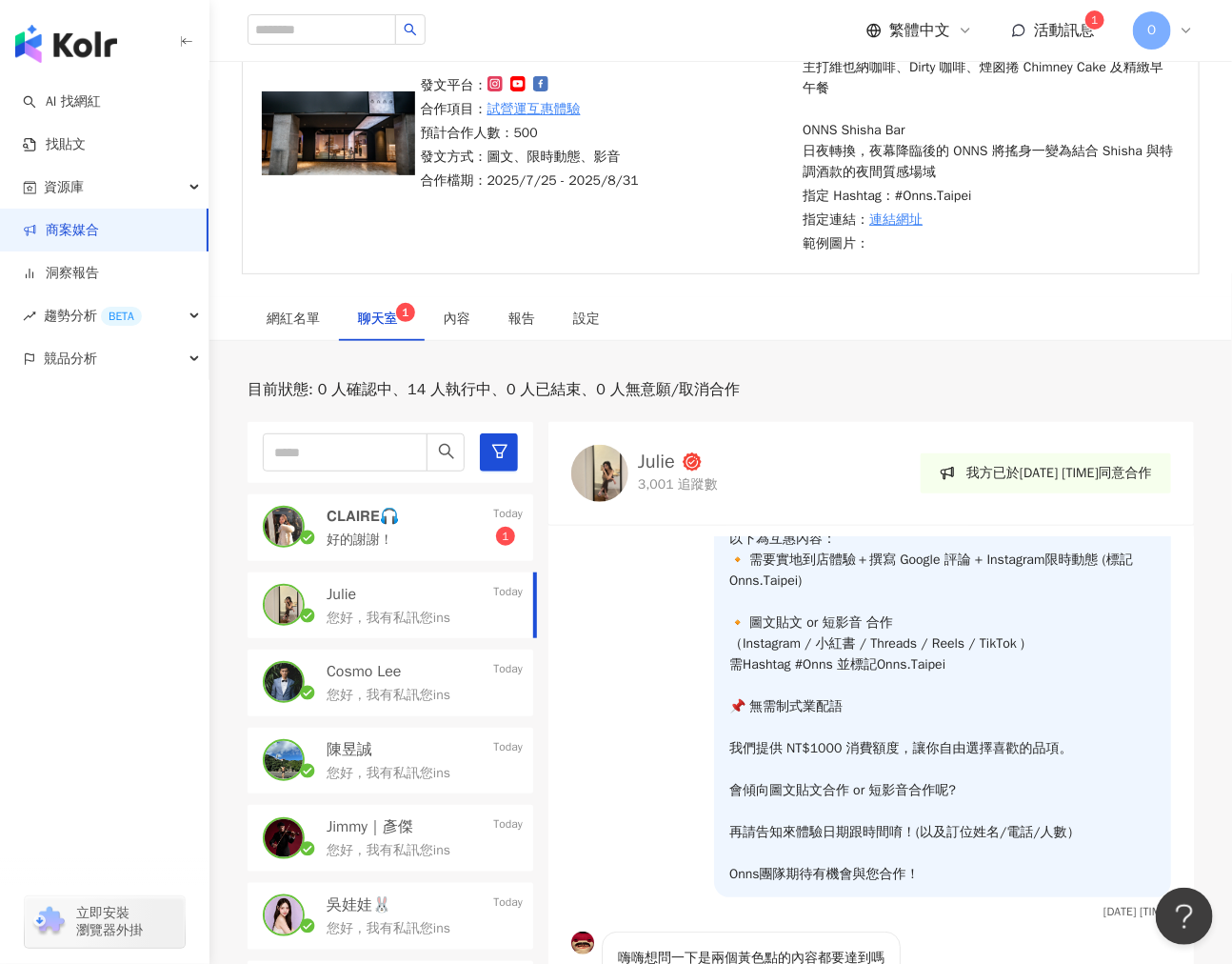 scroll, scrollTop: 164, scrollLeft: 0, axis: vertical 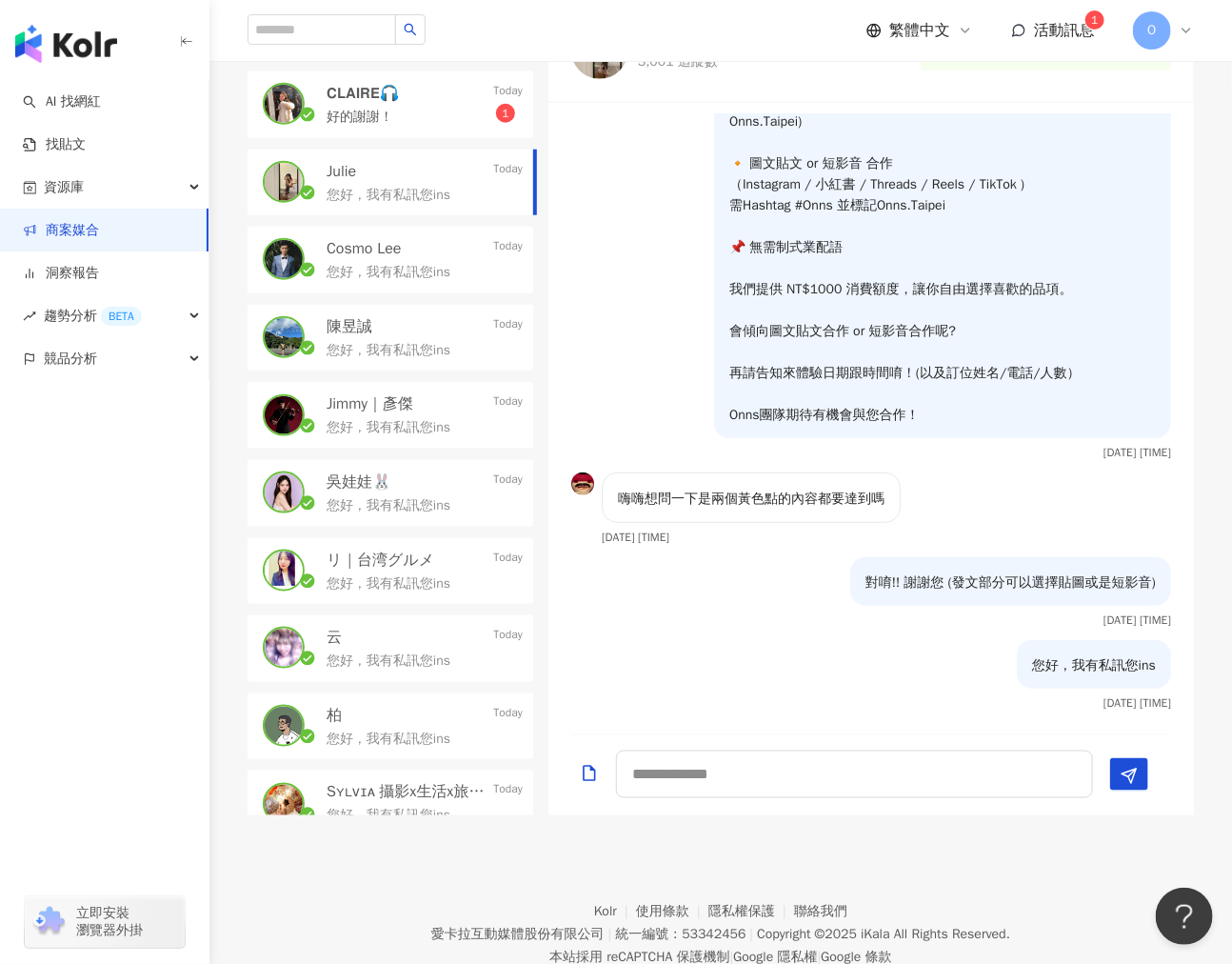 click on "您好，我有私訊您ins" at bounding box center (1094, 664) 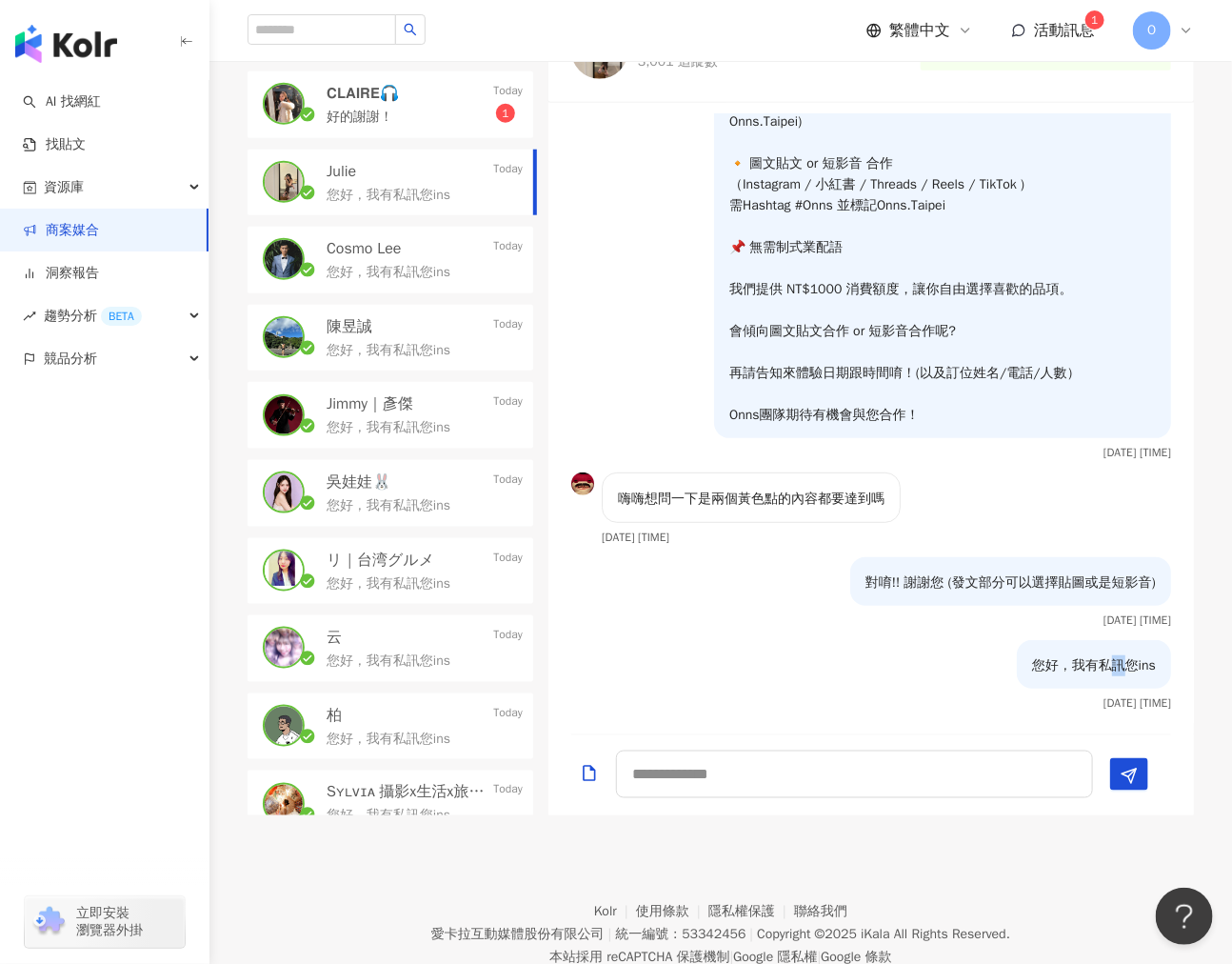drag, startPoint x: 1095, startPoint y: 632, endPoint x: 1095, endPoint y: 646, distance: 14 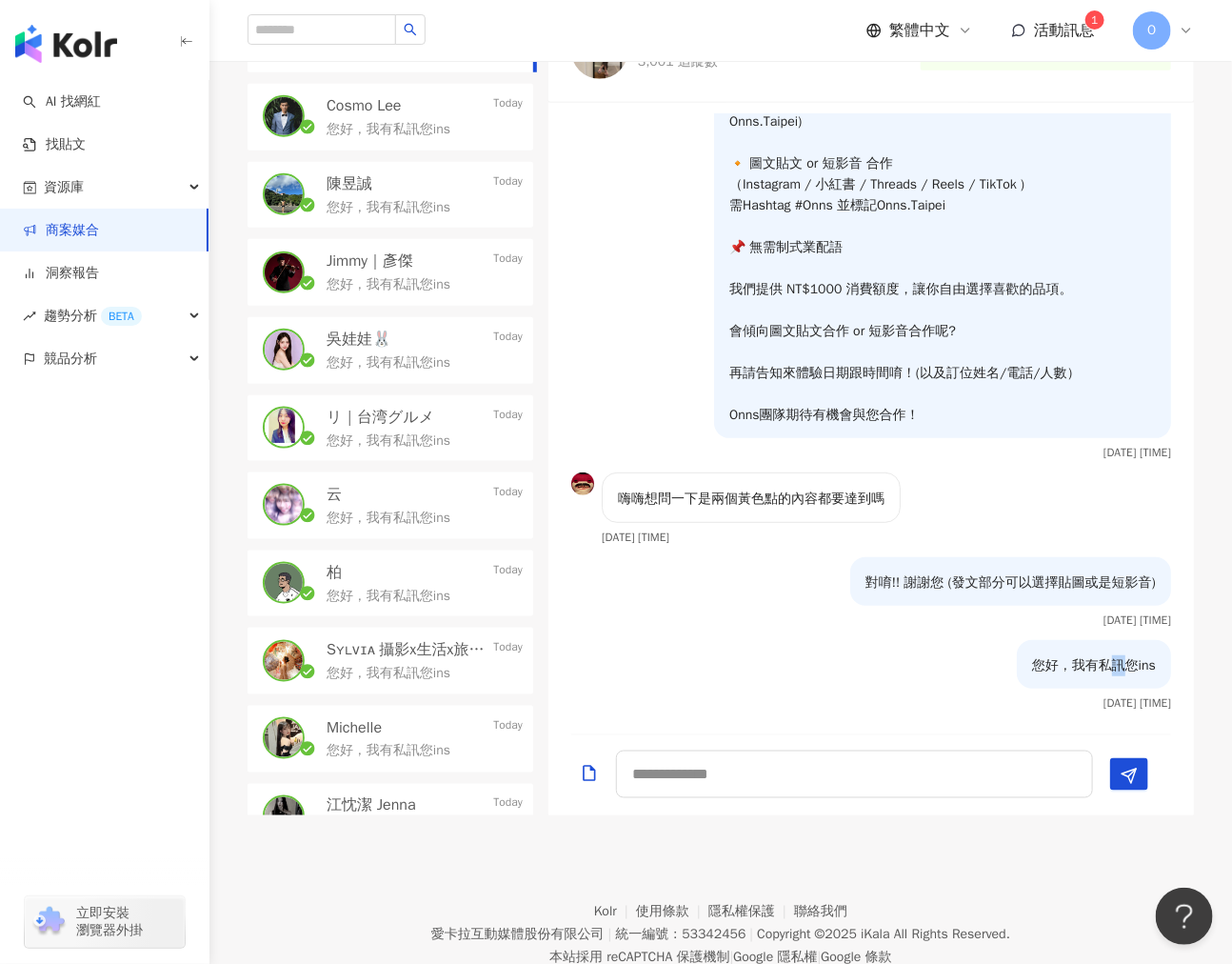 scroll, scrollTop: 331, scrollLeft: 0, axis: vertical 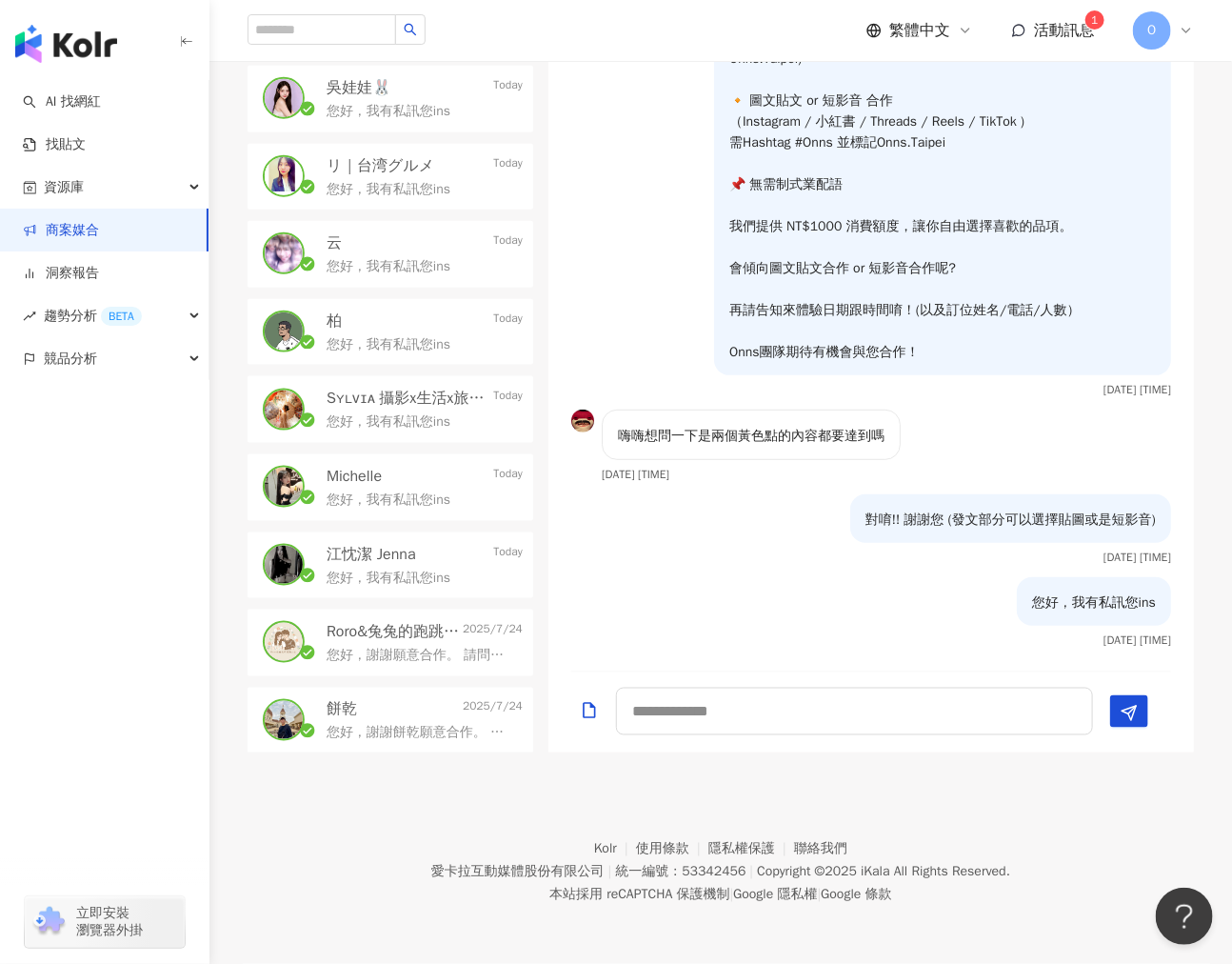 drag, startPoint x: 409, startPoint y: 640, endPoint x: 610, endPoint y: 661, distance: 202.09404 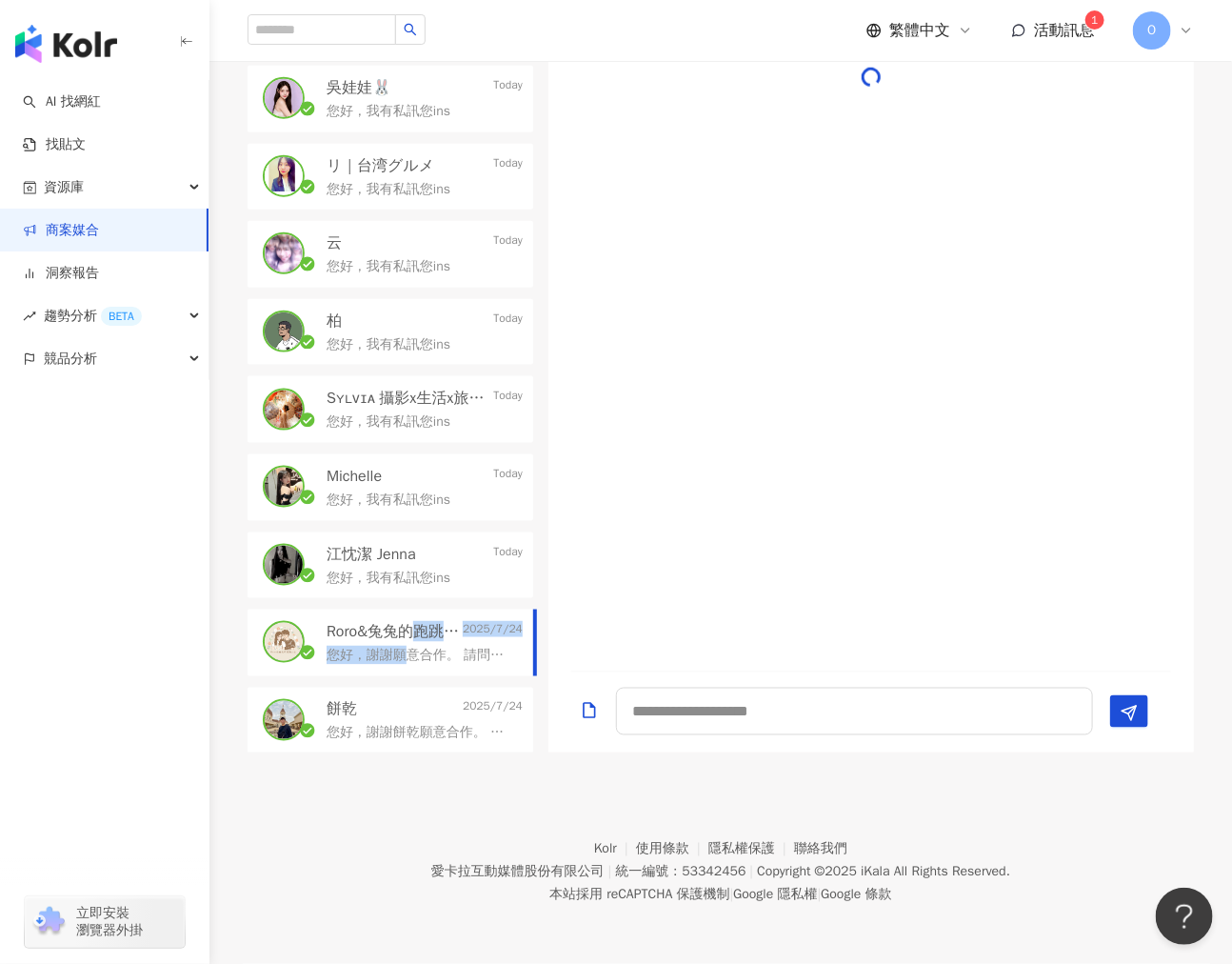 scroll, scrollTop: 0, scrollLeft: 0, axis: both 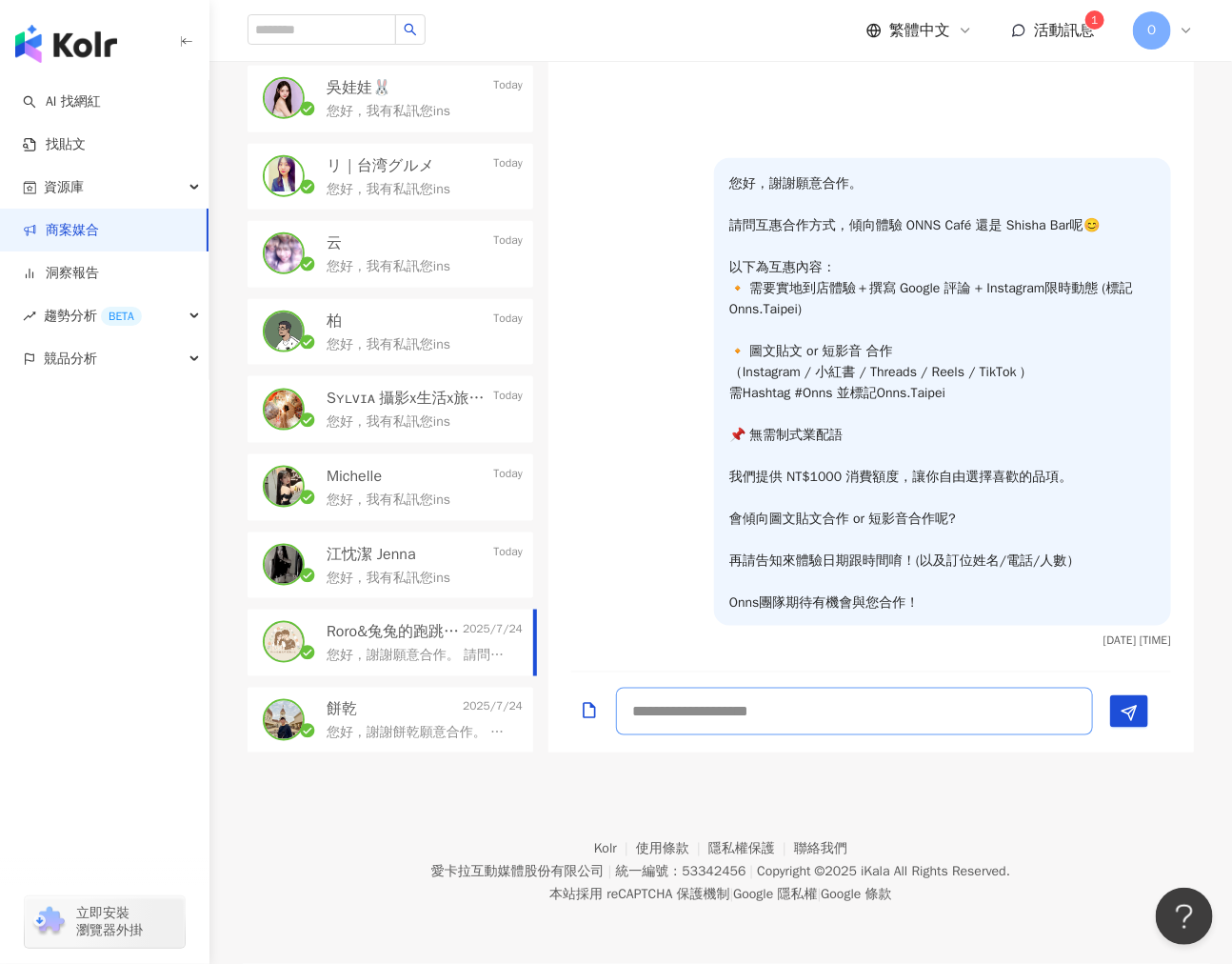 click at bounding box center [854, 712] 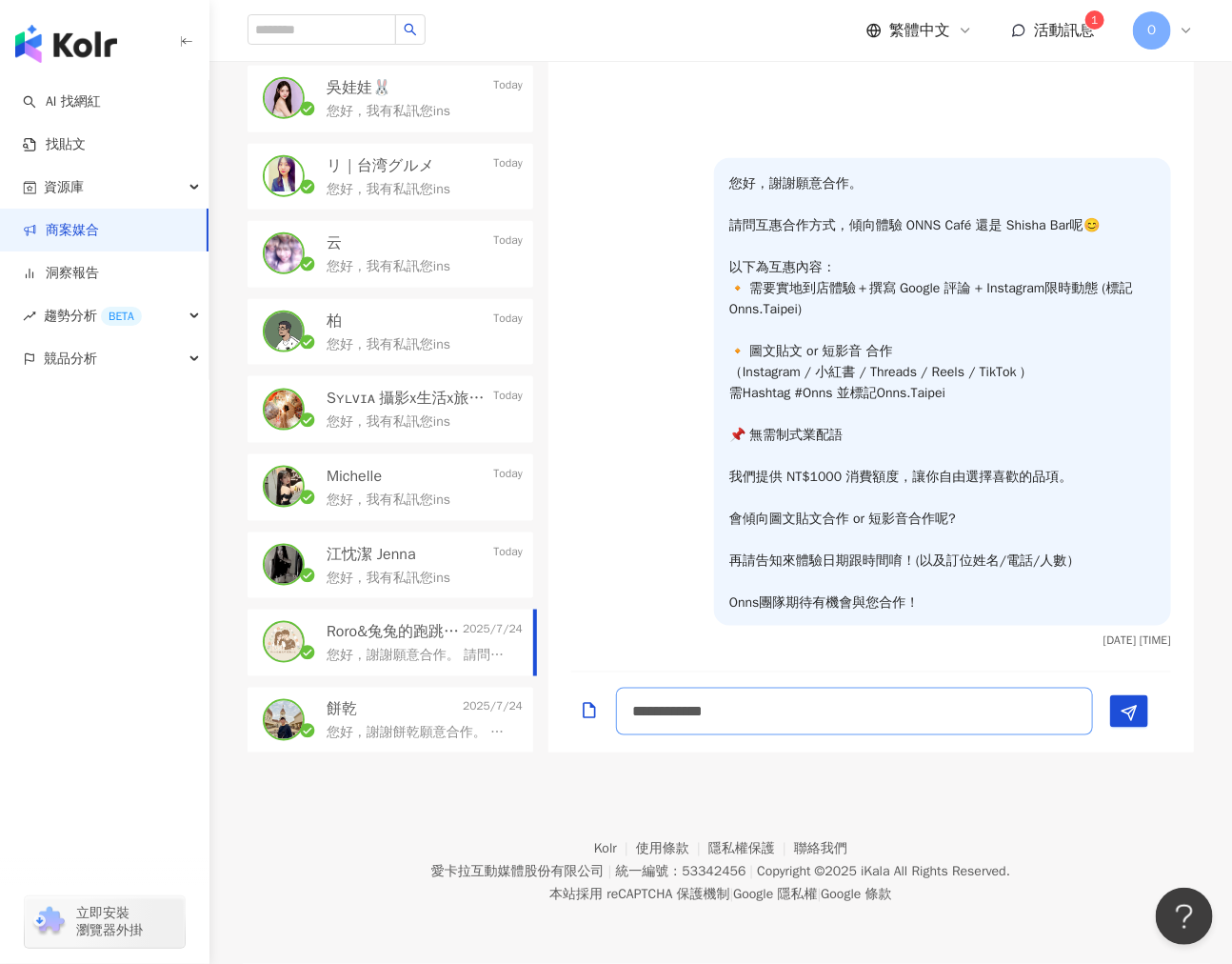 scroll, scrollTop: 2, scrollLeft: 0, axis: vertical 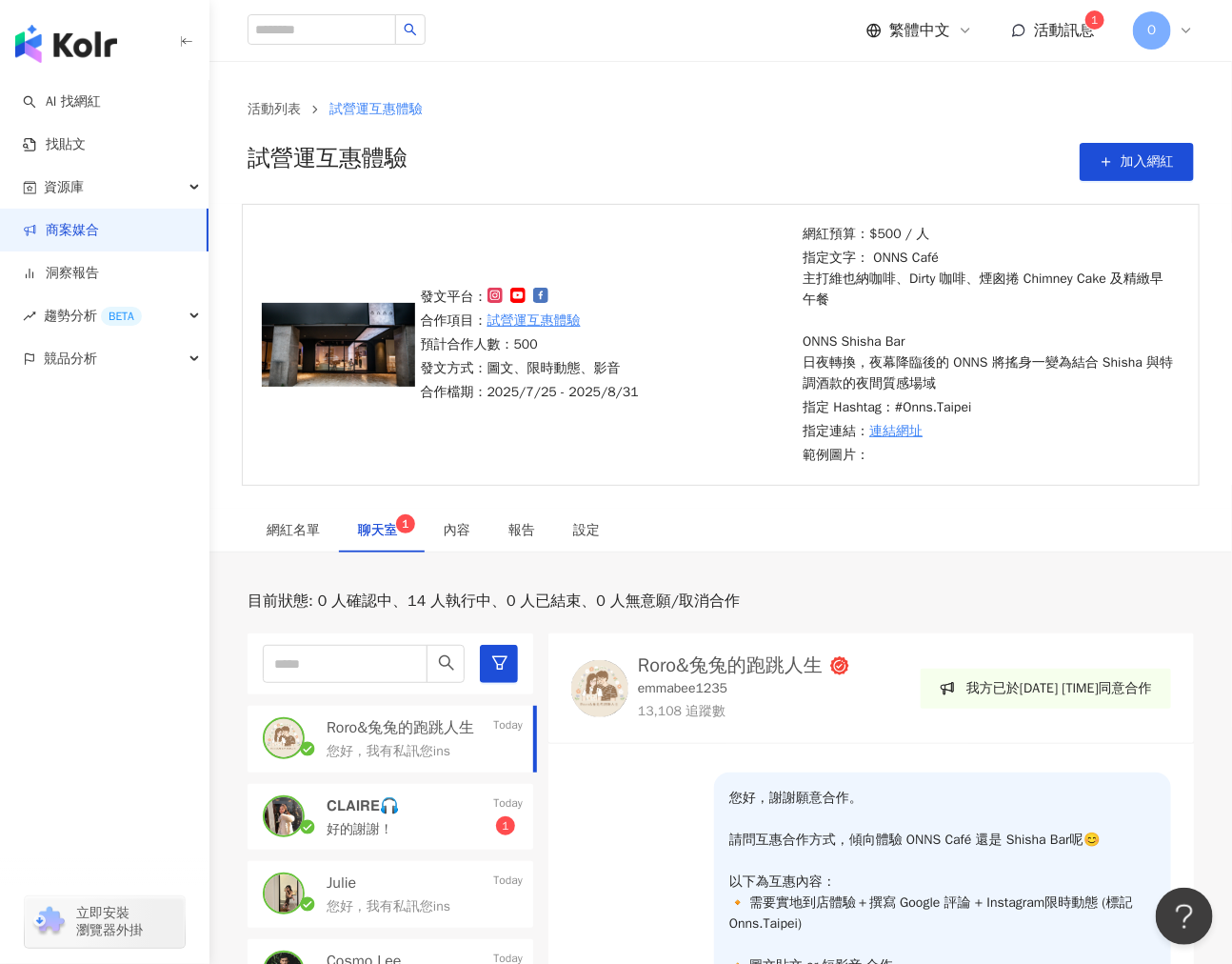 click on "Roro&兔兔的跑跳人生" at bounding box center (730, 666) 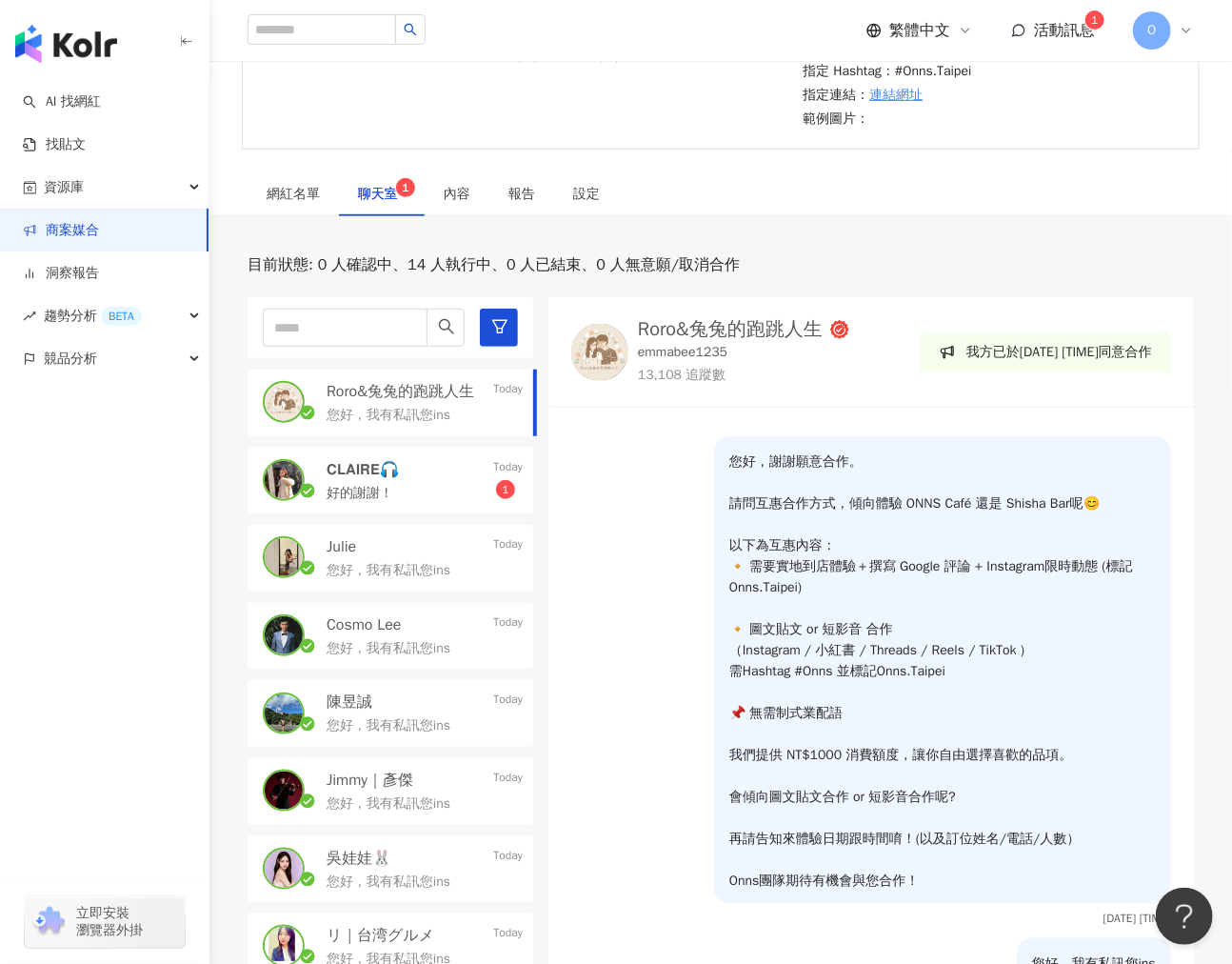 scroll, scrollTop: 697, scrollLeft: 0, axis: vertical 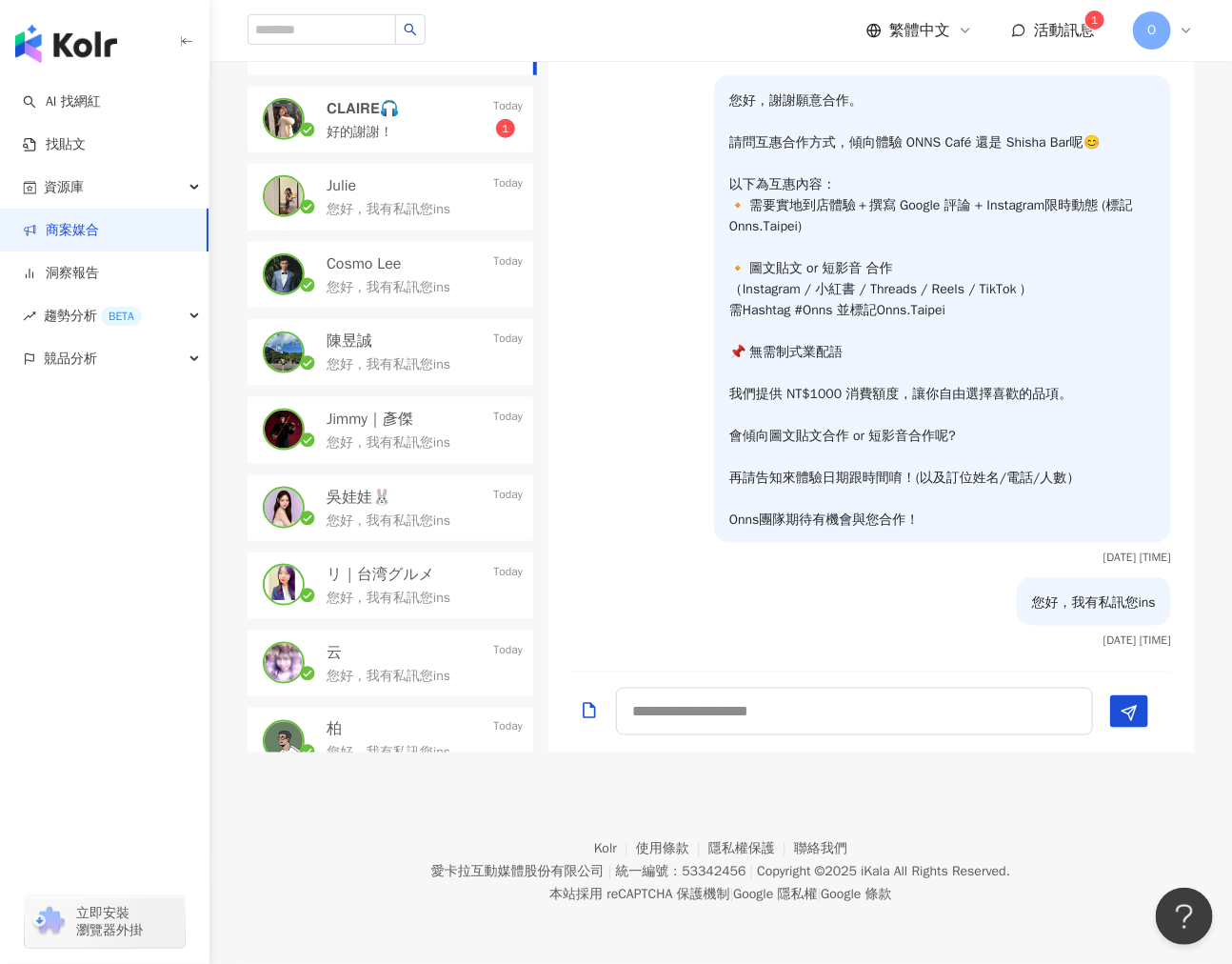 click on "您好，謝謝願意合作。
請問互惠合作方式，傾向體驗 ONNS Café 還是 Shisha Bar呢😊
以下為互惠內容：
🔸 需要實地到店體驗＋撰寫 Google 評論 + Instagram限時動態 (標記Onns.Taipei)
🔸 圖文貼文 or 短影音 合作
（Instagram / 小紅書 / Threads / Reels / TikTok )
需Hashtag #Onns 並標記Onns.Taipei
📌 無需制式業配語
我們提供 NT$1000 消費額度，讓你自由選擇喜歡的品項。
會傾向圖文貼文合作 or 短影音合作呢?
再請告知來體驗日期跟時間唷！(以及訂位姓名/電話/人數）
Onns團隊期待有機會與您合作！ 2025/7/24 13:18" at bounding box center (871, 326) 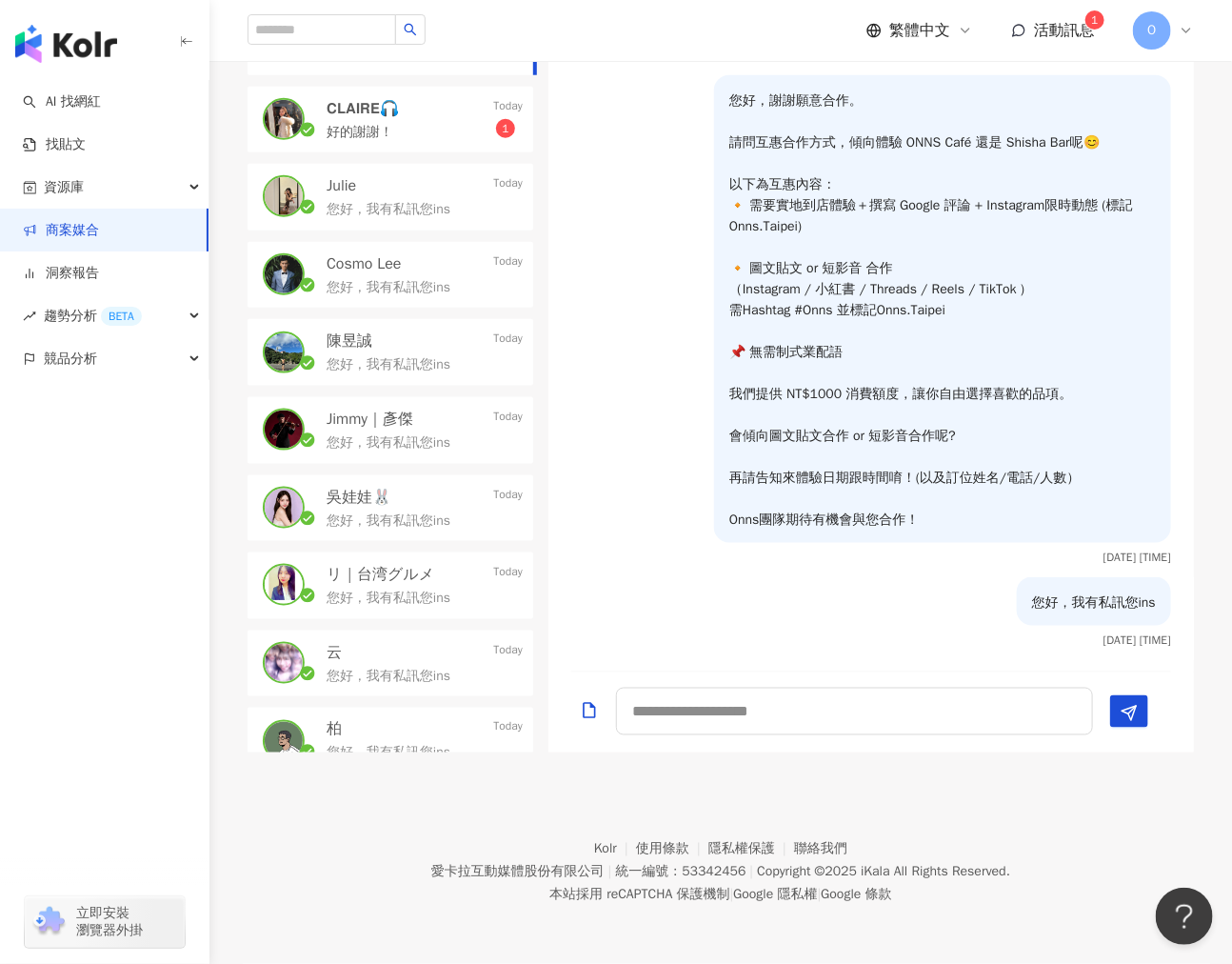 click on "您好，我有私訊您ins" at bounding box center [1094, 603] 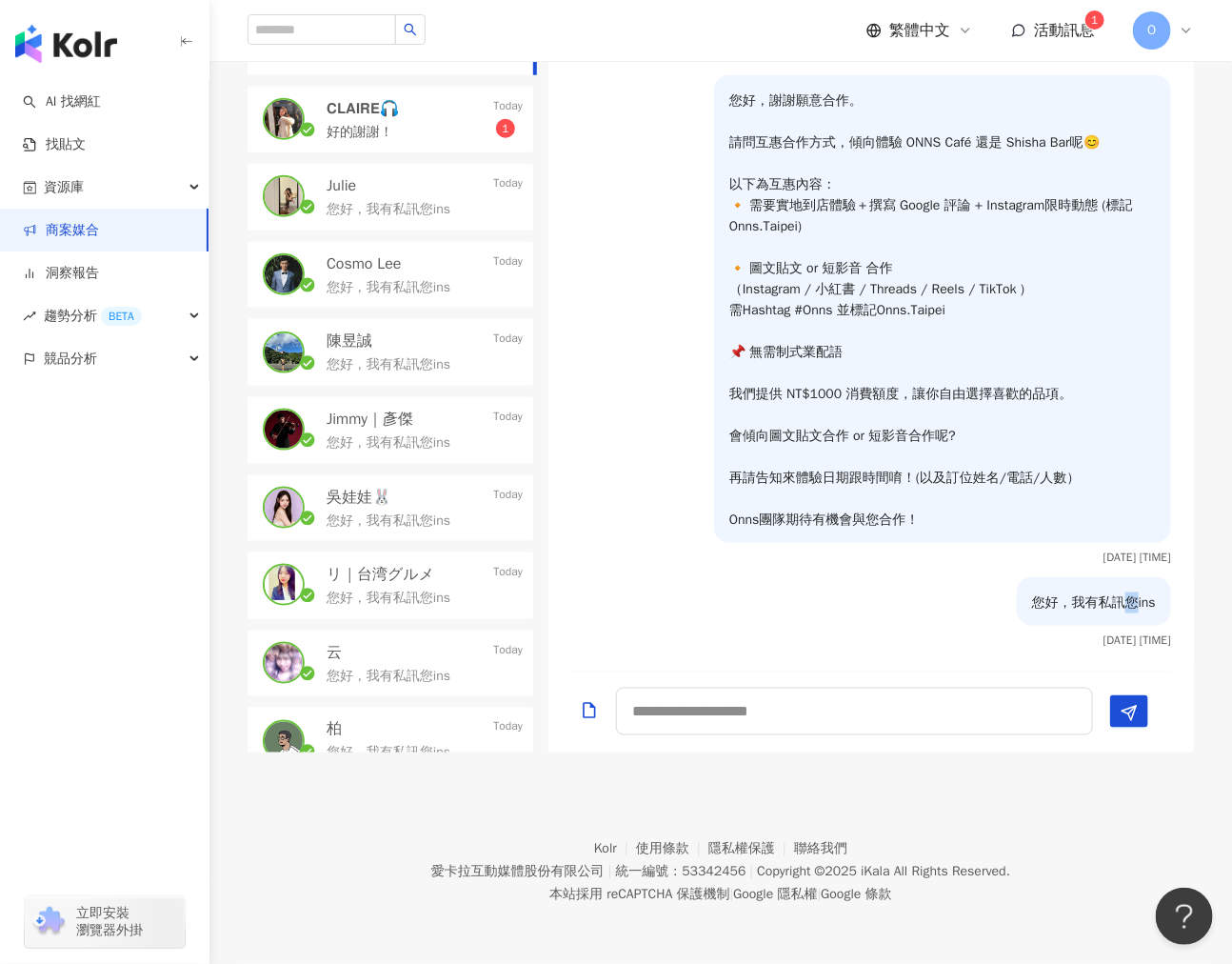 click on "您好，我有私訊您ins" at bounding box center (1094, 603) 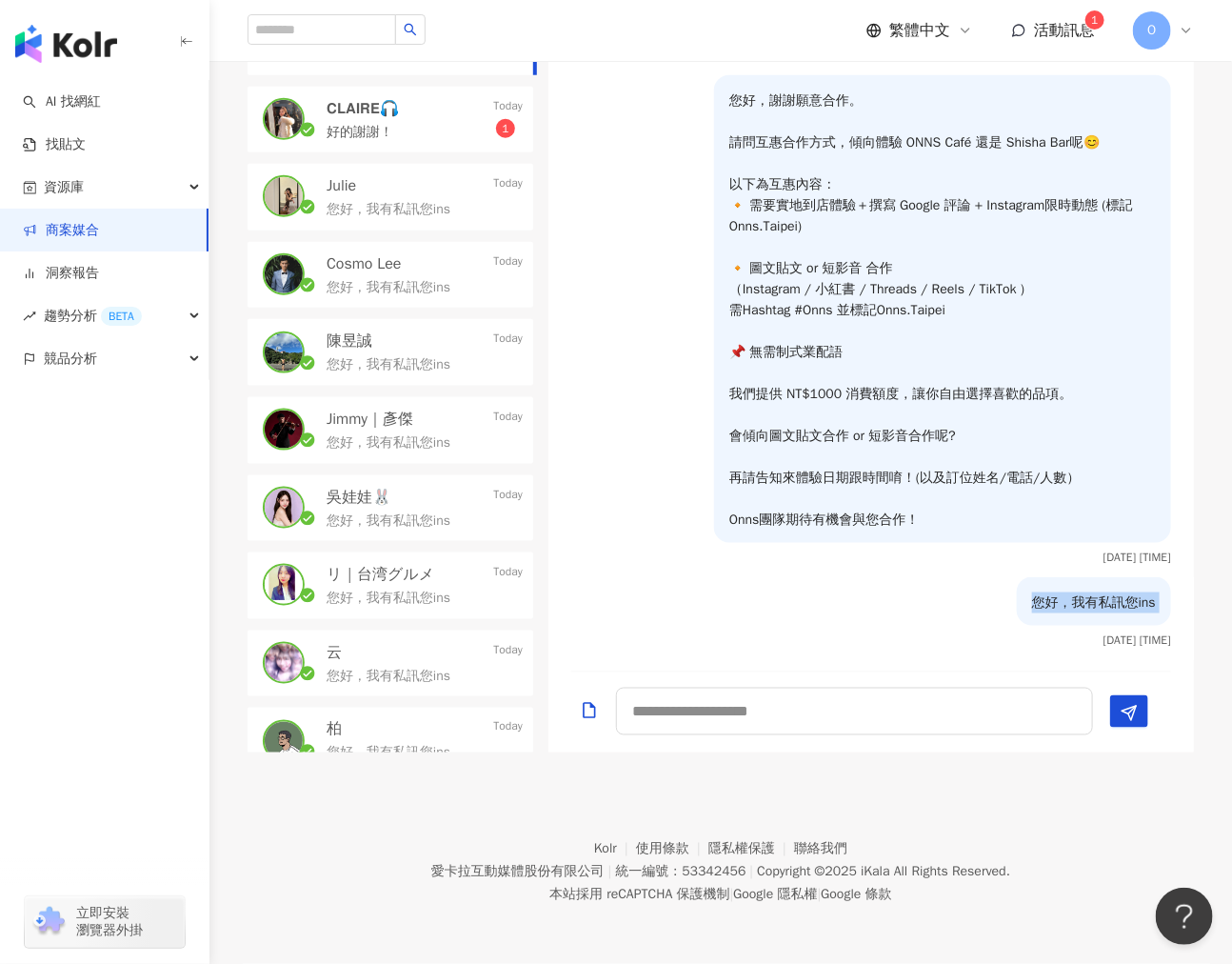 click on "您好，我有私訊您ins" at bounding box center [1094, 603] 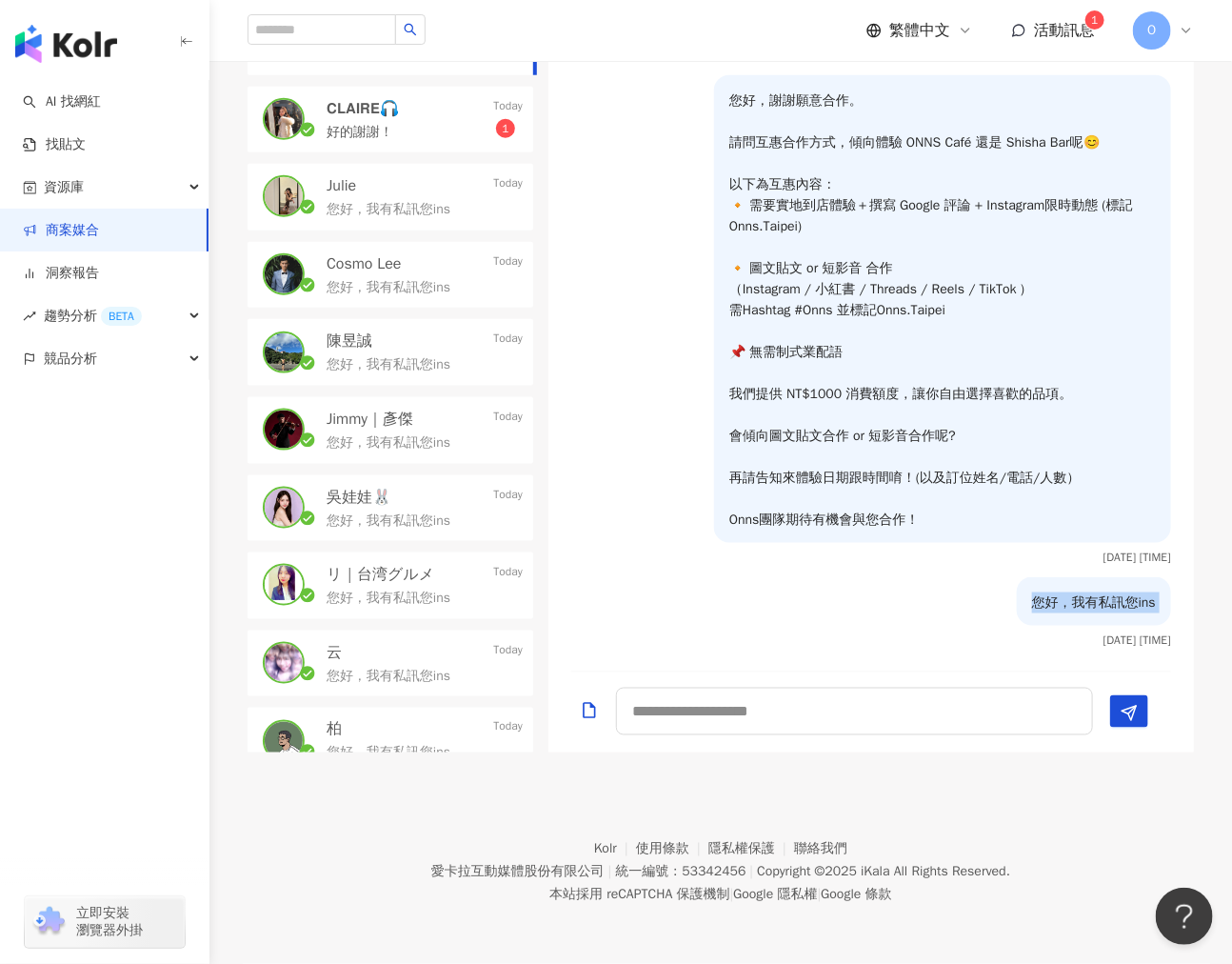 copy on "您好，我有私訊您ins" 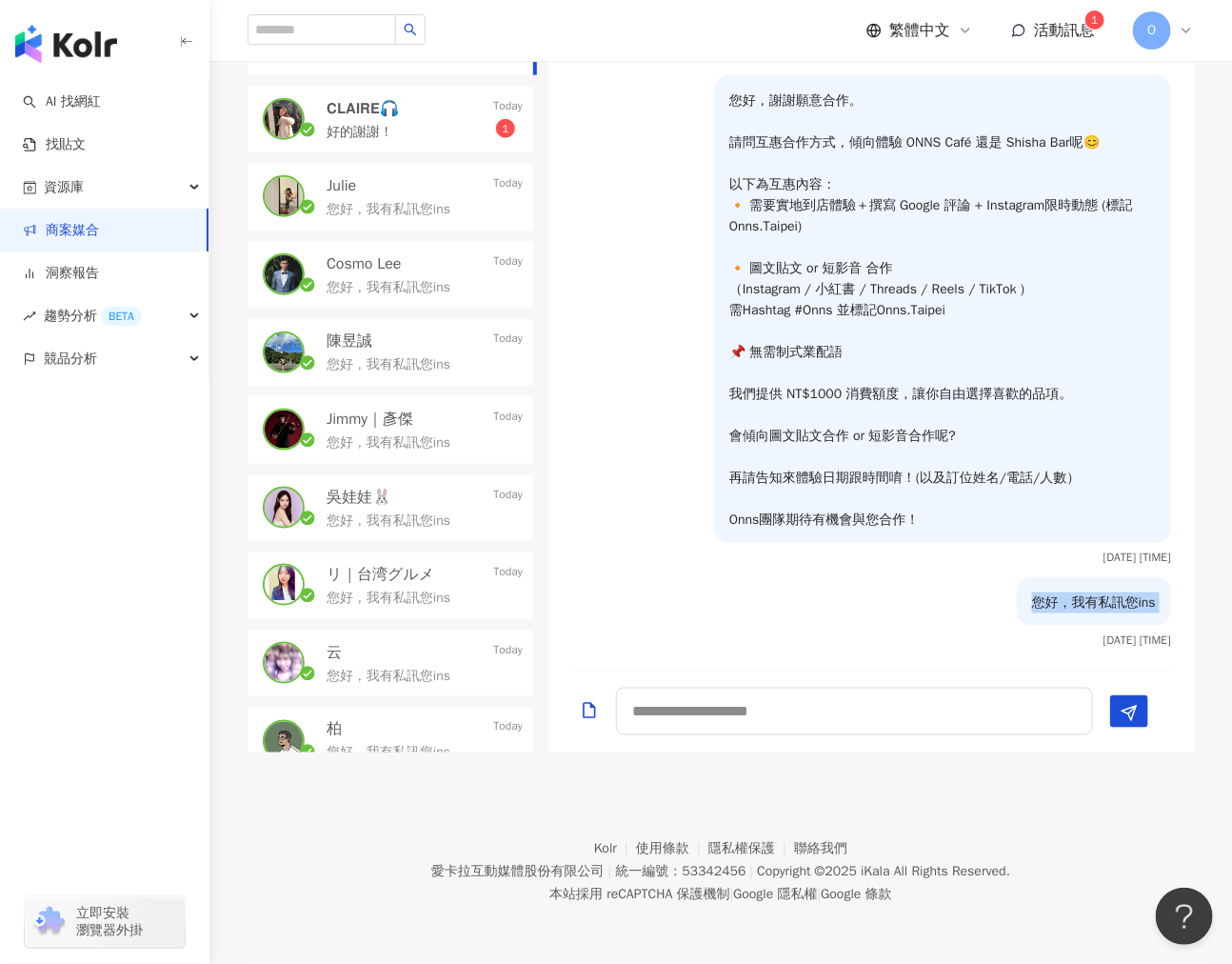 scroll, scrollTop: 331, scrollLeft: 0, axis: vertical 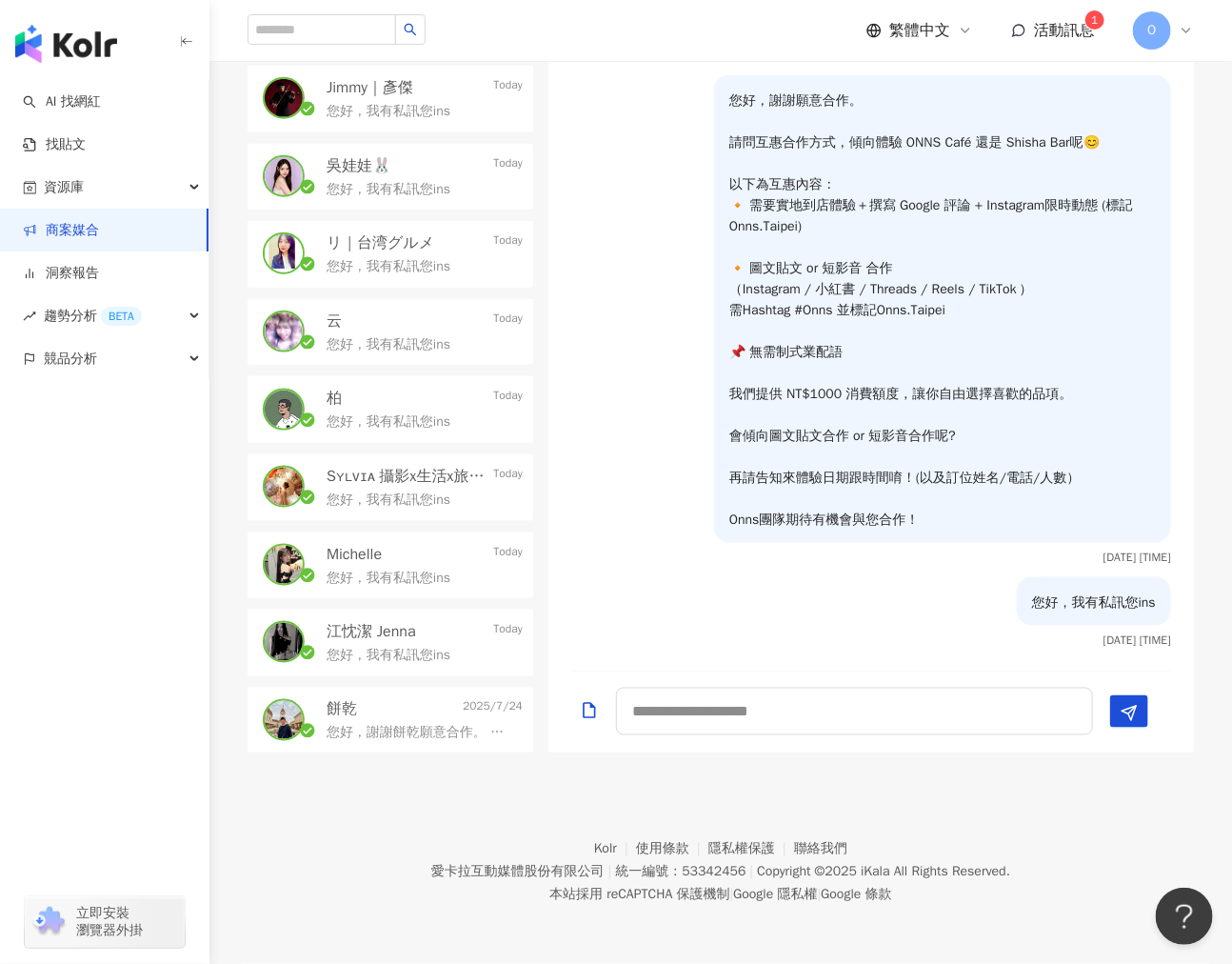click on "您好，謝謝餅乾願意合作。
請問互惠合作方式，傾向體驗 ONNS Café 還是 Shisha Bar呢😊
以下為互惠內容：
🔸 需要實地到店體驗＋撰寫 Google 評論 + Instagram限時動態 (標記Onns.Taipei)
🔸 圖文貼文 or 短影音 合作
（Instagram / 小紅書 / Threads / Reels / TikTok )
需Hashtag #Onns 並標記Onns.Taipei
📌 無需制式業配語
我們提供 NT$1000 消費額度，讓你自由選擇喜歡的品項。
會傾向圖文貼文合作 or 短影音合作呢?
再請告知來體驗日期跟時間唷！(以及訂位姓名/電話/人數）
Onns團隊期待有機會與您合作！" at bounding box center (425, 732) 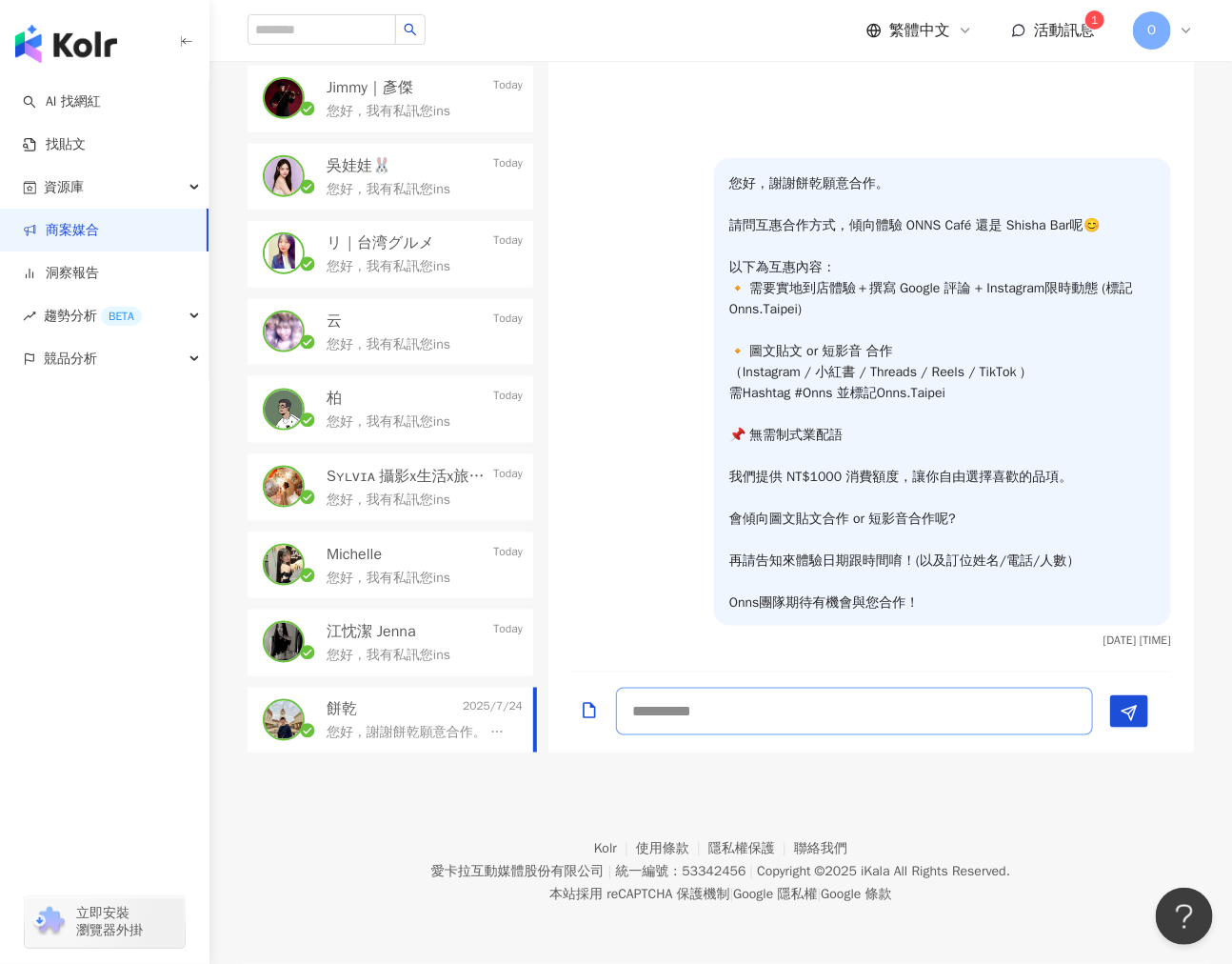 click at bounding box center (854, 712) 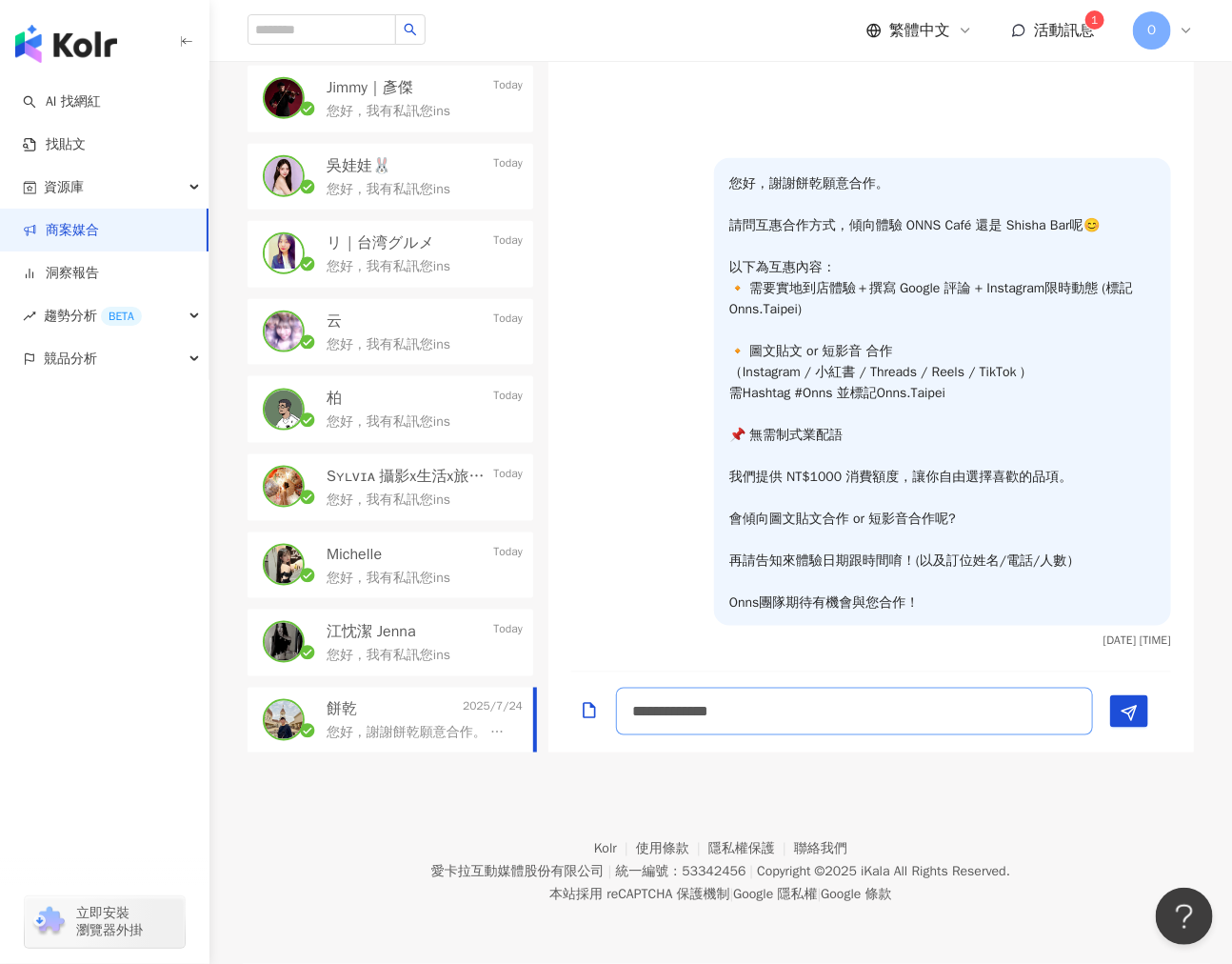 scroll, scrollTop: 2, scrollLeft: 0, axis: vertical 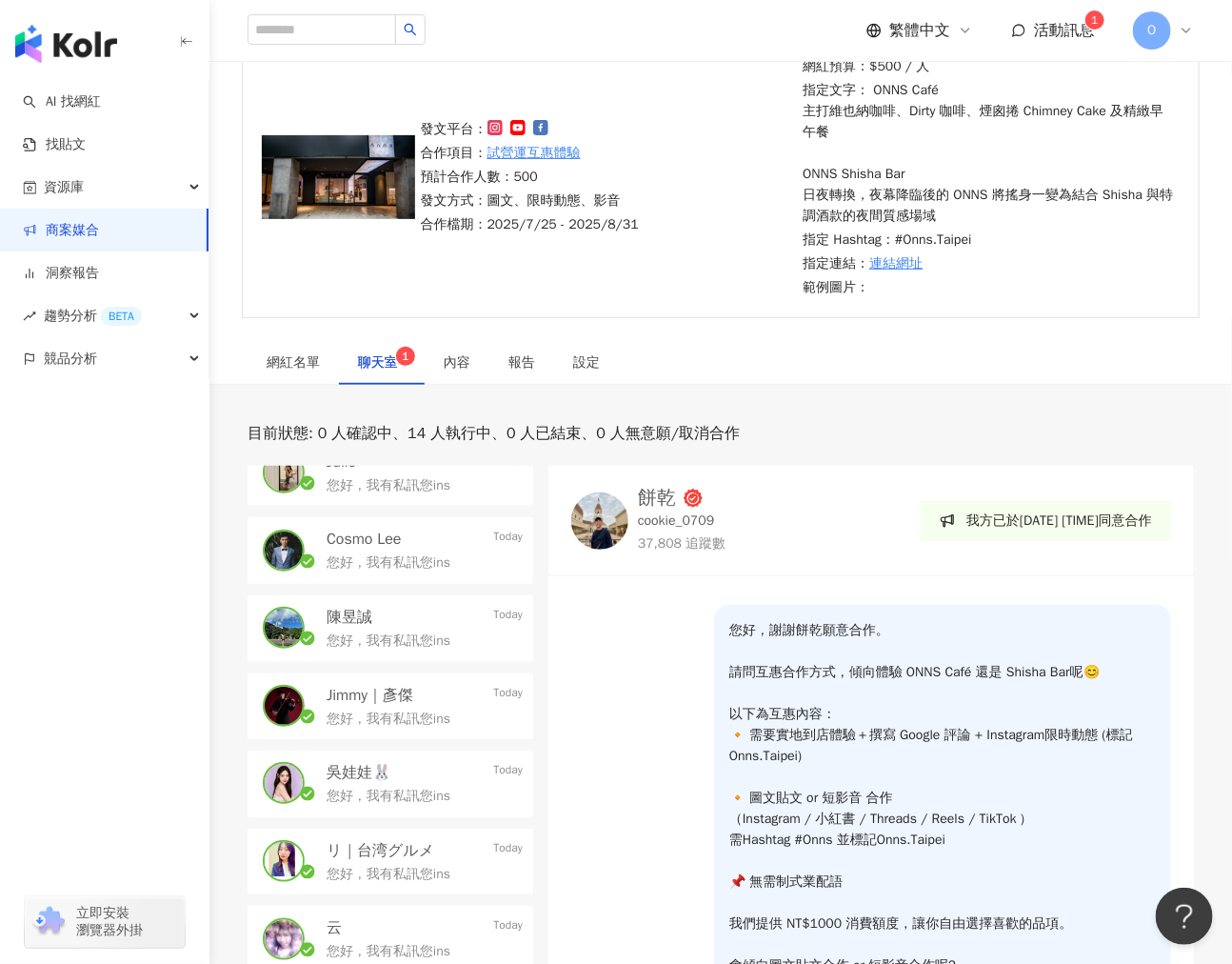click at bounding box center (600, 521) 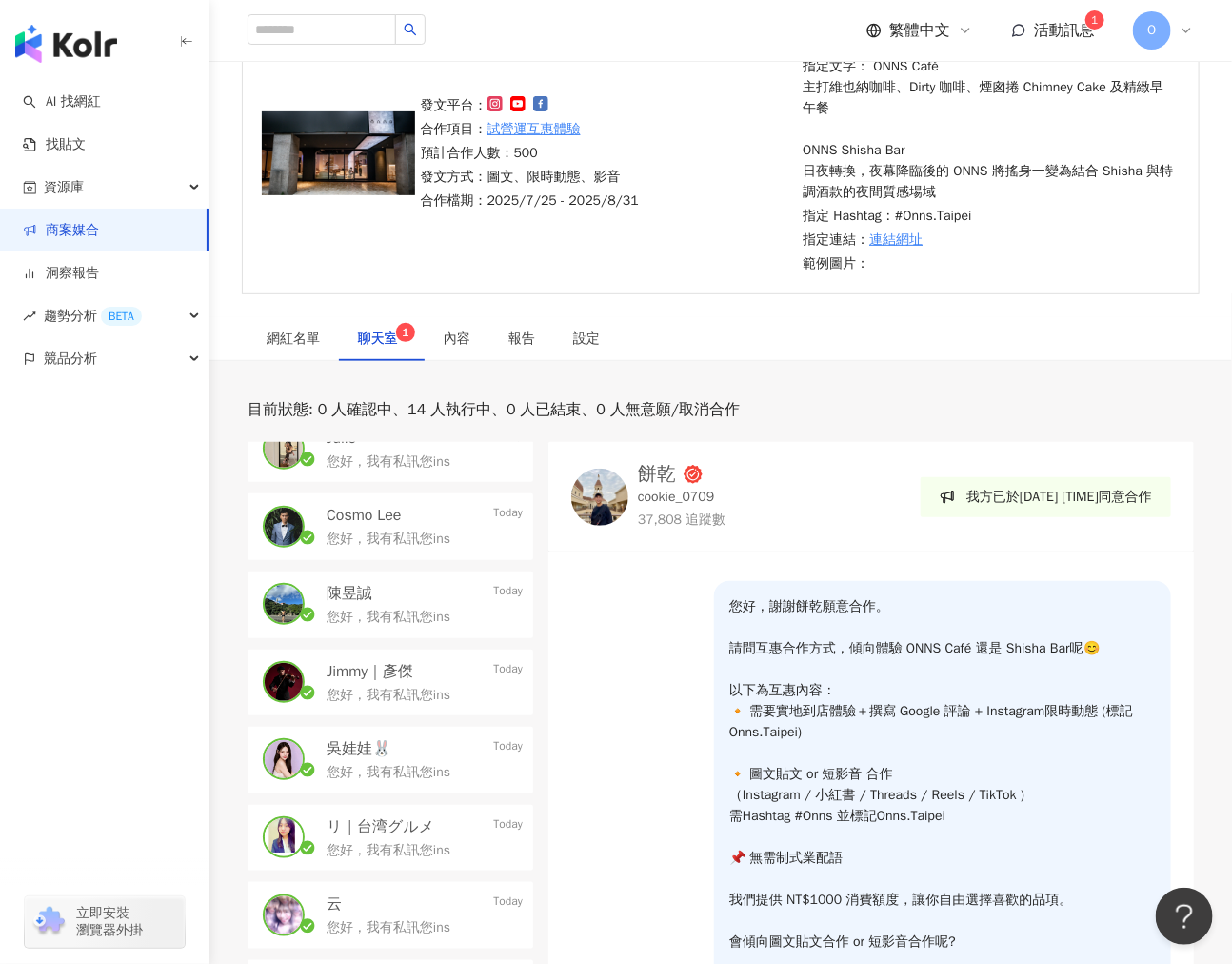 scroll, scrollTop: 697, scrollLeft: 0, axis: vertical 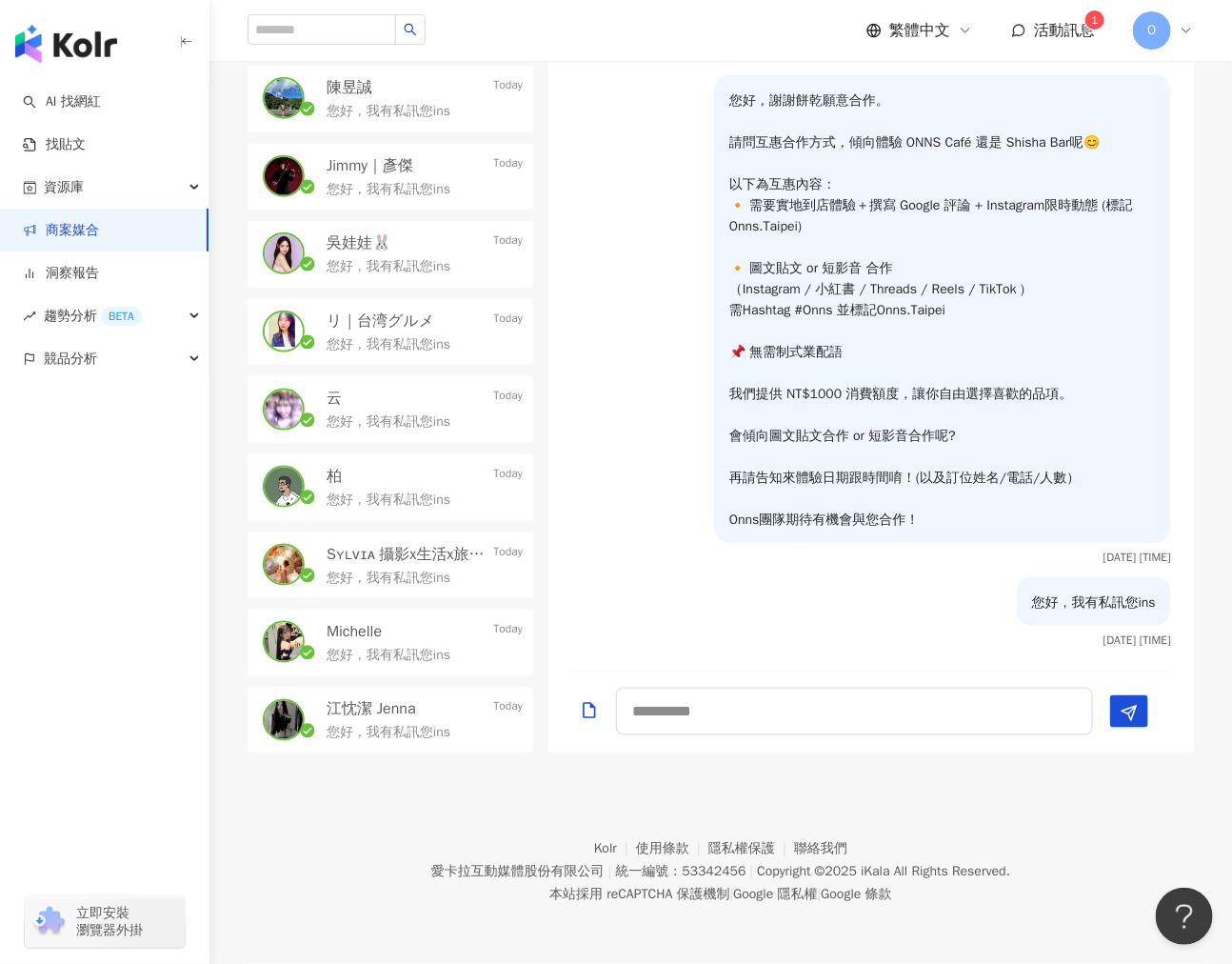 click on "您好，謝謝餅乾願意合作。
請問互惠合作方式，傾向體驗 ONNS Café 還是 Shisha Bar呢😊
以下為互惠內容：
🔸 需要實地到店體驗＋撰寫 Google 評論 + Instagram限時動態 (標記Onns.Taipei)
🔸 圖文貼文 or 短影音 合作
（Instagram / 小紅書 / Threads / Reels / TikTok )
需Hashtag #Onns 並標記Onns.Taipei
📌 無需制式業配語
我們提供 NT$1000 消費額度，讓你自由選擇喜歡的品項。
會傾向圖文貼文合作 or 短影音合作呢?
再請告知來體驗日期跟時間唷！(以及訂位姓名/電話/人數）
Onns團隊期待有機會與您合作！ 2025/7/24 13:17" at bounding box center (871, 326) 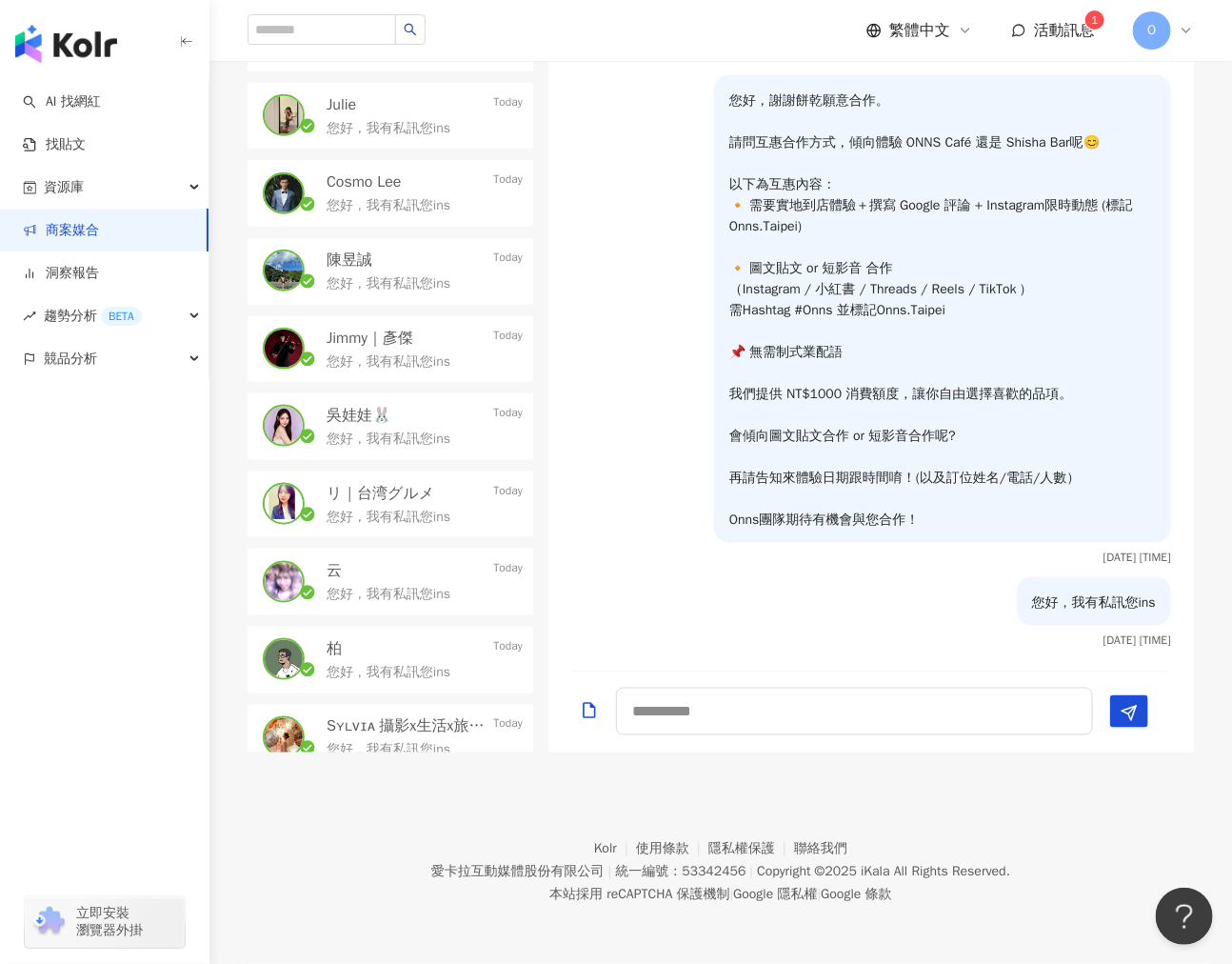 scroll, scrollTop: 0, scrollLeft: 0, axis: both 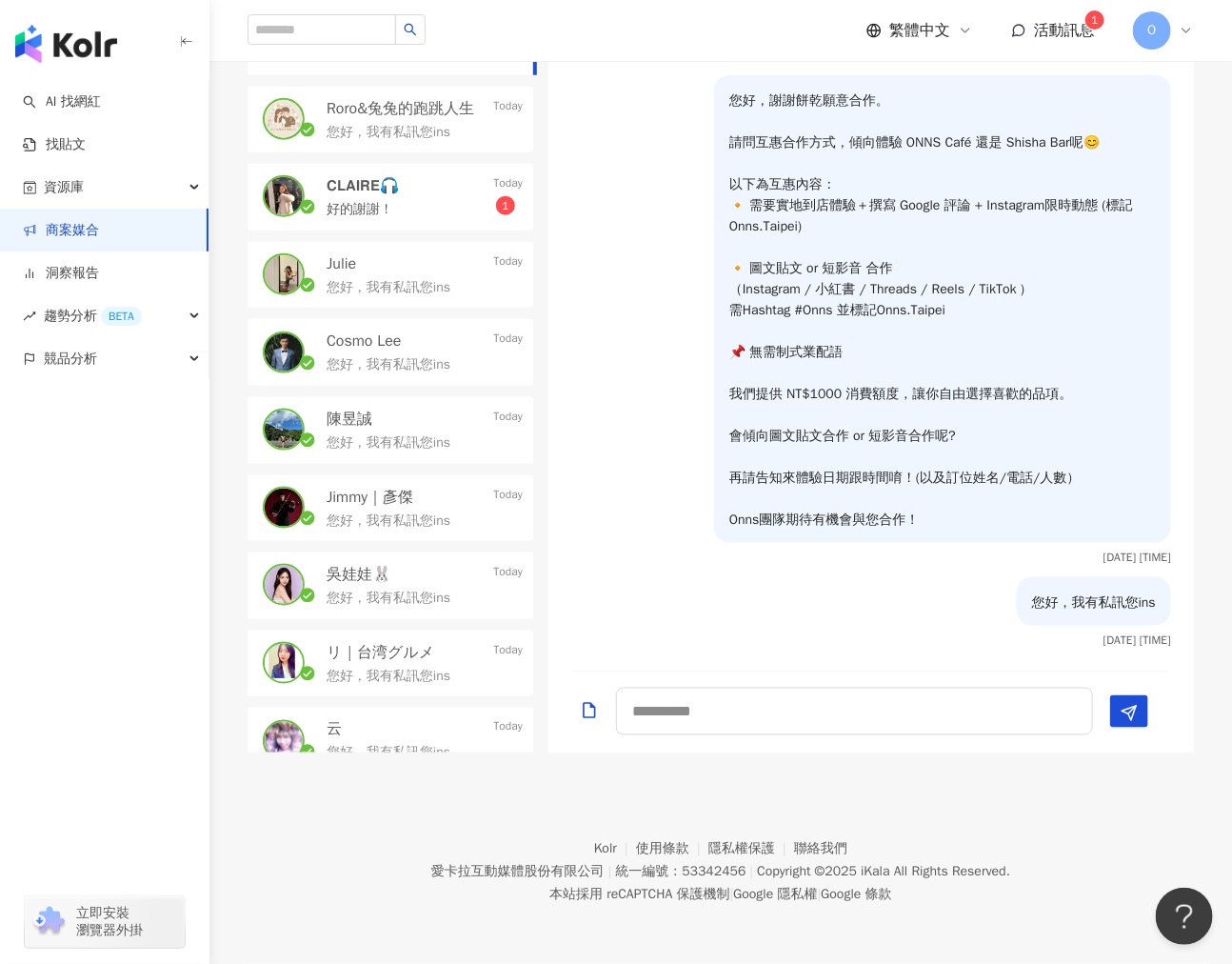 click on "𝗖𝗟𝗔𝗜𝗥𝗘🎧 Today" at bounding box center (425, 186) 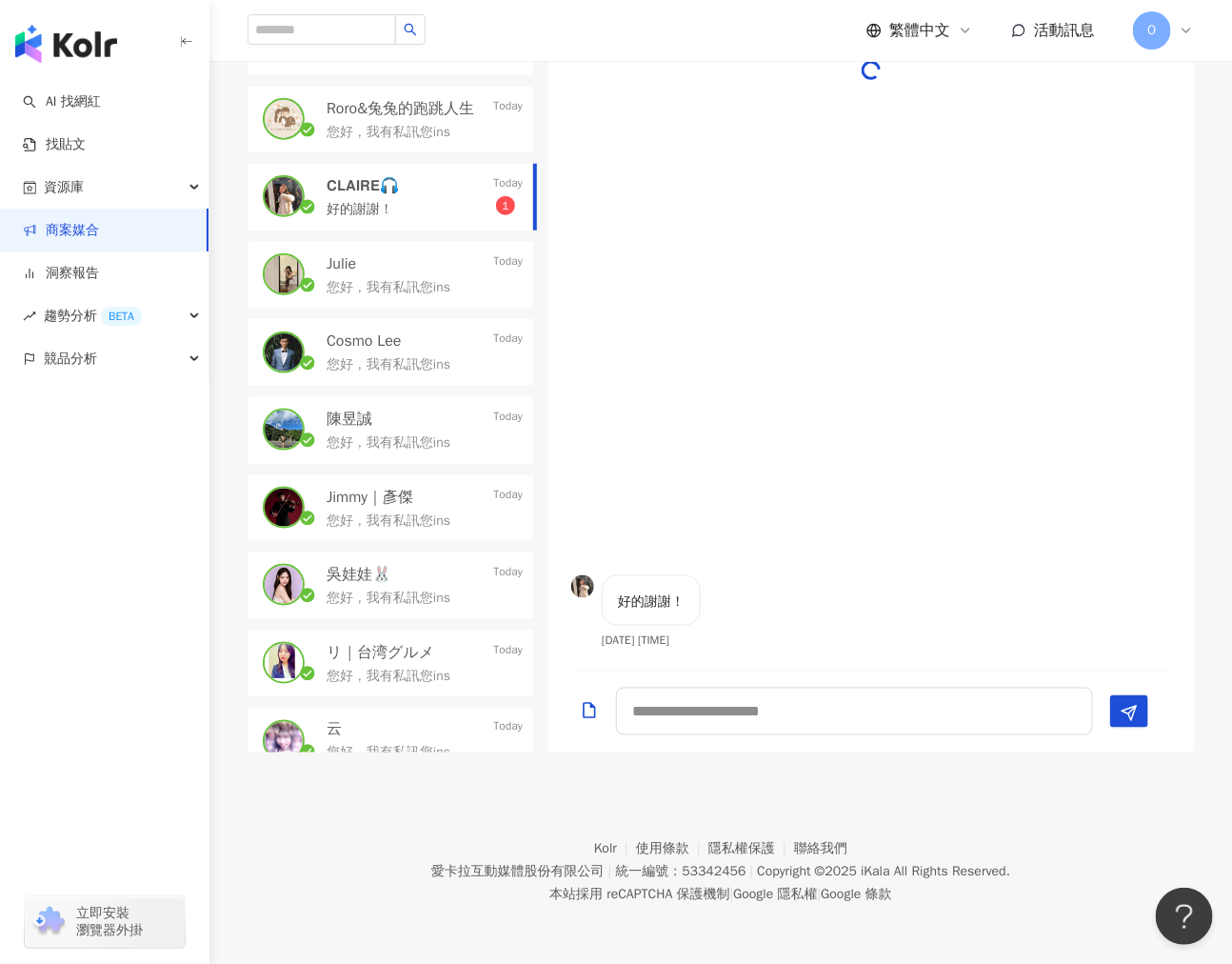 scroll, scrollTop: 819, scrollLeft: 0, axis: vertical 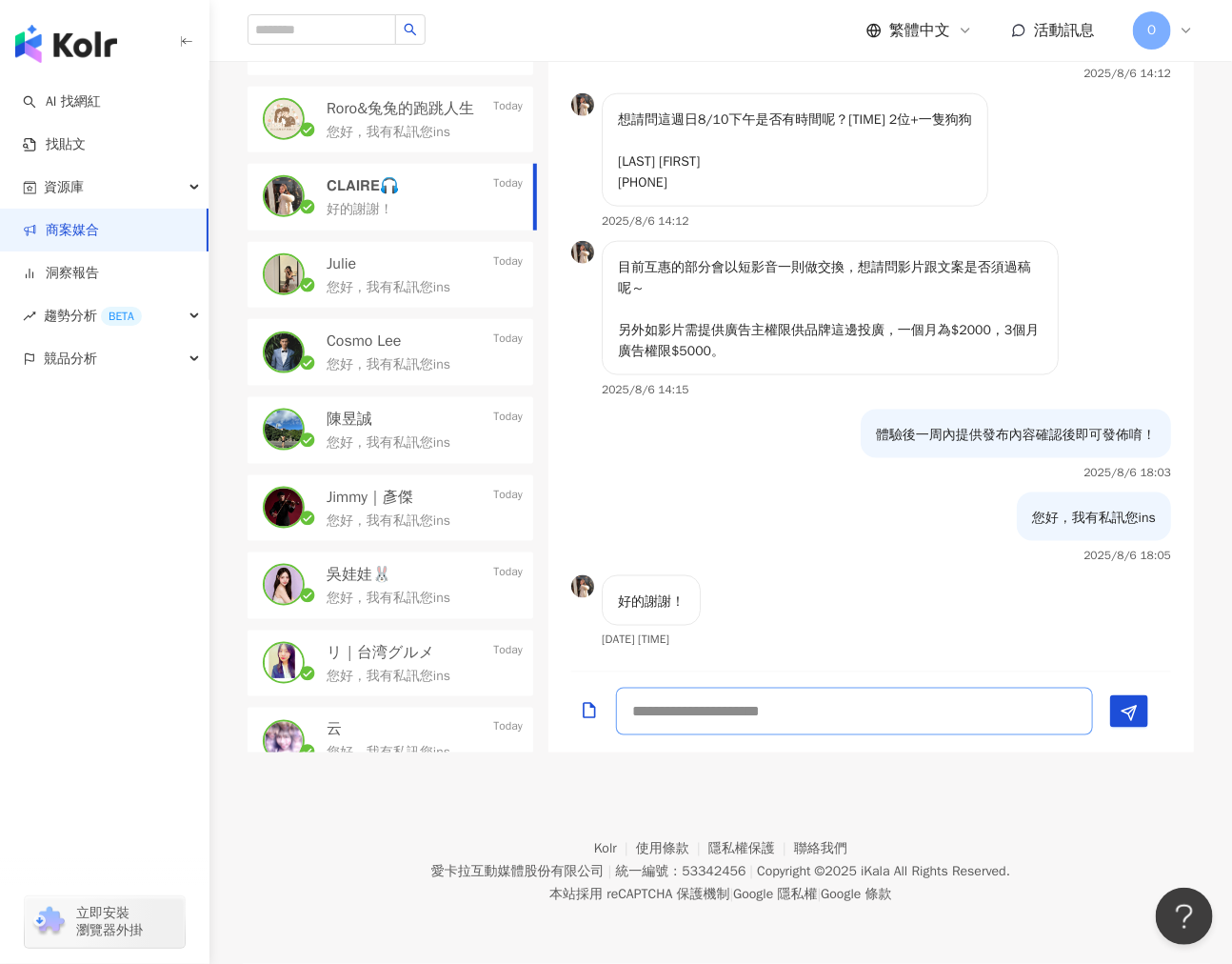 click at bounding box center [854, 712] 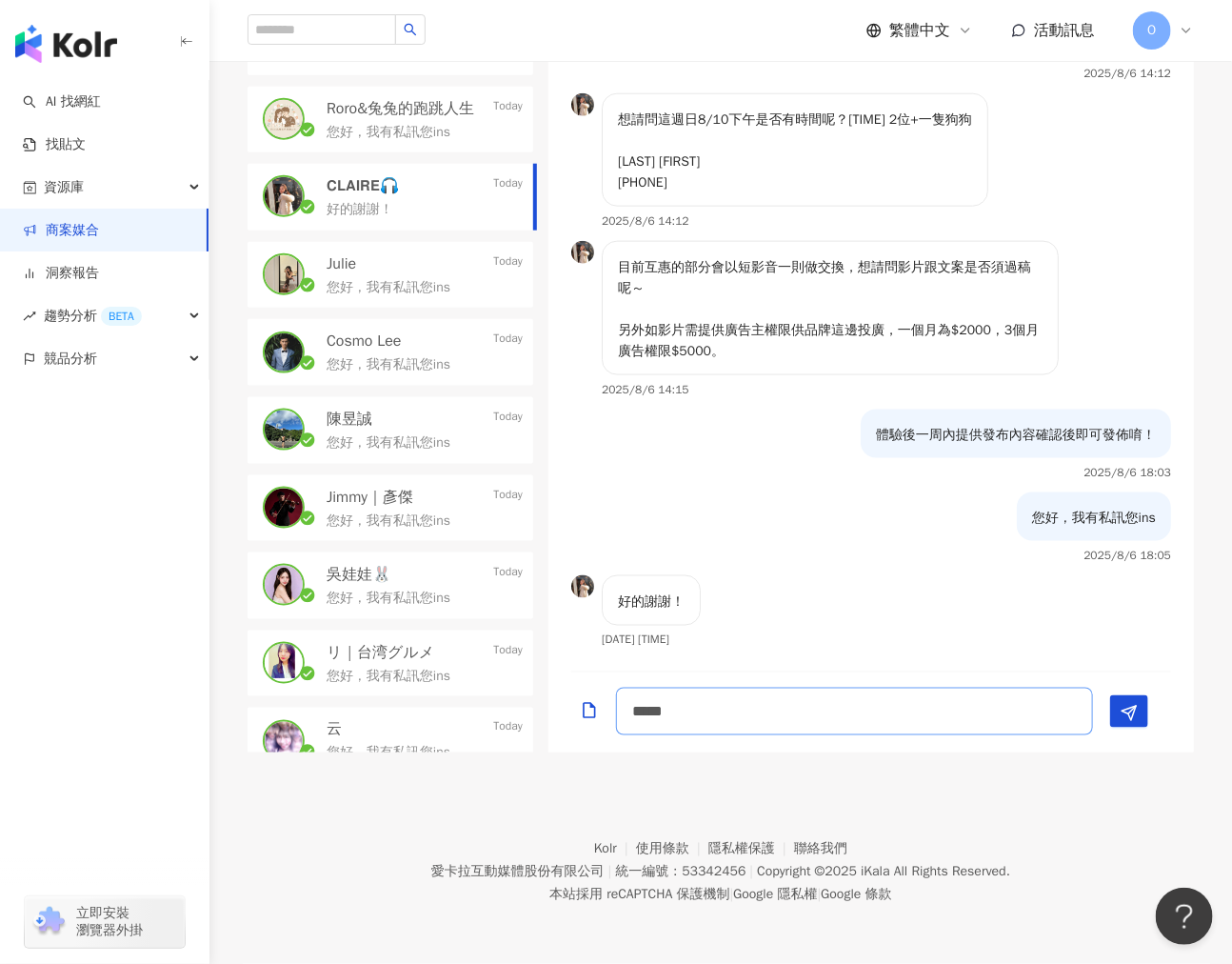 type on "***" 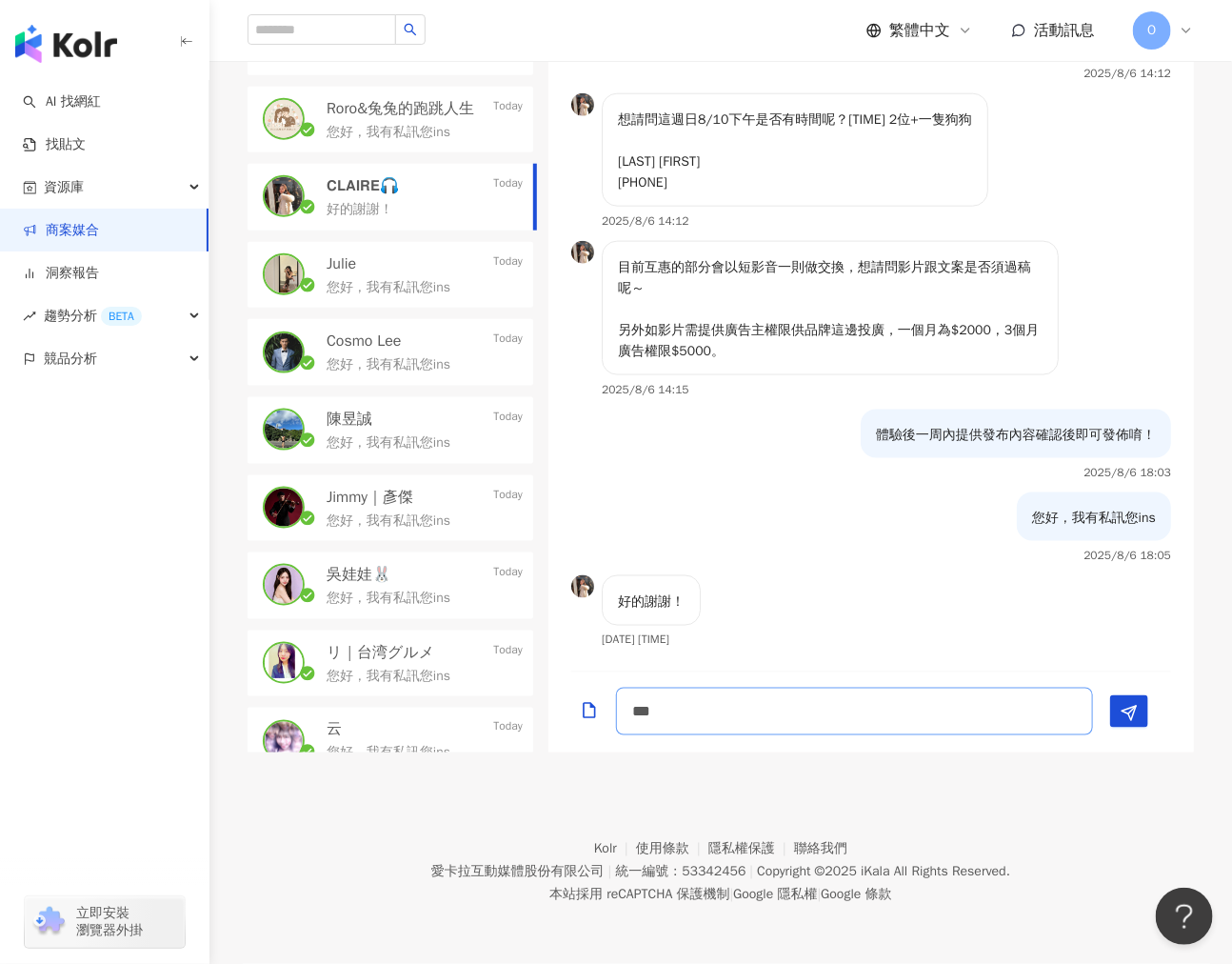 type 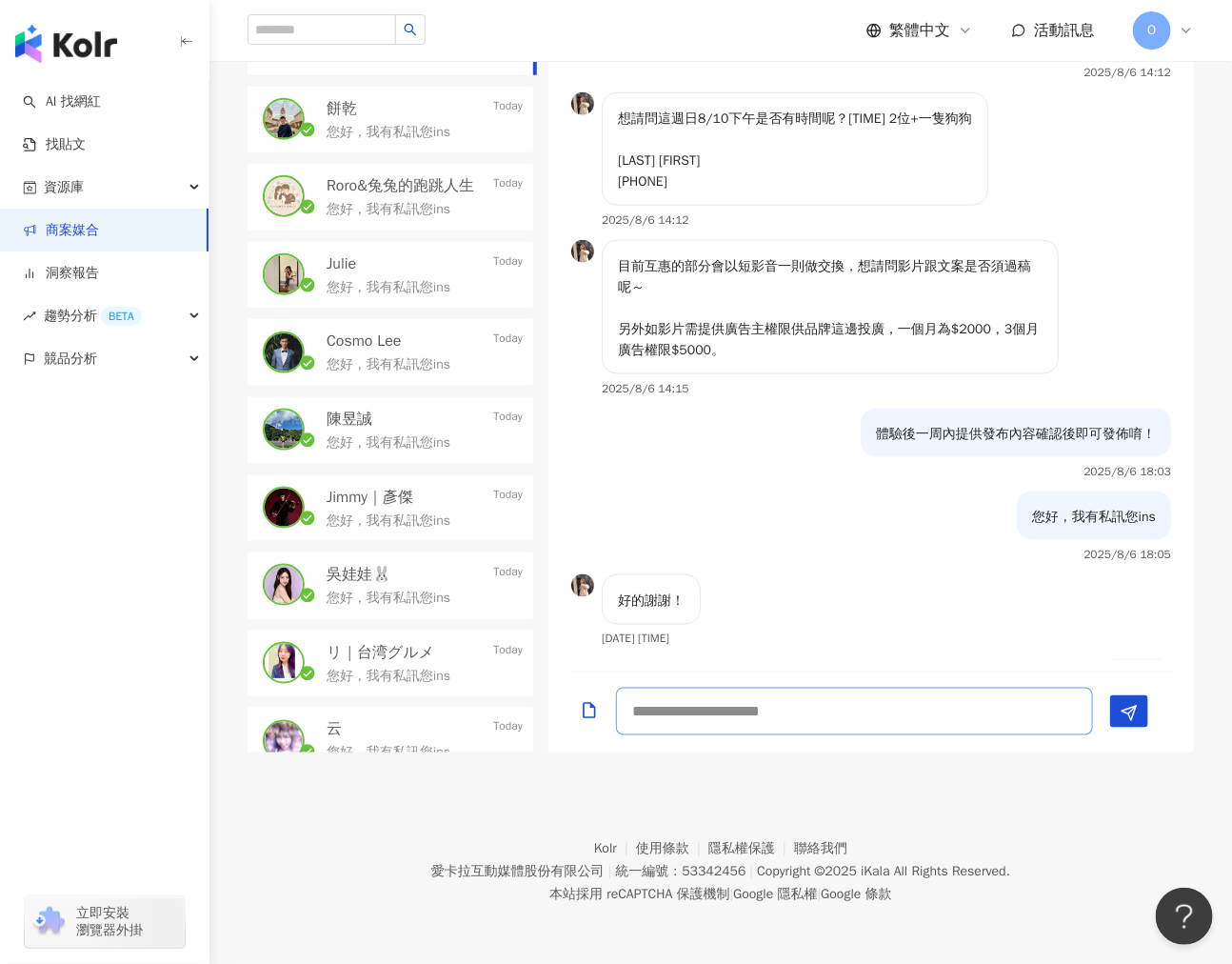 scroll, scrollTop: 541, scrollLeft: 0, axis: vertical 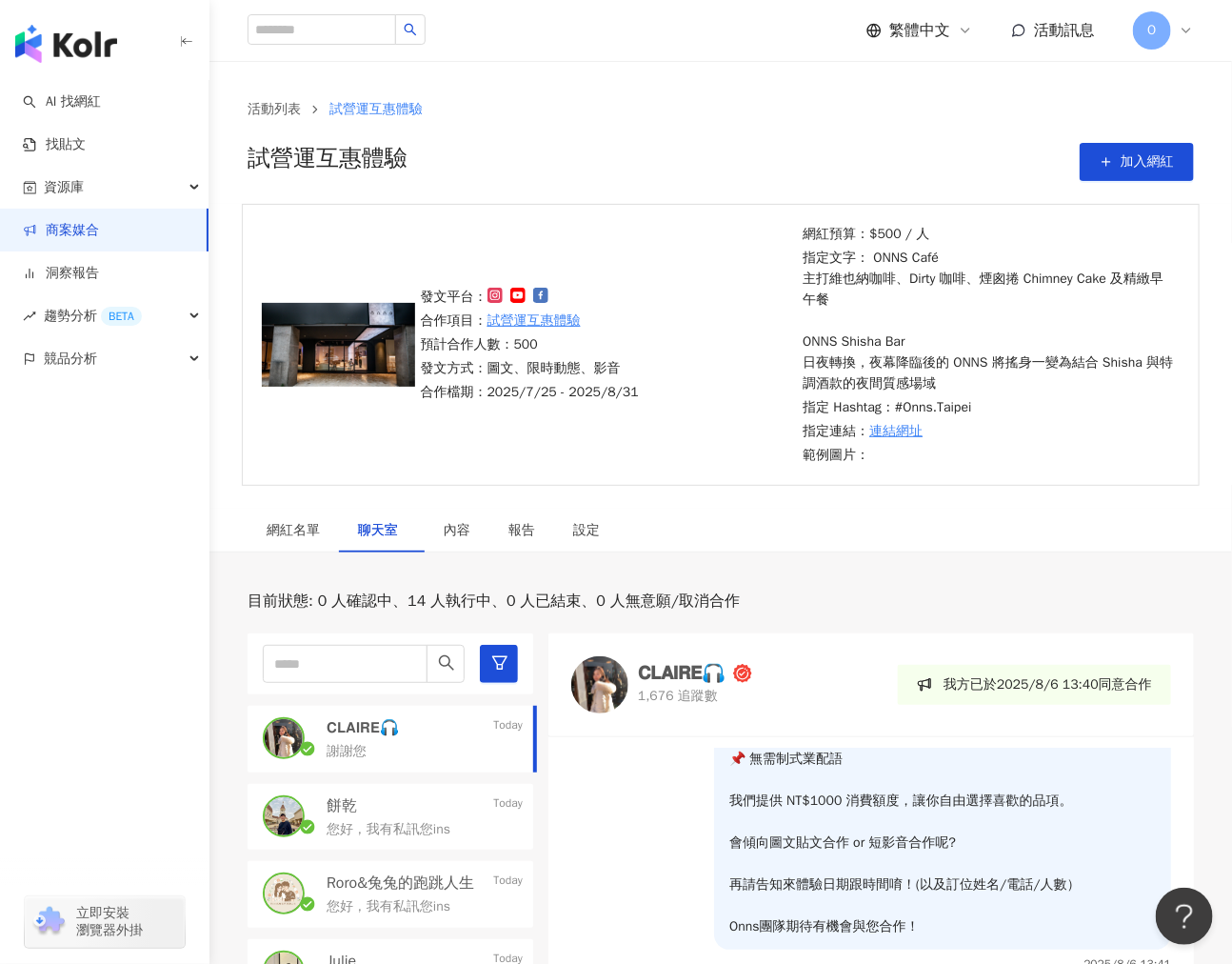 click on "商案媒合" at bounding box center [61, 231] 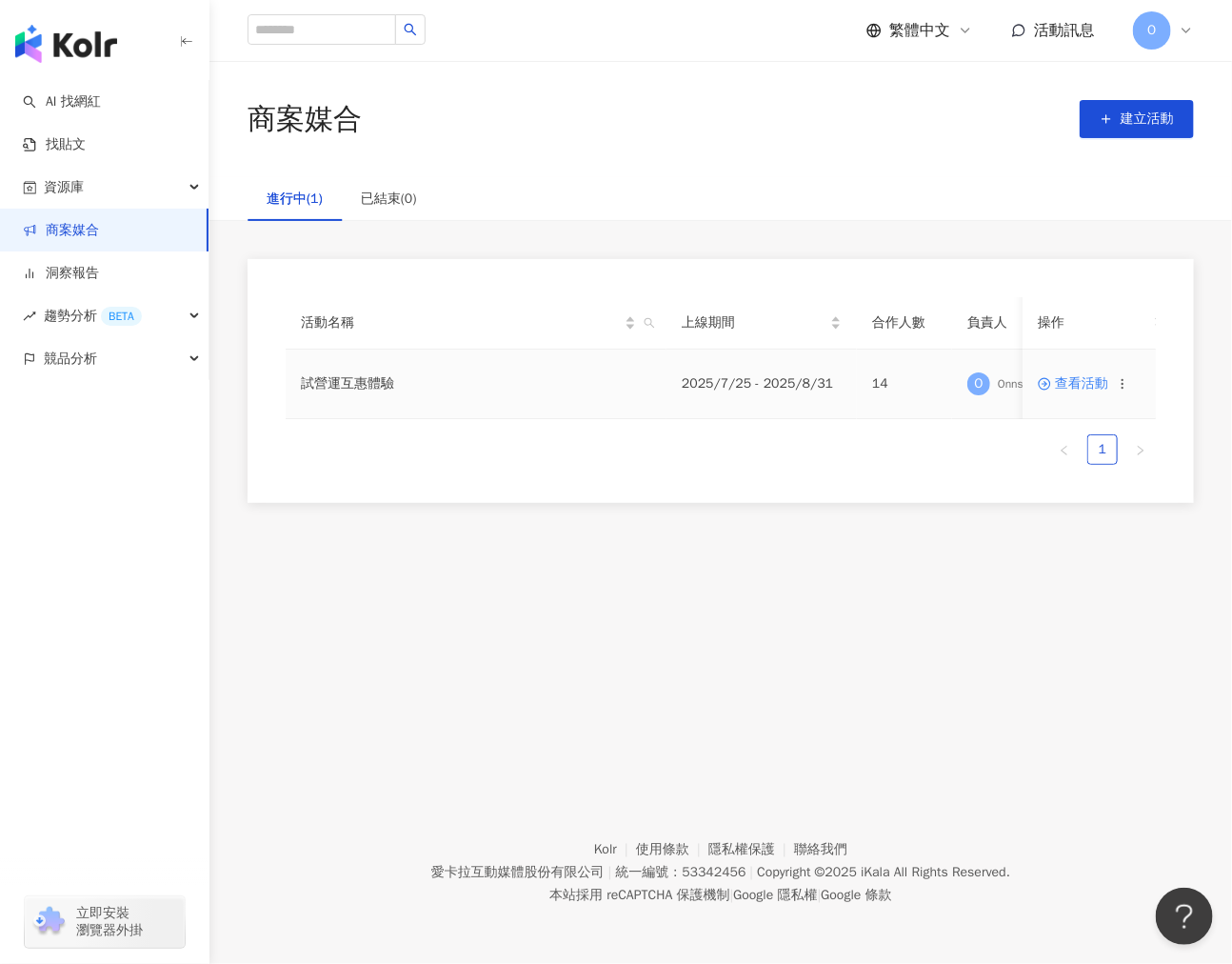 click on "查看活動" at bounding box center (1073, 384) 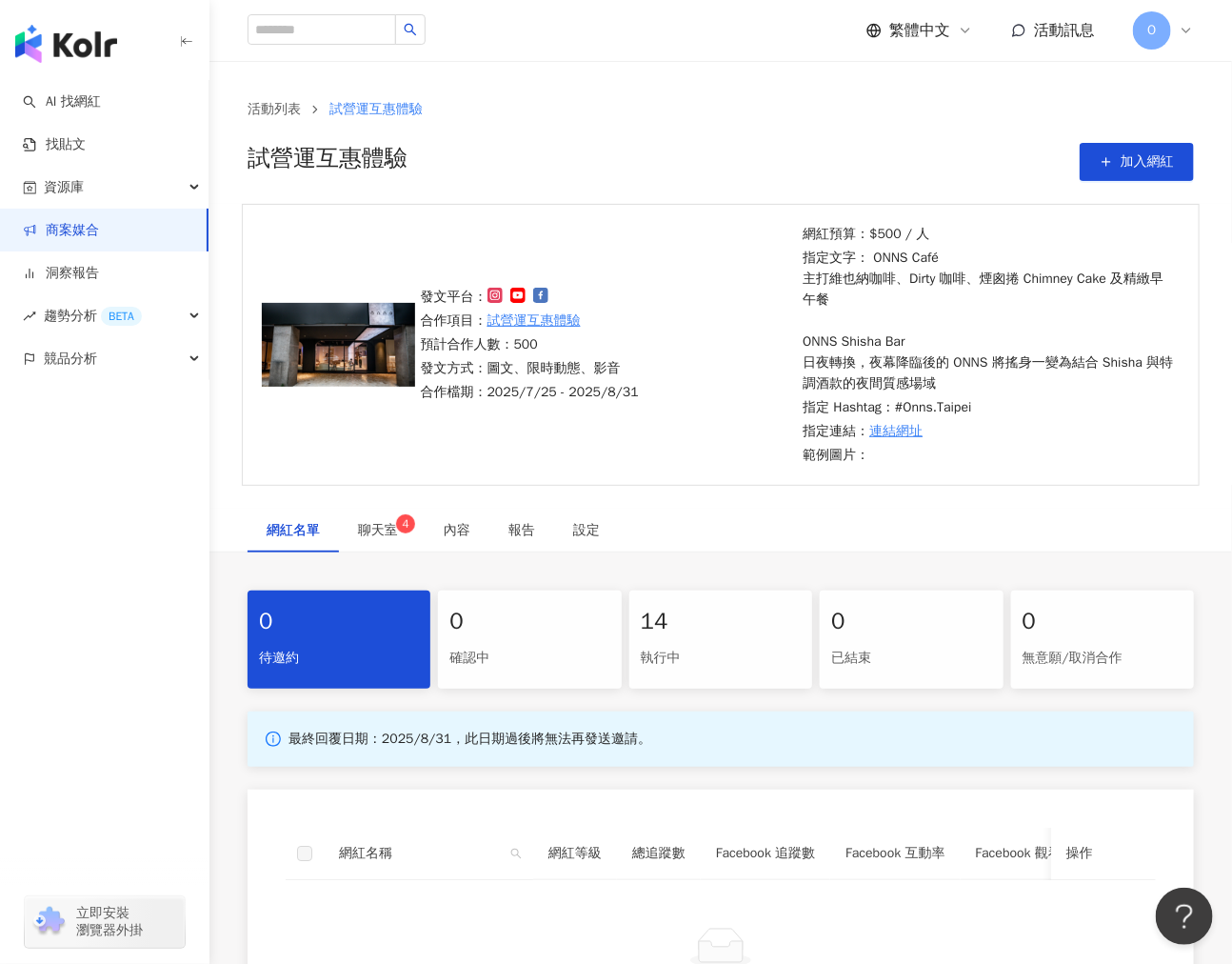 click on "確認中" at bounding box center (529, 658) 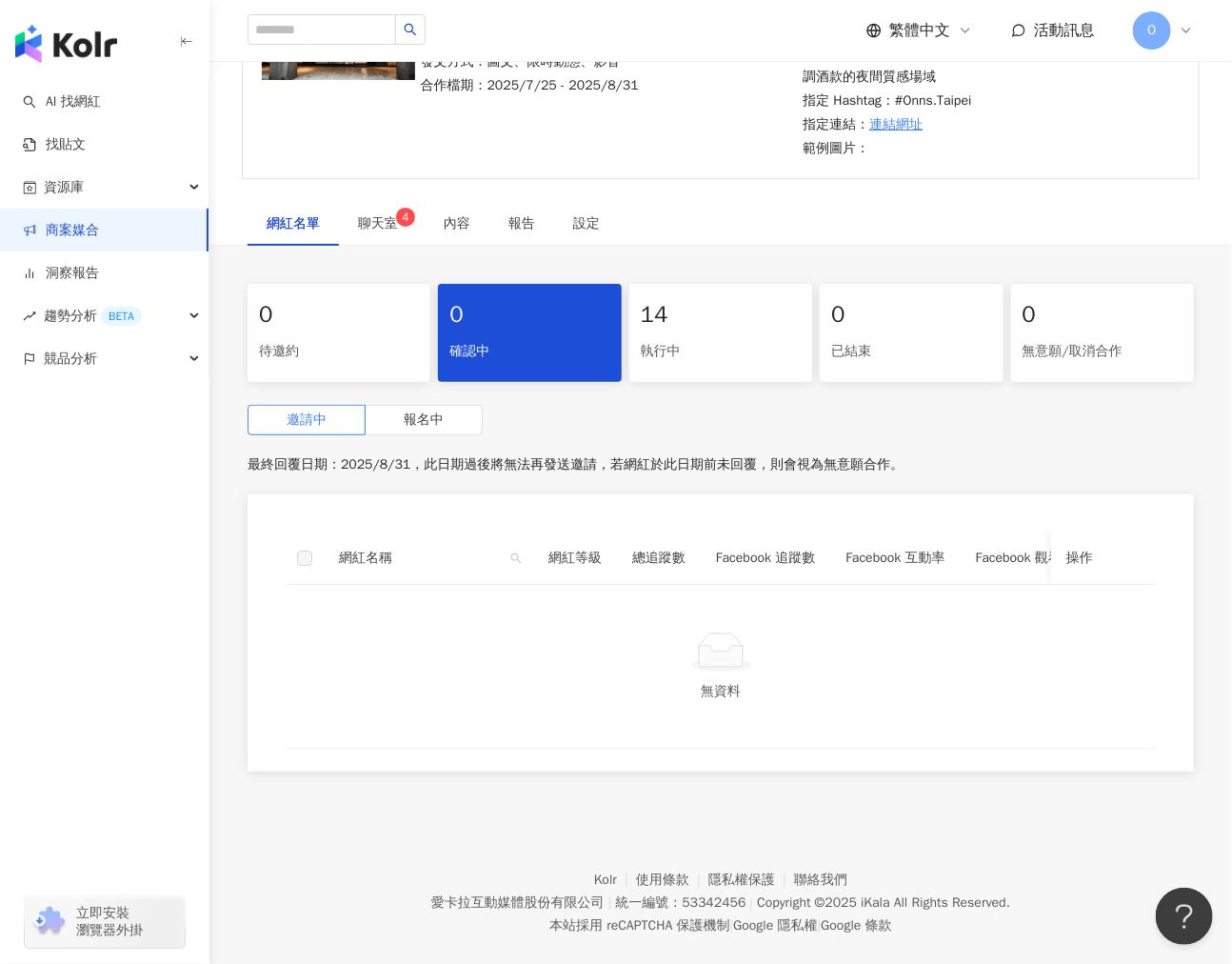 scroll, scrollTop: 317, scrollLeft: 0, axis: vertical 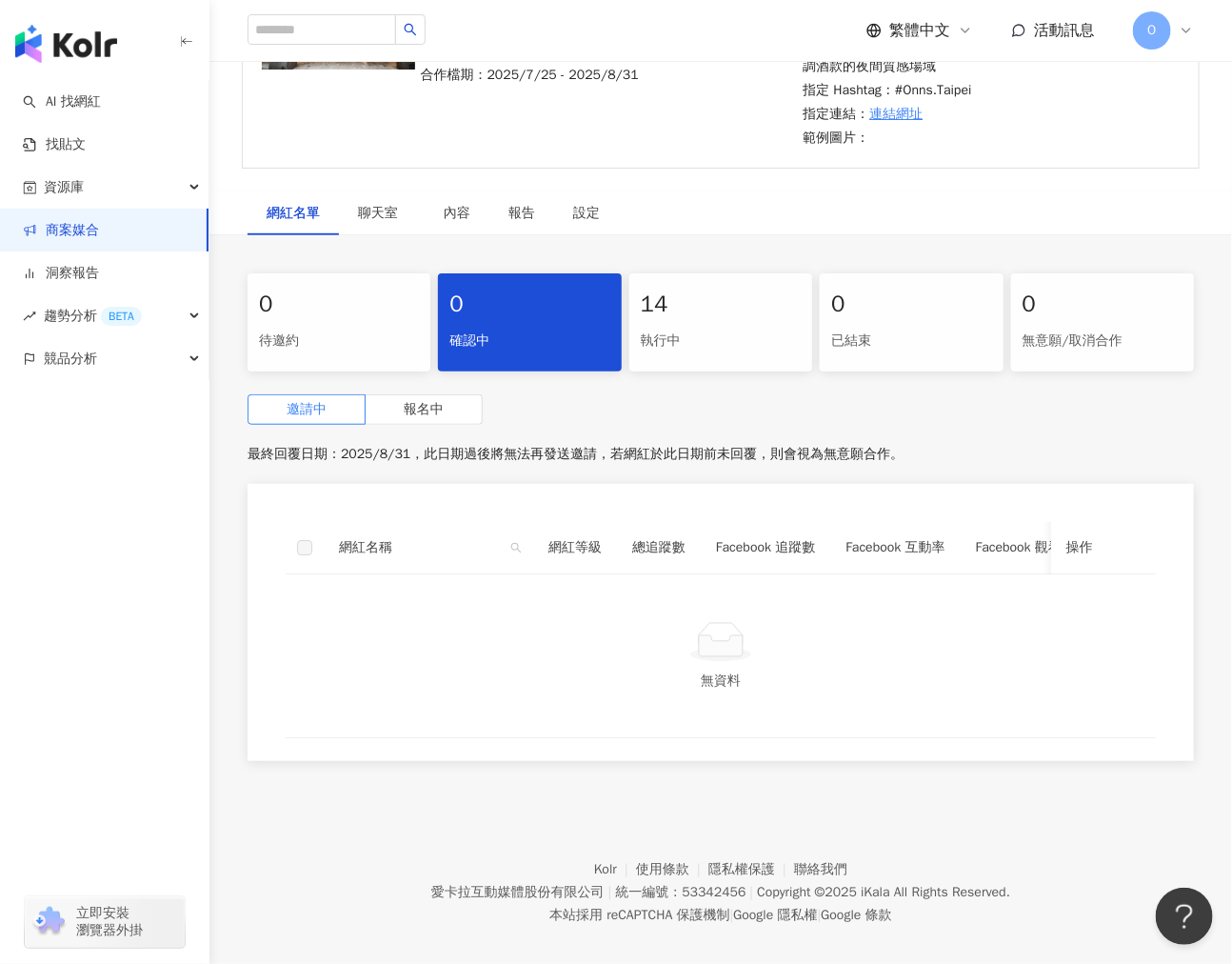 click on "執行中" at bounding box center [721, 341] 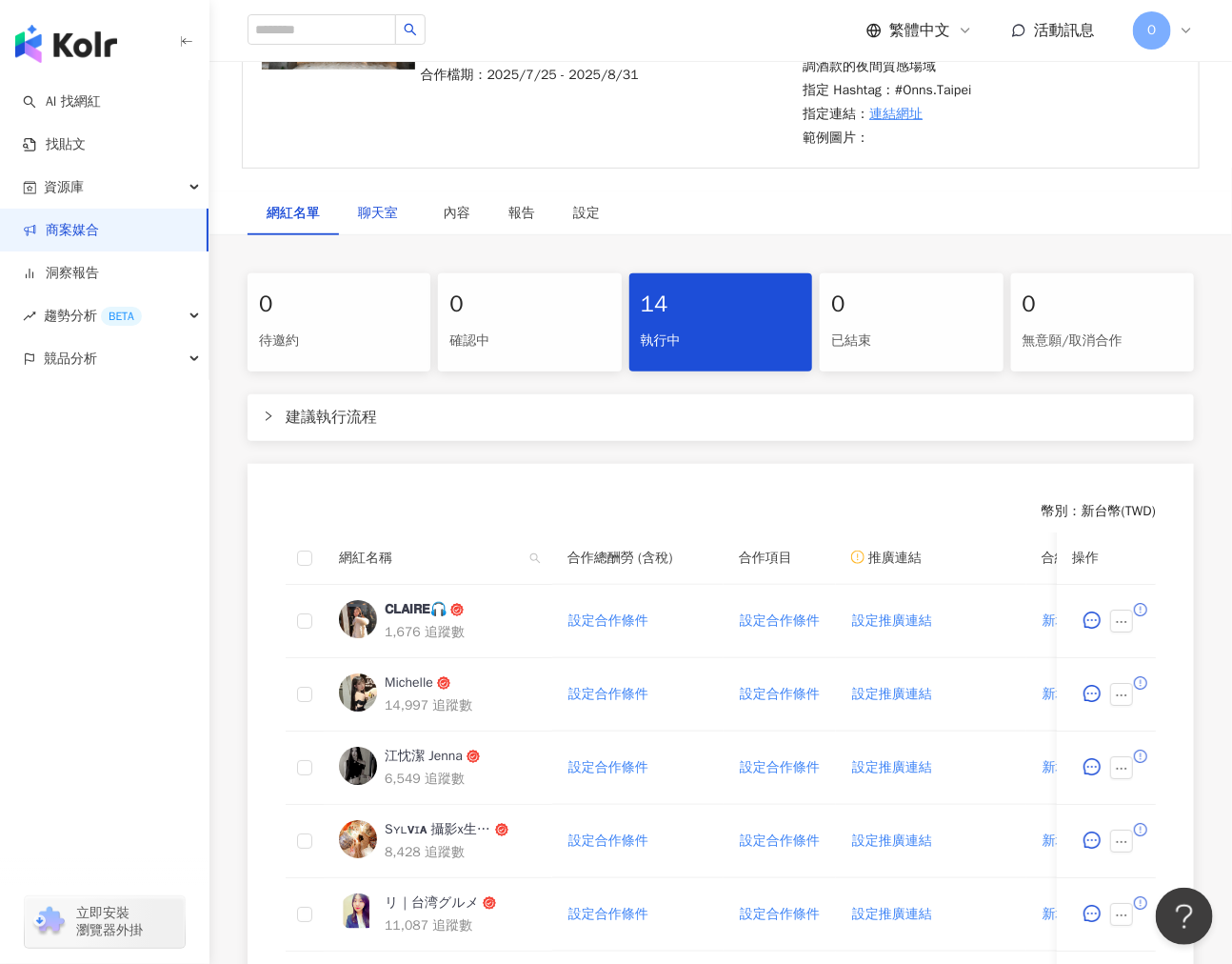 click on "聊天室" at bounding box center (382, 213) 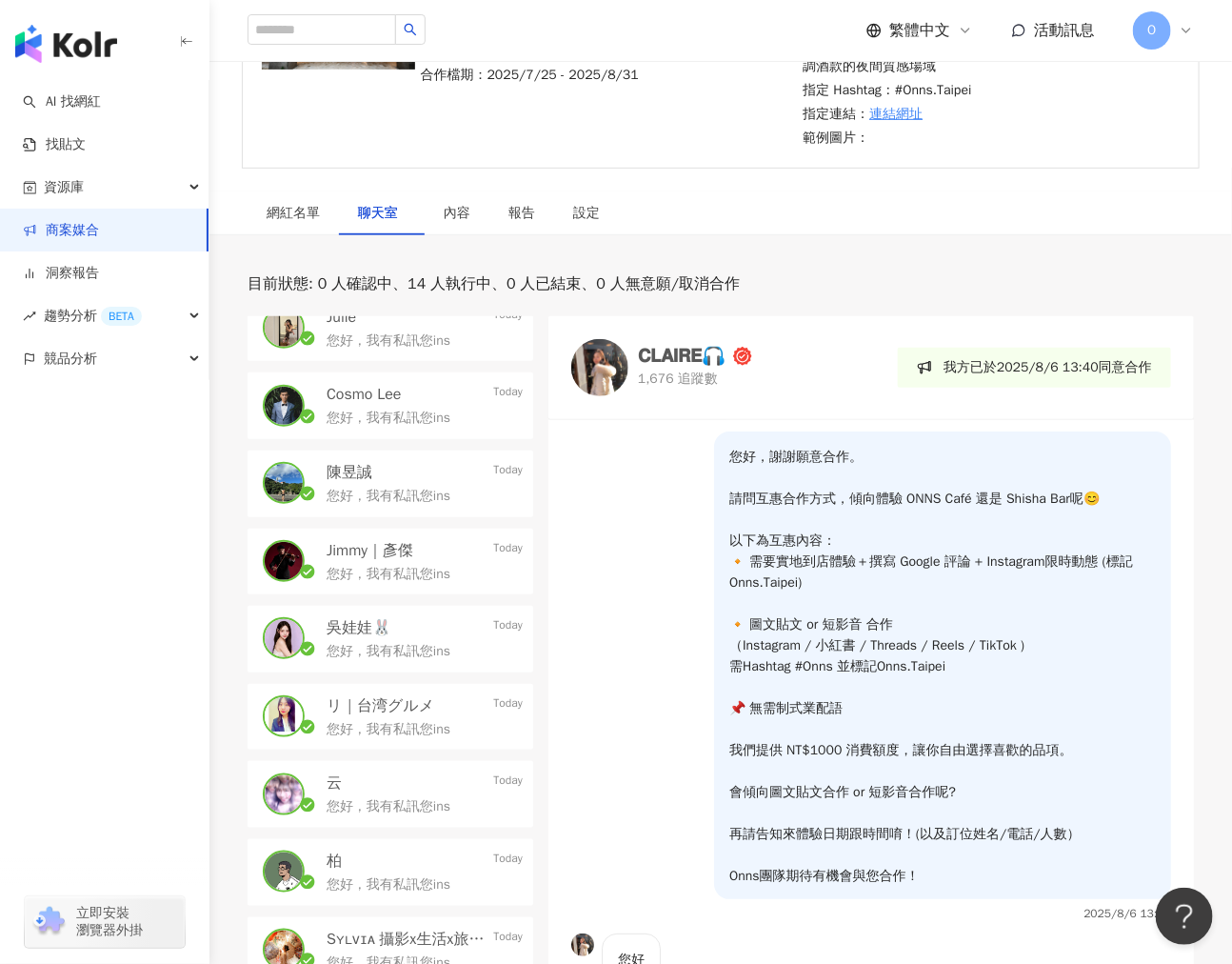 scroll, scrollTop: 331, scrollLeft: 0, axis: vertical 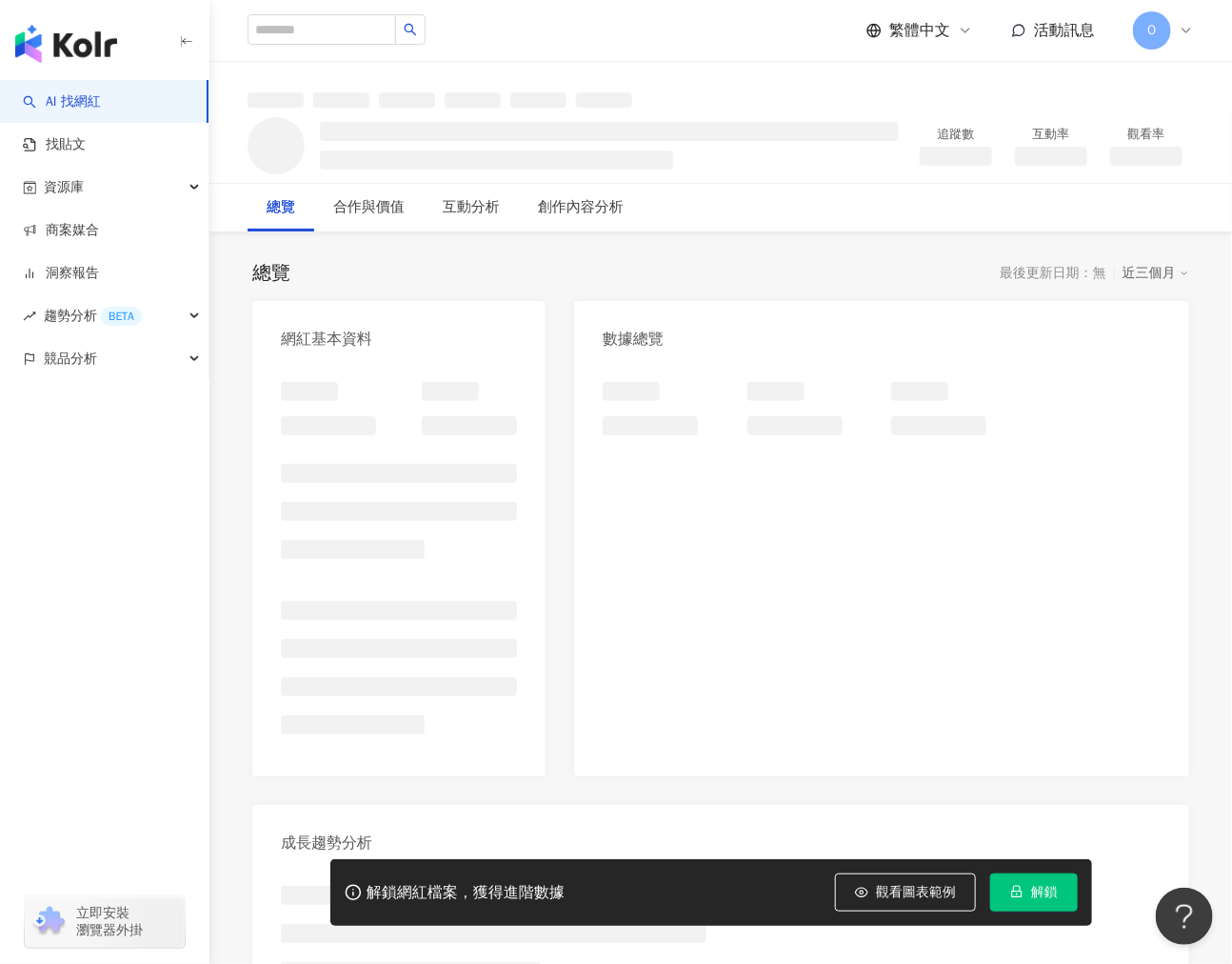 click on "總覽 最後更新日期：無 近三個月" at bounding box center (721, 273) 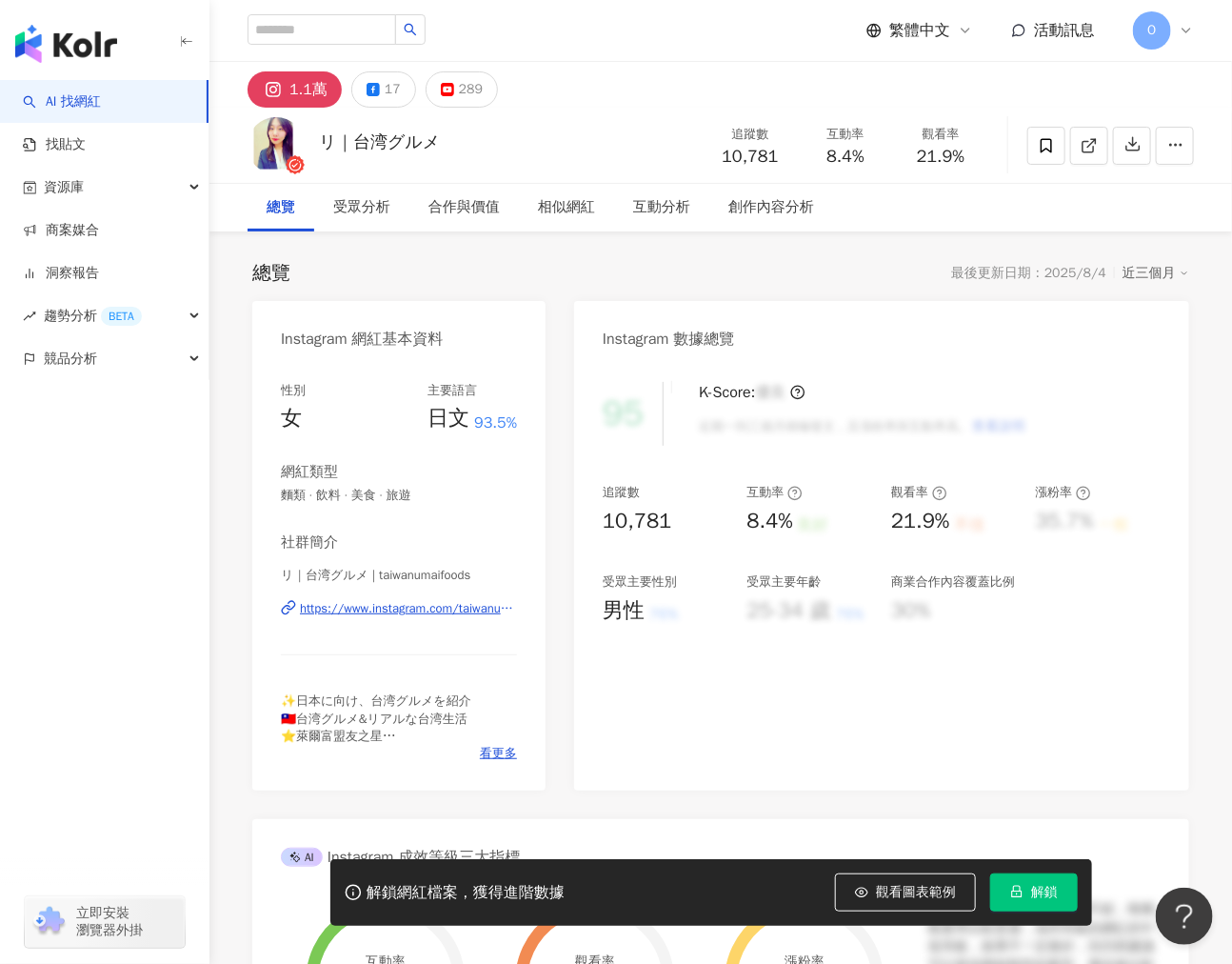 click on "https://www.instagram.com/taiwanumaifoods/" at bounding box center (408, 609) 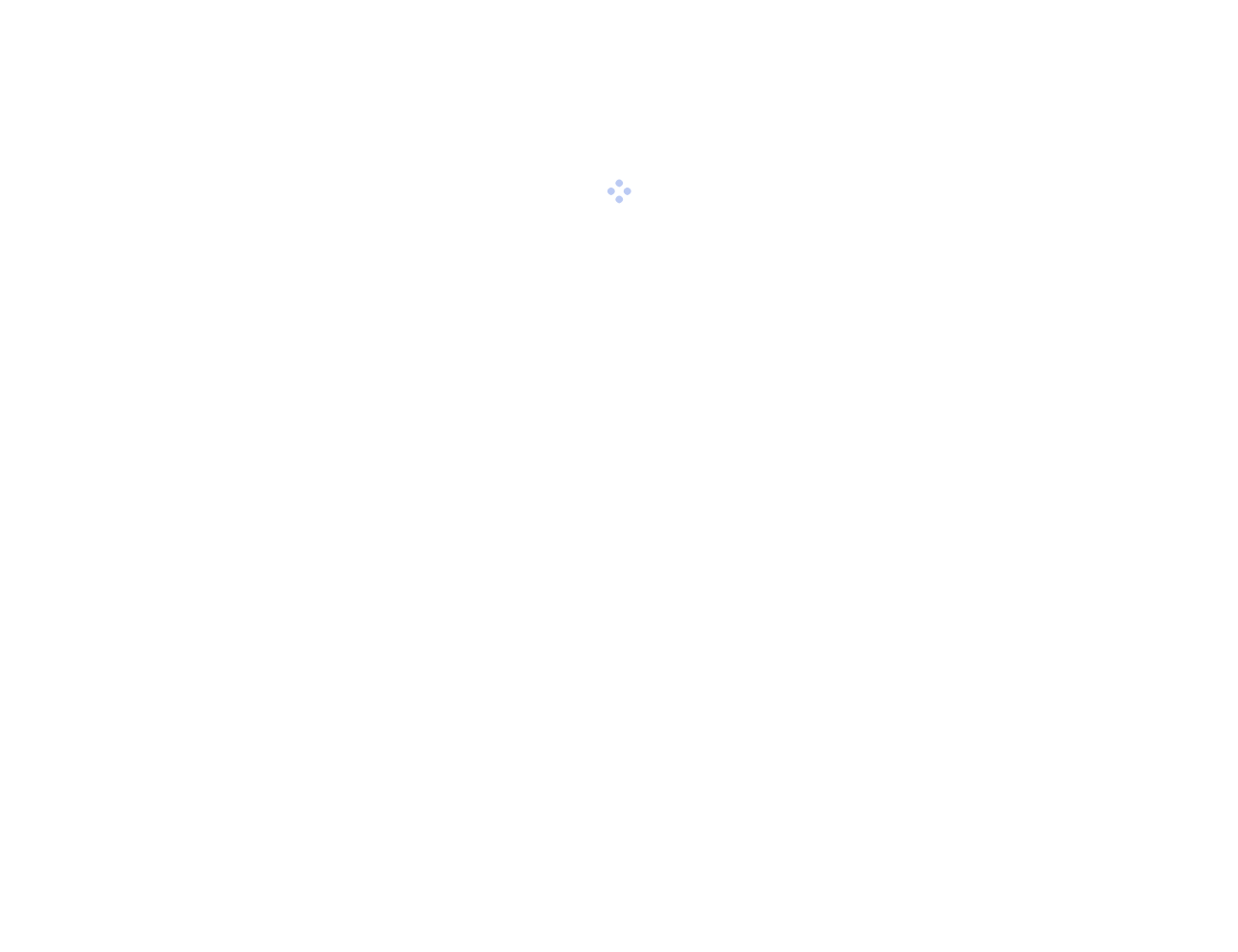 scroll, scrollTop: 0, scrollLeft: 0, axis: both 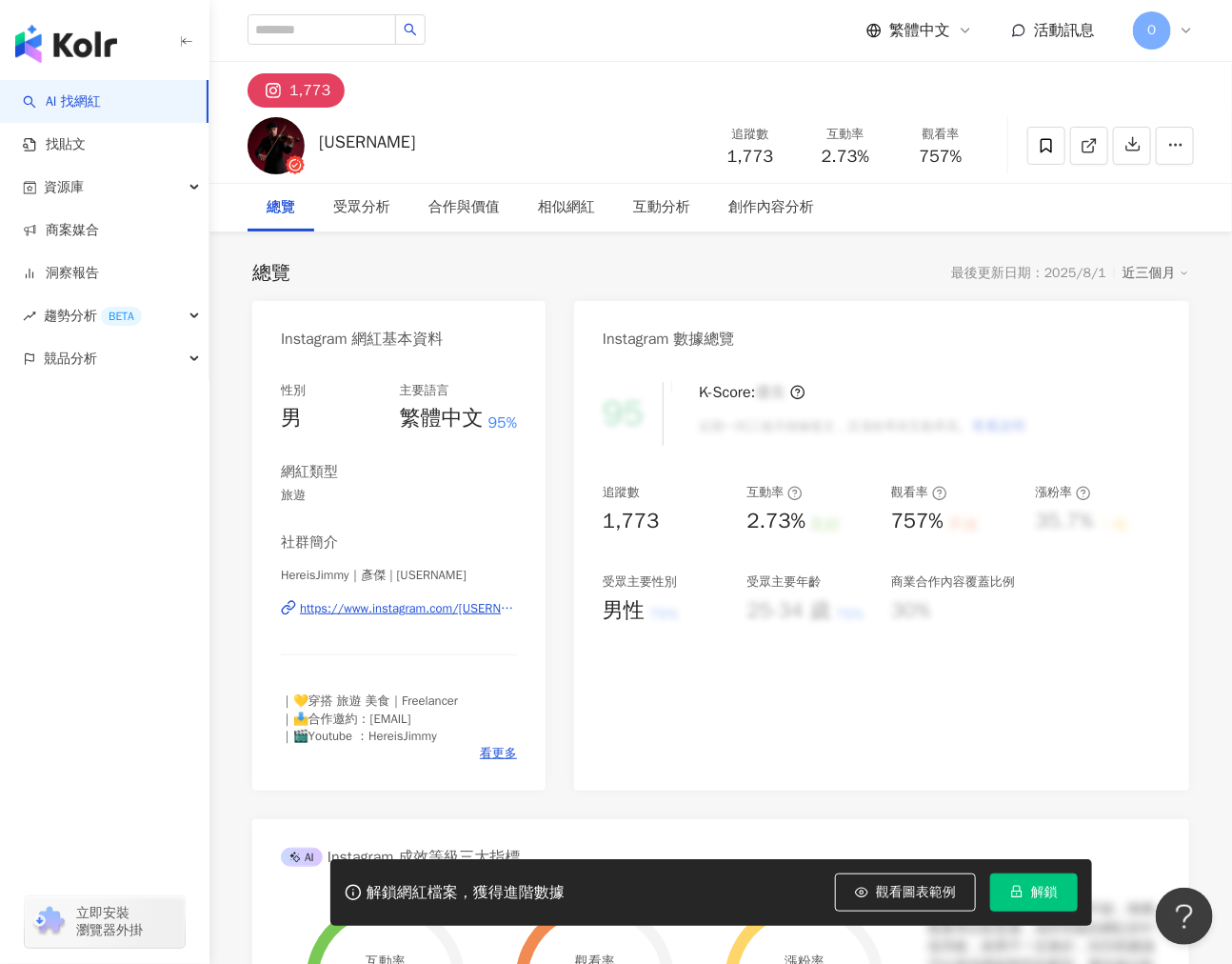 click on "總覽 最後更新日期：2025/8/1 近三個月" at bounding box center (721, 273) 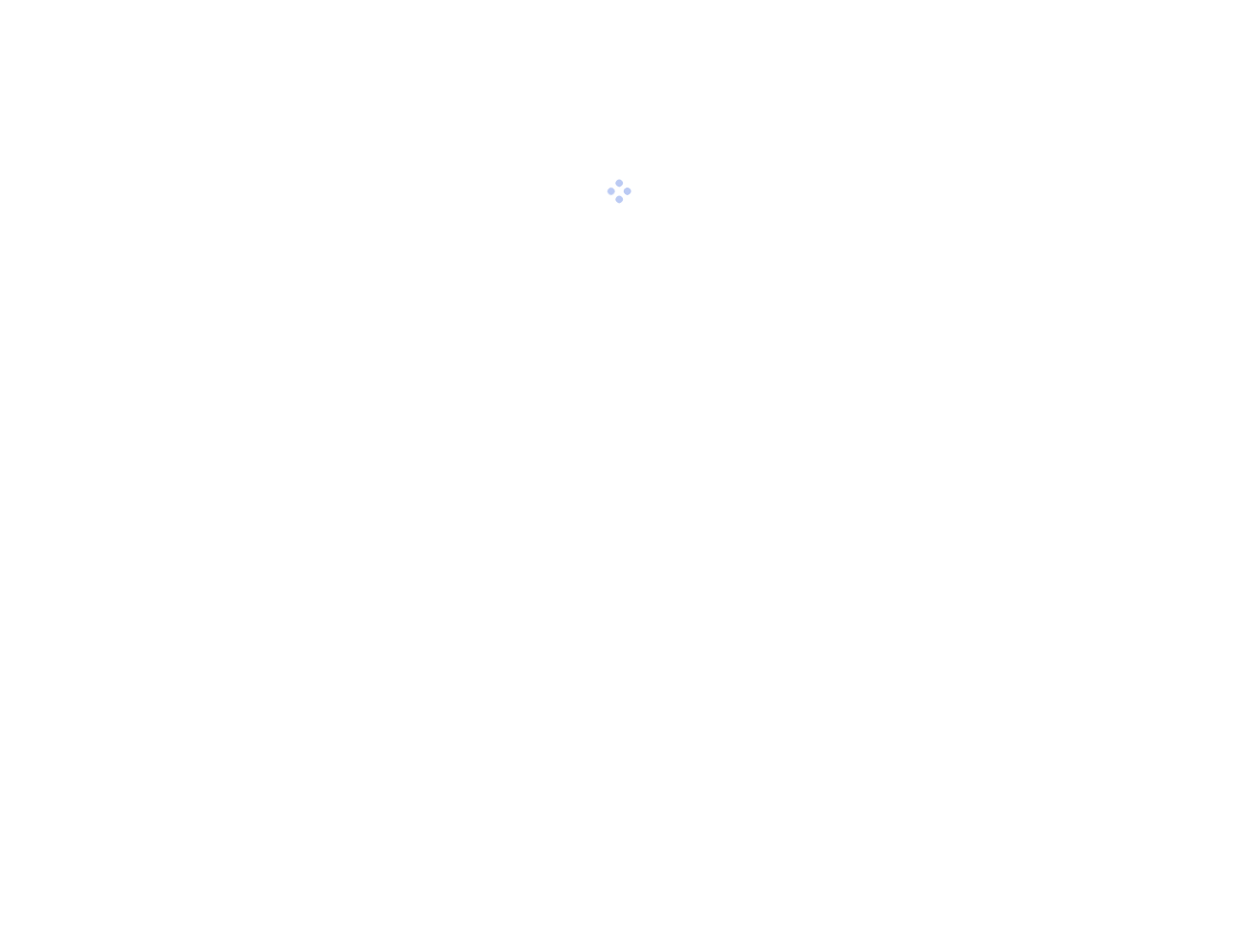 scroll, scrollTop: 0, scrollLeft: 0, axis: both 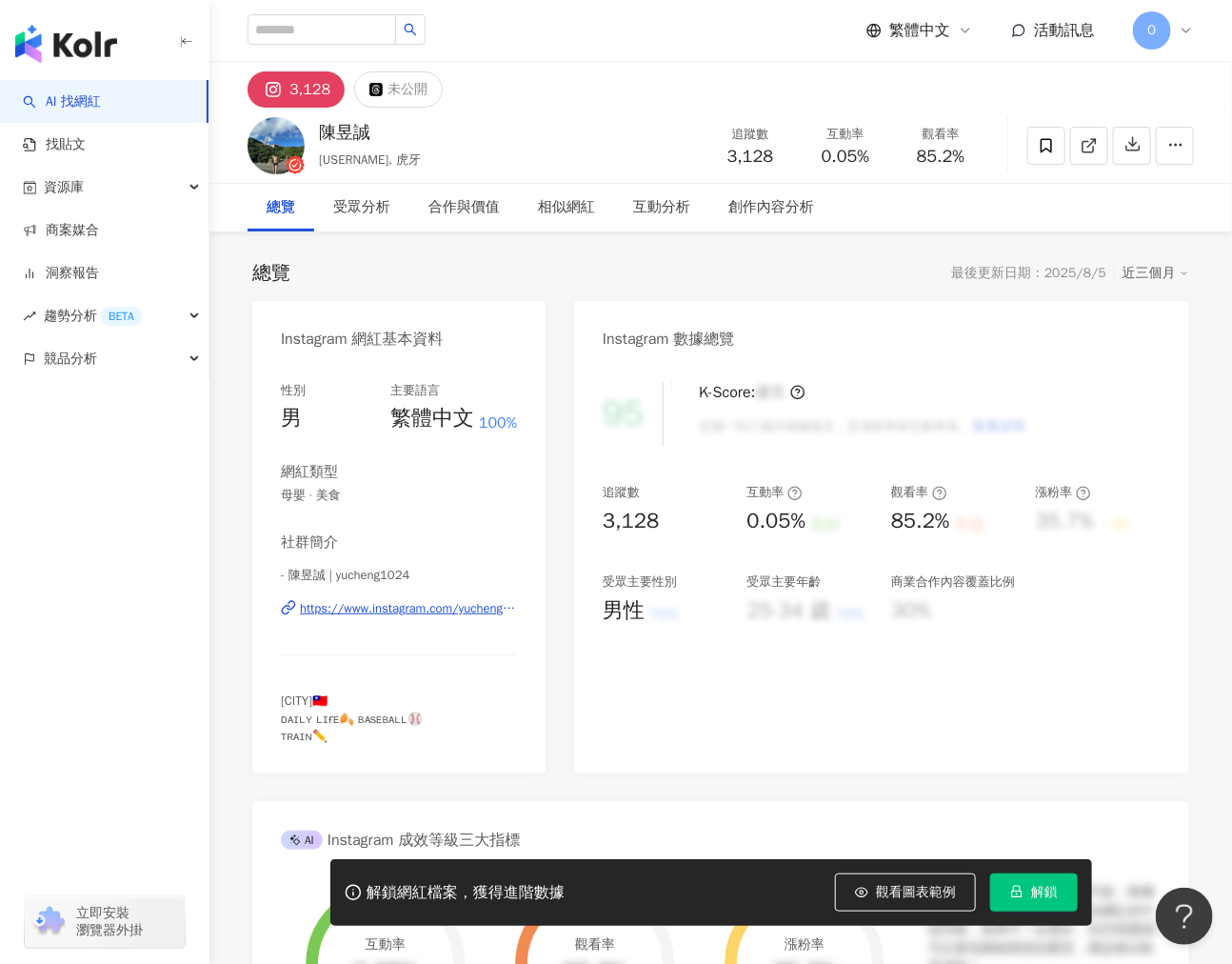 click on "總覽 最後更新日期：2025/8/5 近三個月" at bounding box center [721, 273] 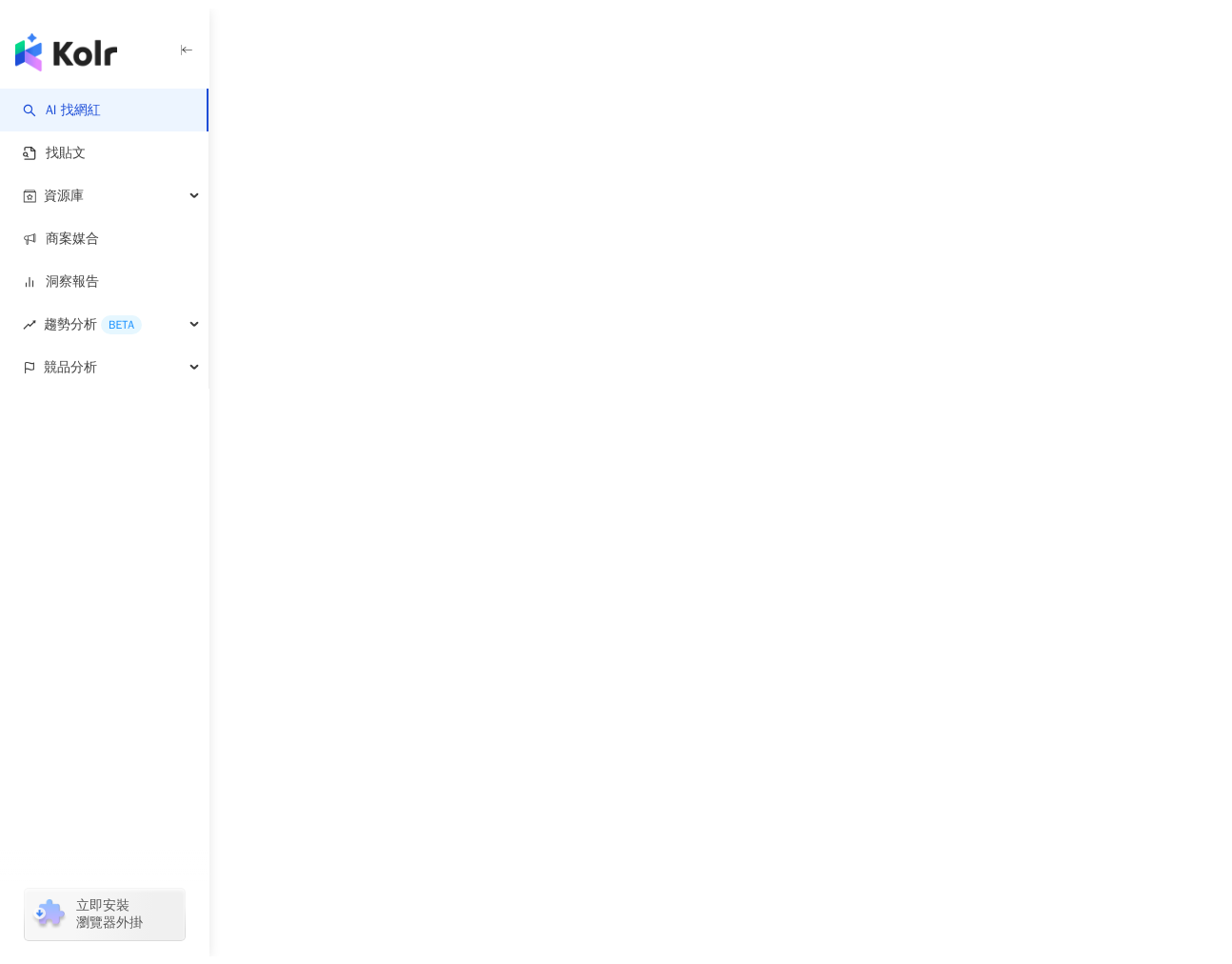 scroll, scrollTop: 0, scrollLeft: 0, axis: both 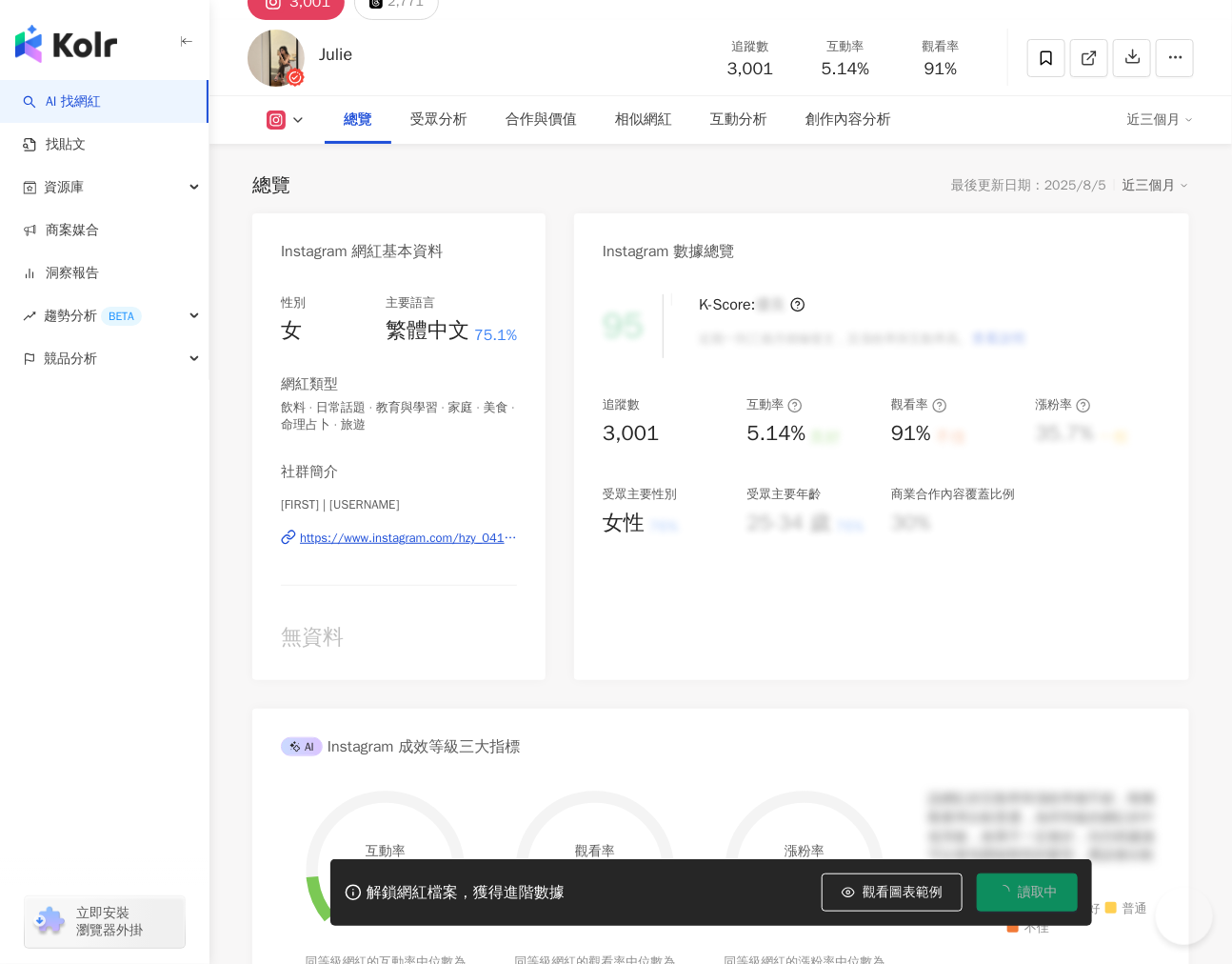 click on "https://www.instagram.com/hzy_0413/" at bounding box center [408, 538] 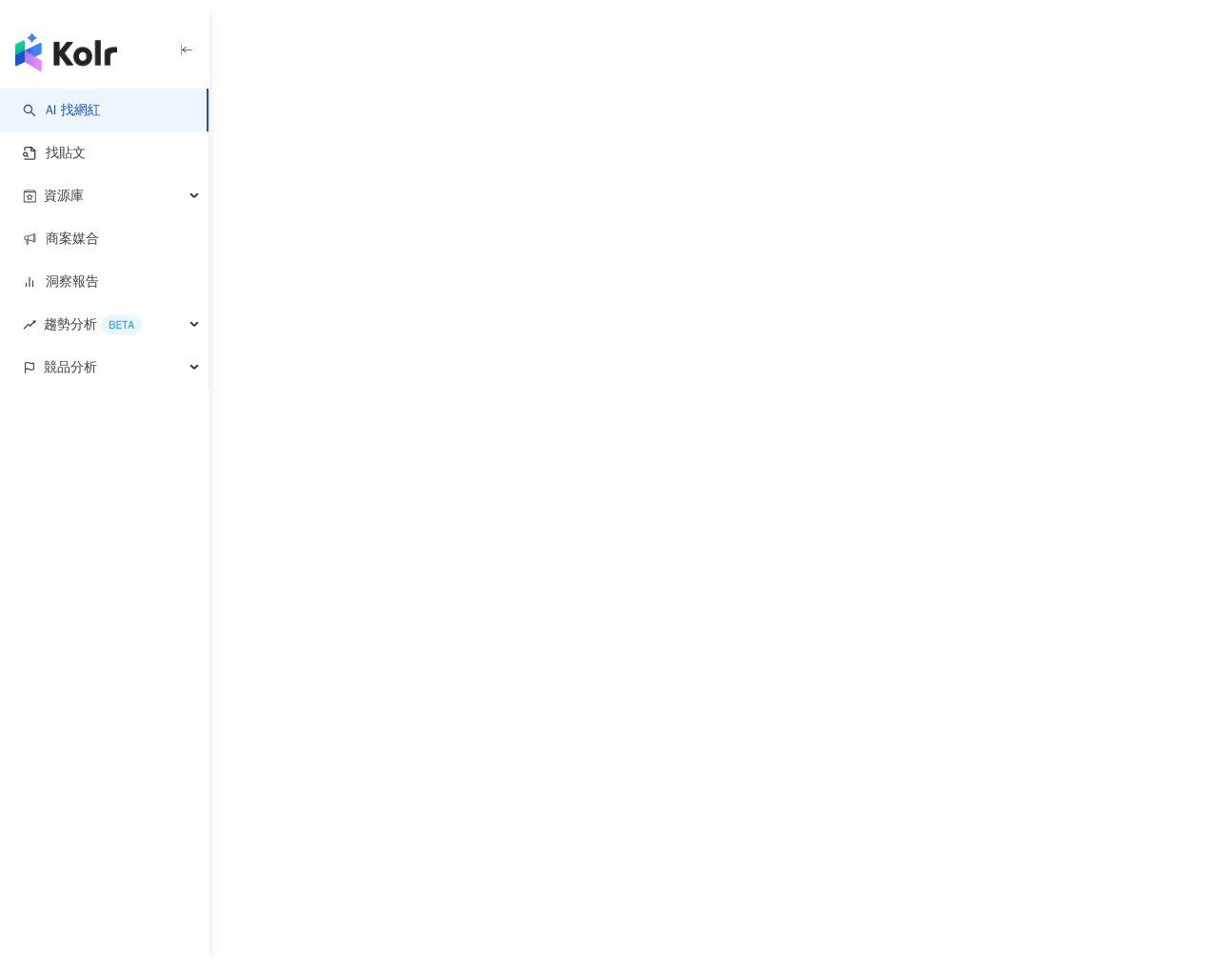 scroll, scrollTop: 0, scrollLeft: 0, axis: both 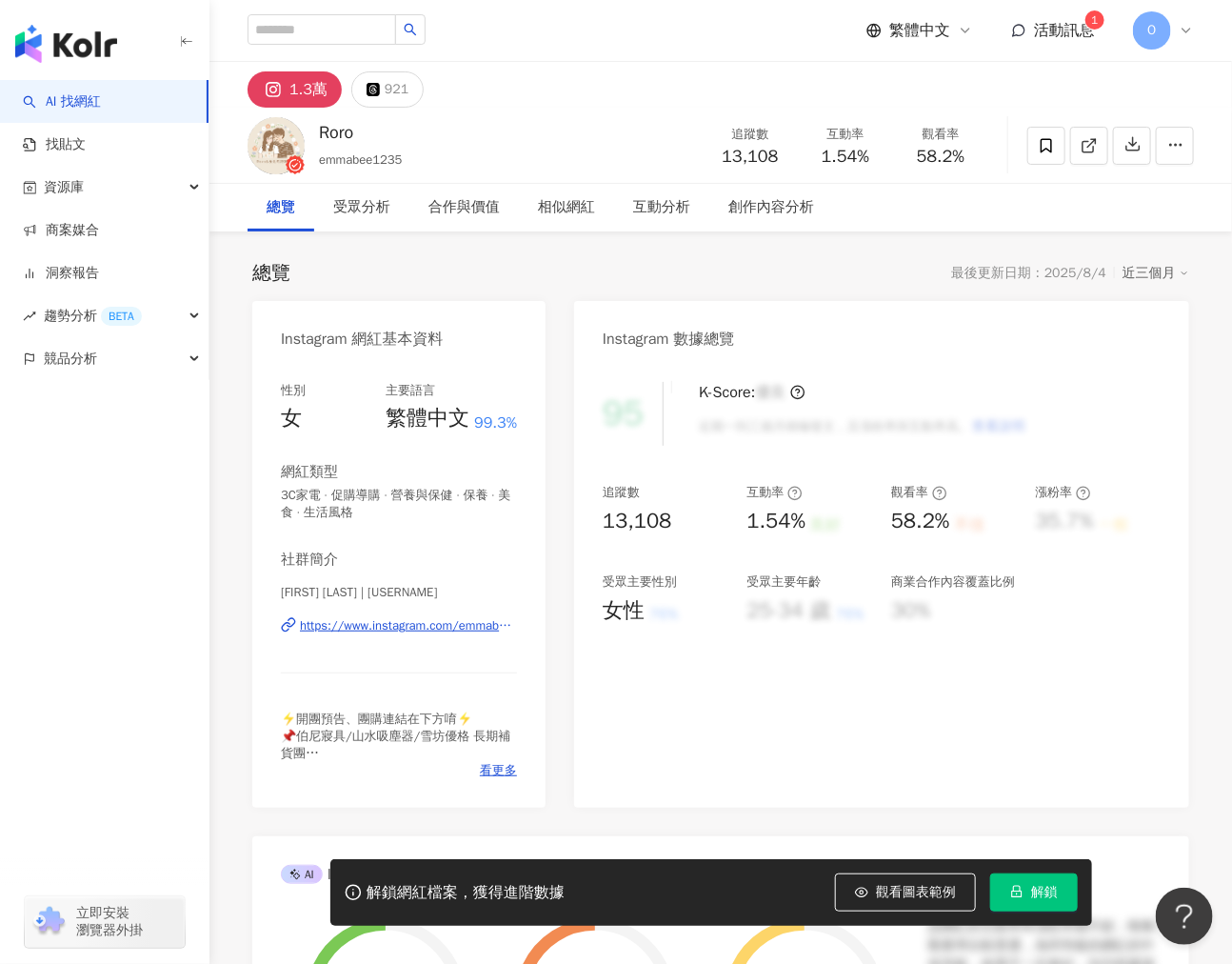 click on "https://www.instagram.com/emmabee1235/" at bounding box center [408, 626] 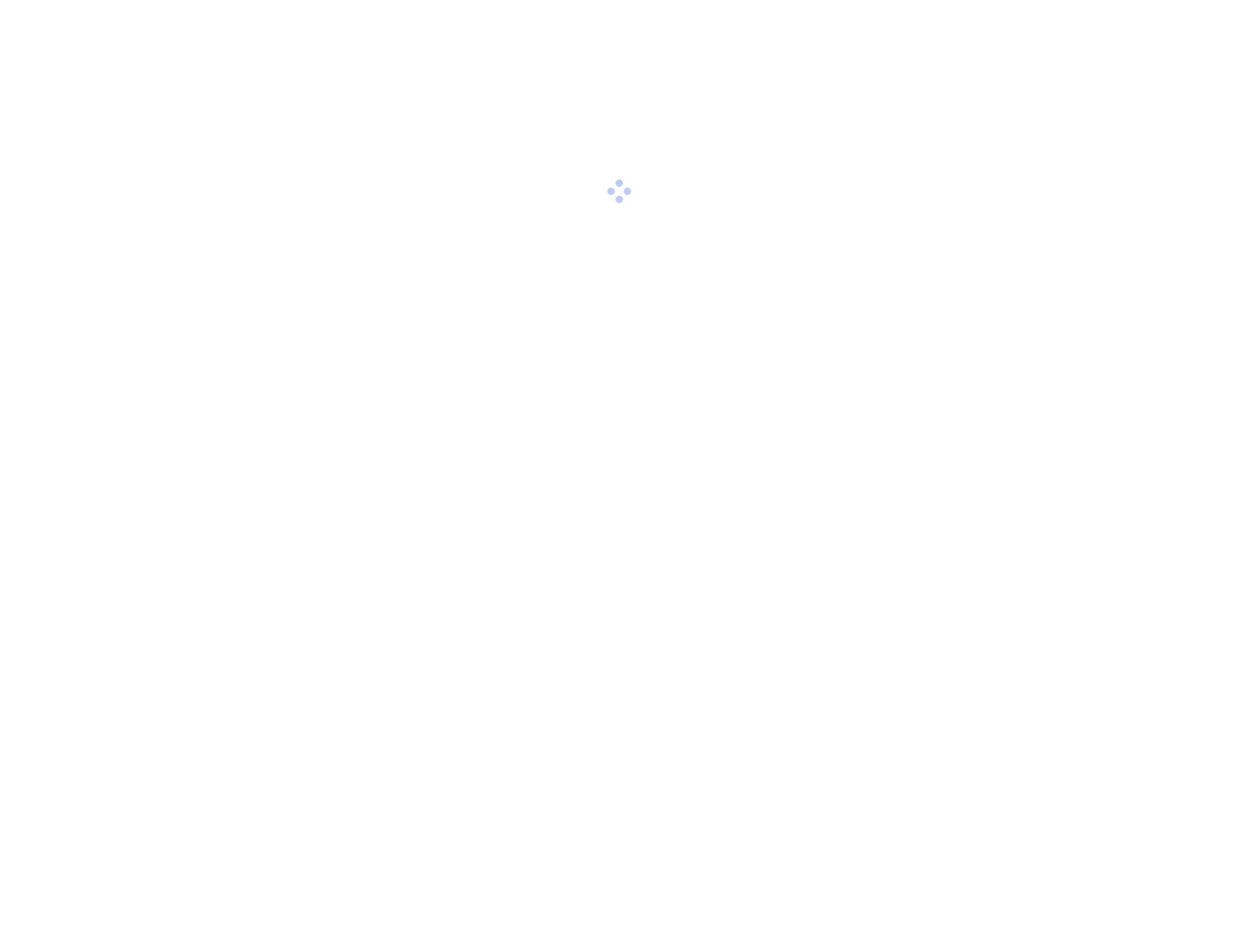 scroll, scrollTop: 0, scrollLeft: 0, axis: both 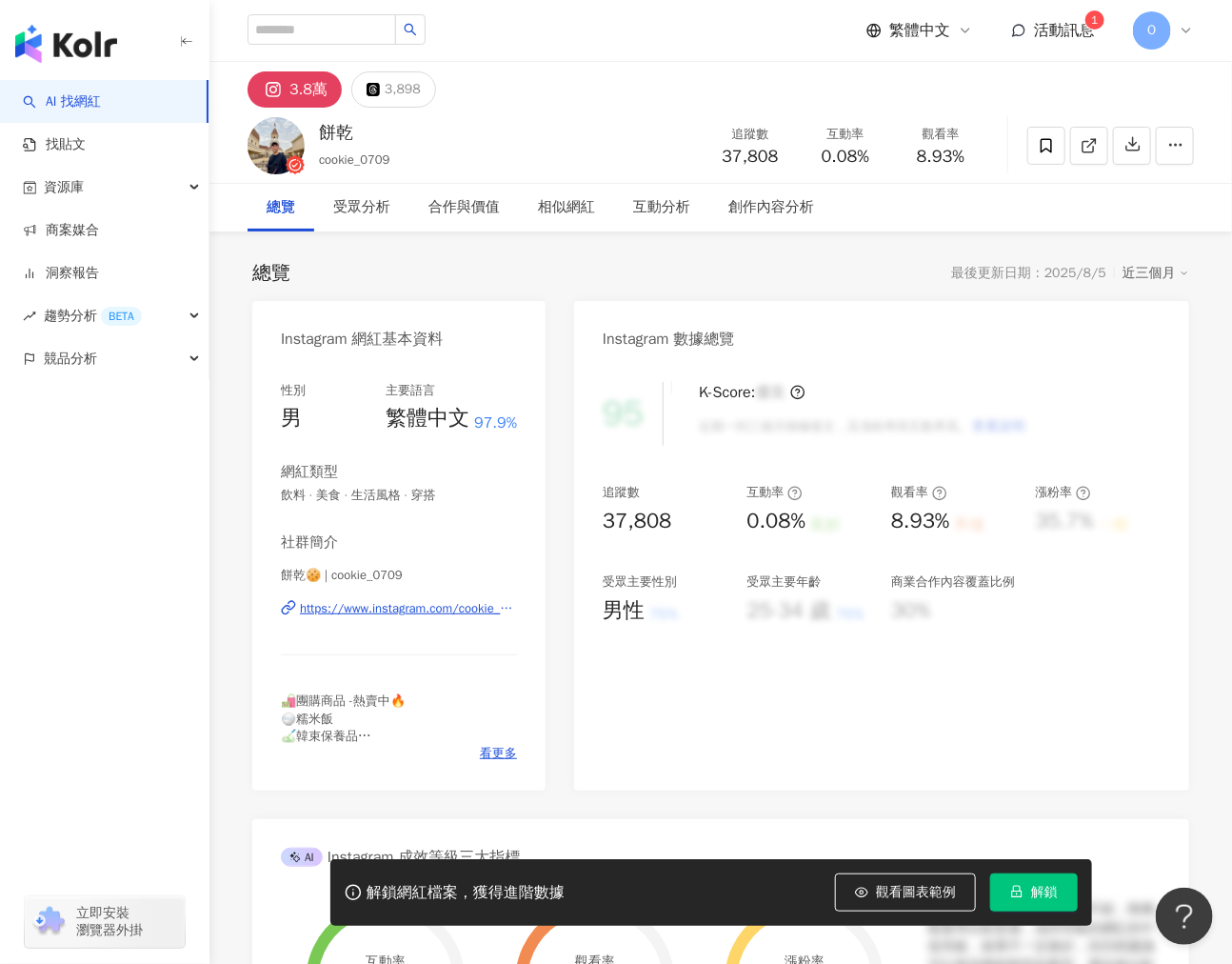 click on "3.8萬 3,898" at bounding box center (721, 85) 